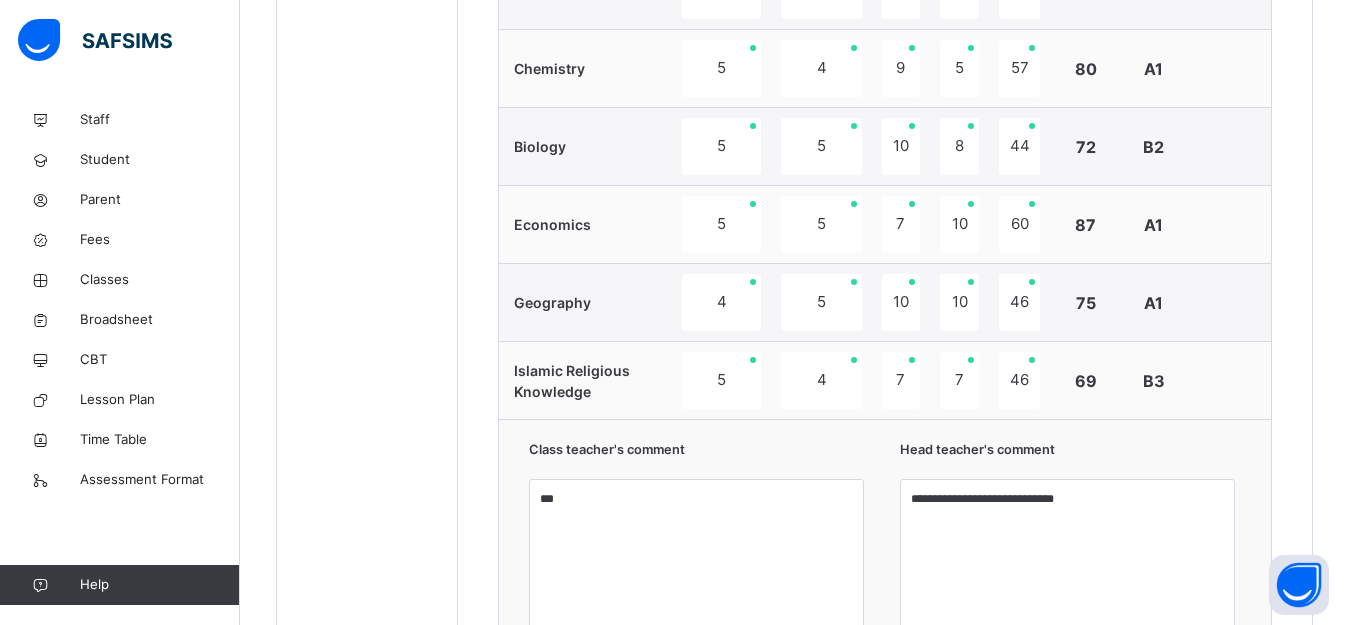 scroll, scrollTop: 1455, scrollLeft: 0, axis: vertical 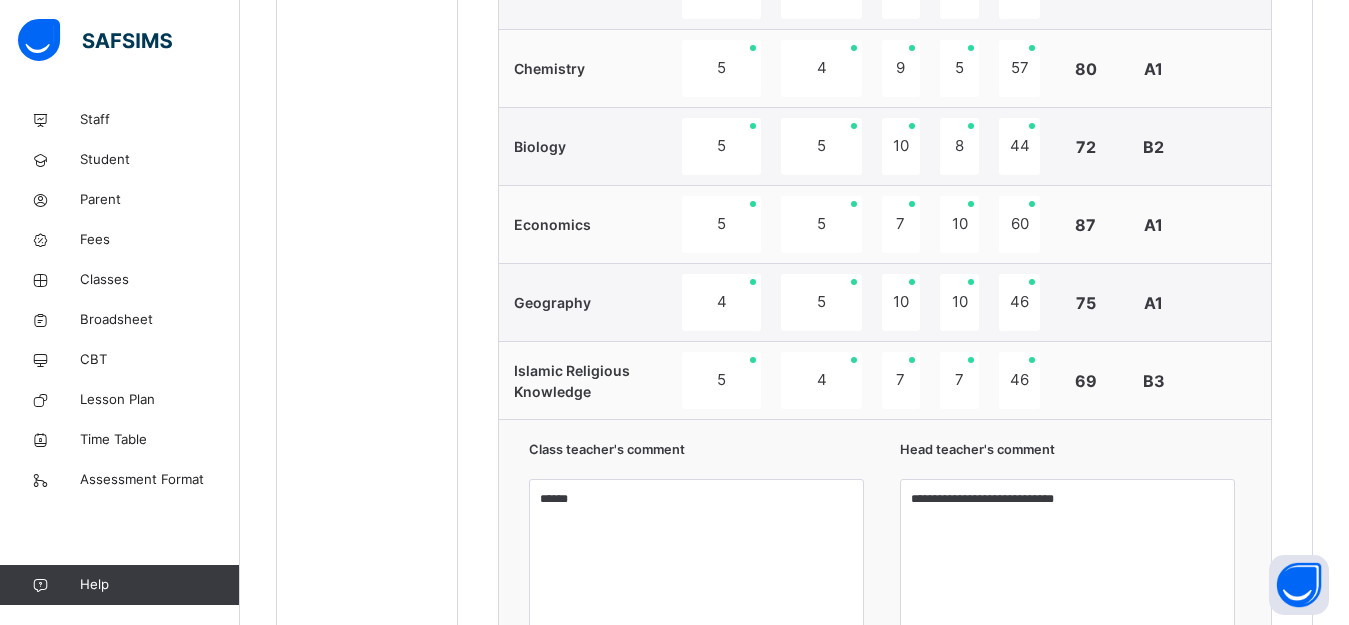 click on "******" at bounding box center (696, 554) 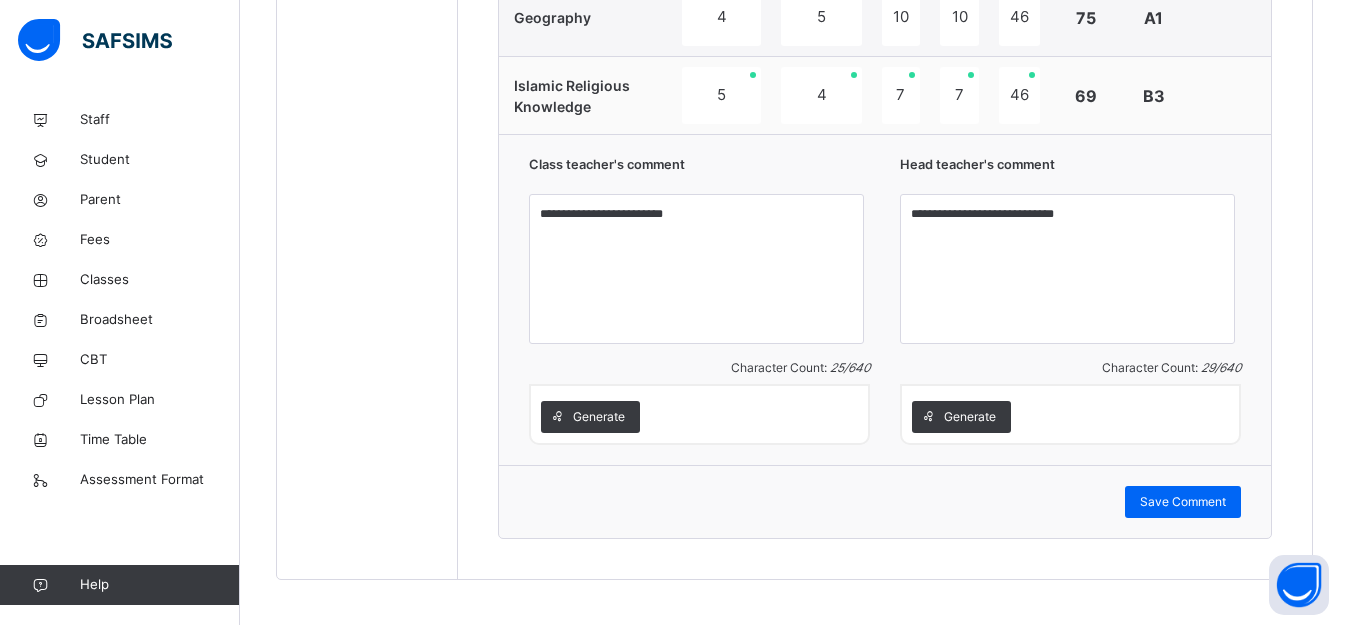scroll, scrollTop: 1755, scrollLeft: 0, axis: vertical 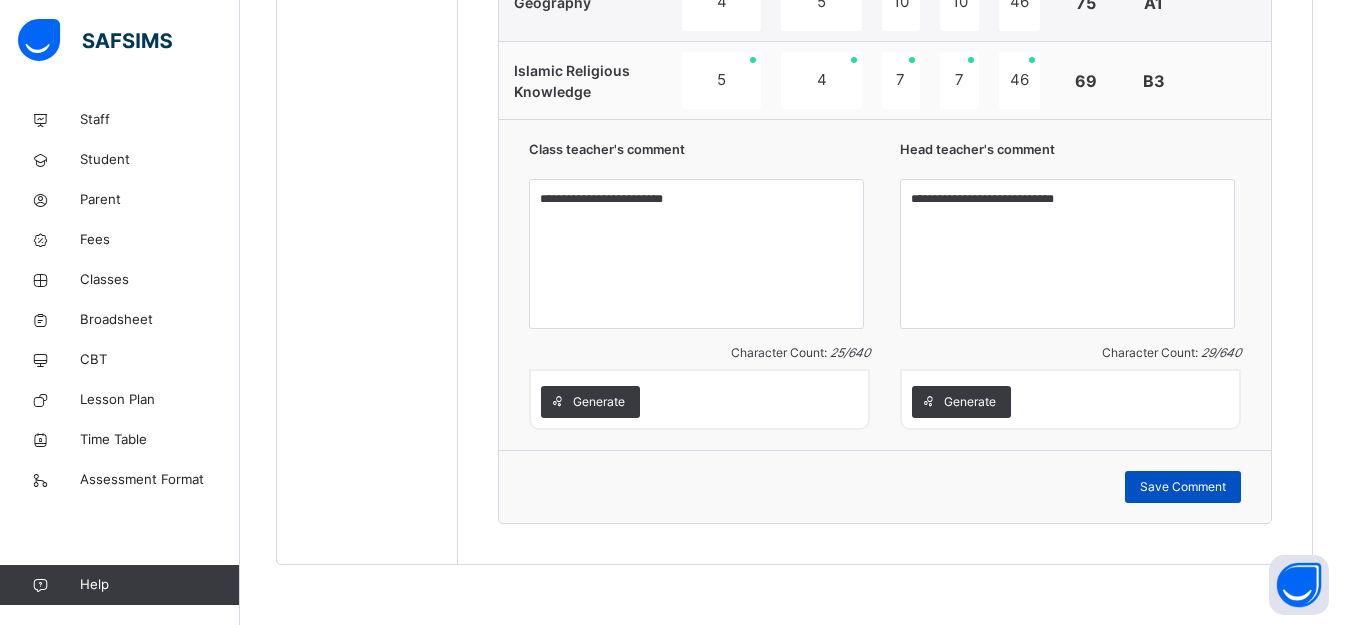 type on "**********" 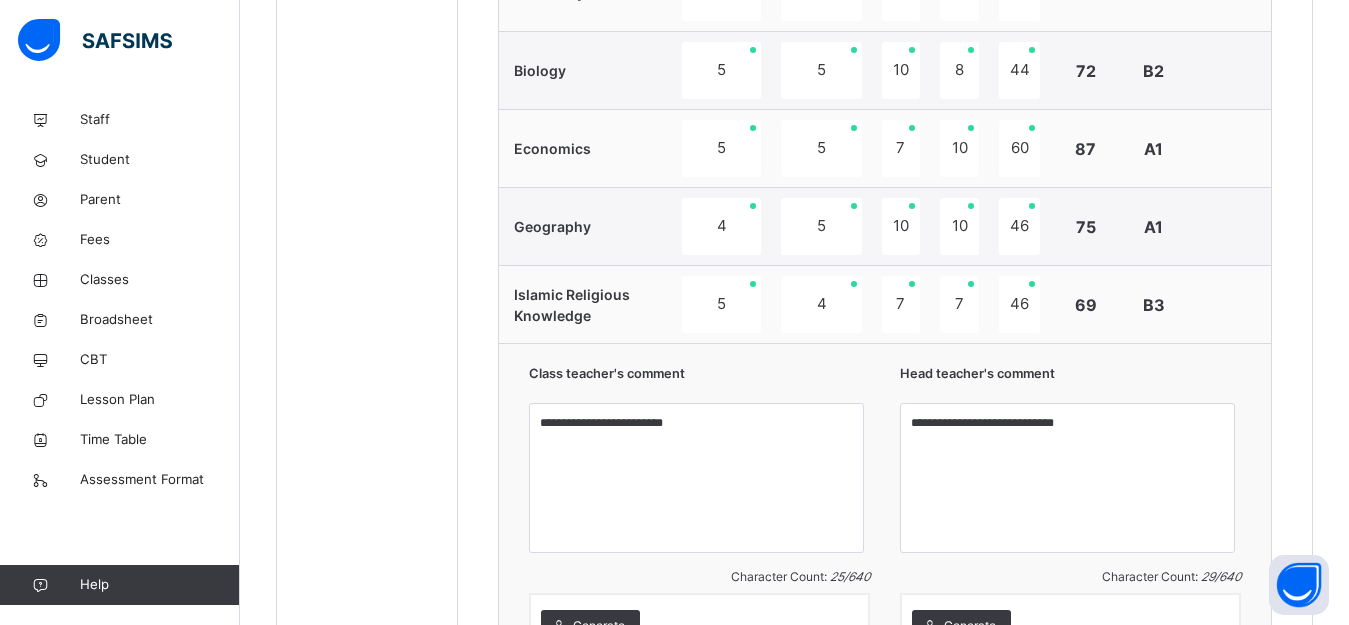 scroll, scrollTop: 1755, scrollLeft: 0, axis: vertical 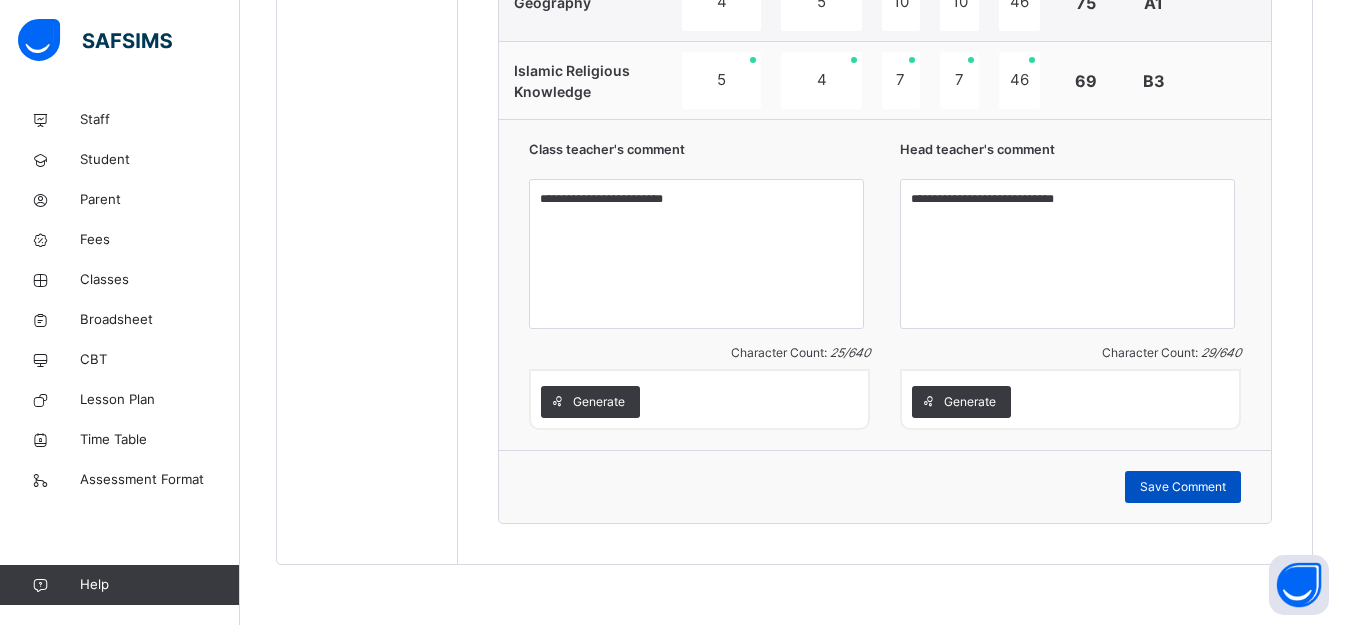 click on "Save Comment" at bounding box center (1183, 487) 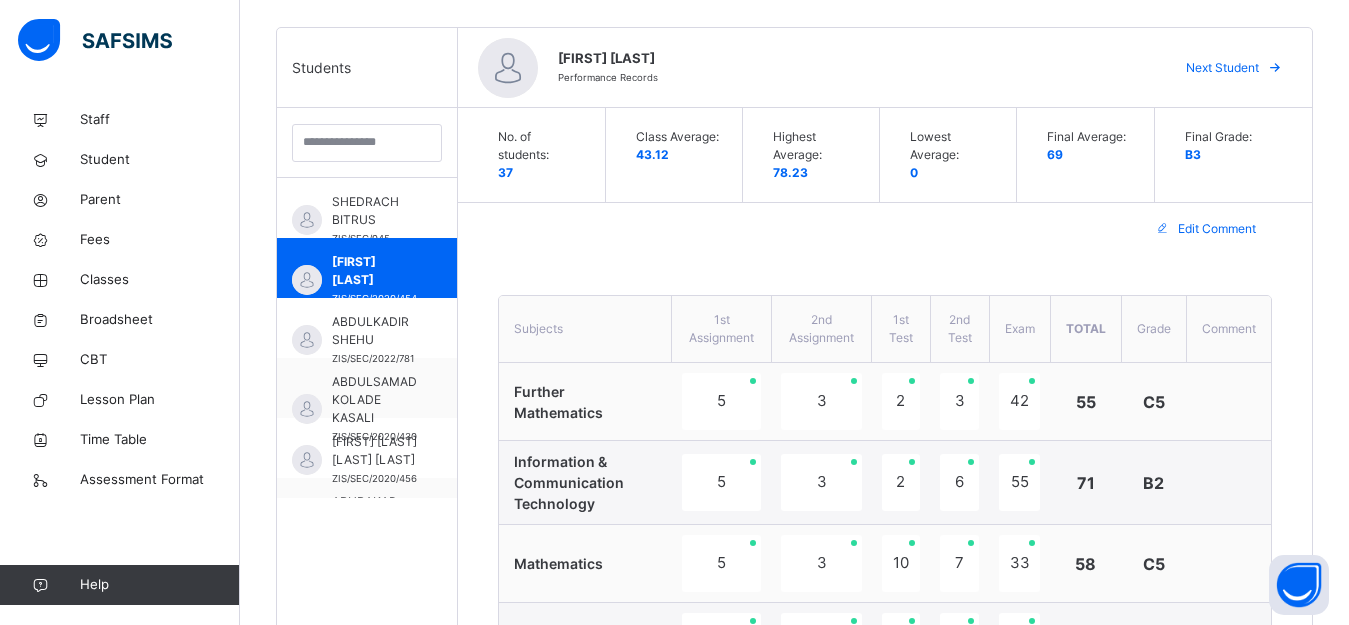 scroll, scrollTop: 555, scrollLeft: 0, axis: vertical 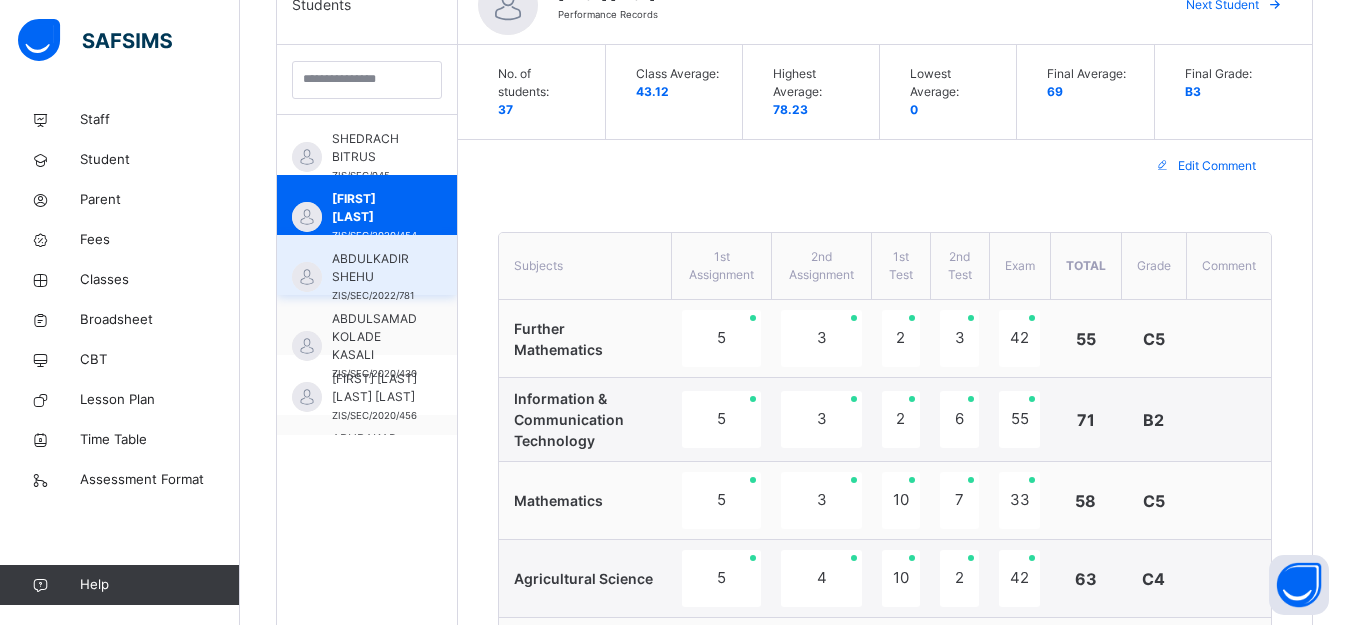 click on "ABDULKADIR  SHEHU" at bounding box center [373, 268] 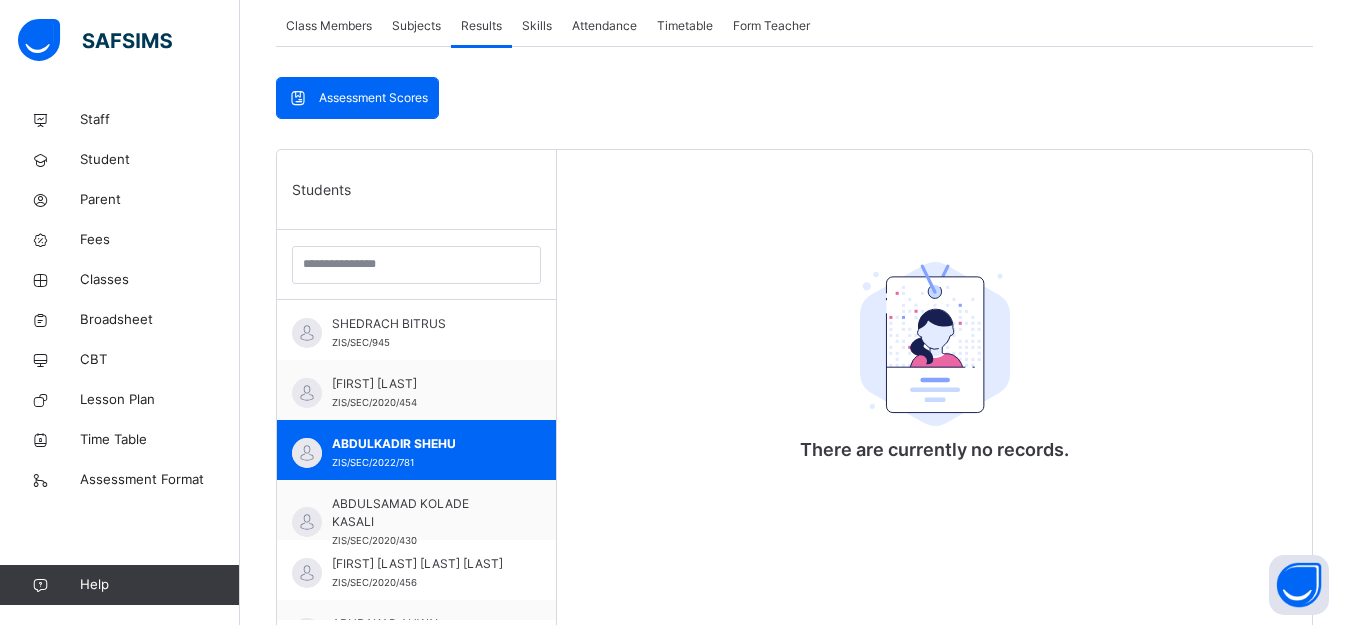 scroll, scrollTop: 355, scrollLeft: 0, axis: vertical 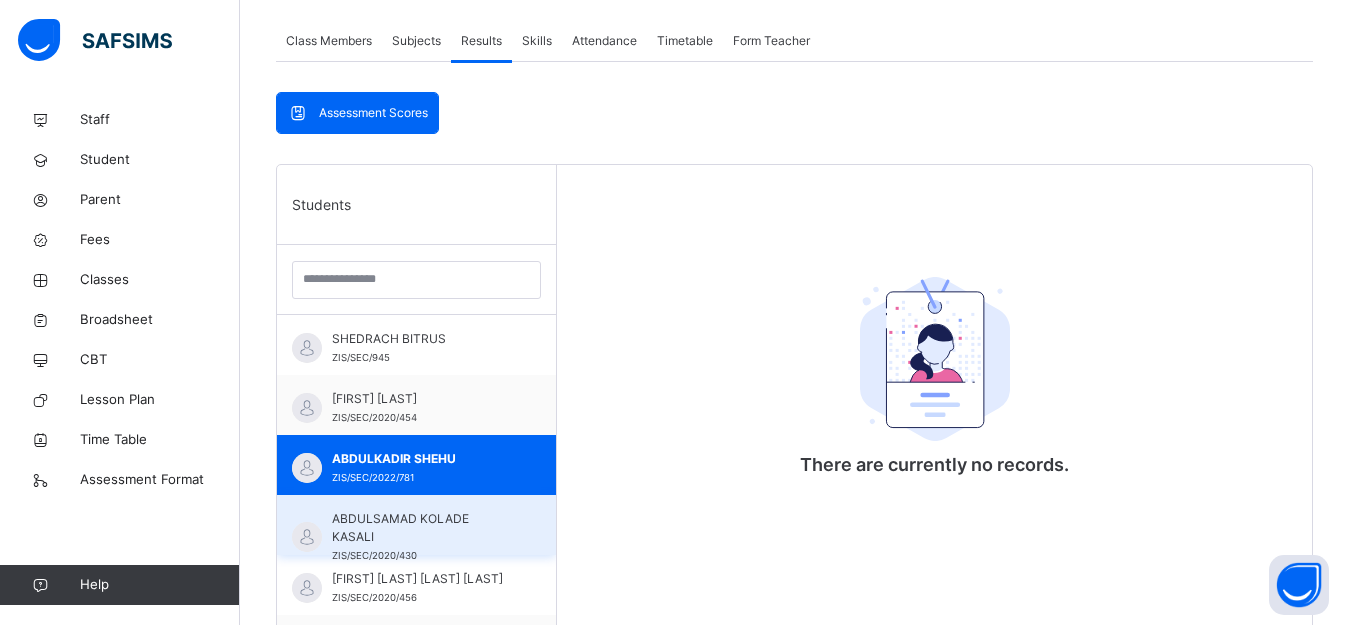 click on "ABDULSAMAD KOLADE KASALI" at bounding box center [421, 528] 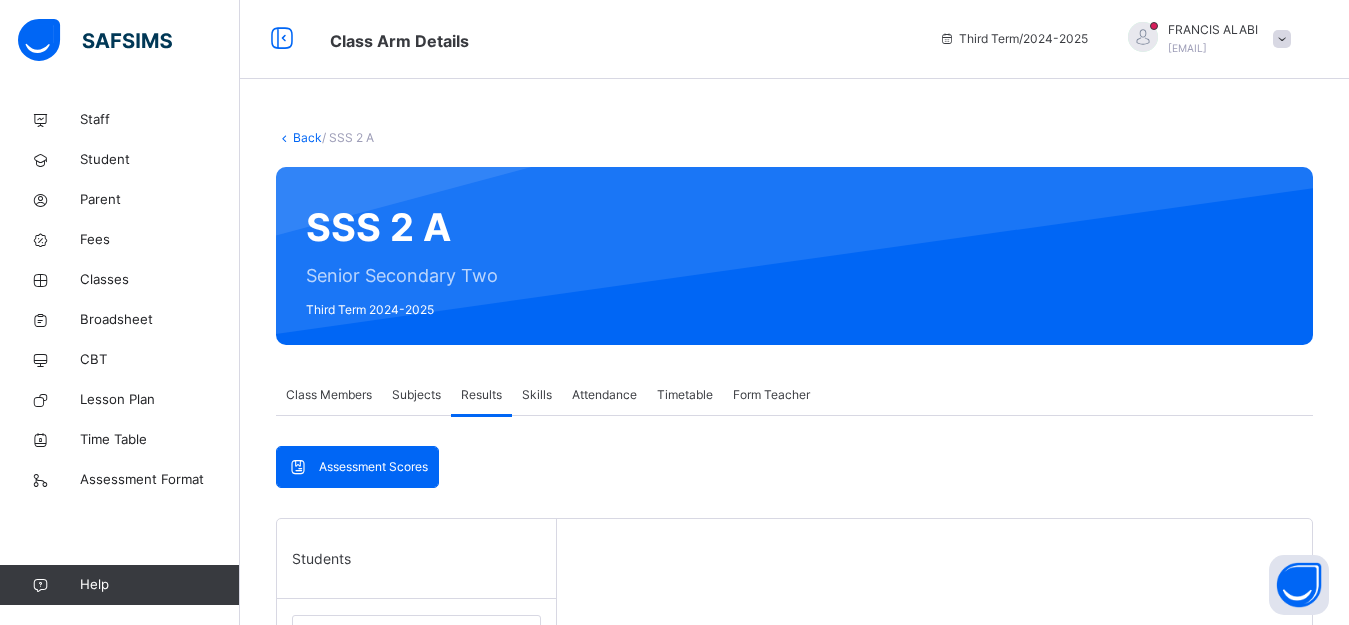 scroll, scrollTop: 0, scrollLeft: 0, axis: both 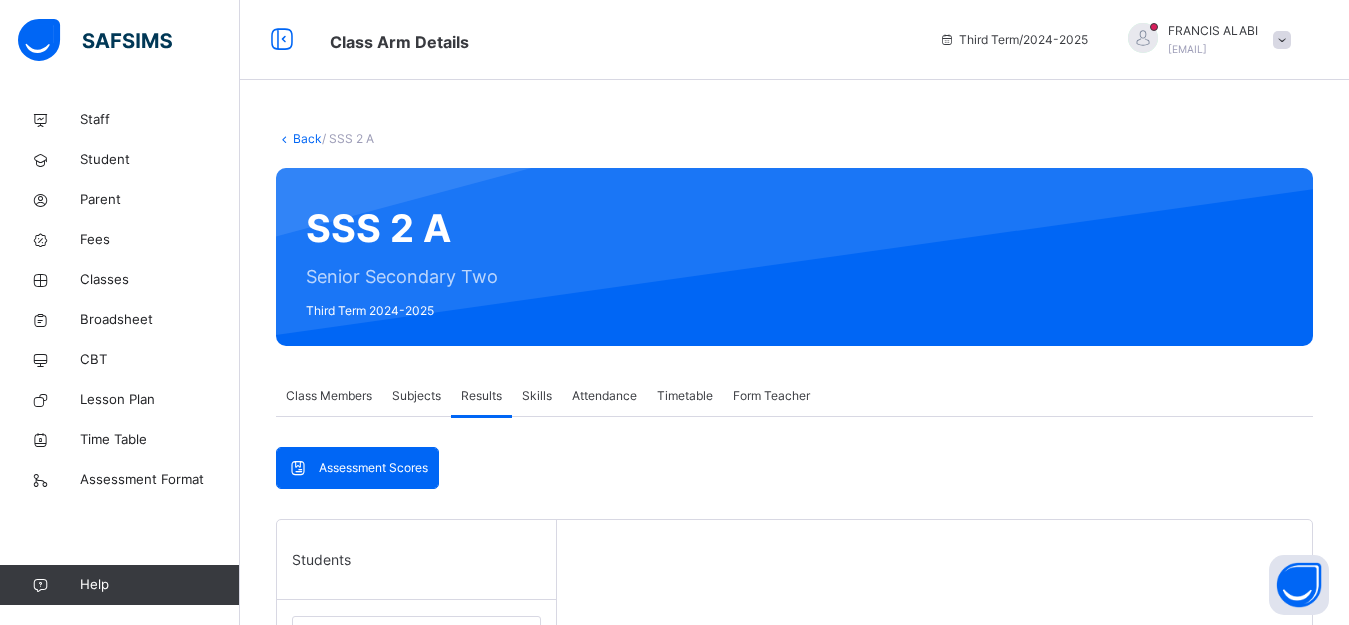click on "Subjects" at bounding box center (416, 396) 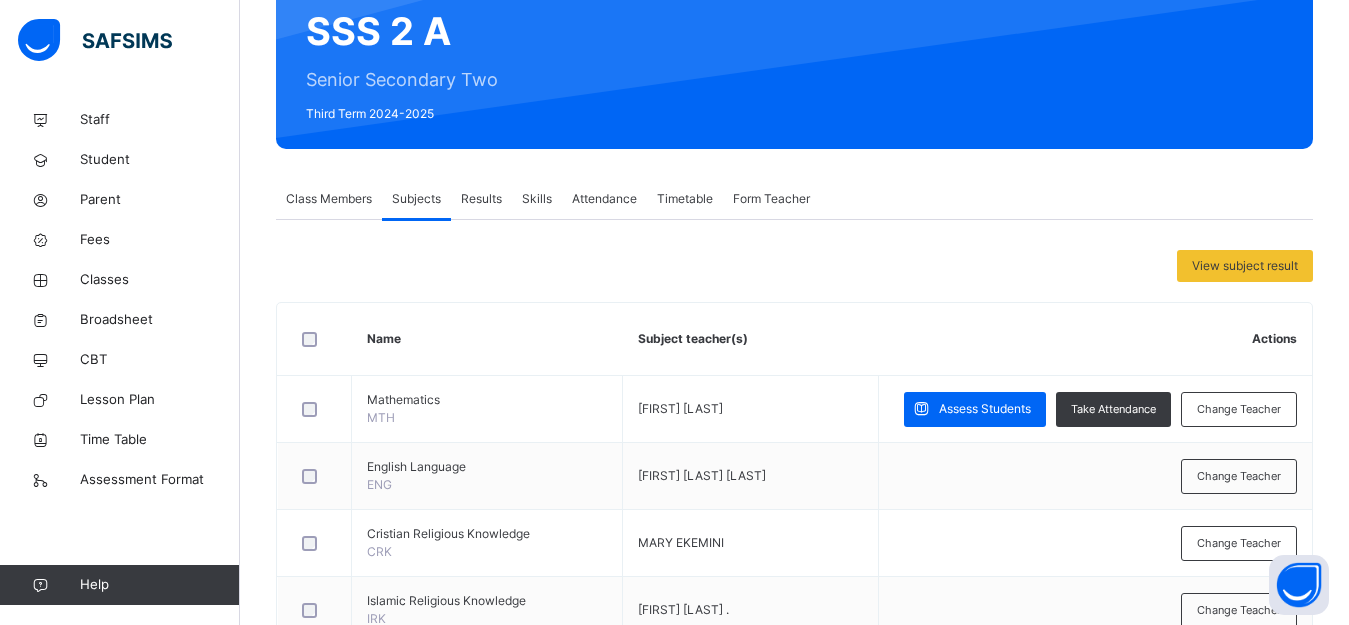 scroll, scrollTop: 179, scrollLeft: 0, axis: vertical 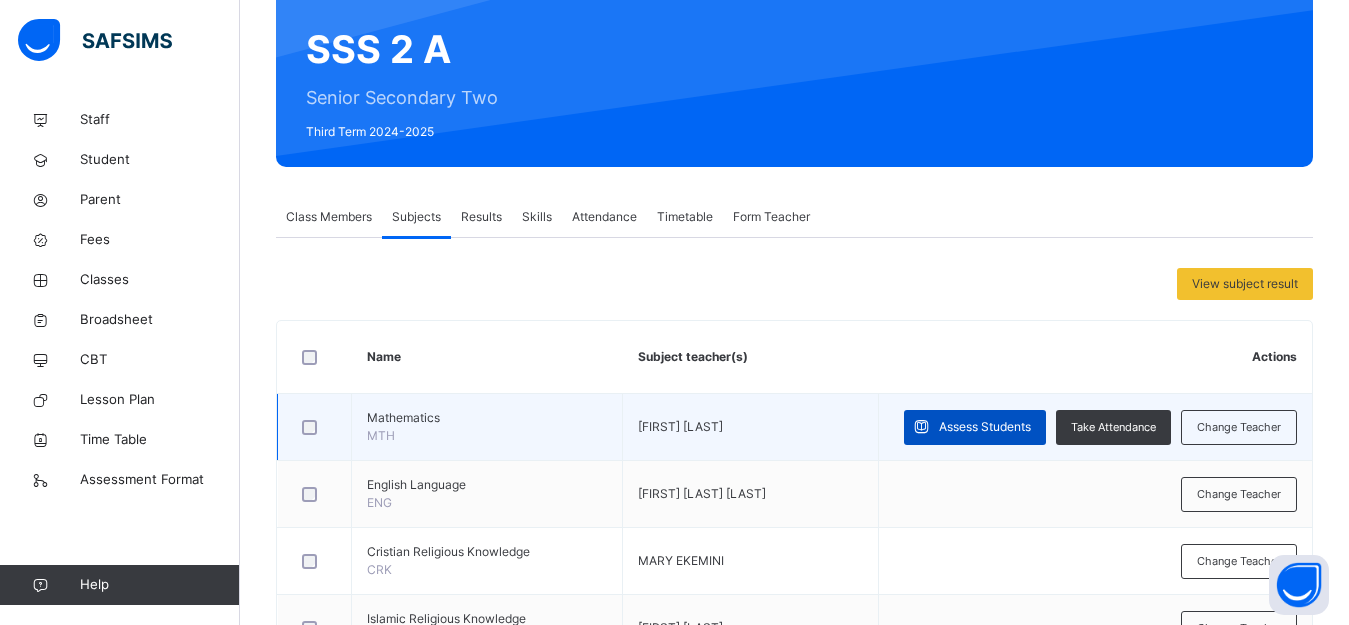 click on "Assess Students" at bounding box center (985, 427) 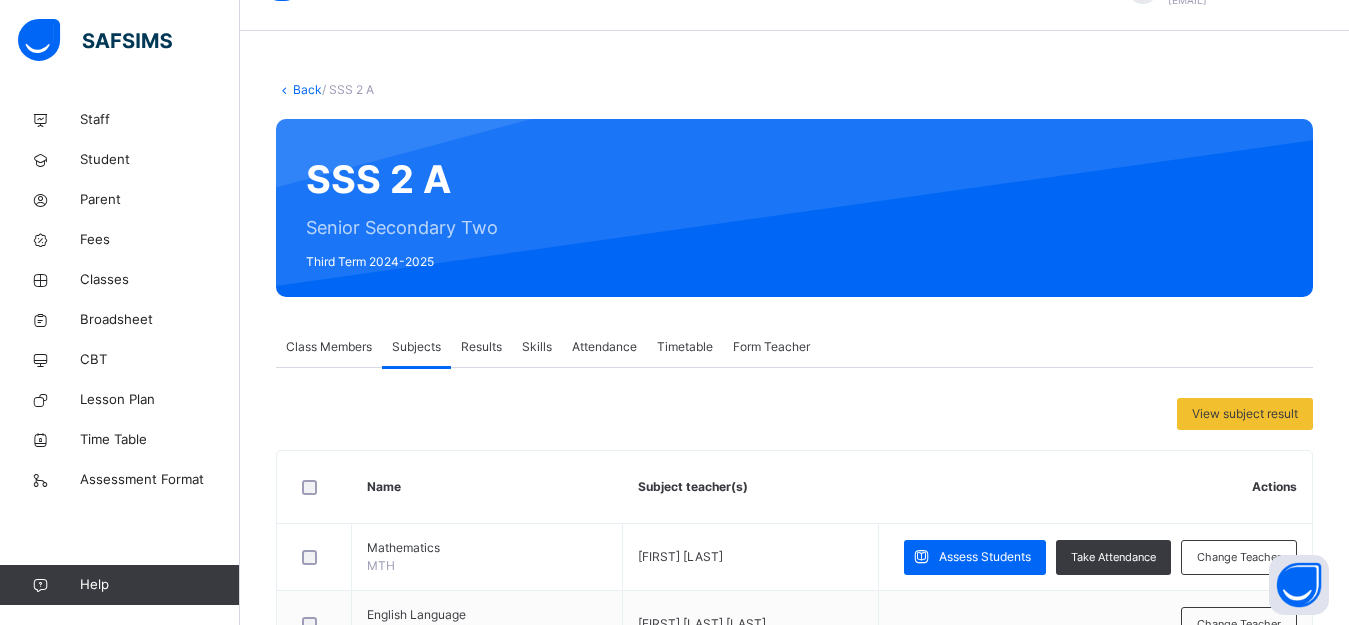 scroll, scrollTop: 0, scrollLeft: 0, axis: both 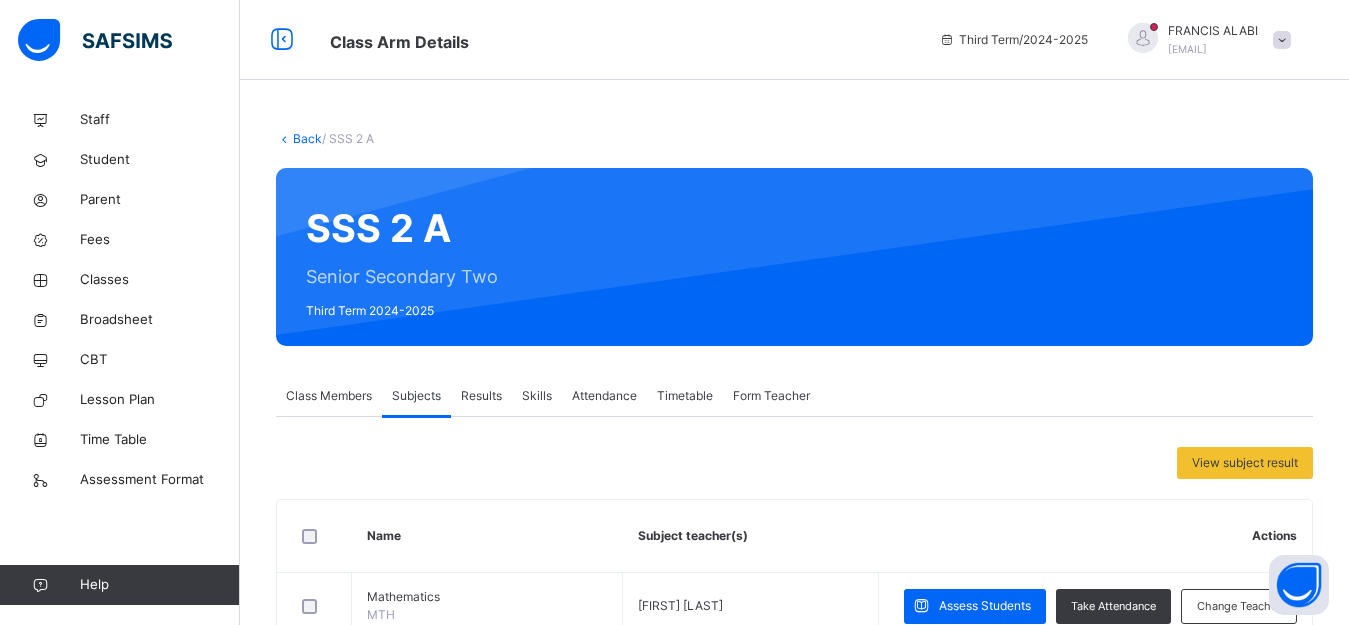 click on "×" at bounding box center (1590, 2167) 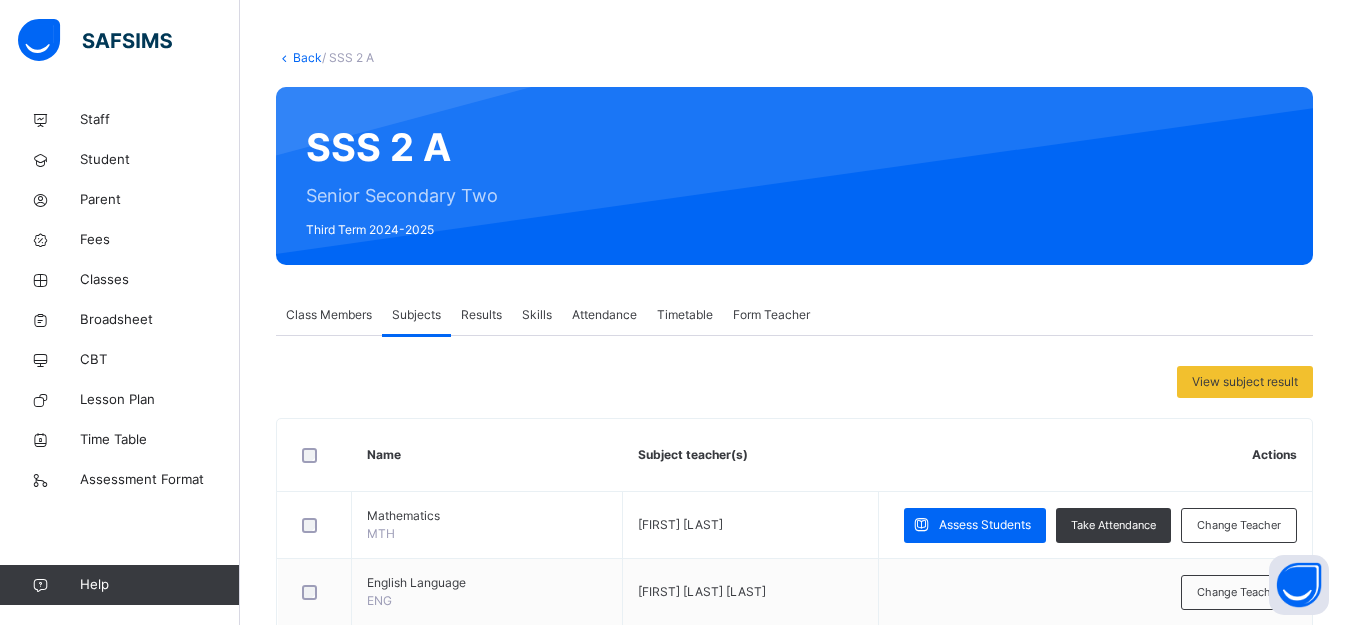 scroll, scrollTop: 300, scrollLeft: 0, axis: vertical 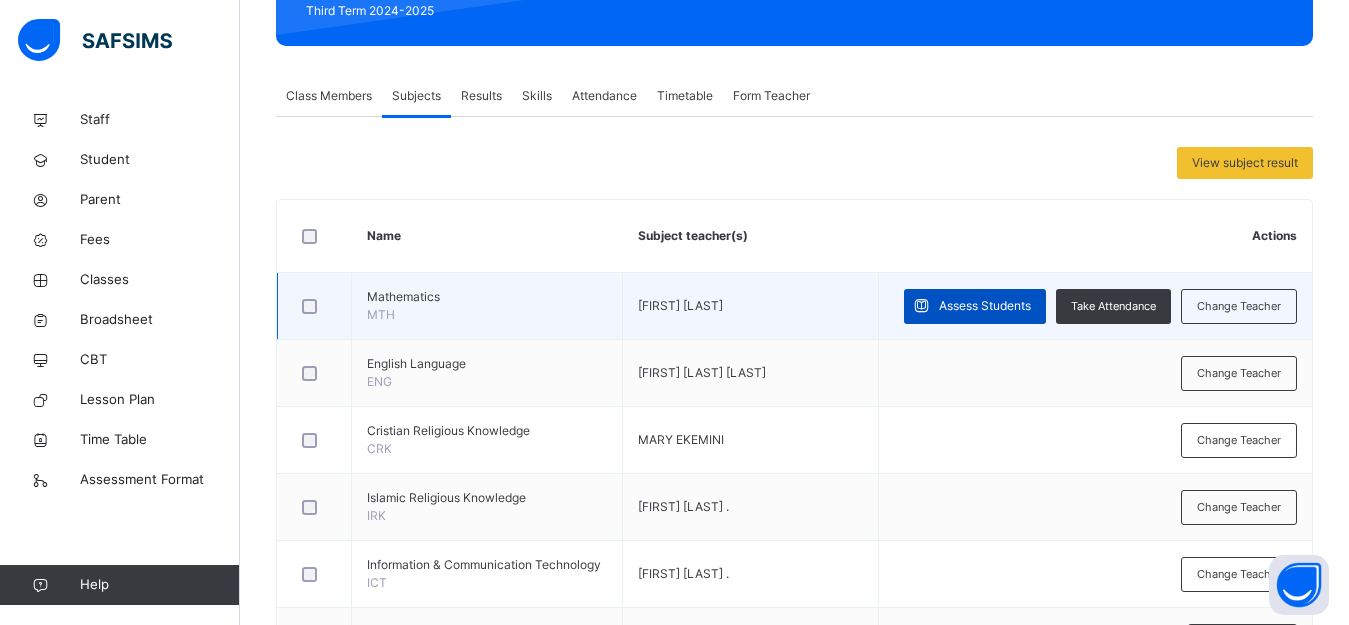 click on "Assess Students" at bounding box center [985, 306] 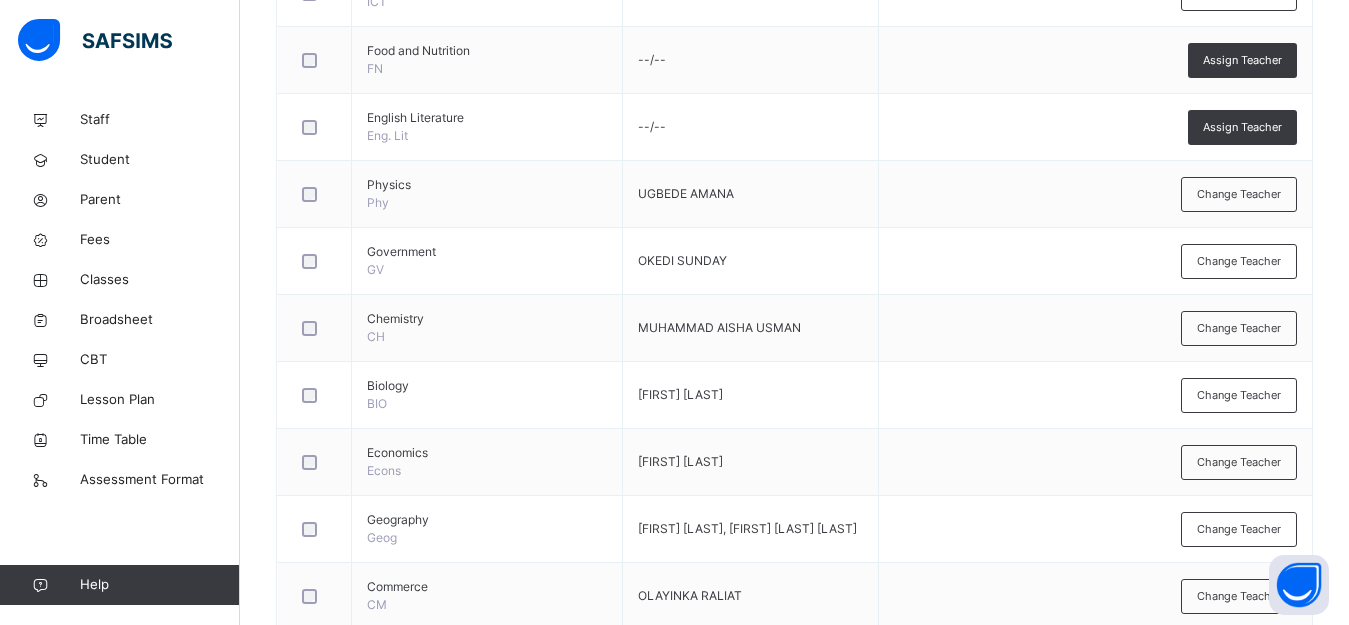 scroll, scrollTop: 879, scrollLeft: 0, axis: vertical 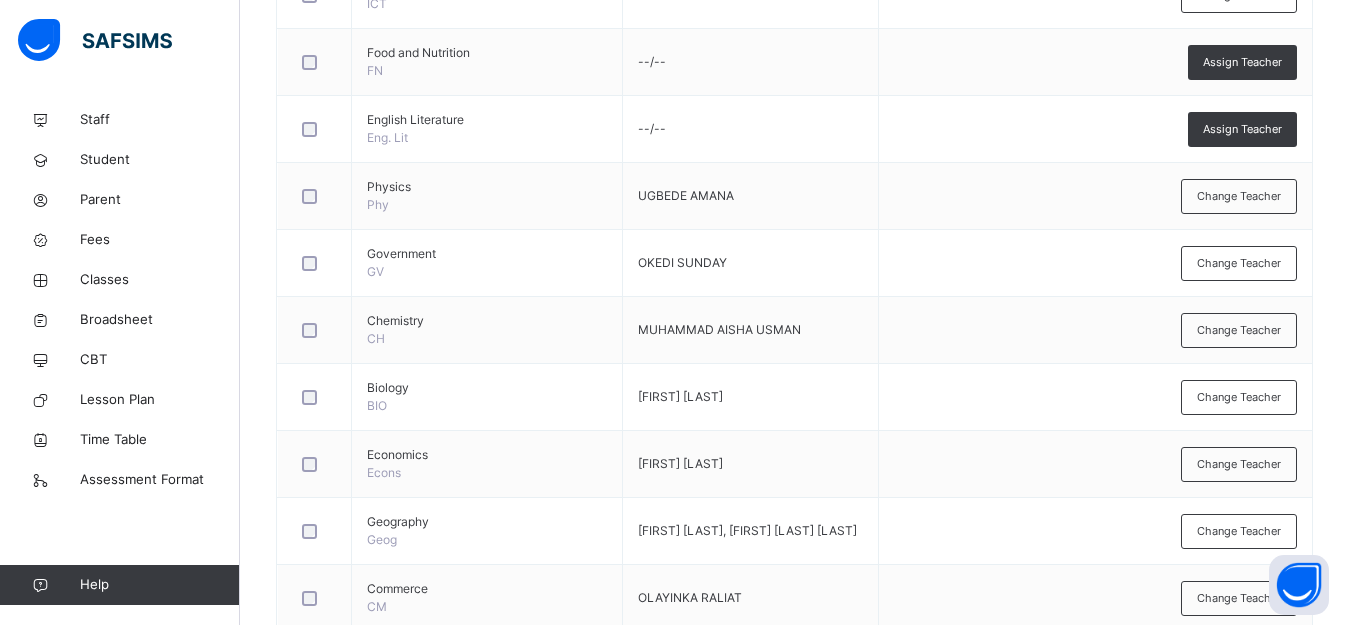 click on "×" at bounding box center [1590, 1288] 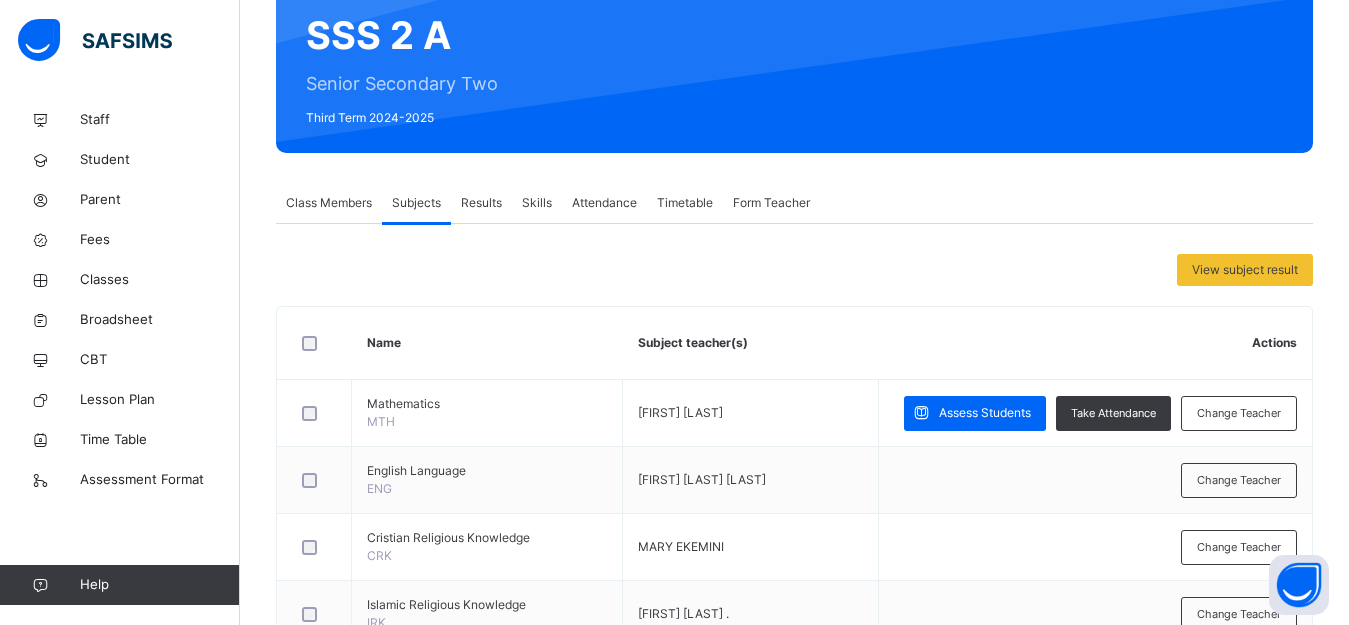 scroll, scrollTop: 0, scrollLeft: 0, axis: both 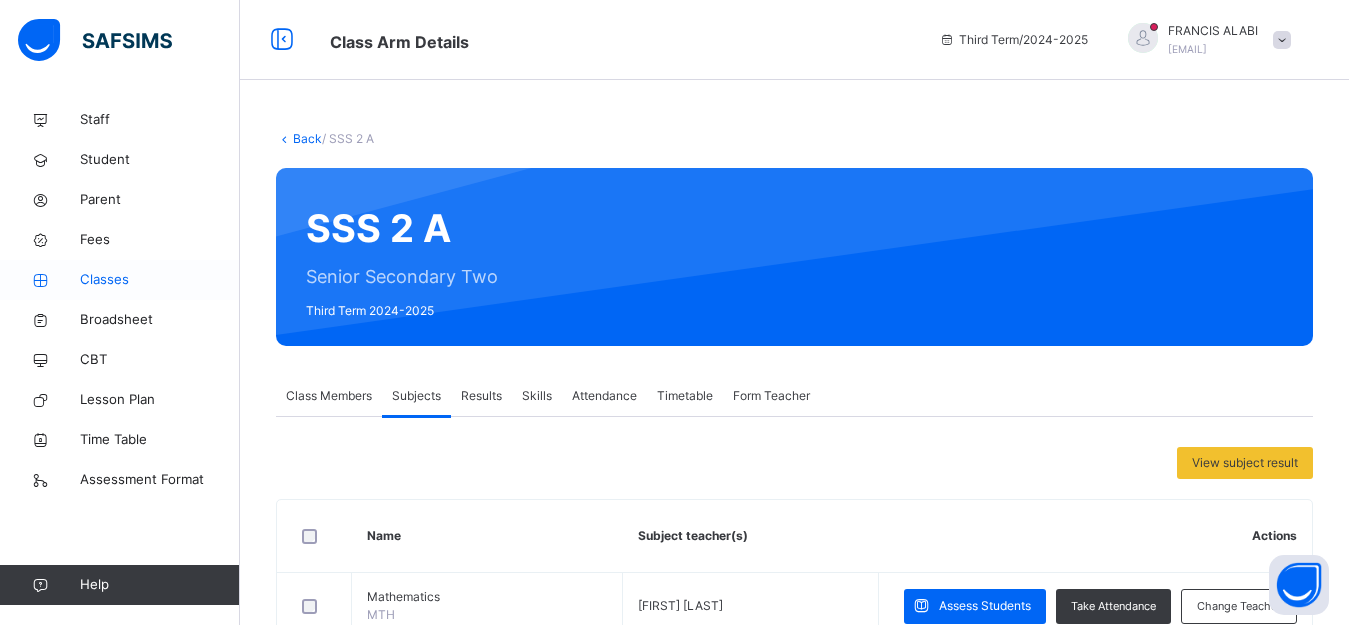click on "Classes" at bounding box center [160, 280] 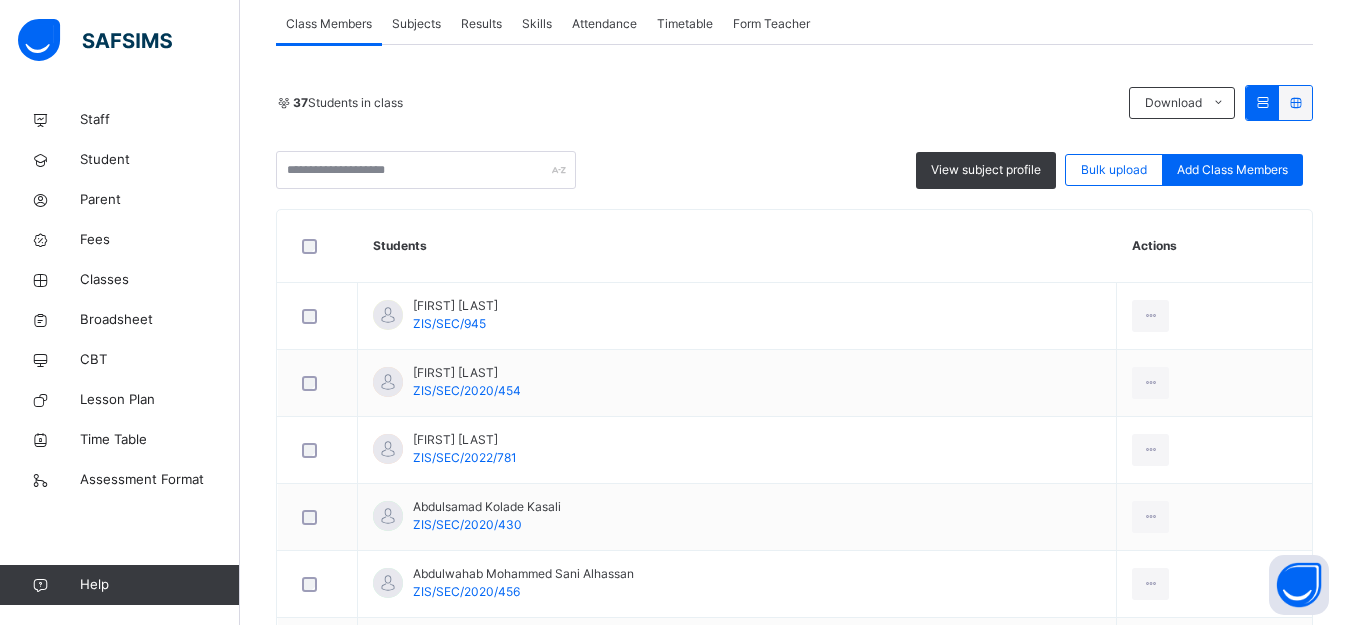 scroll, scrollTop: 19, scrollLeft: 0, axis: vertical 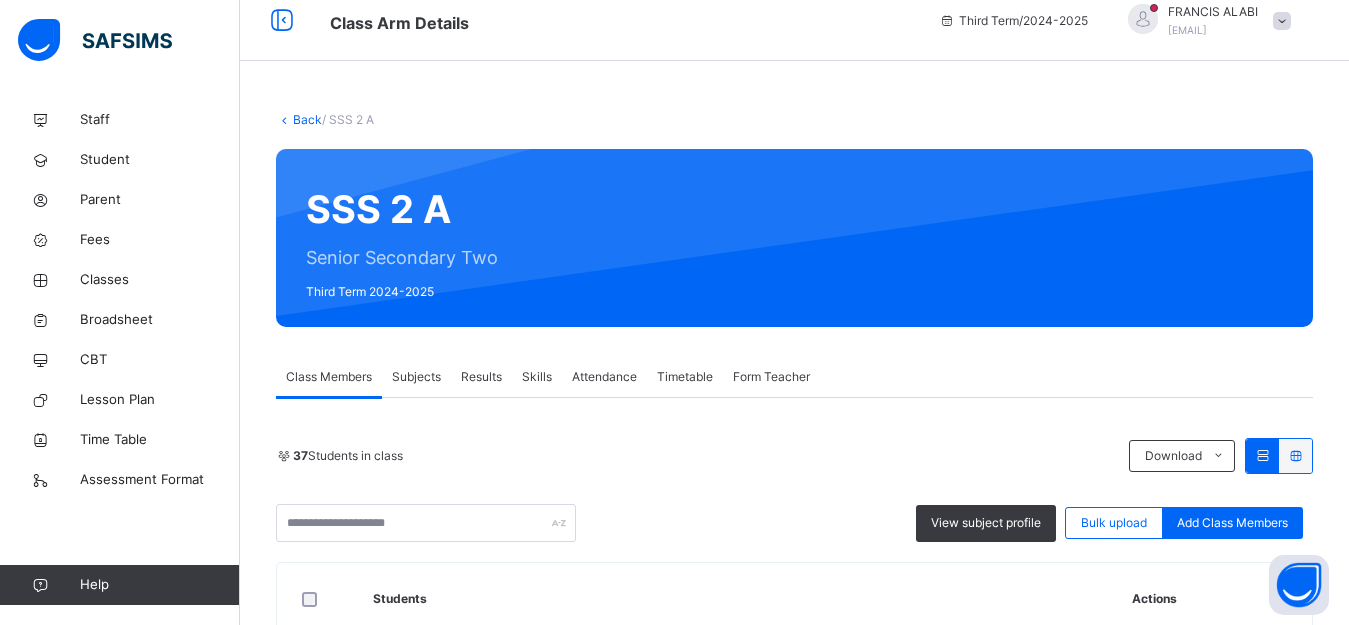 click on "Subjects" at bounding box center (416, 377) 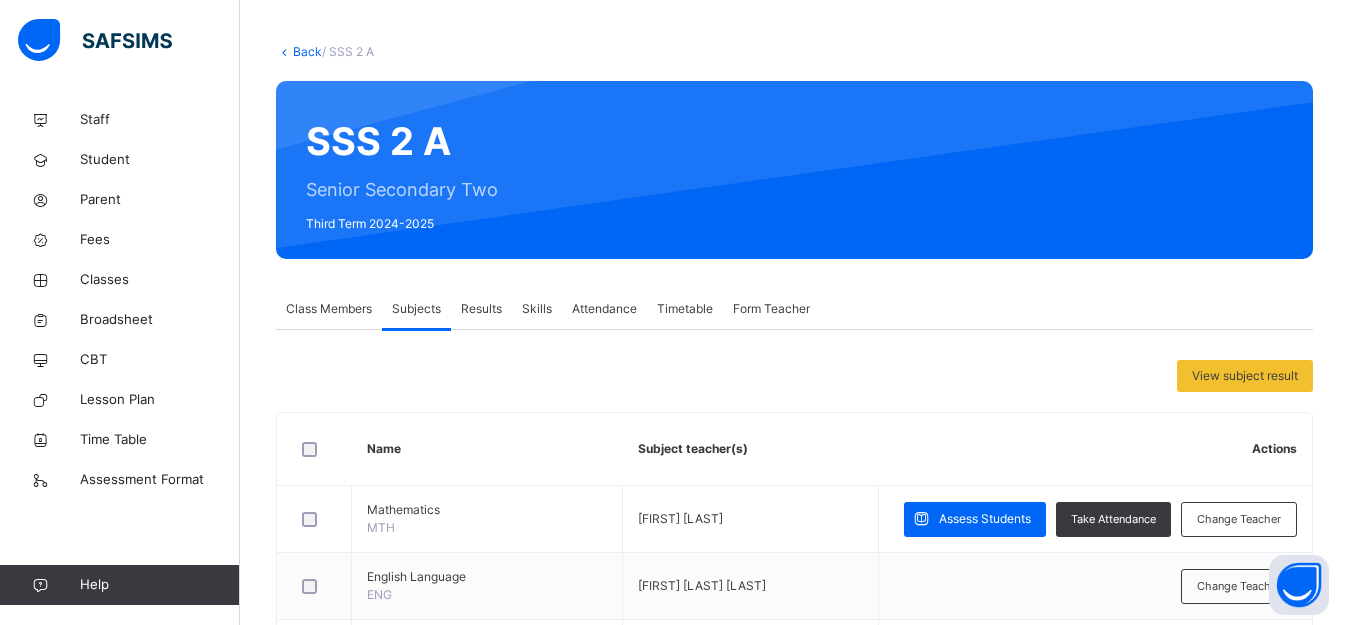 scroll, scrollTop: 119, scrollLeft: 0, axis: vertical 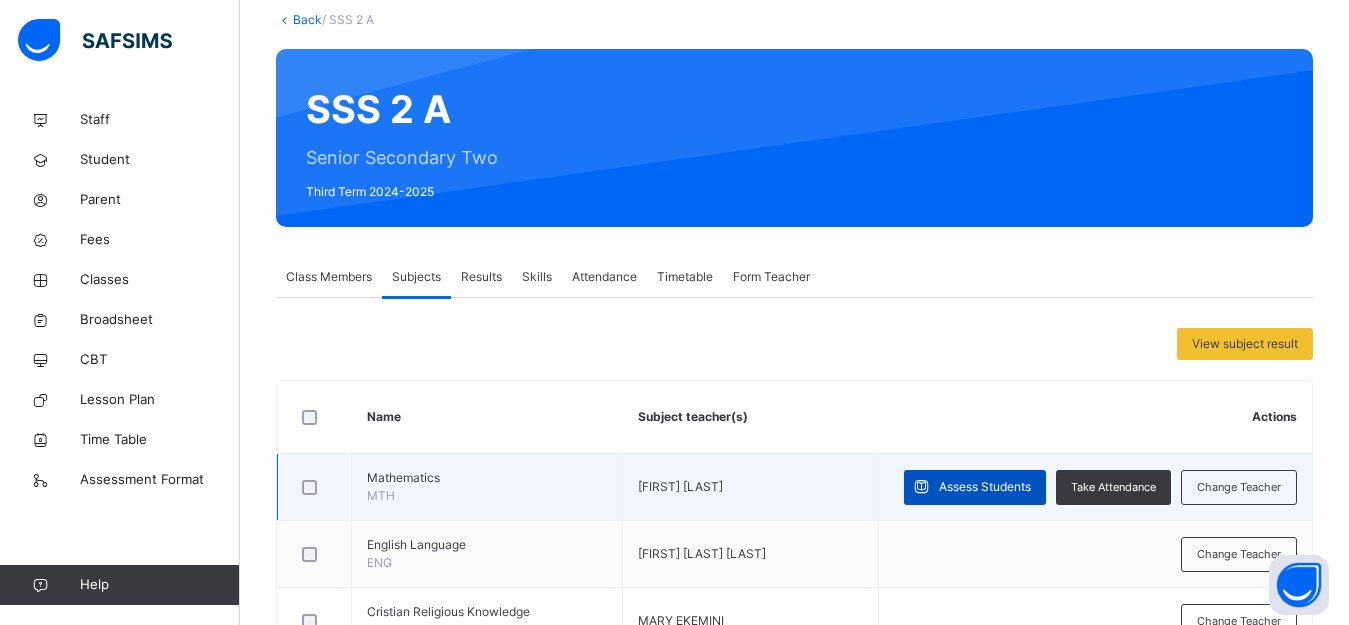 click on "Assess Students" at bounding box center (985, 487) 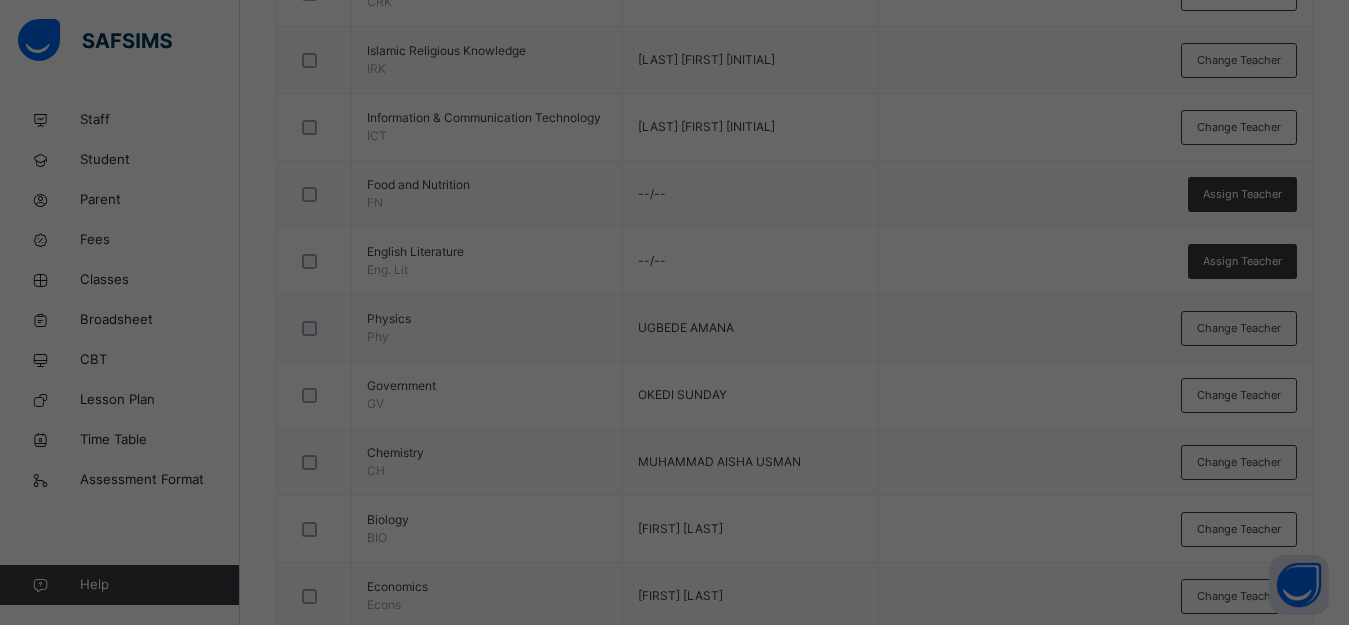 scroll, scrollTop: 379, scrollLeft: 0, axis: vertical 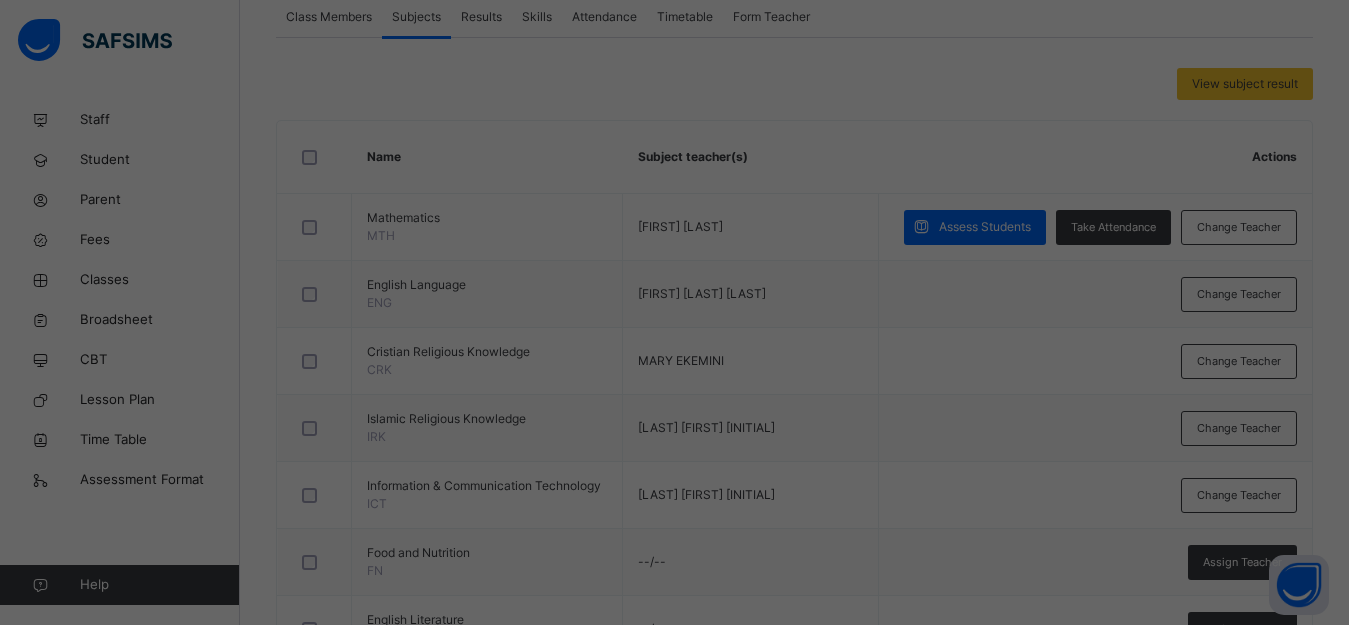 click at bounding box center (674, 312) 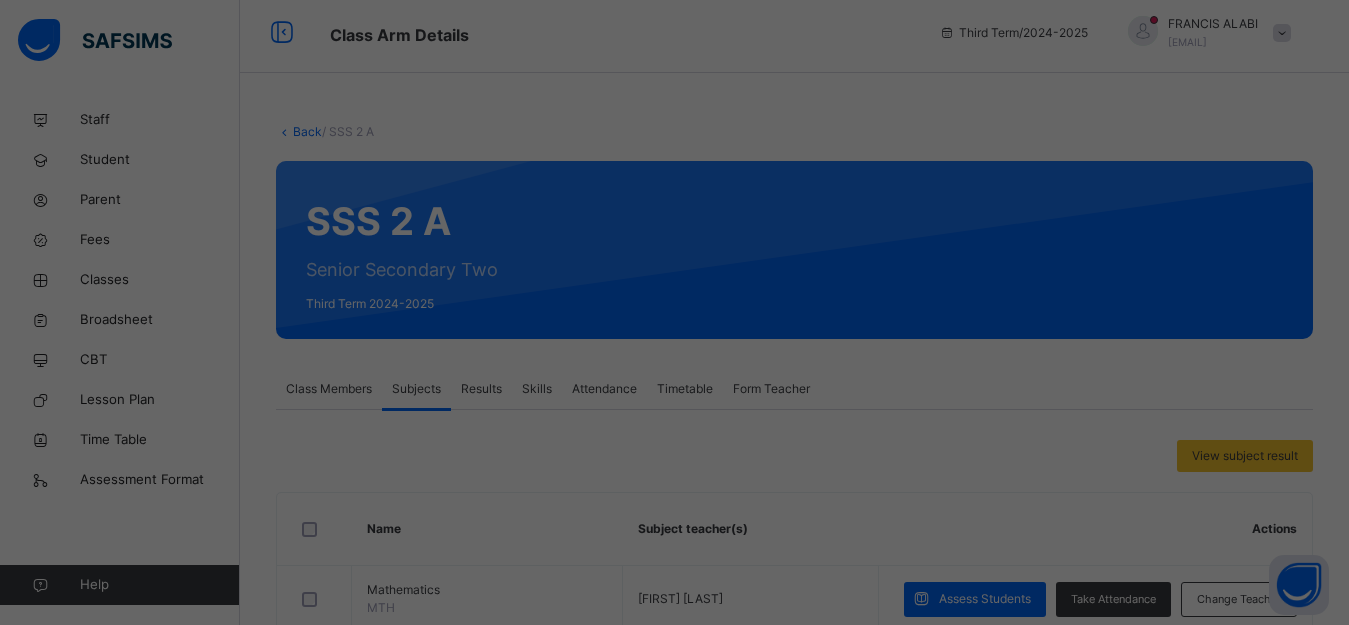 scroll, scrollTop: 0, scrollLeft: 0, axis: both 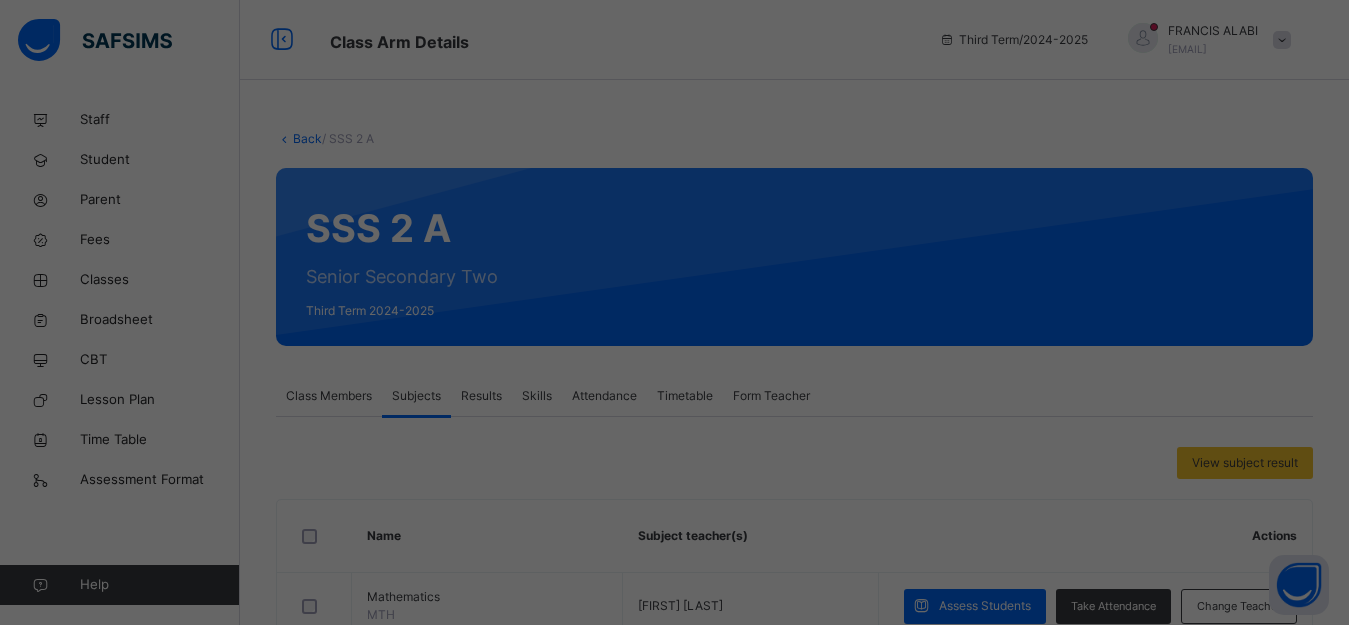 click at bounding box center (674, 312) 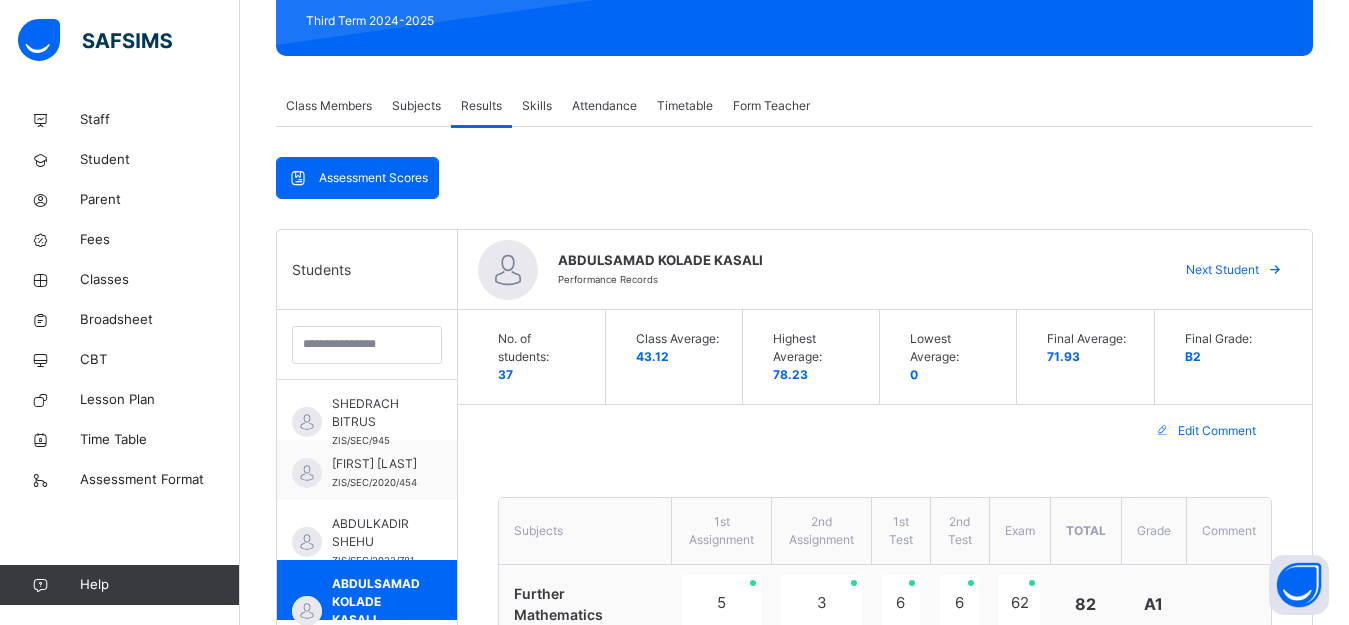 scroll, scrollTop: 681, scrollLeft: 0, axis: vertical 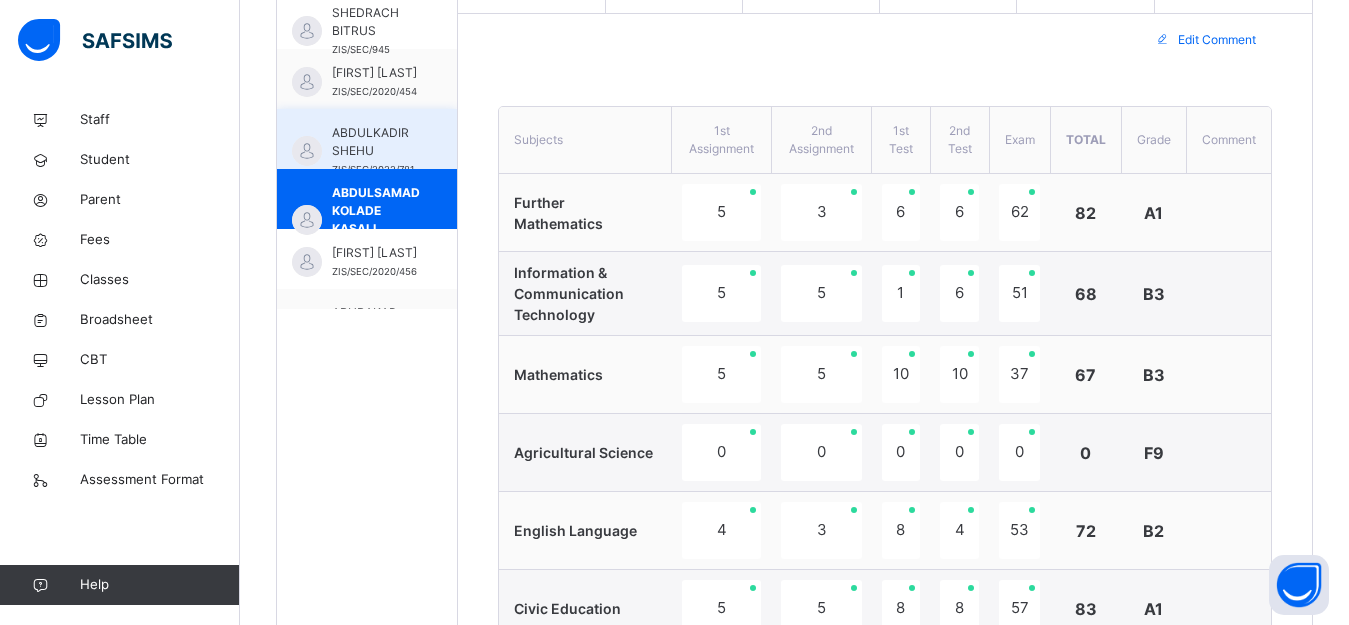 click on "ABDULKADIR  SHEHU" at bounding box center [373, 142] 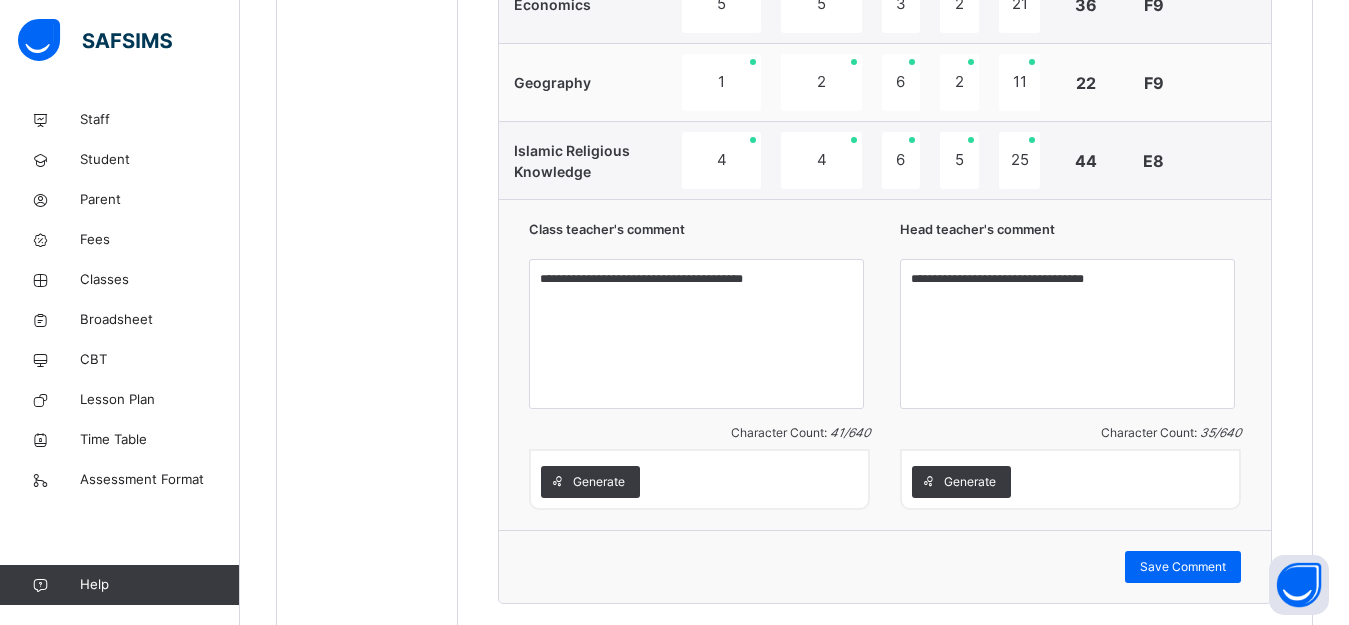 scroll, scrollTop: 1781, scrollLeft: 0, axis: vertical 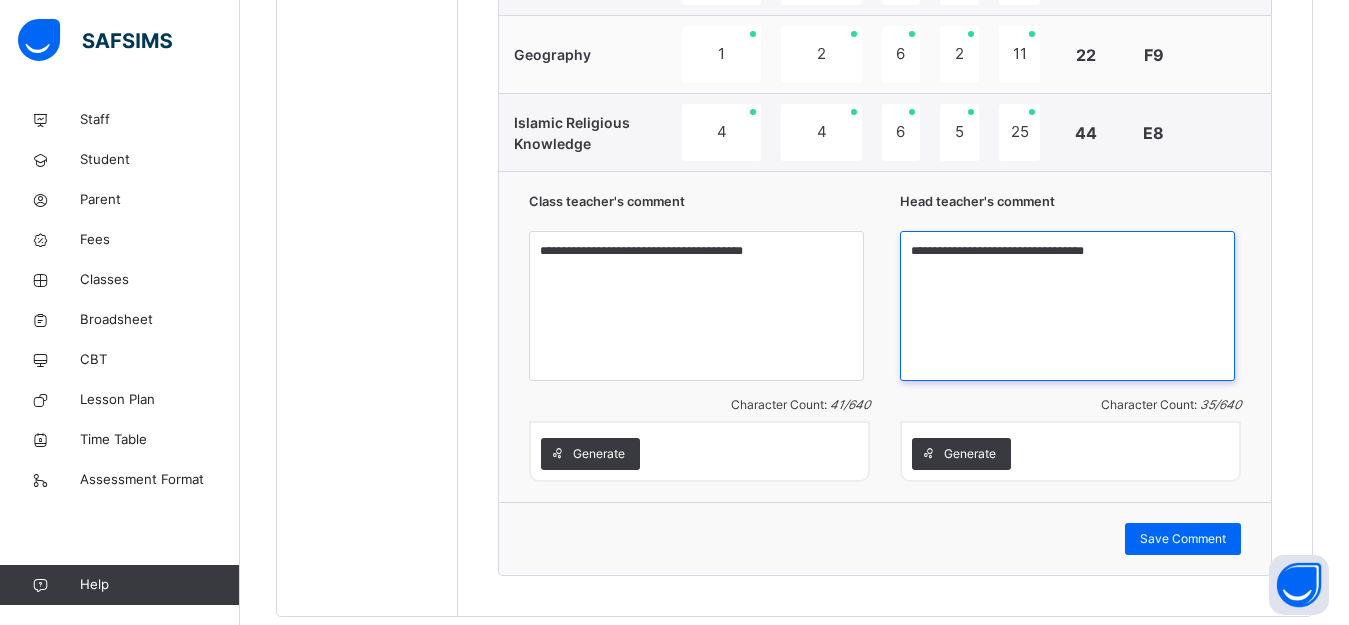 drag, startPoint x: 952, startPoint y: 253, endPoint x: 1215, endPoint y: 264, distance: 263.22995 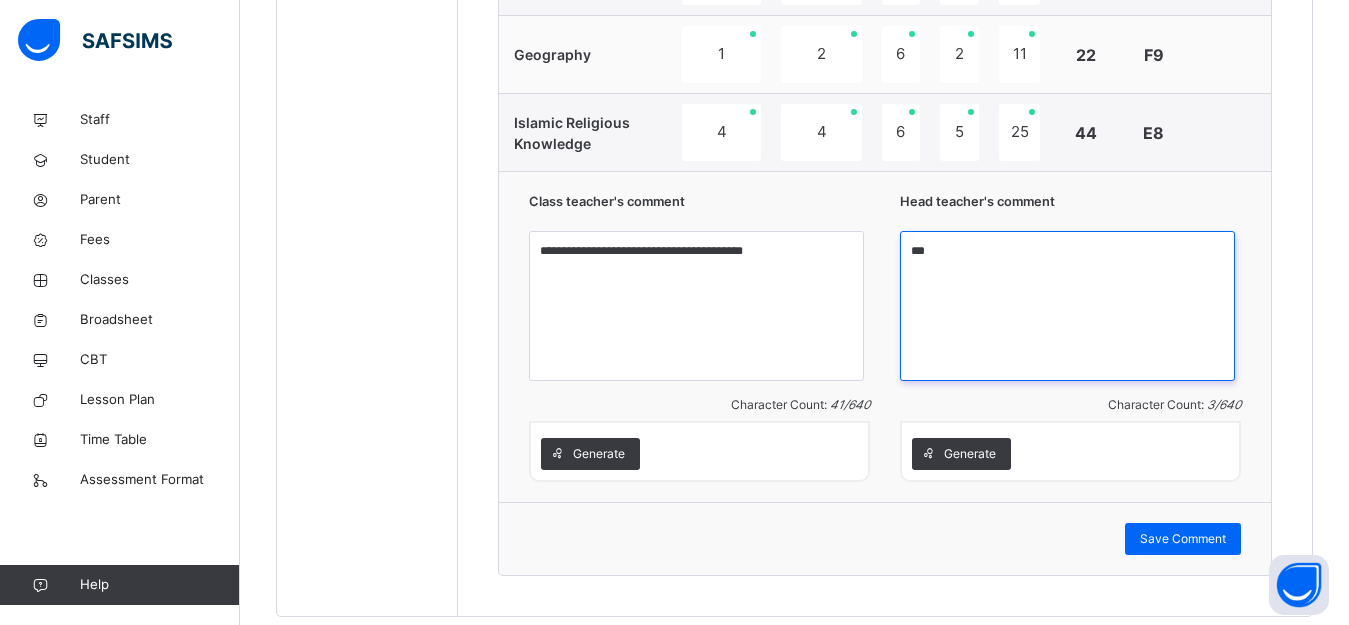 click on "**" at bounding box center (1067, 306) 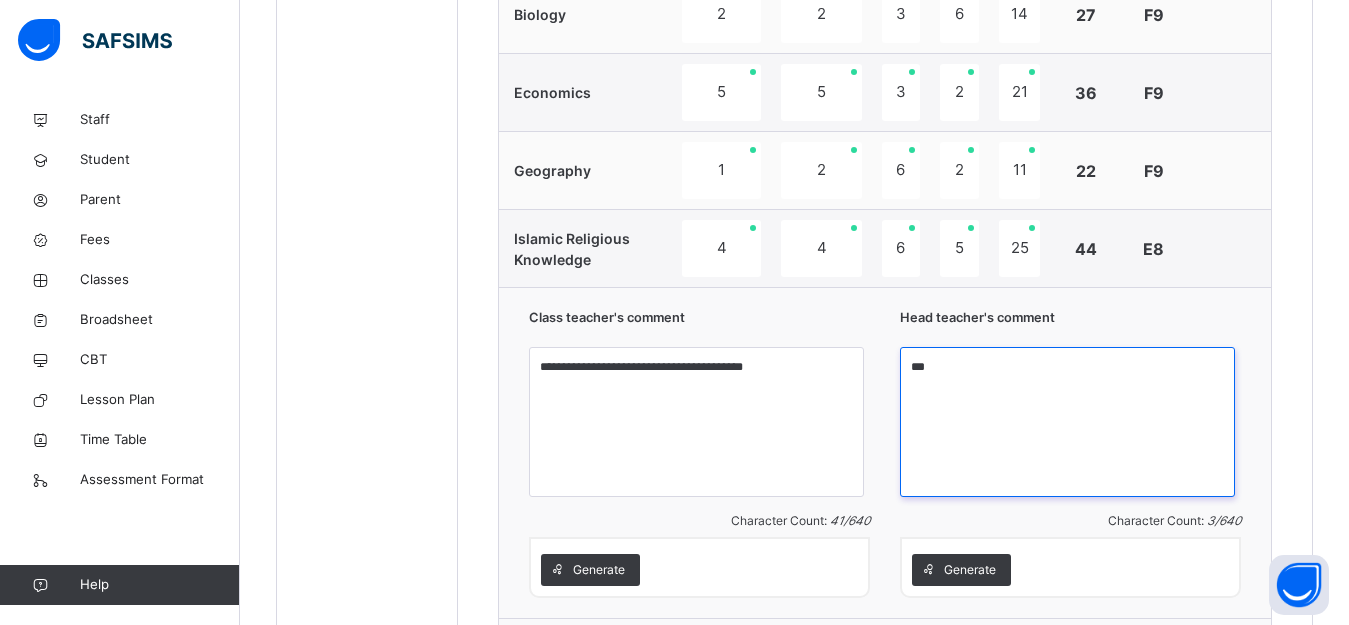 scroll, scrollTop: 1681, scrollLeft: 0, axis: vertical 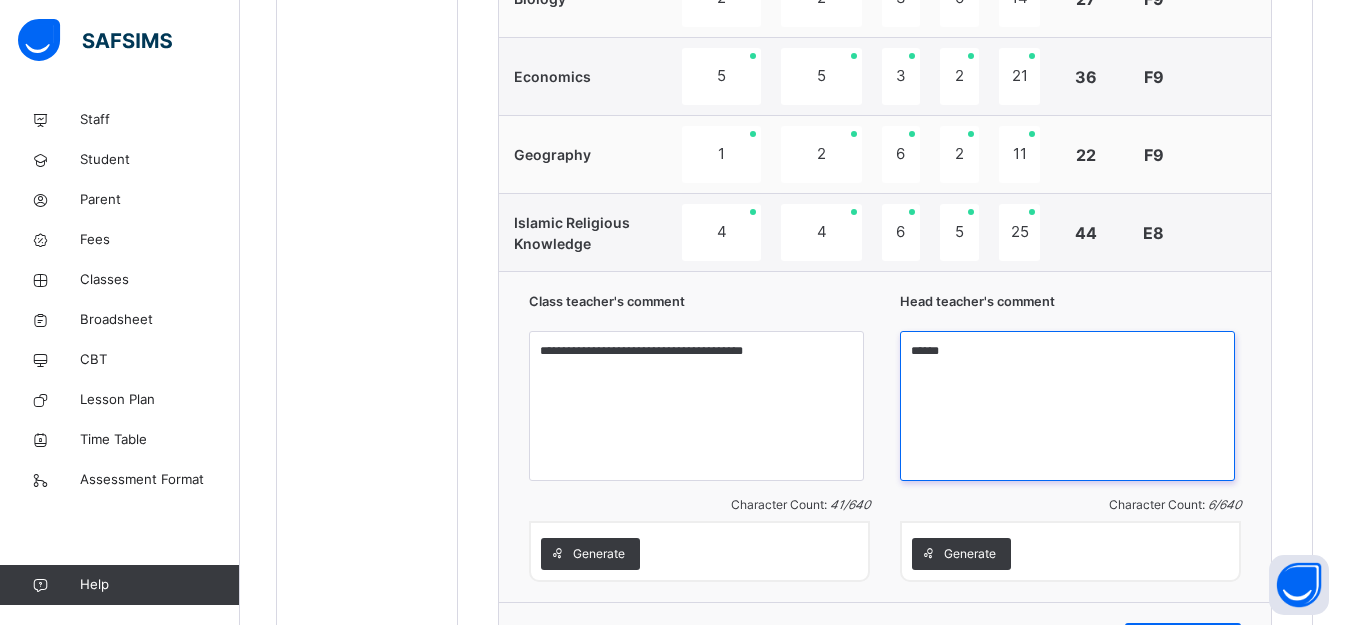 click on "******" at bounding box center (1067, 406) 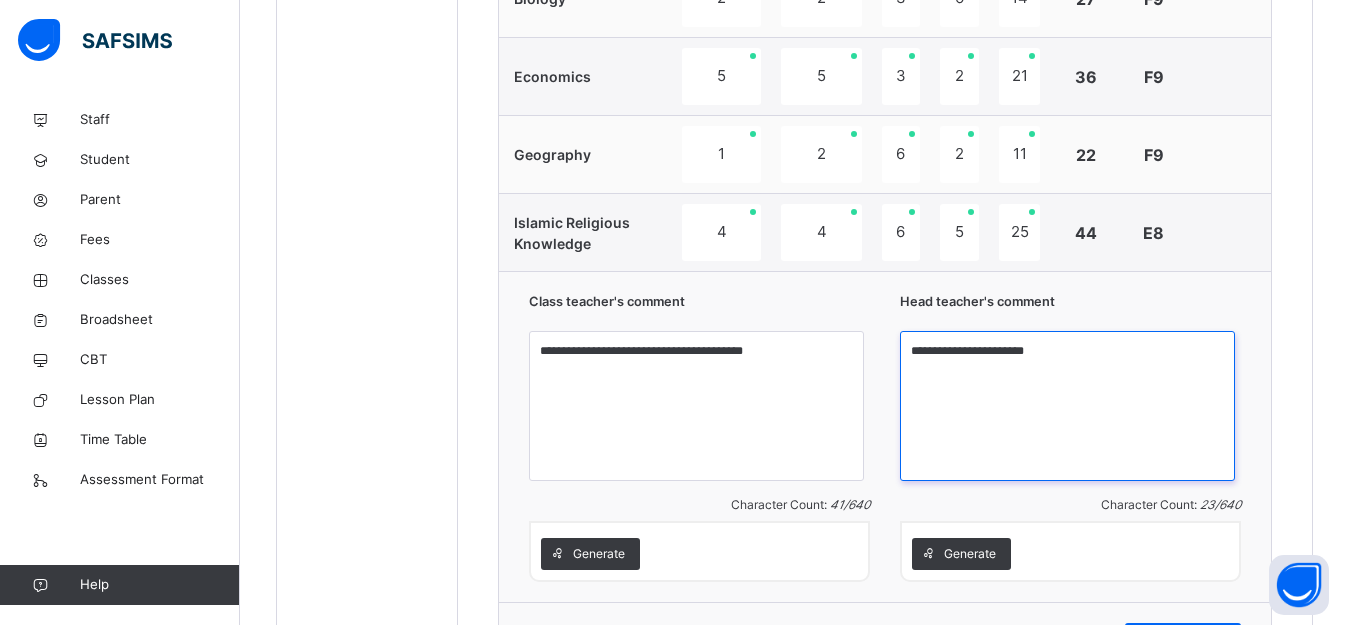 click on "**********" at bounding box center [1067, 406] 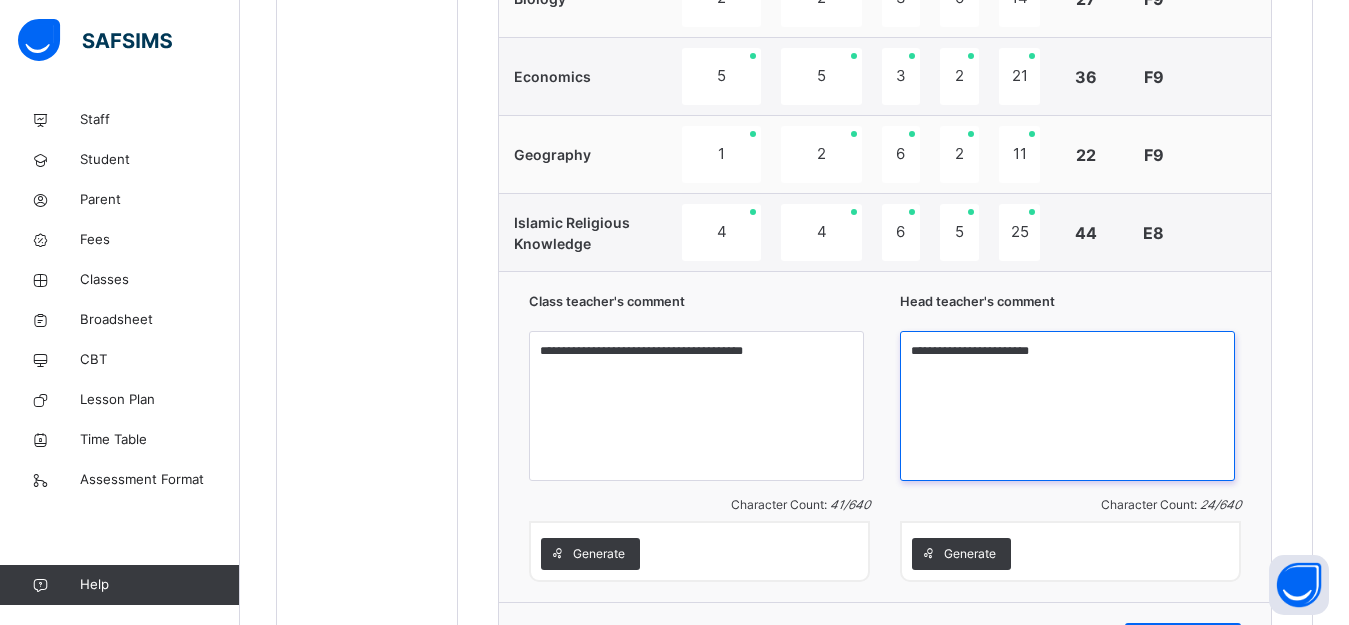 click on "**********" at bounding box center (1067, 406) 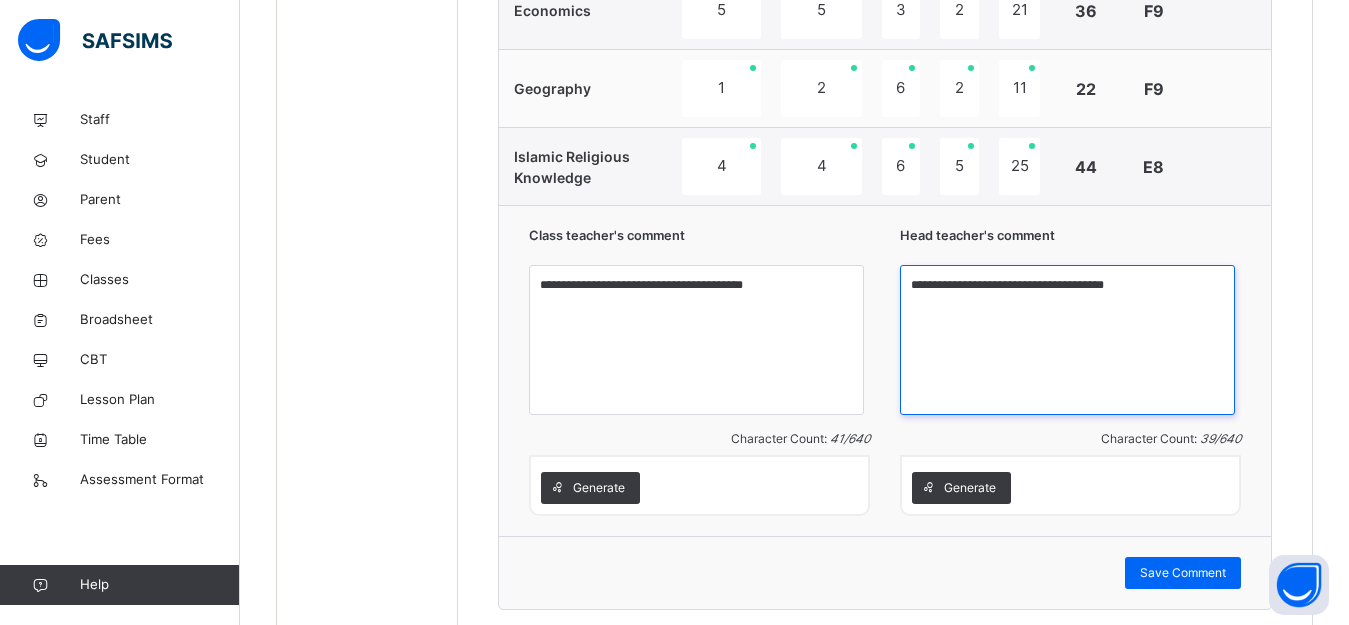 scroll, scrollTop: 1833, scrollLeft: 0, axis: vertical 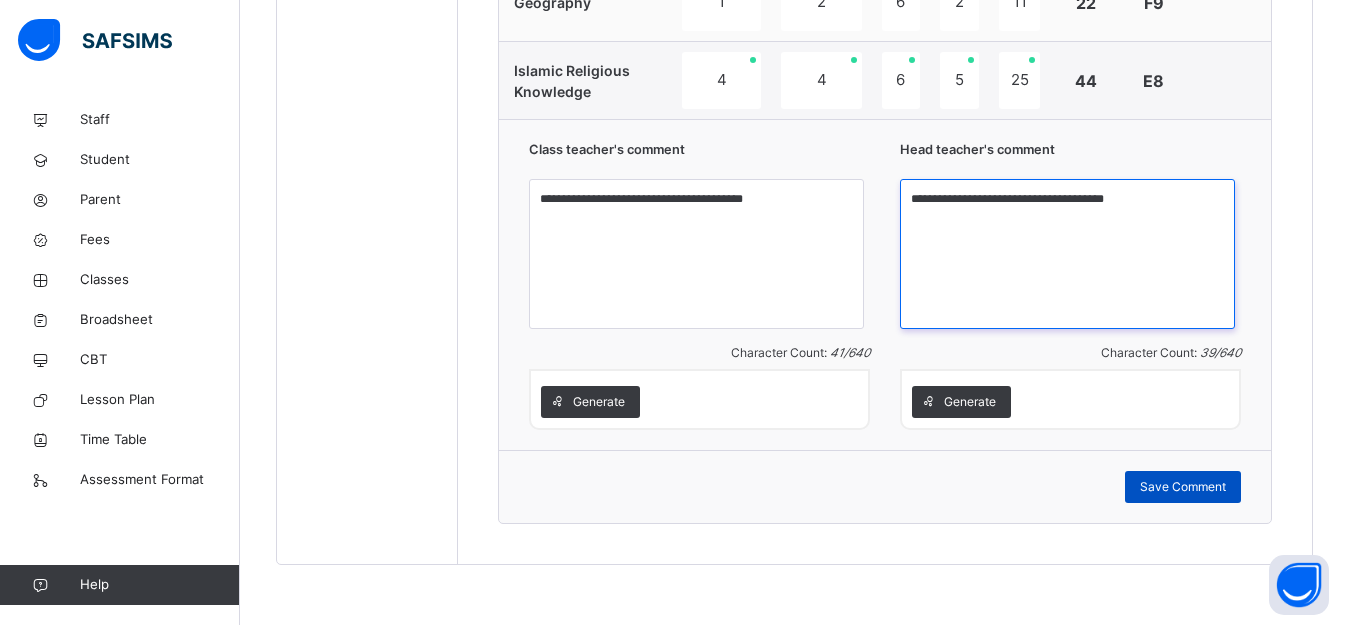 type on "**********" 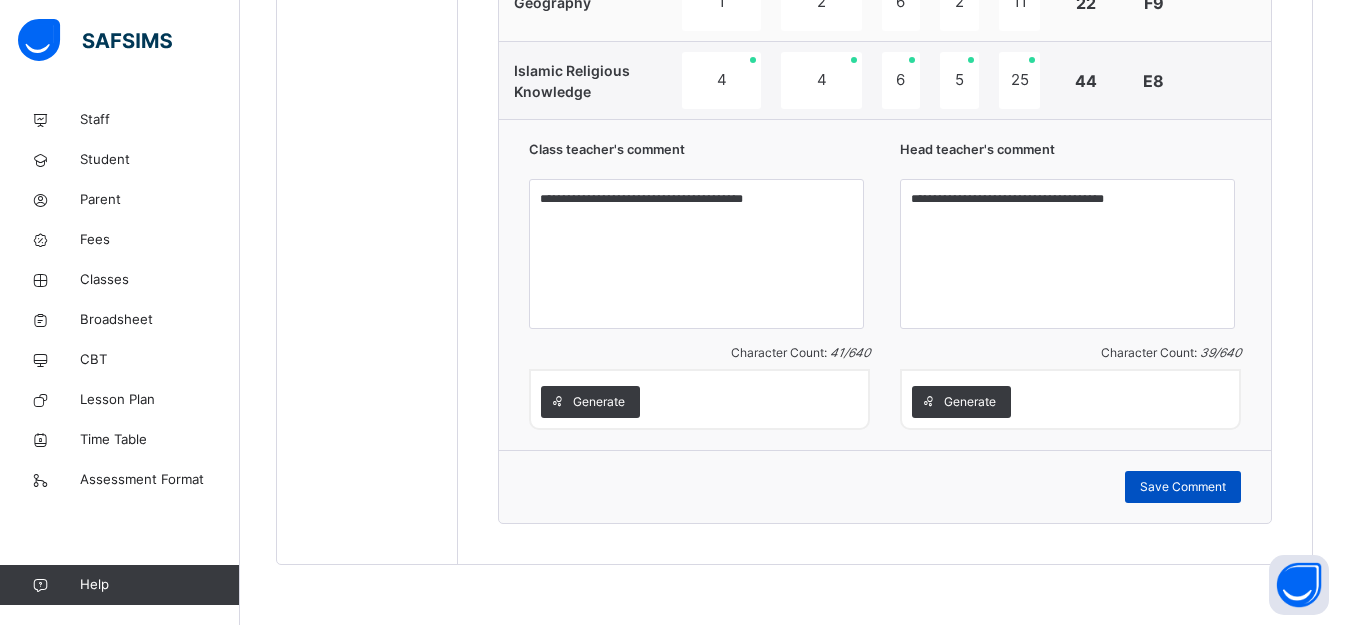 click on "Save Comment" at bounding box center (1183, 487) 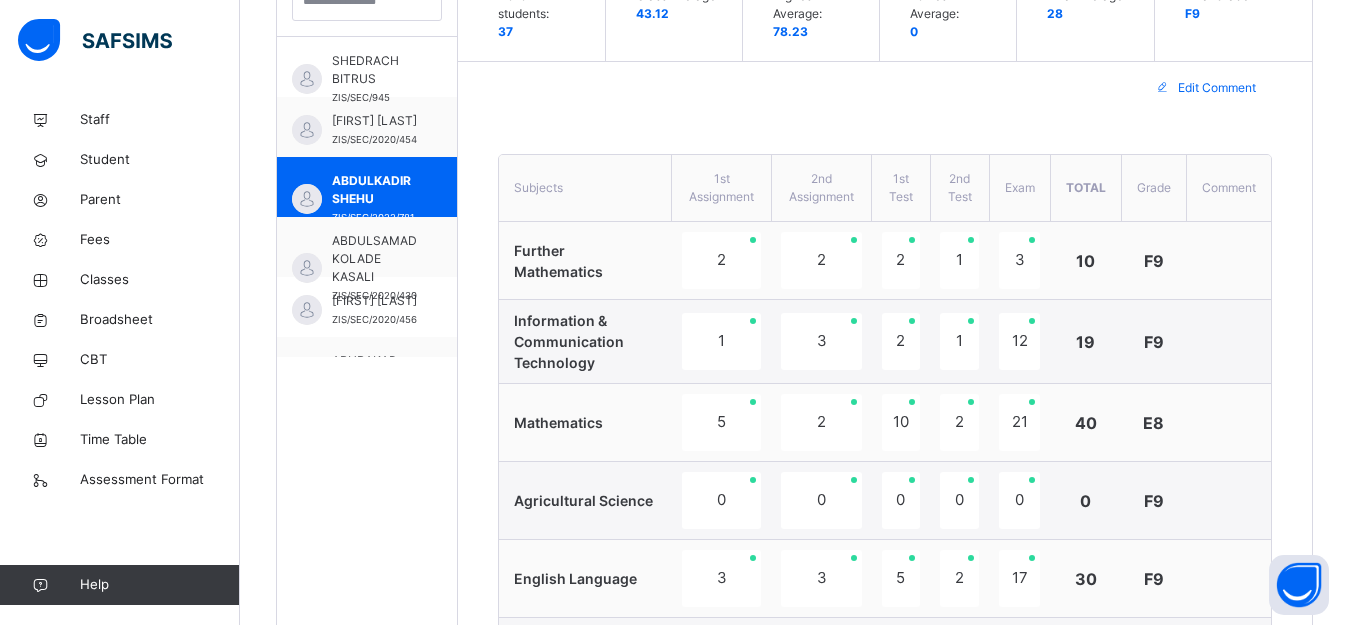 scroll, scrollTop: 533, scrollLeft: 0, axis: vertical 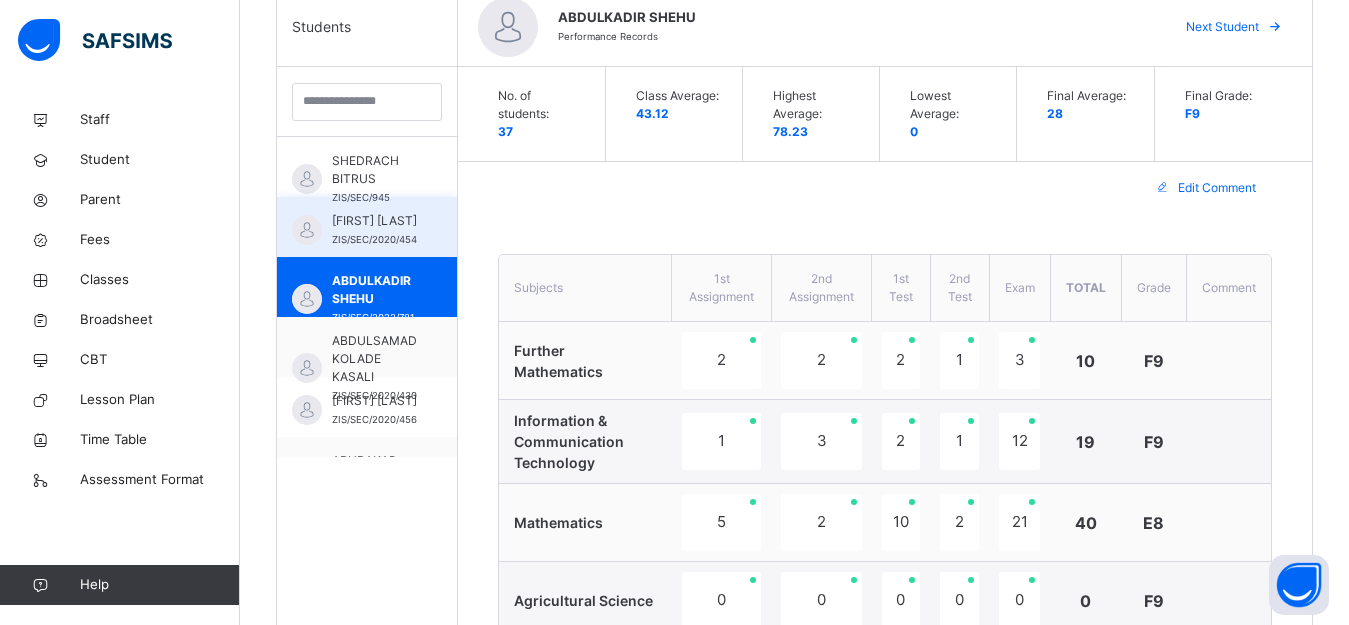 click on "[FIRST] [LAST]" at bounding box center (374, 221) 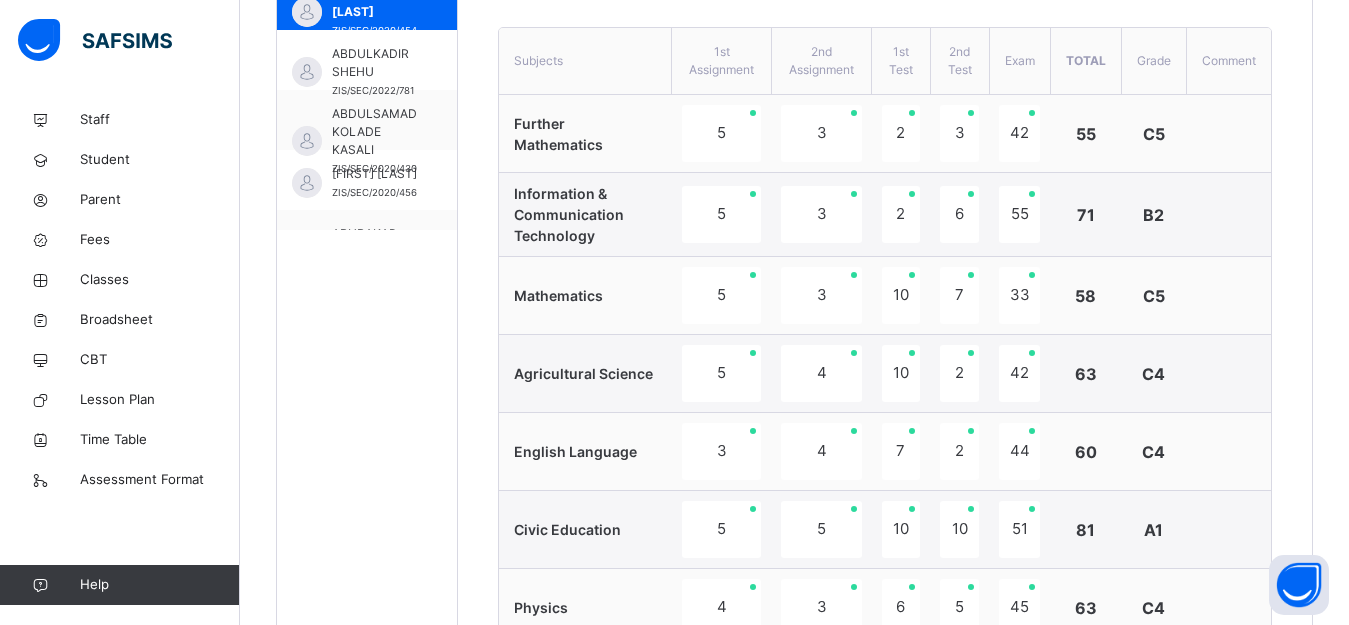 scroll, scrollTop: 733, scrollLeft: 0, axis: vertical 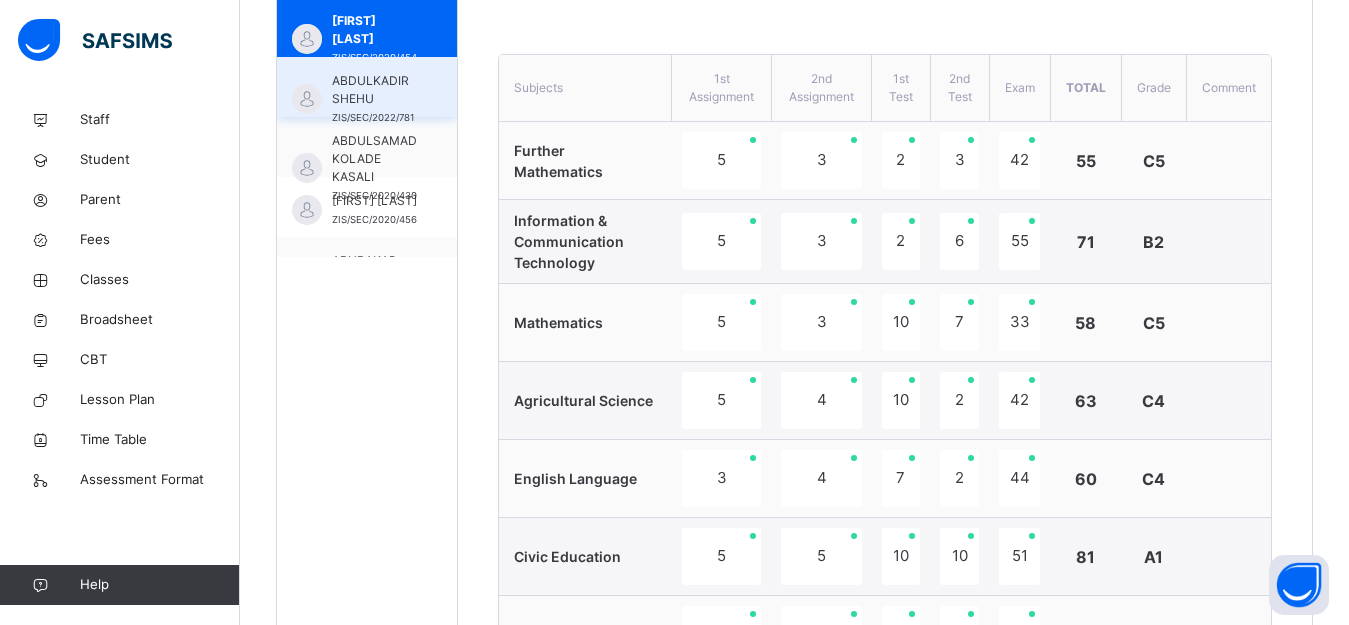 click on "ABDULKADIR  SHEHU" at bounding box center [373, 90] 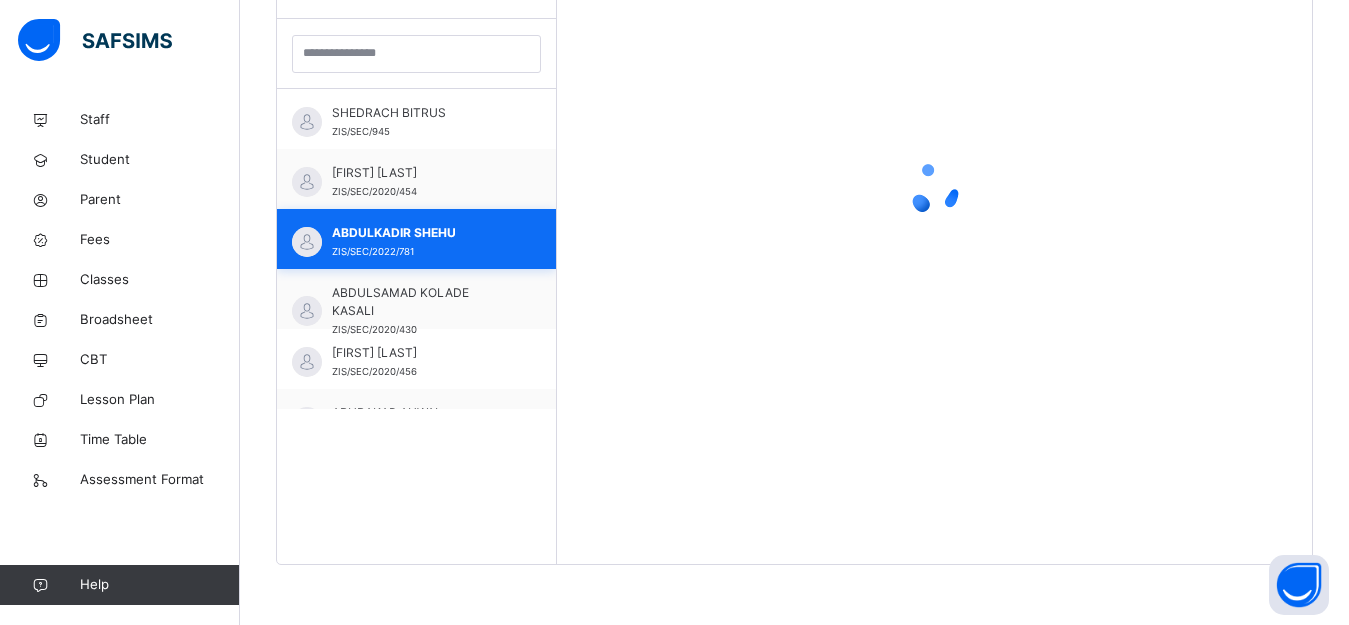 scroll, scrollTop: 581, scrollLeft: 0, axis: vertical 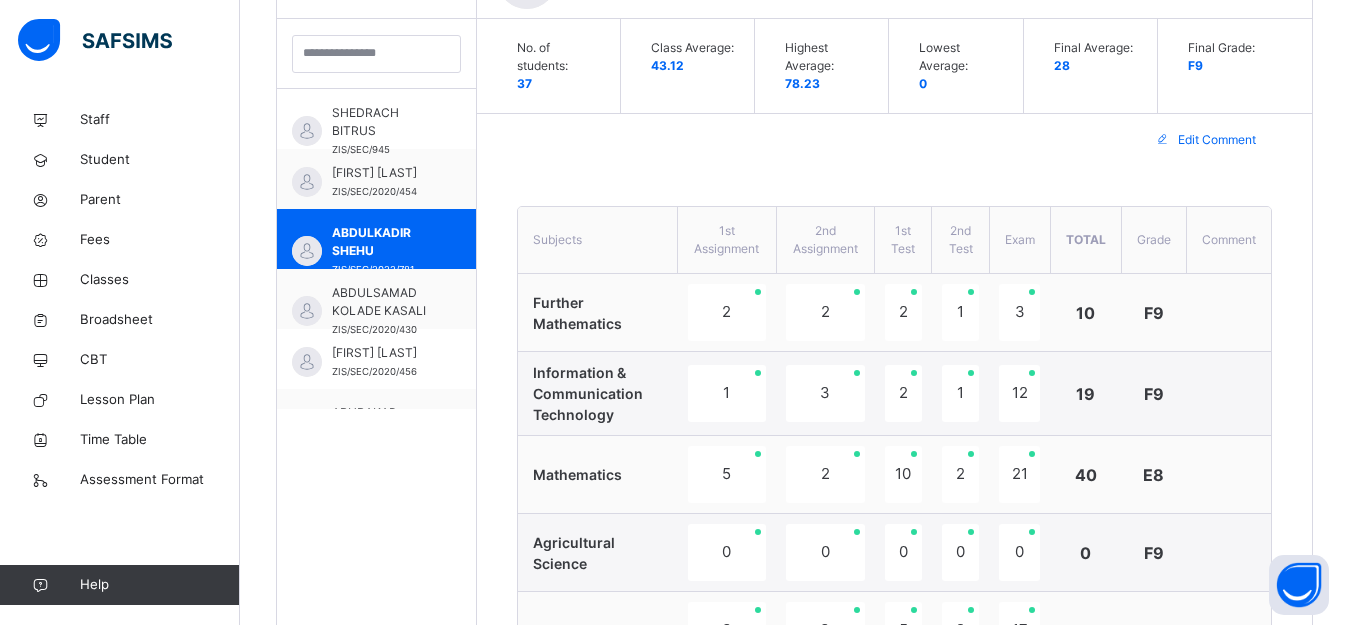 type on "**********" 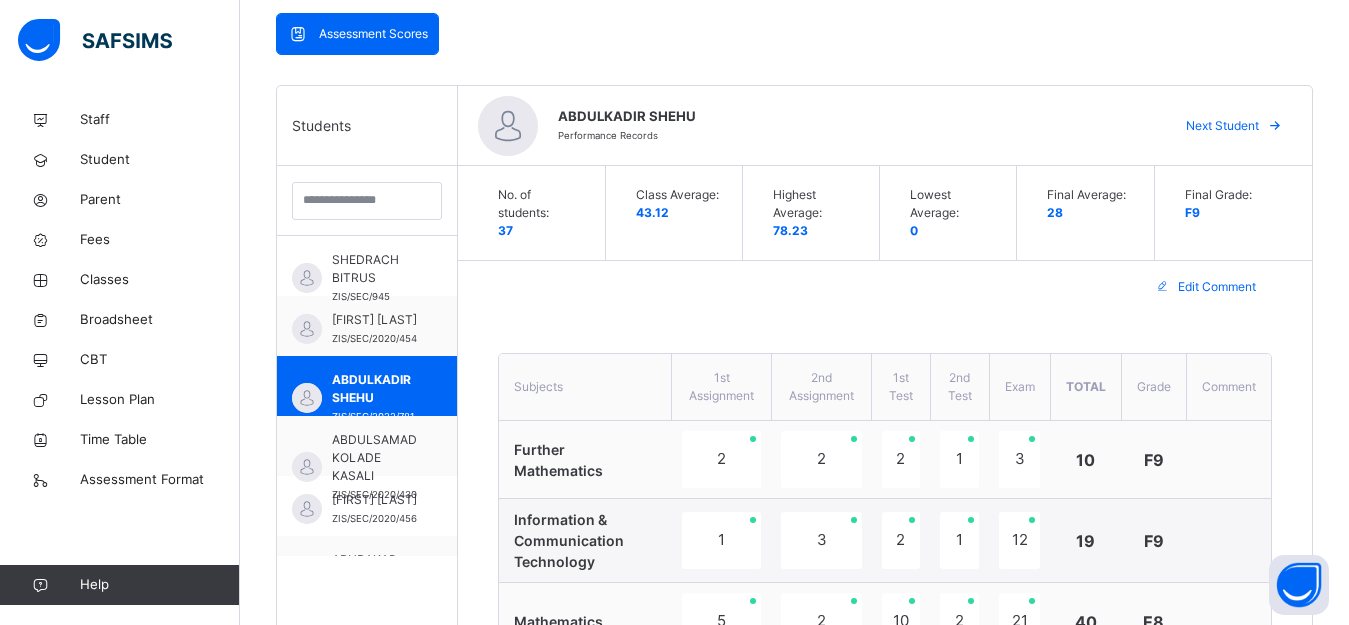 scroll, scrollTop: 433, scrollLeft: 0, axis: vertical 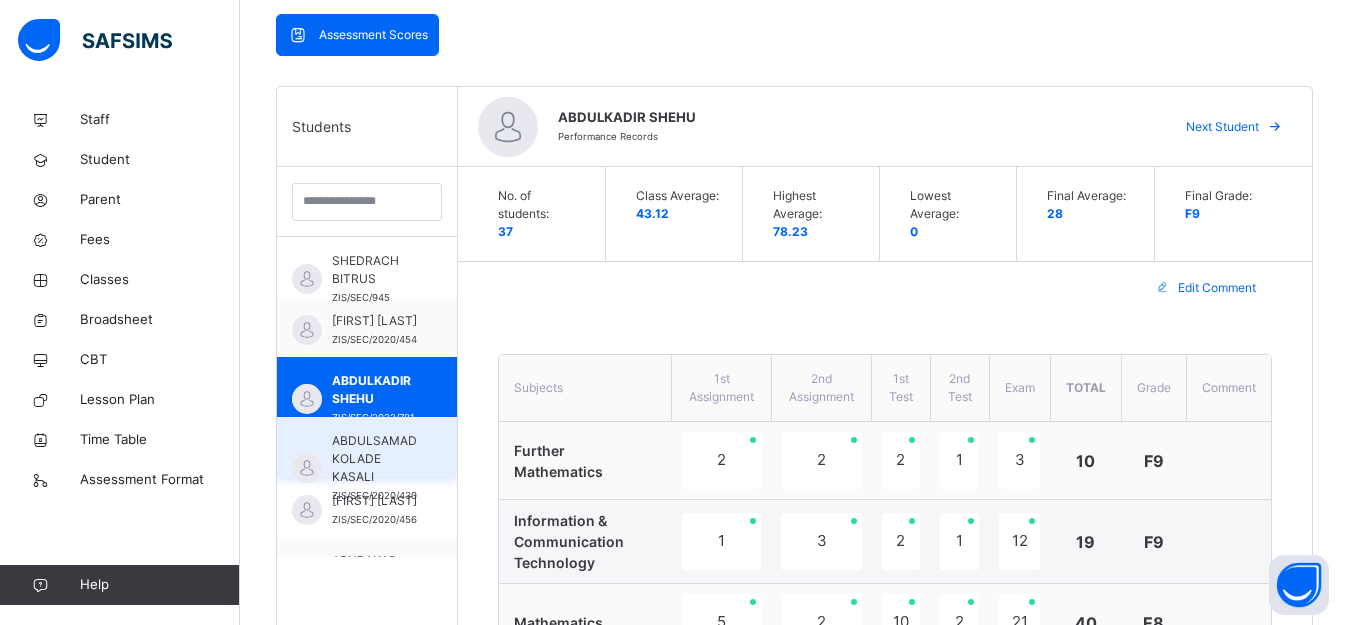 click on "ABDULSAMAD KOLADE KASALI" at bounding box center (374, 459) 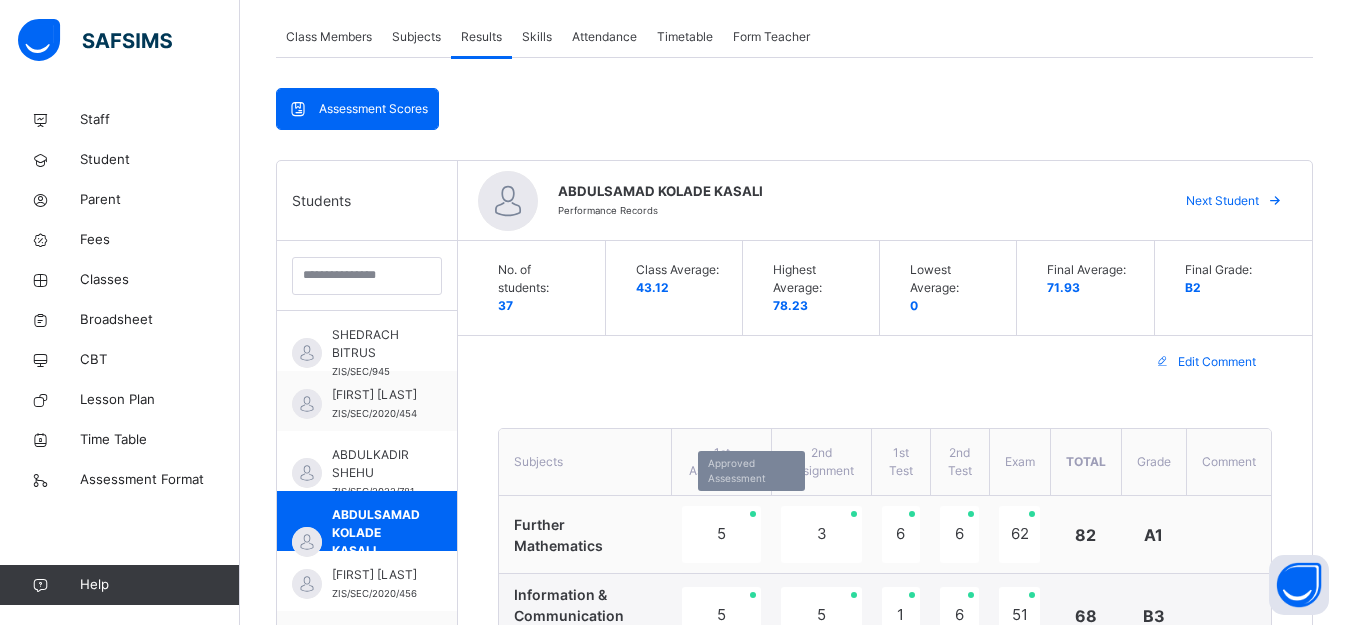 scroll, scrollTop: 333, scrollLeft: 0, axis: vertical 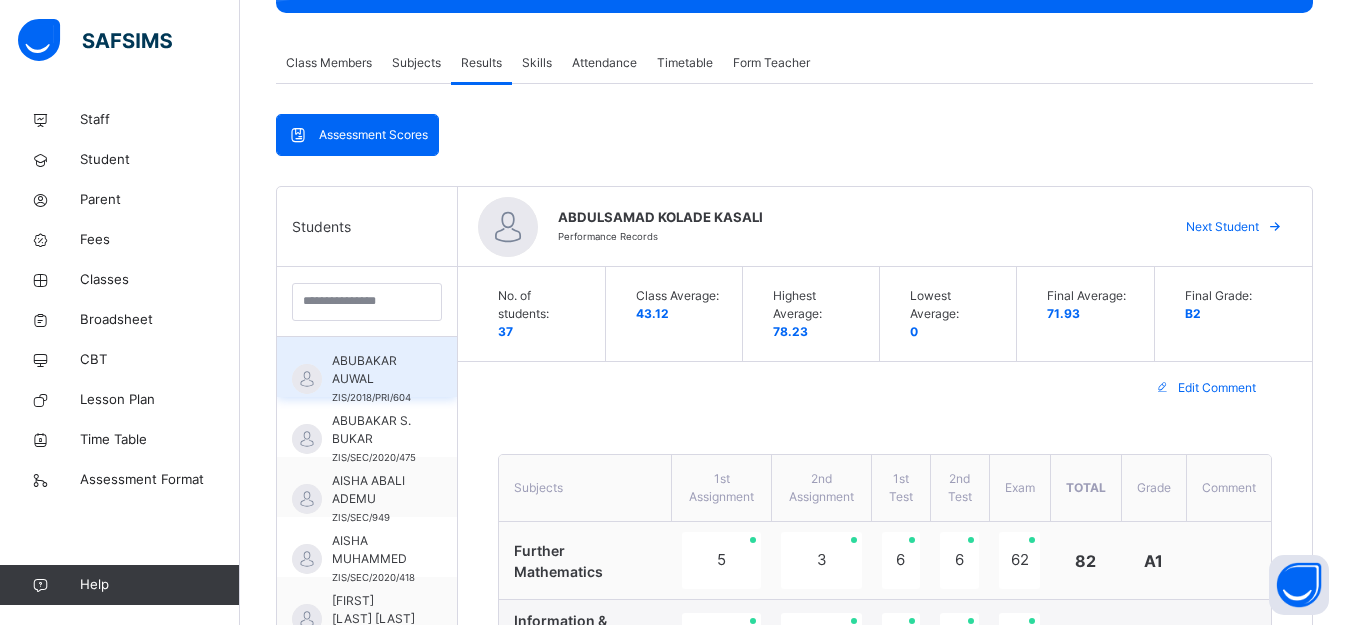 click on "ABUBAKAR  AUWAL" at bounding box center [372, 370] 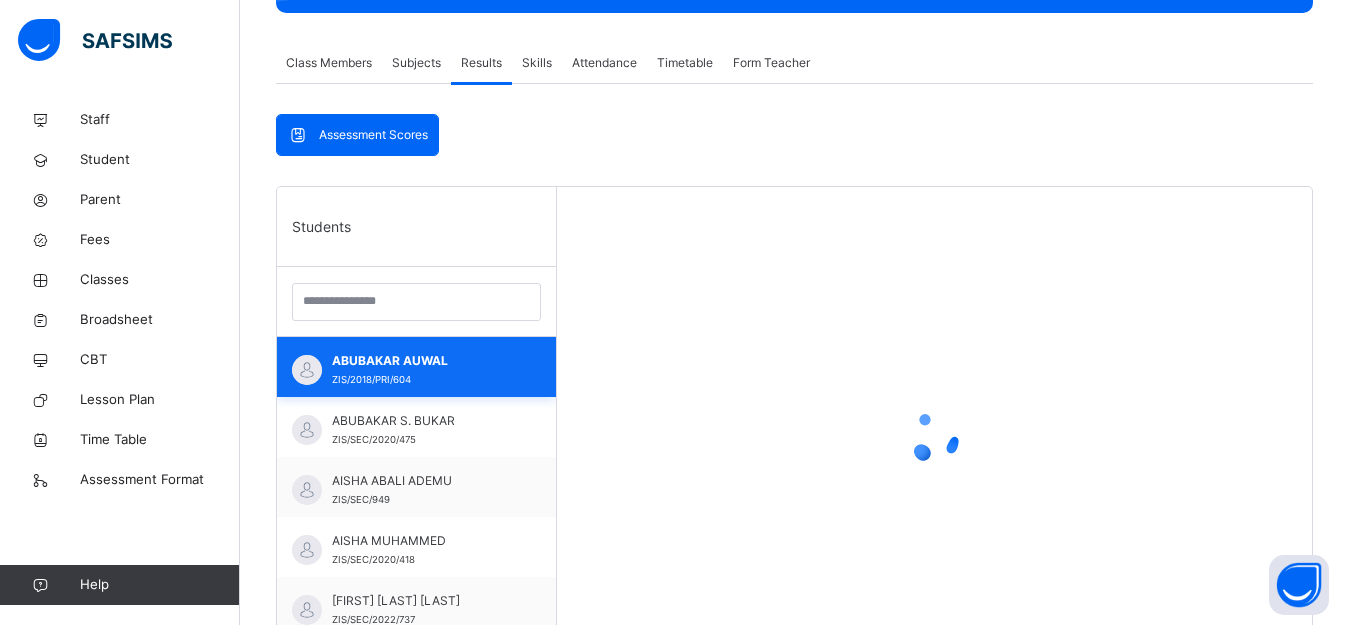 scroll, scrollTop: 282, scrollLeft: 0, axis: vertical 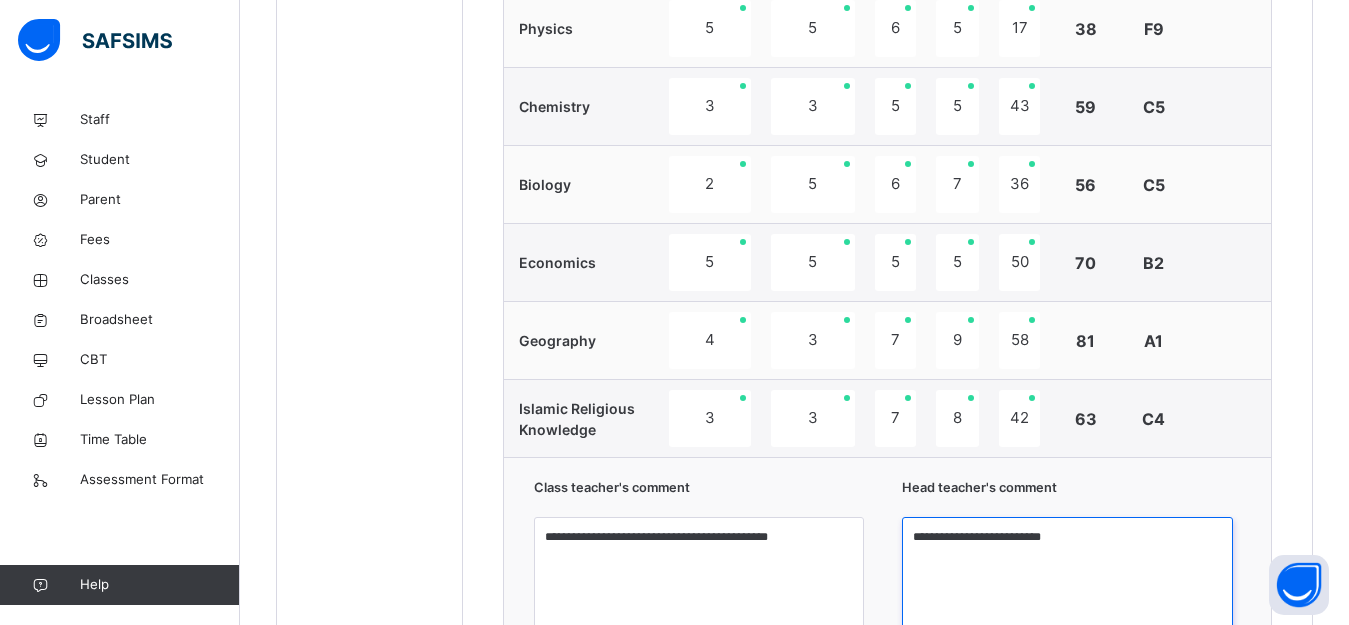 click on "**********" at bounding box center [1067, 592] 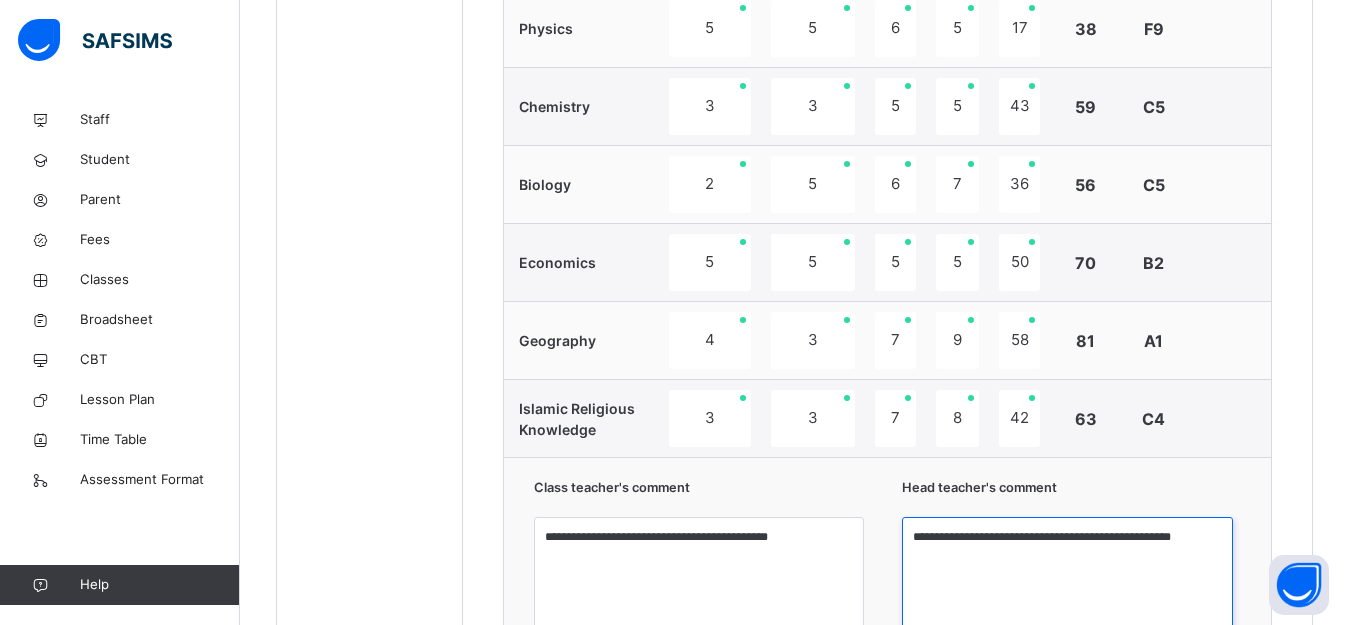 type on "**********" 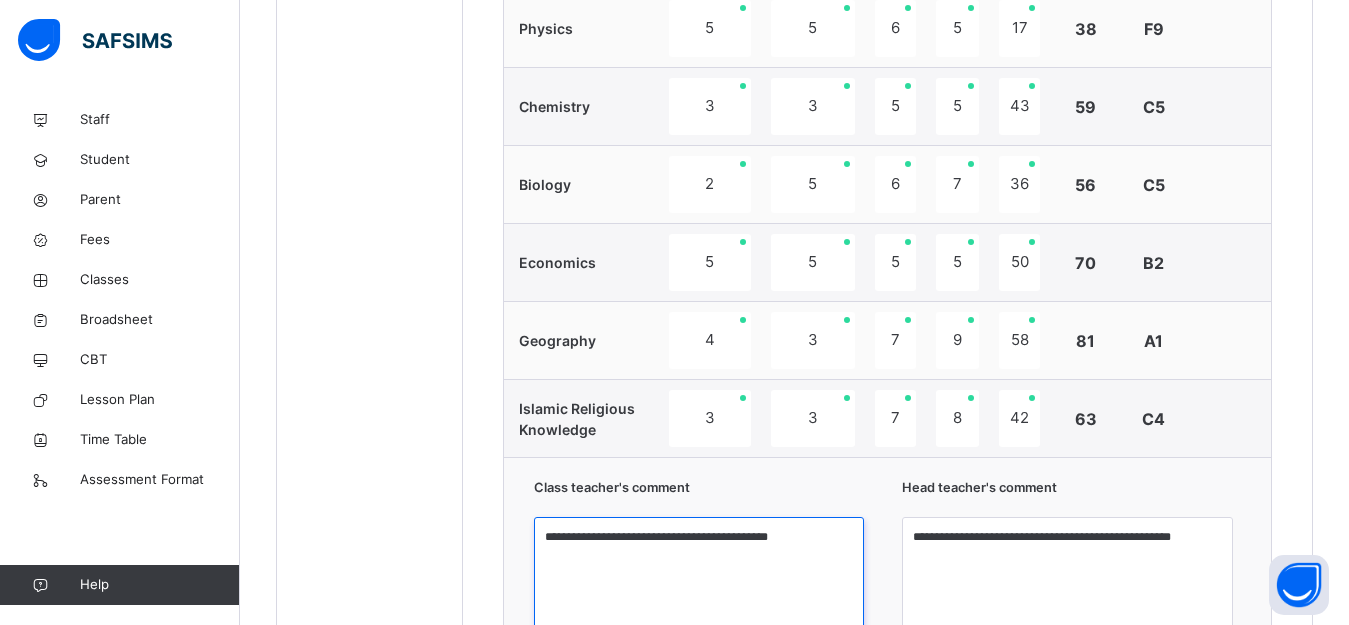 click on "**********" at bounding box center (699, 592) 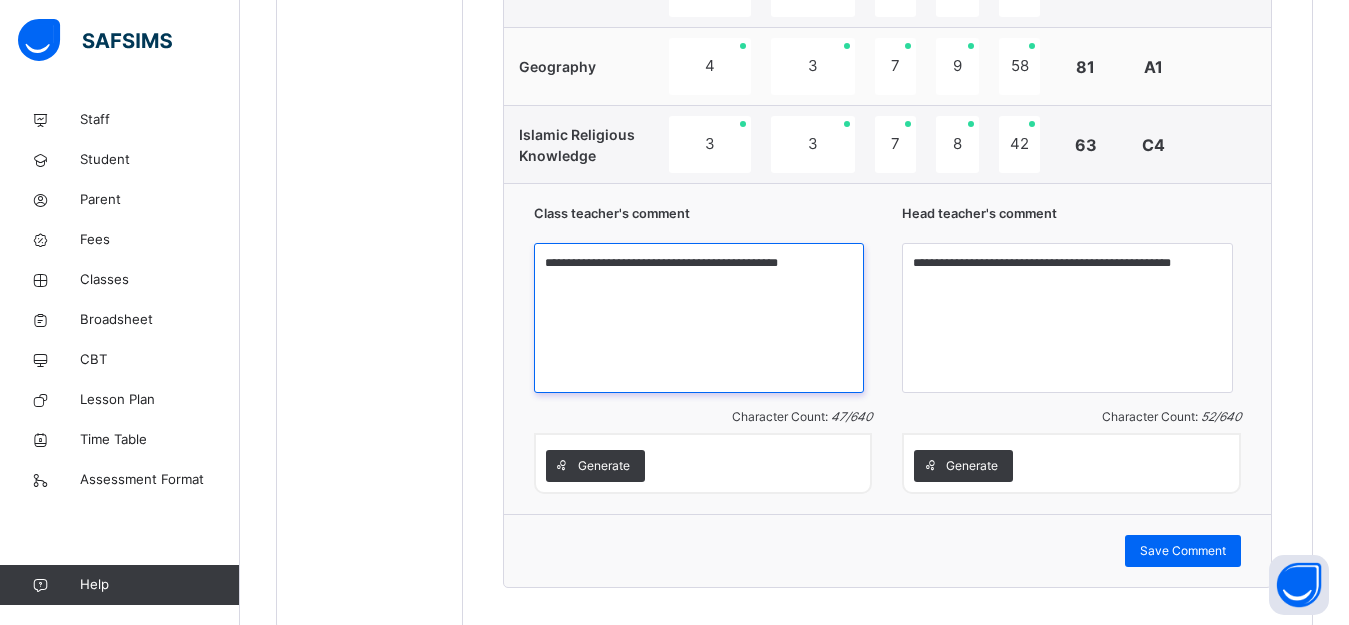 scroll, scrollTop: 1633, scrollLeft: 0, axis: vertical 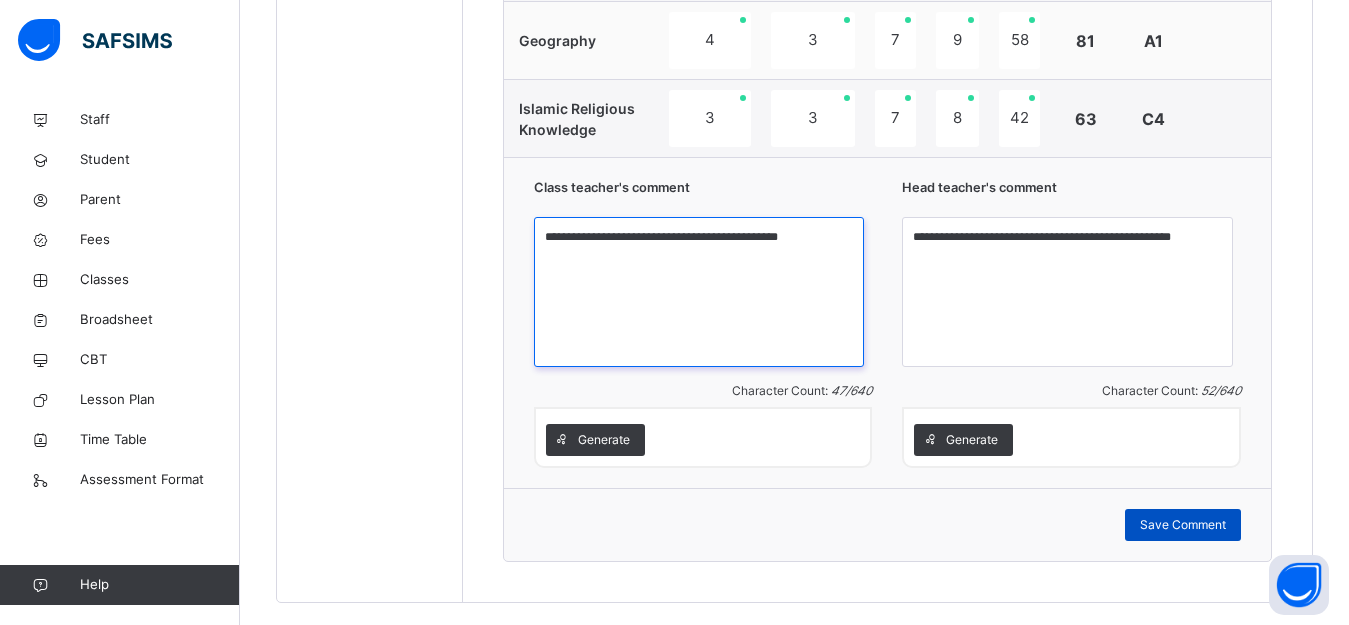 type on "**********" 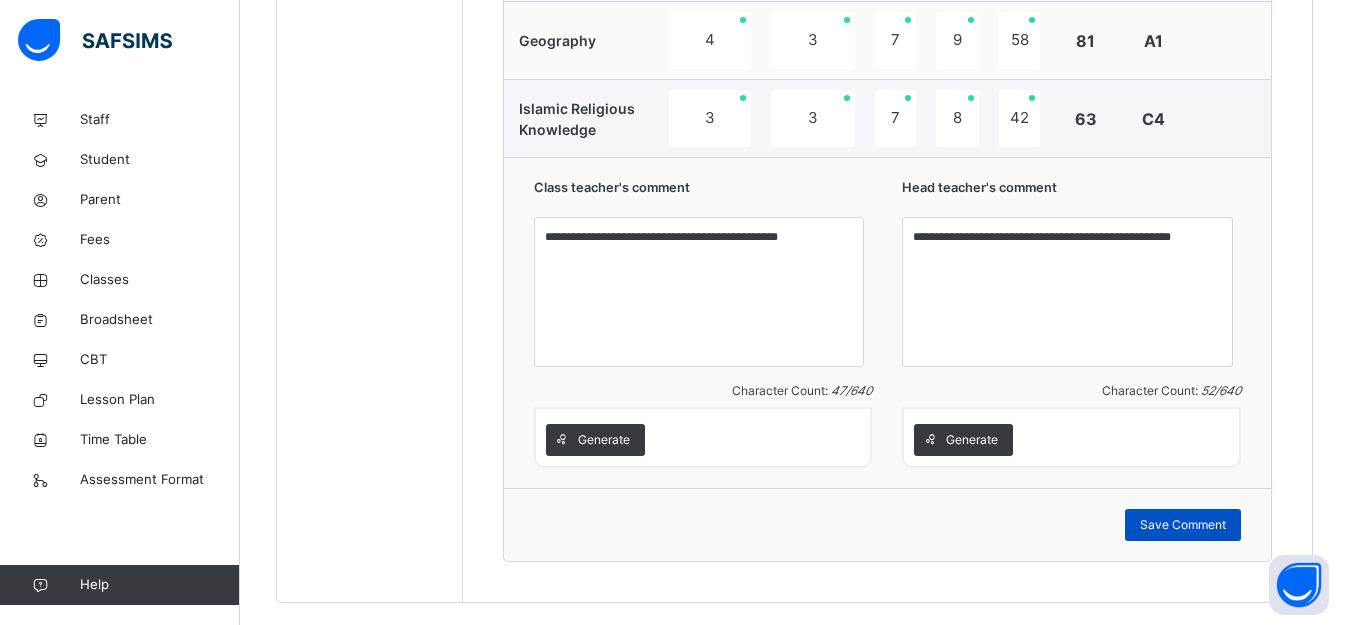click on "Save Comment" at bounding box center [1183, 525] 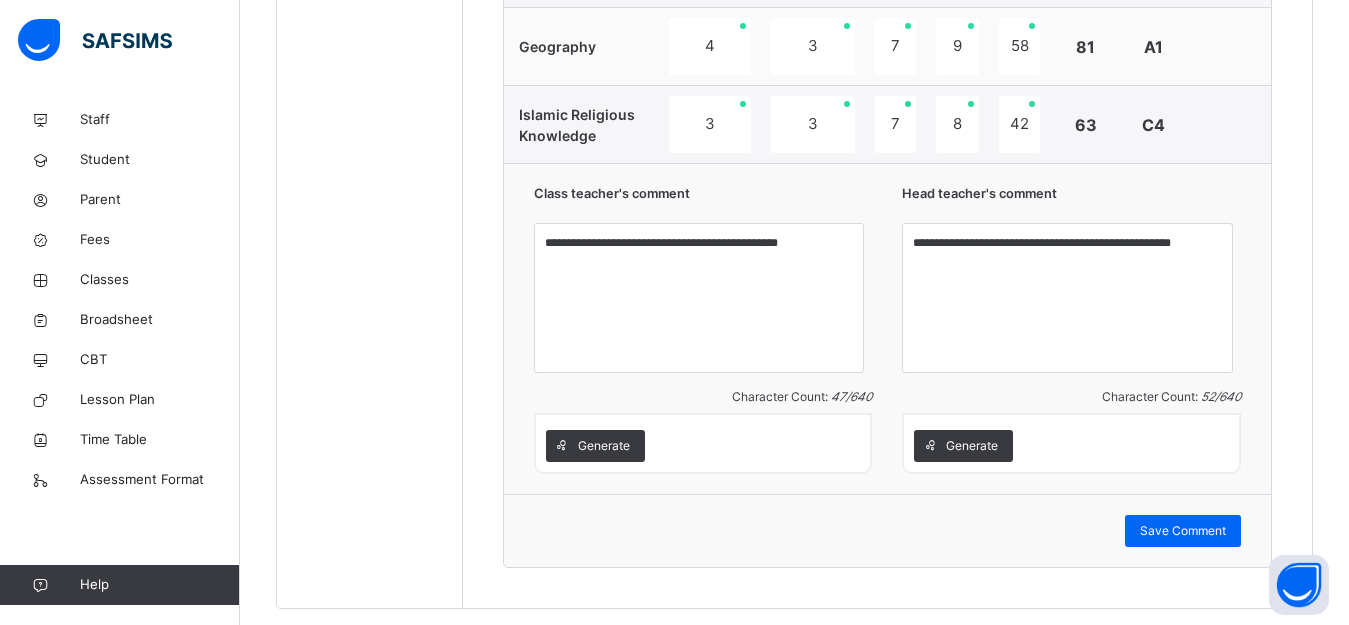 scroll, scrollTop: 1633, scrollLeft: 0, axis: vertical 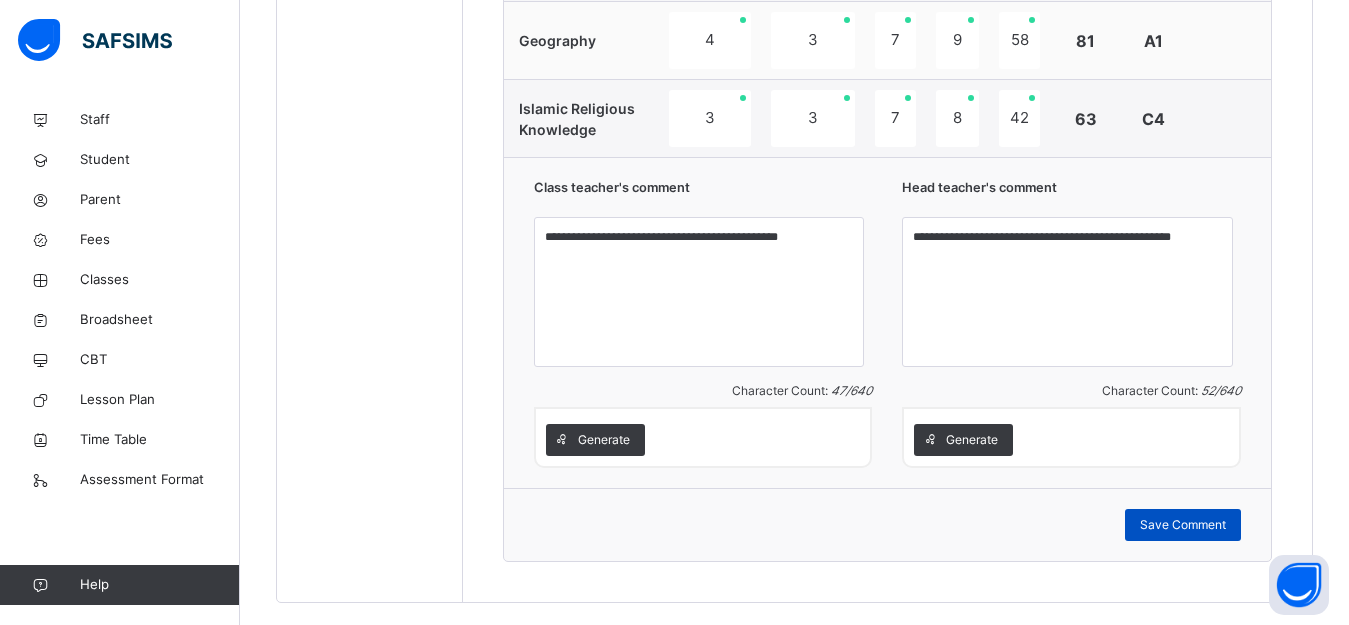 click on "Save Comment" at bounding box center [1183, 525] 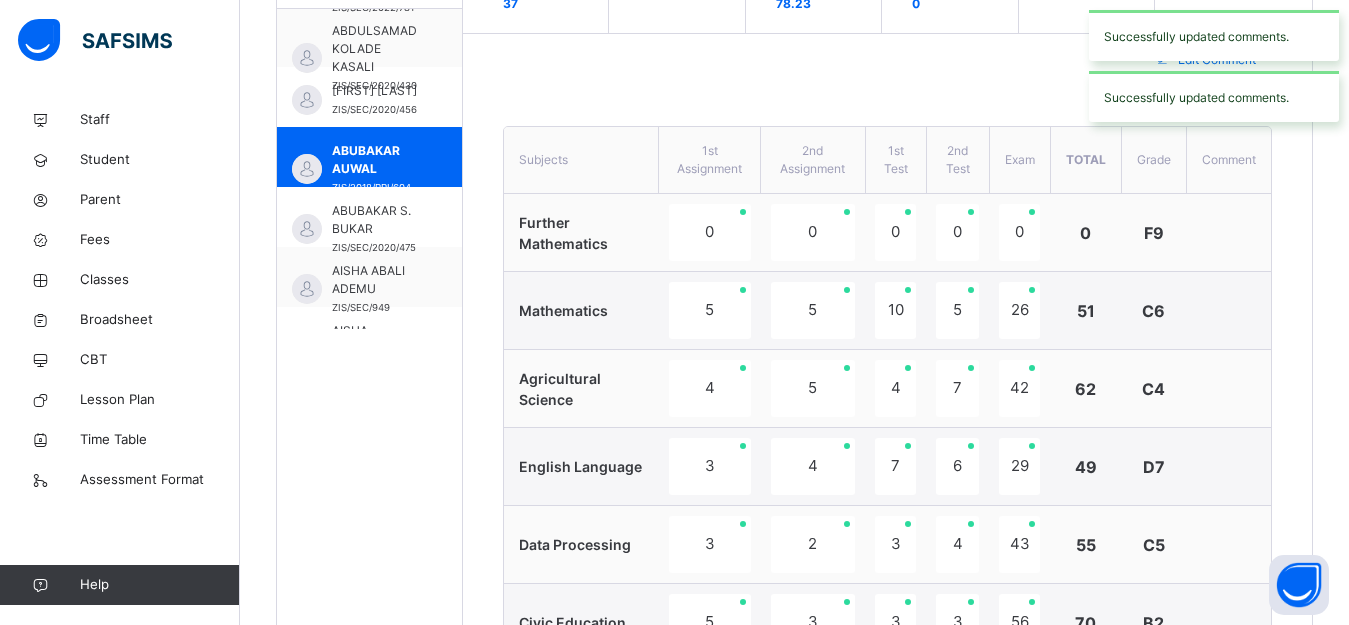scroll, scrollTop: 633, scrollLeft: 0, axis: vertical 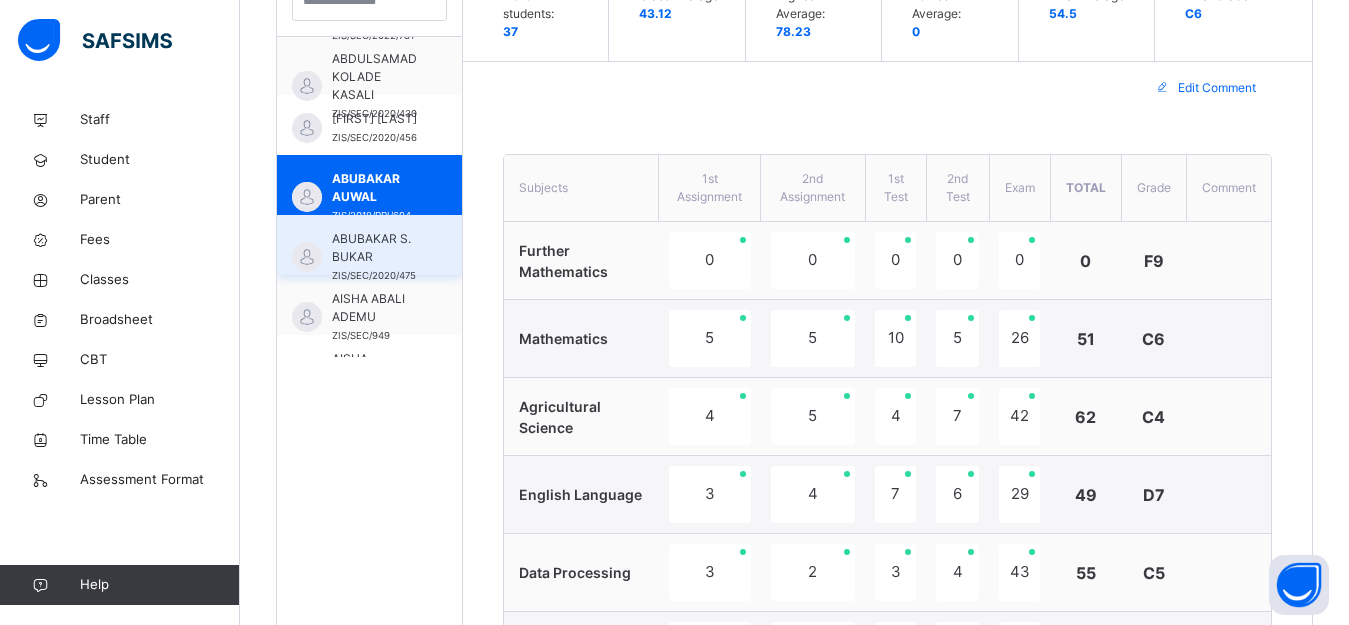 click on "ABUBAKAR S. BUKAR" at bounding box center [374, 248] 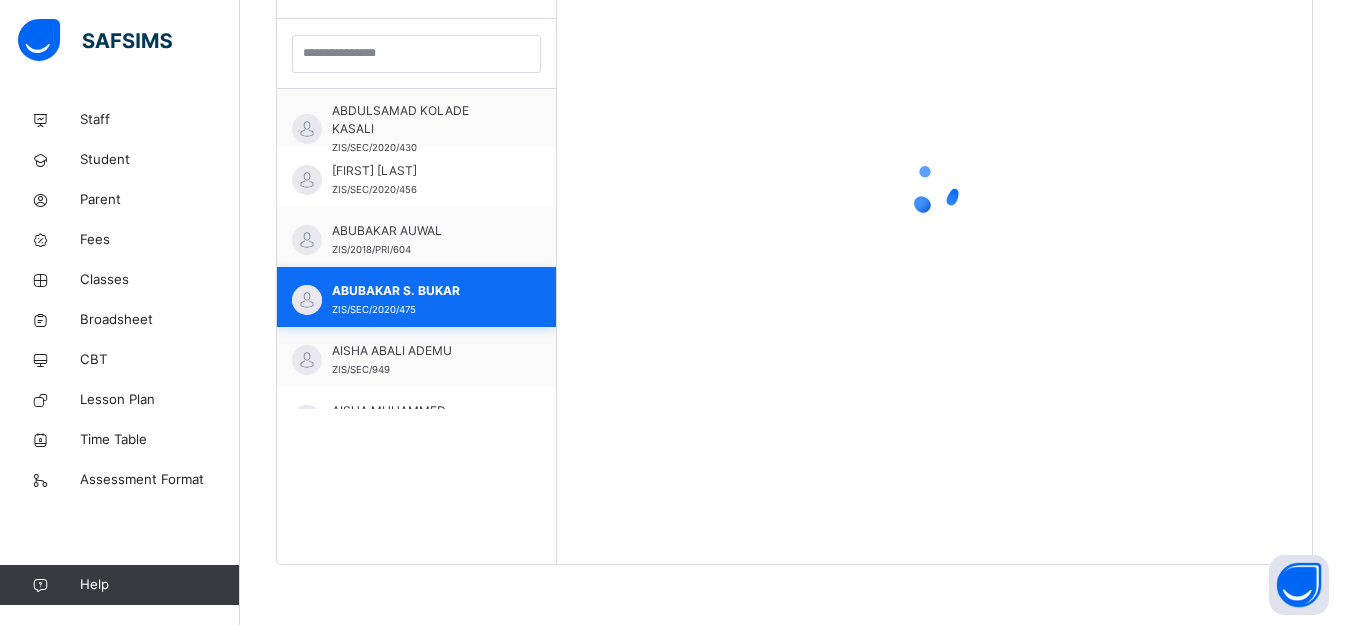 scroll, scrollTop: 581, scrollLeft: 0, axis: vertical 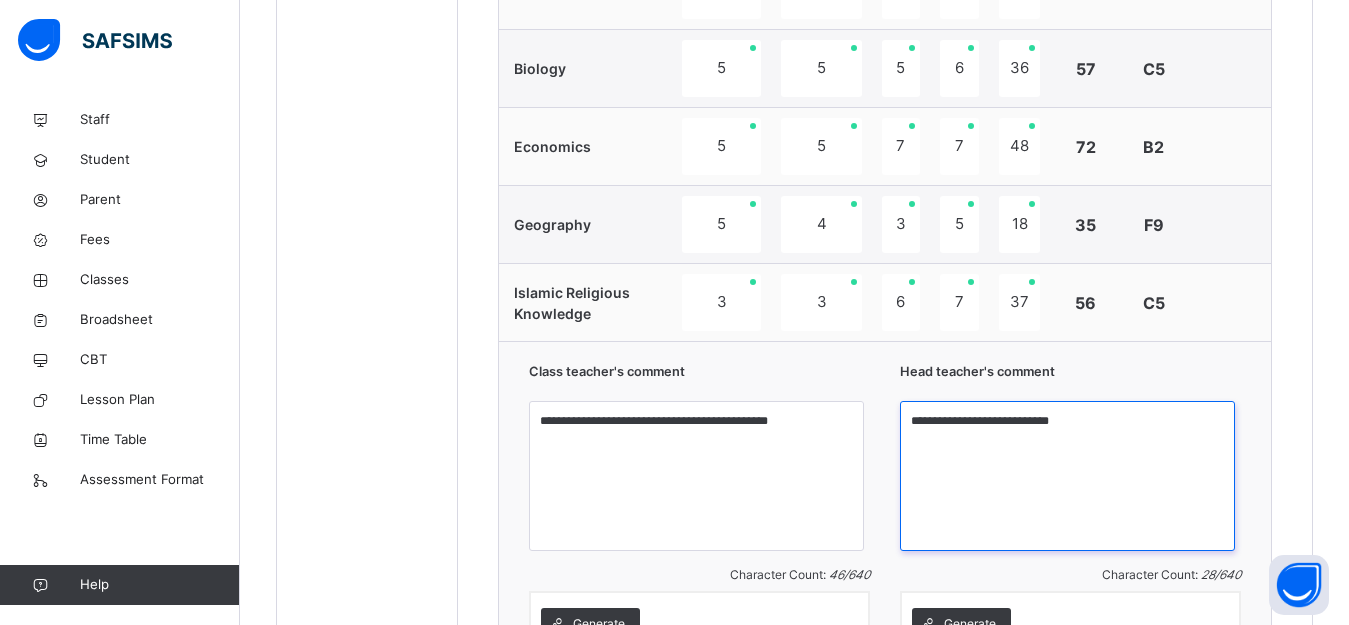 click on "**********" at bounding box center (1067, 476) 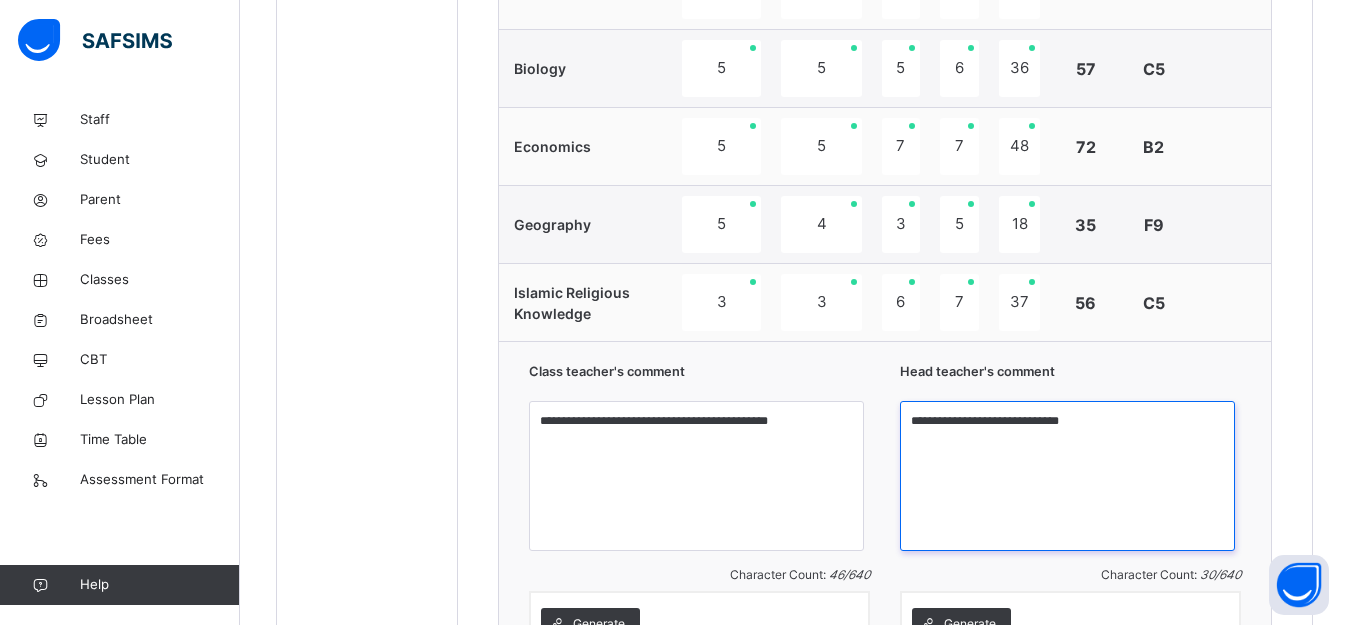click on "**********" at bounding box center [1067, 476] 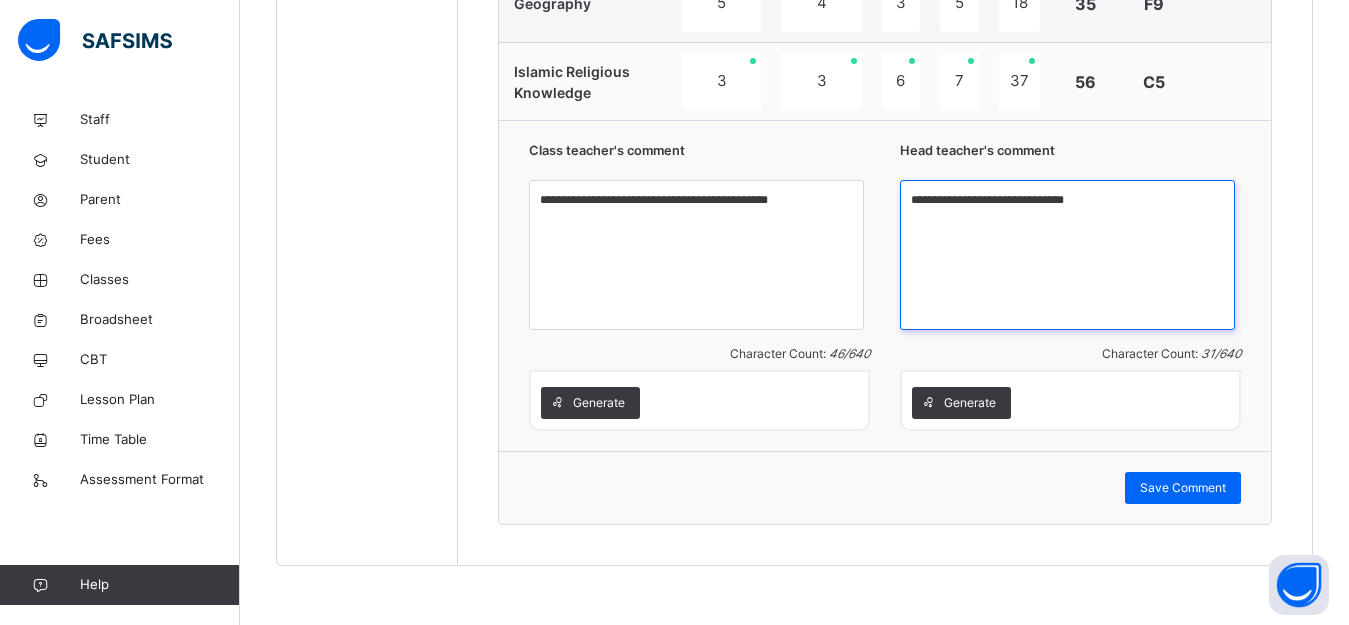 scroll, scrollTop: 1755, scrollLeft: 0, axis: vertical 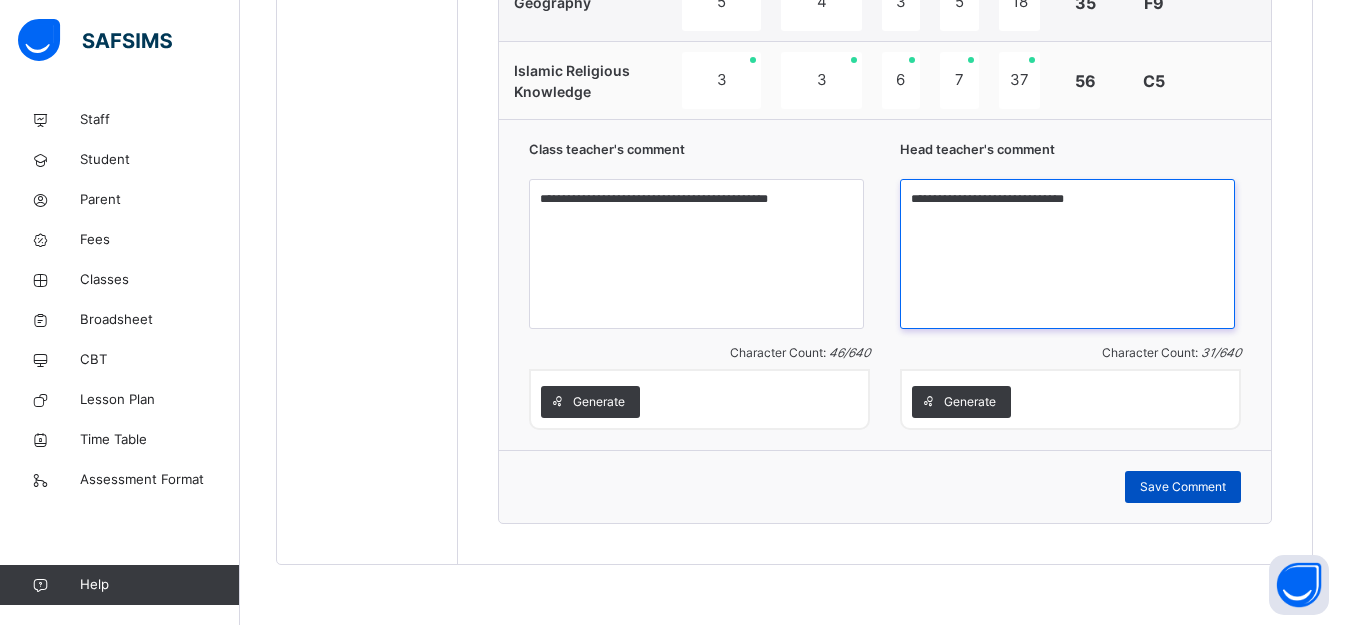 type on "**********" 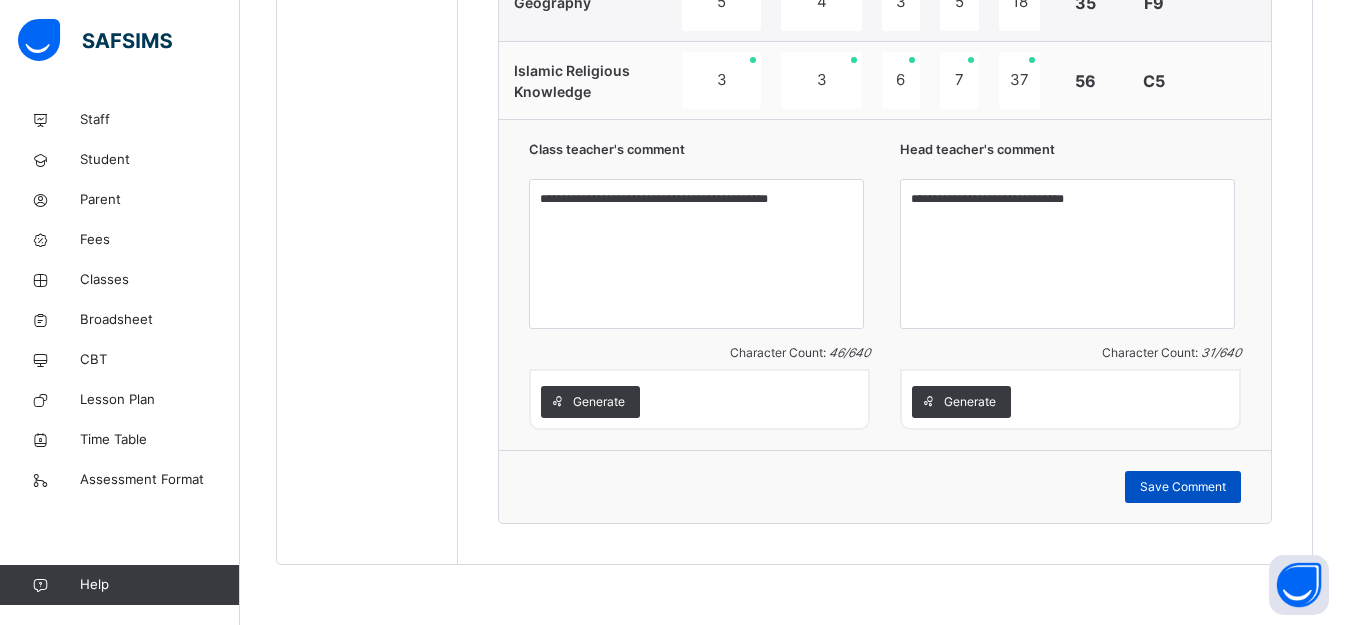 click on "Save Comment" at bounding box center (1183, 487) 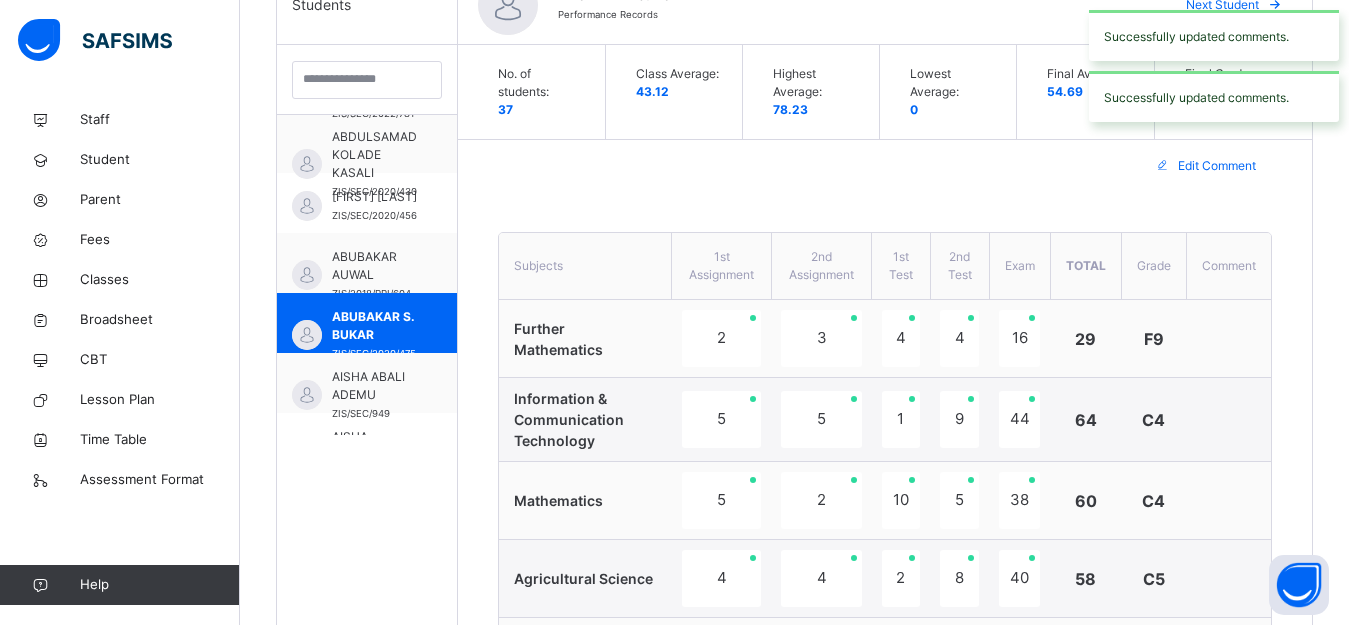 scroll, scrollTop: 455, scrollLeft: 0, axis: vertical 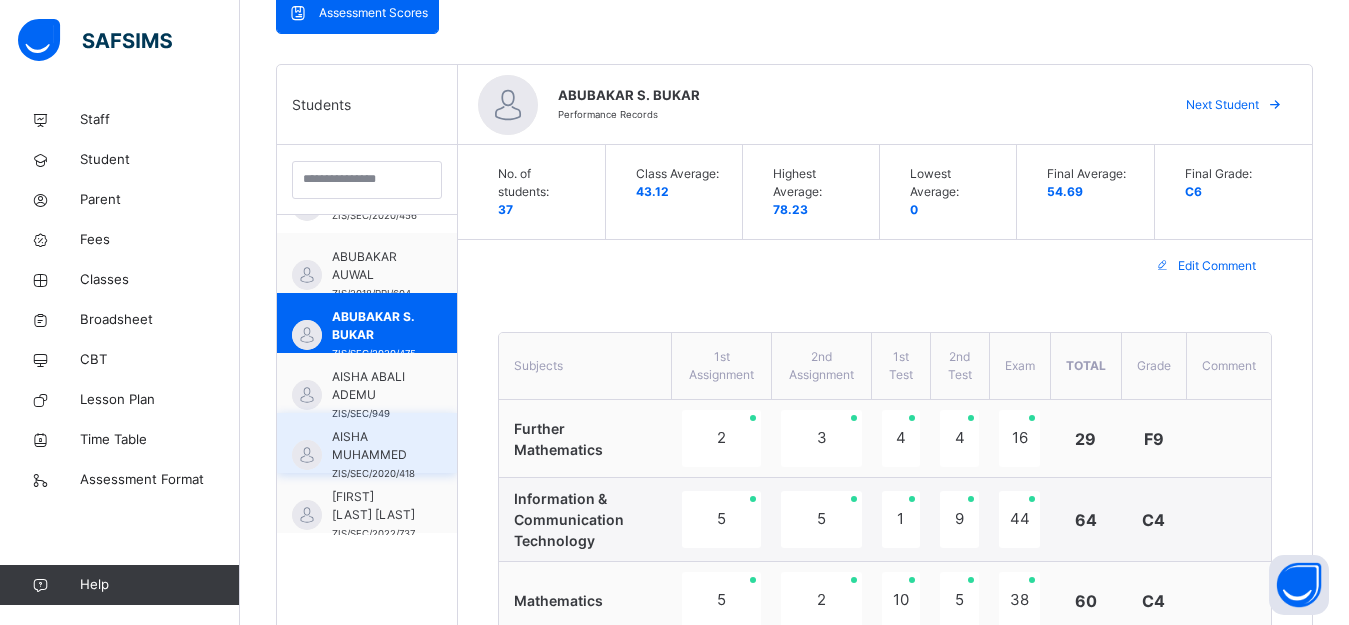 click on "AISHA  MUHAMMED" at bounding box center (373, 446) 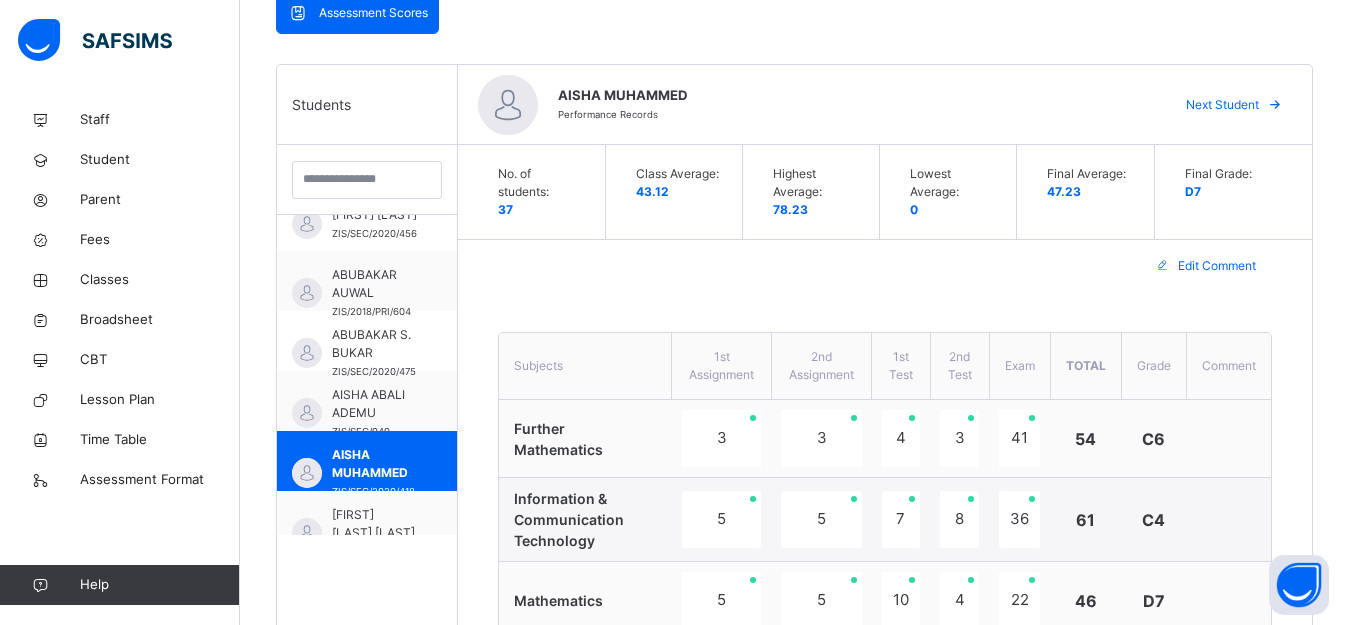 scroll, scrollTop: 282, scrollLeft: 0, axis: vertical 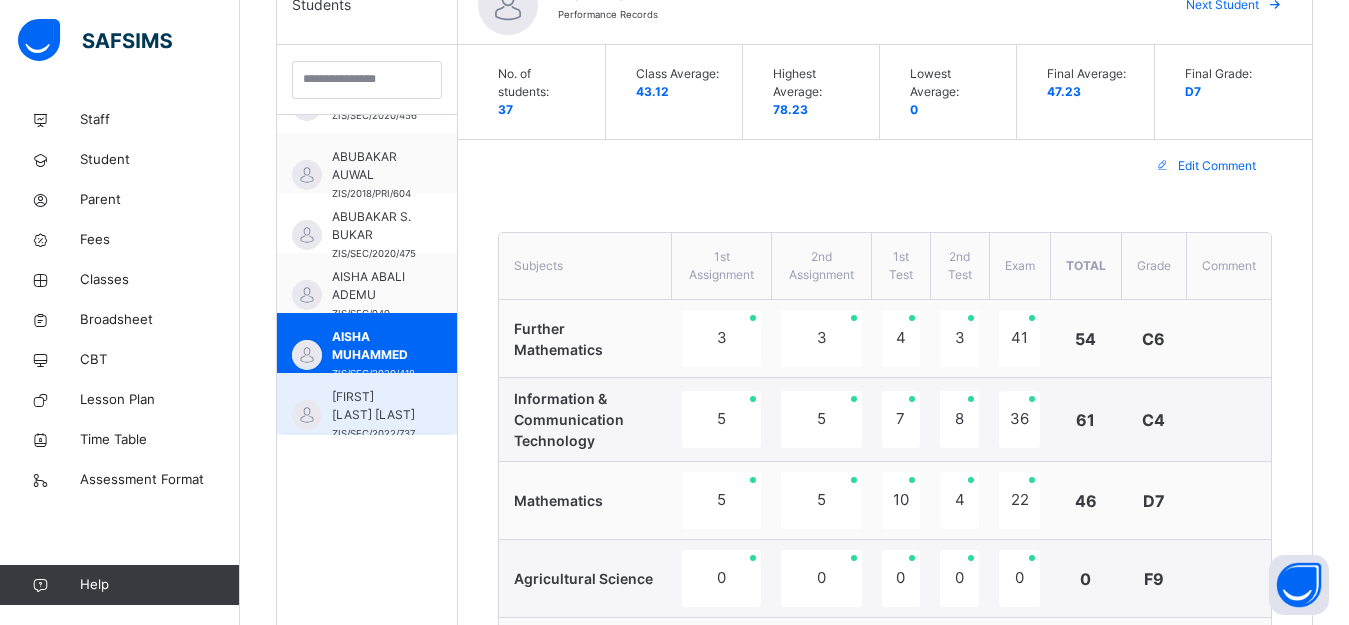 click on "[FIRST] [LAST] [LAST]" at bounding box center [373, 406] 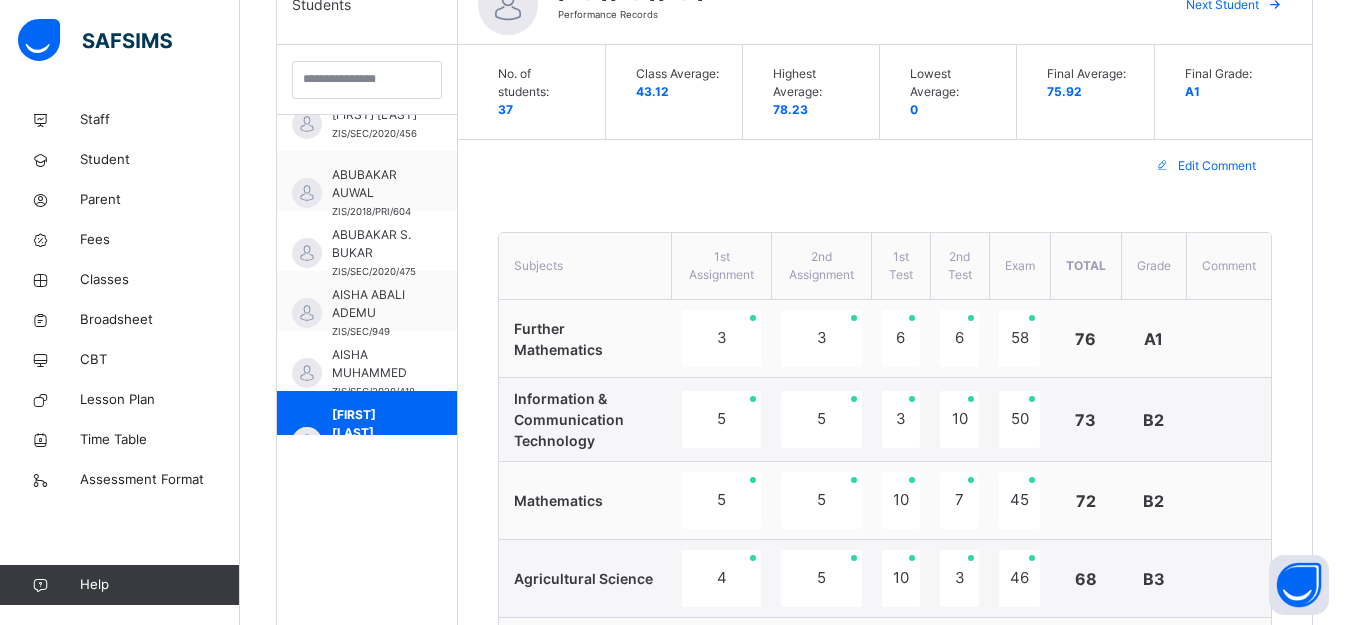 scroll, scrollTop: 282, scrollLeft: 0, axis: vertical 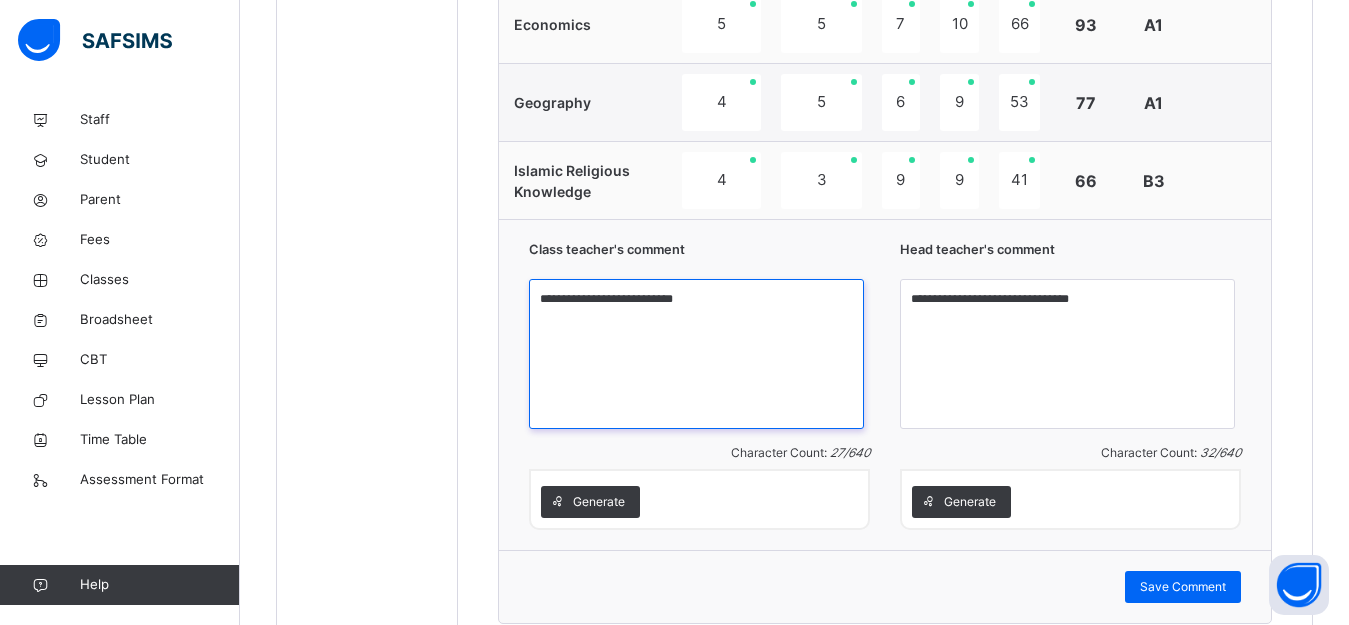click on "**********" at bounding box center [696, 354] 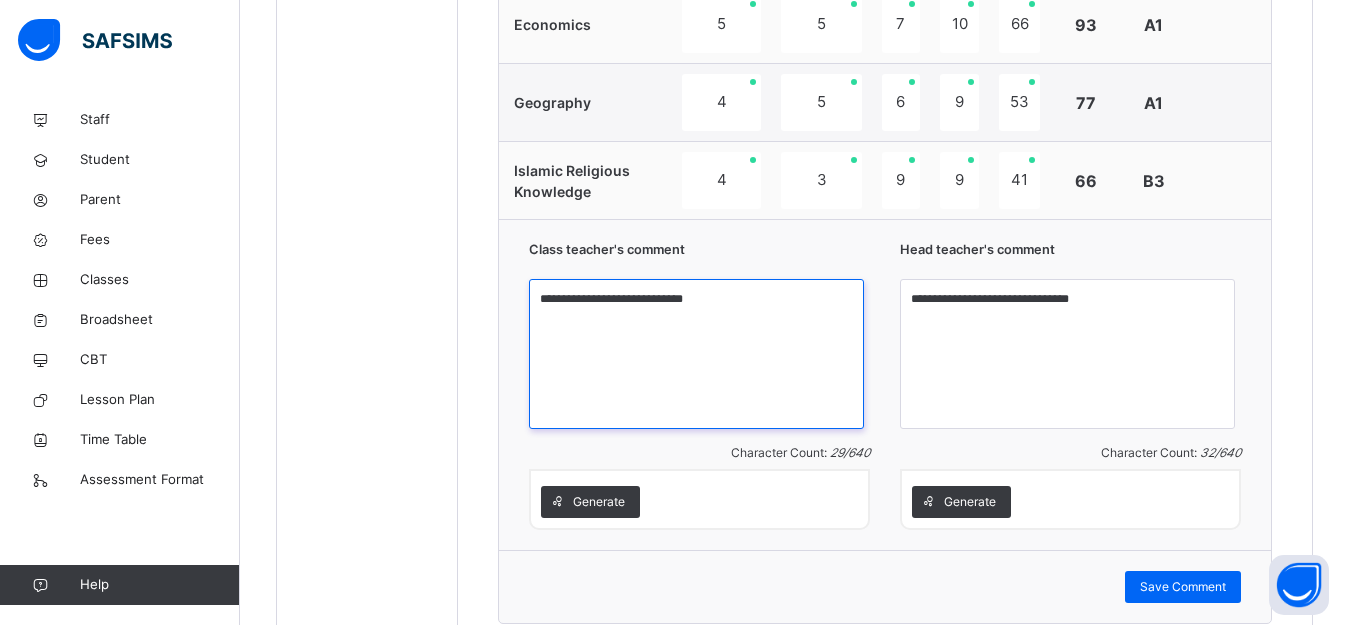 click on "**********" at bounding box center (696, 354) 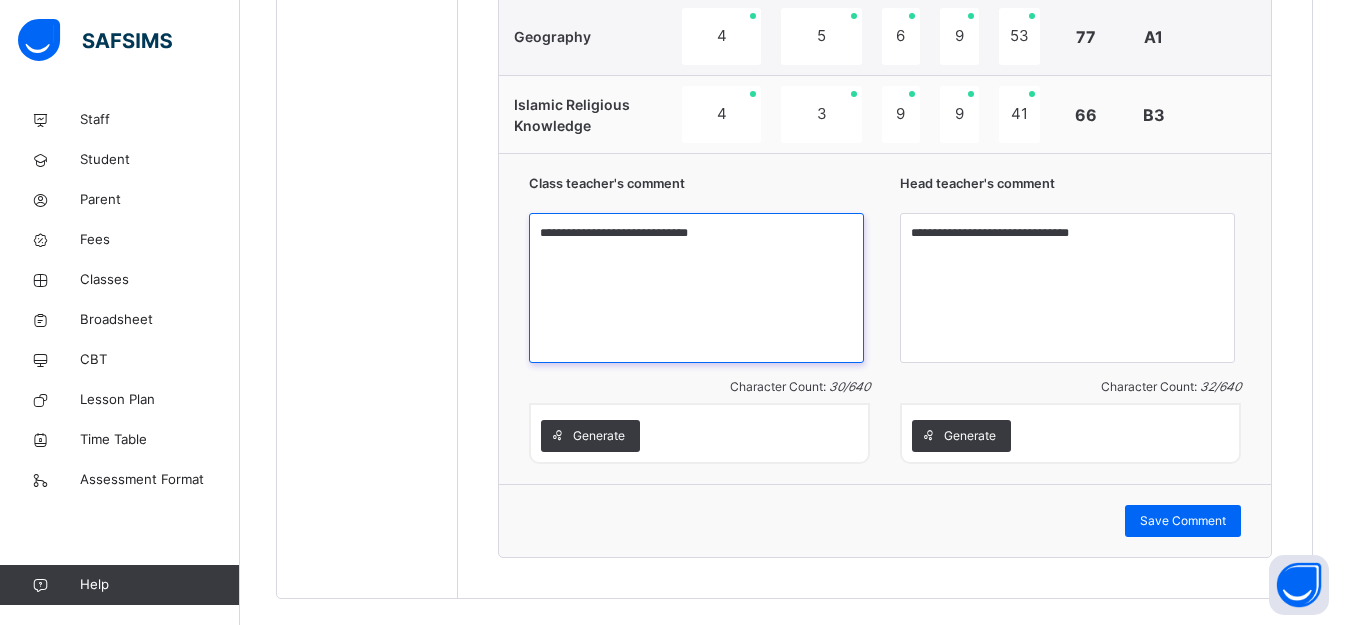 scroll, scrollTop: 1755, scrollLeft: 0, axis: vertical 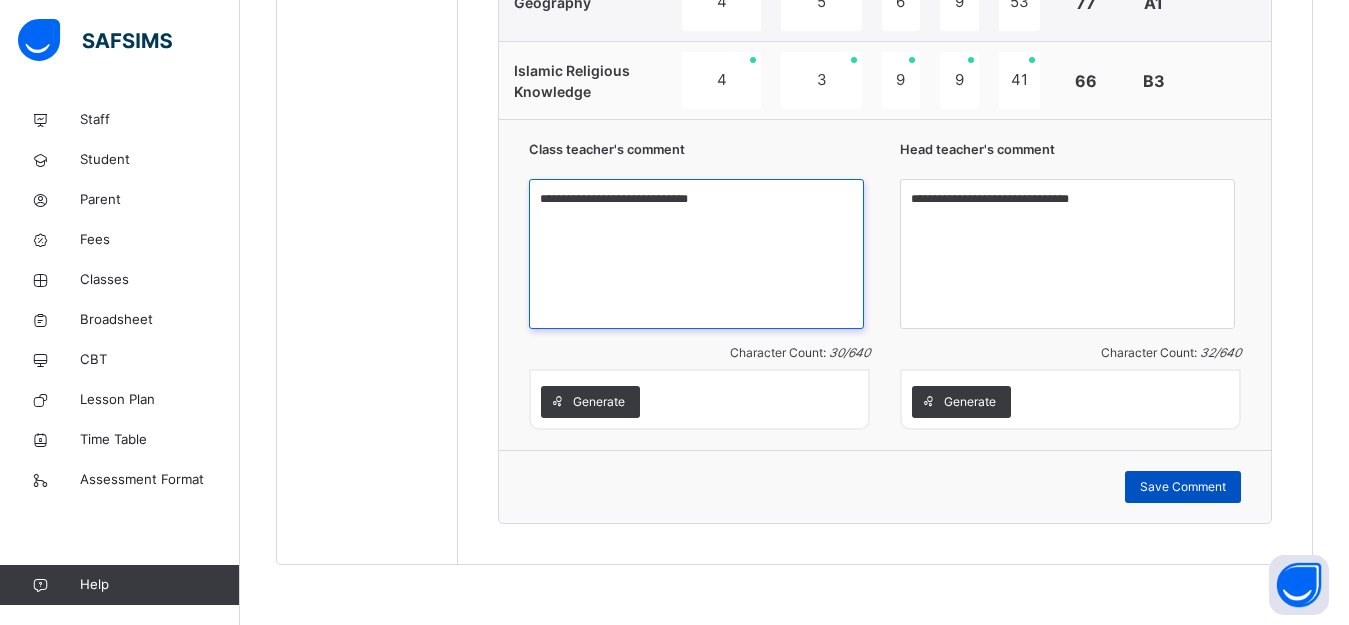 type on "**********" 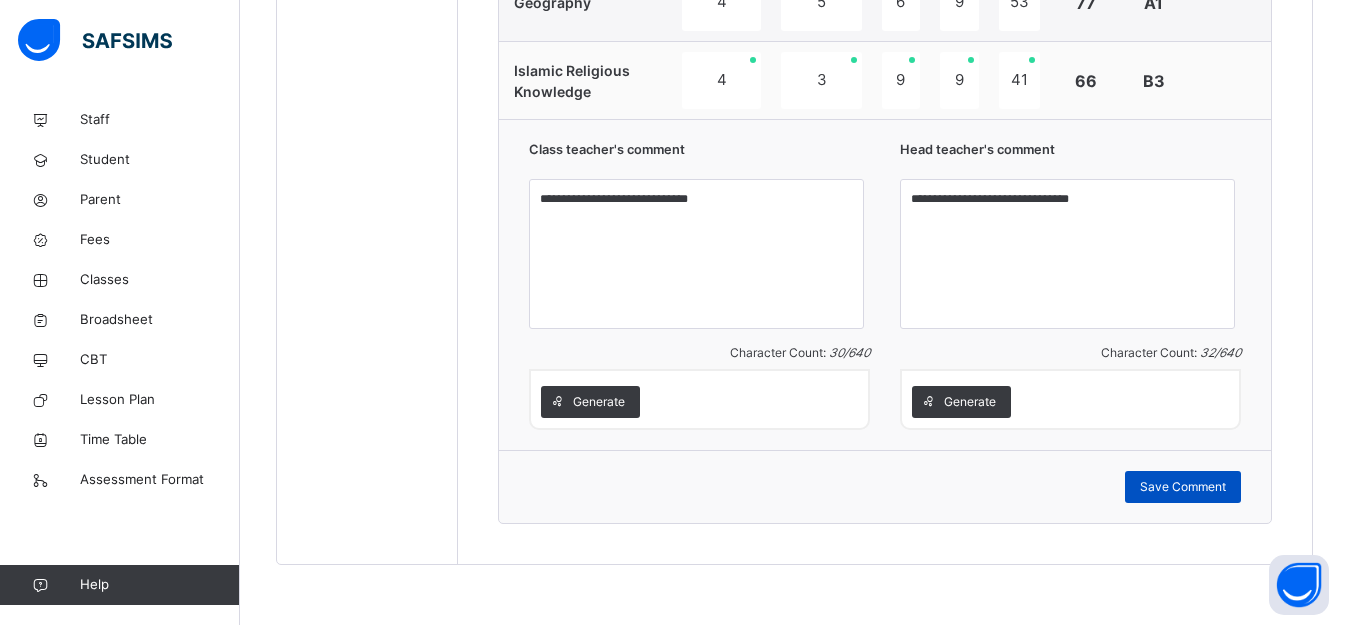click on "Save Comment" at bounding box center (1183, 487) 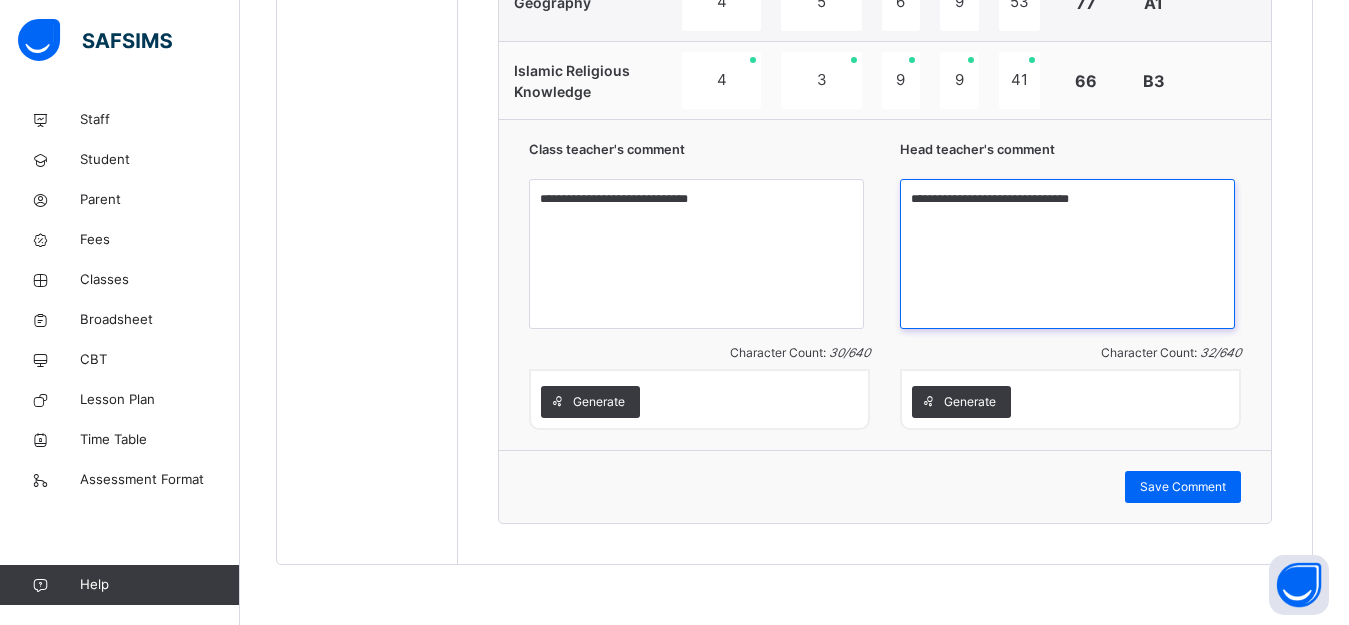 click on "**********" at bounding box center [1067, 254] 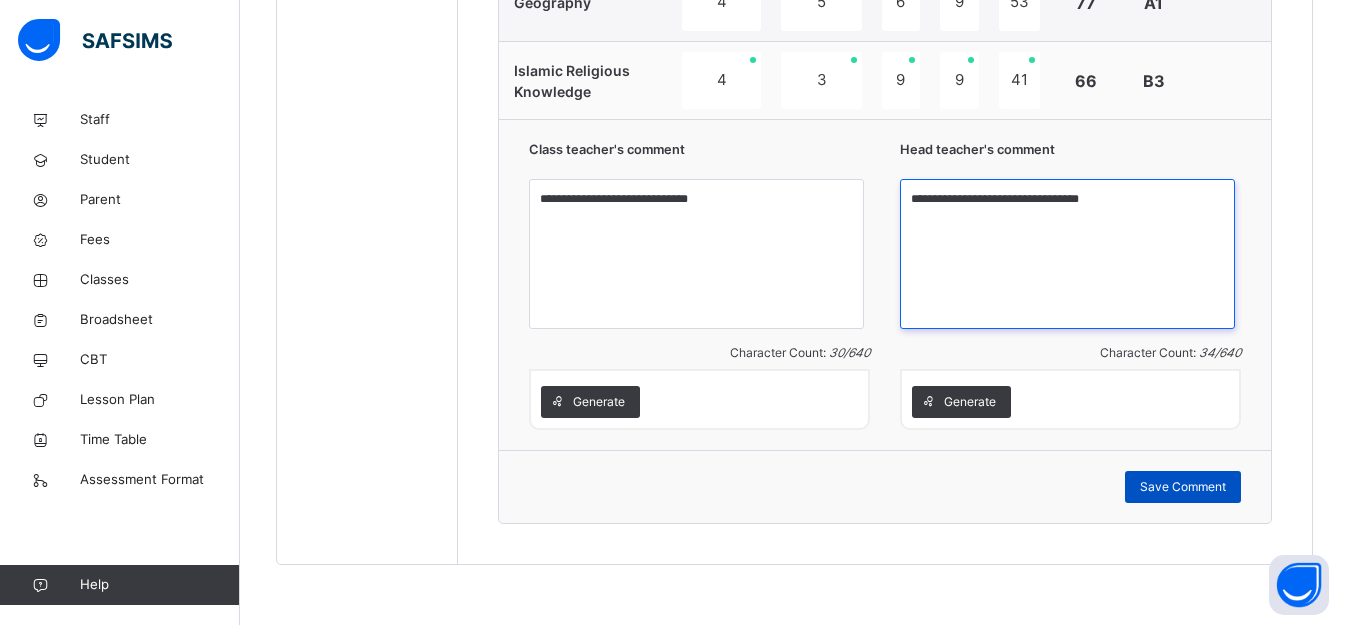 type on "**********" 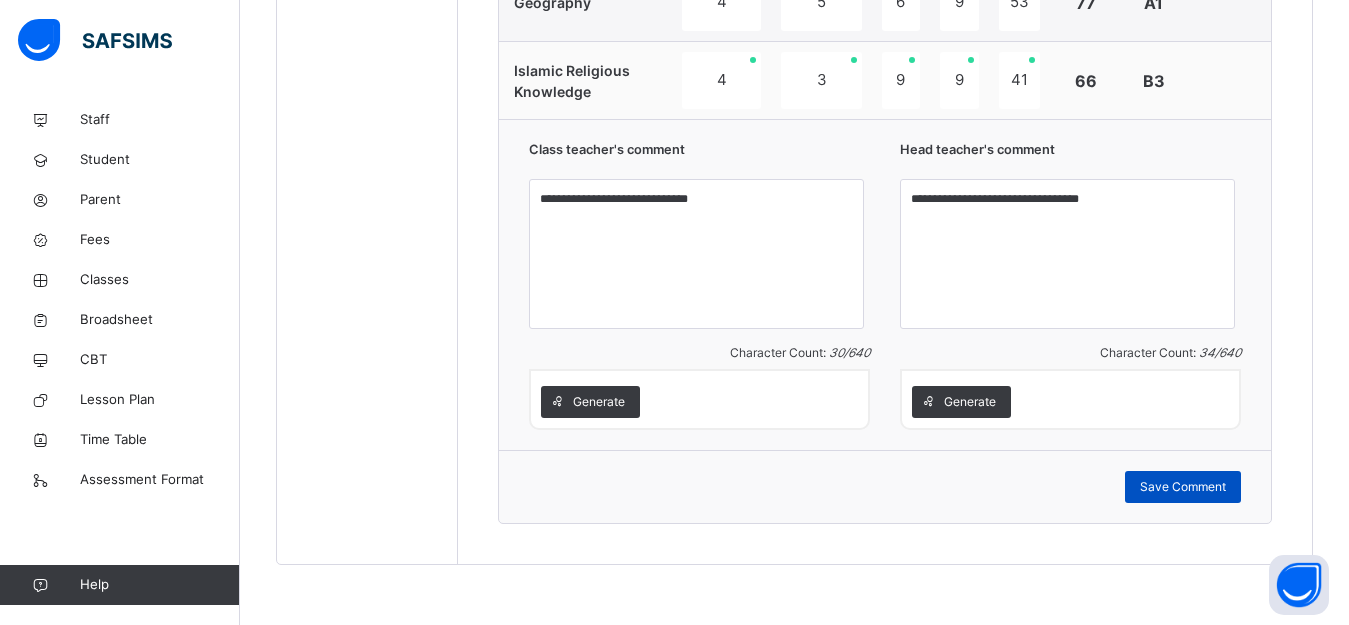 click on "Save Comment" at bounding box center [1183, 487] 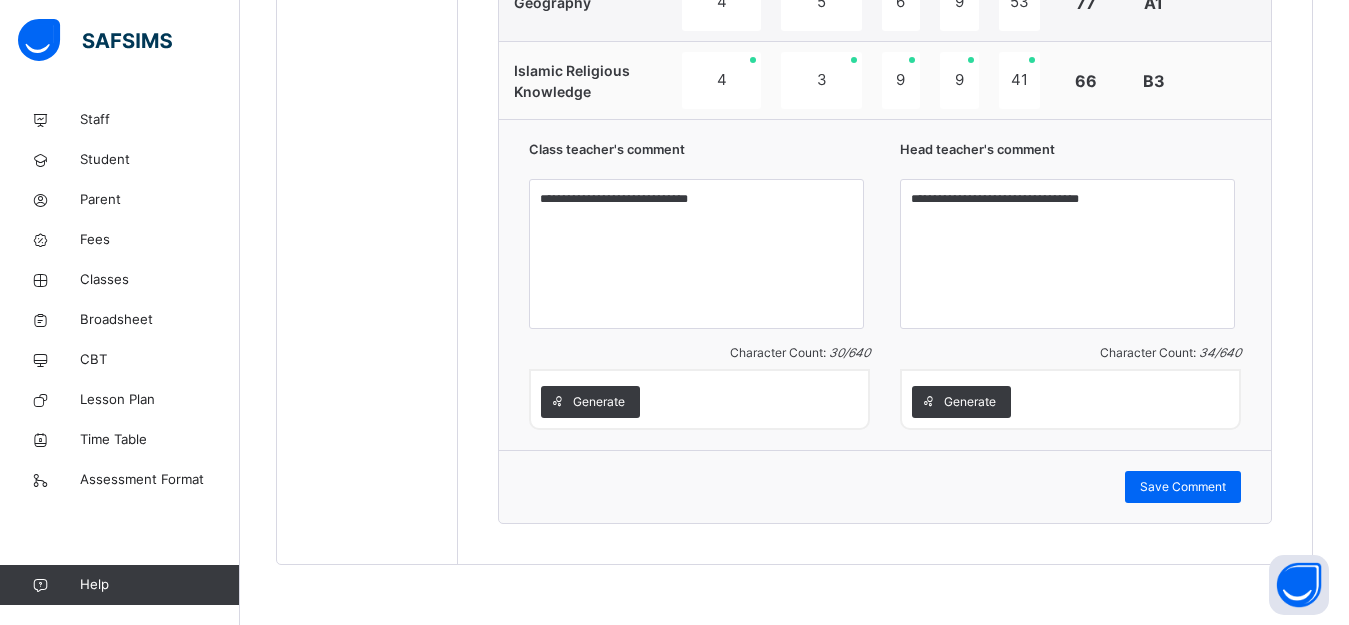 click on "Save Comment" at bounding box center (885, 487) 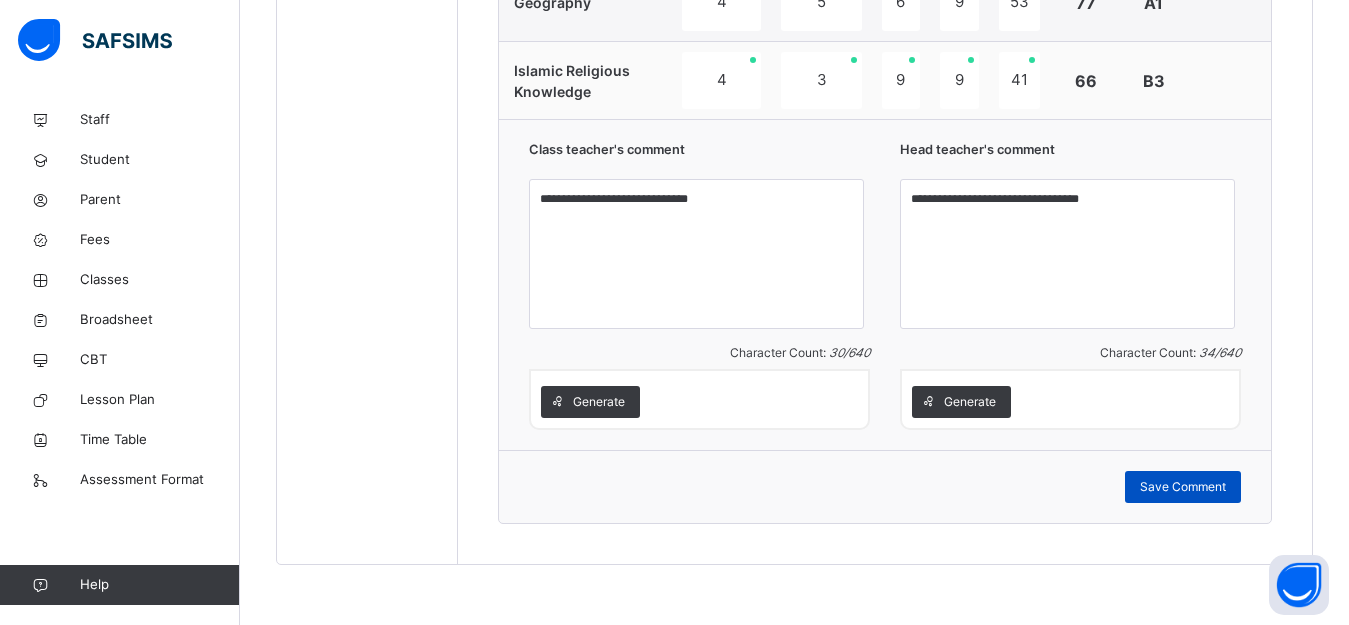 click on "Save Comment" at bounding box center (1183, 487) 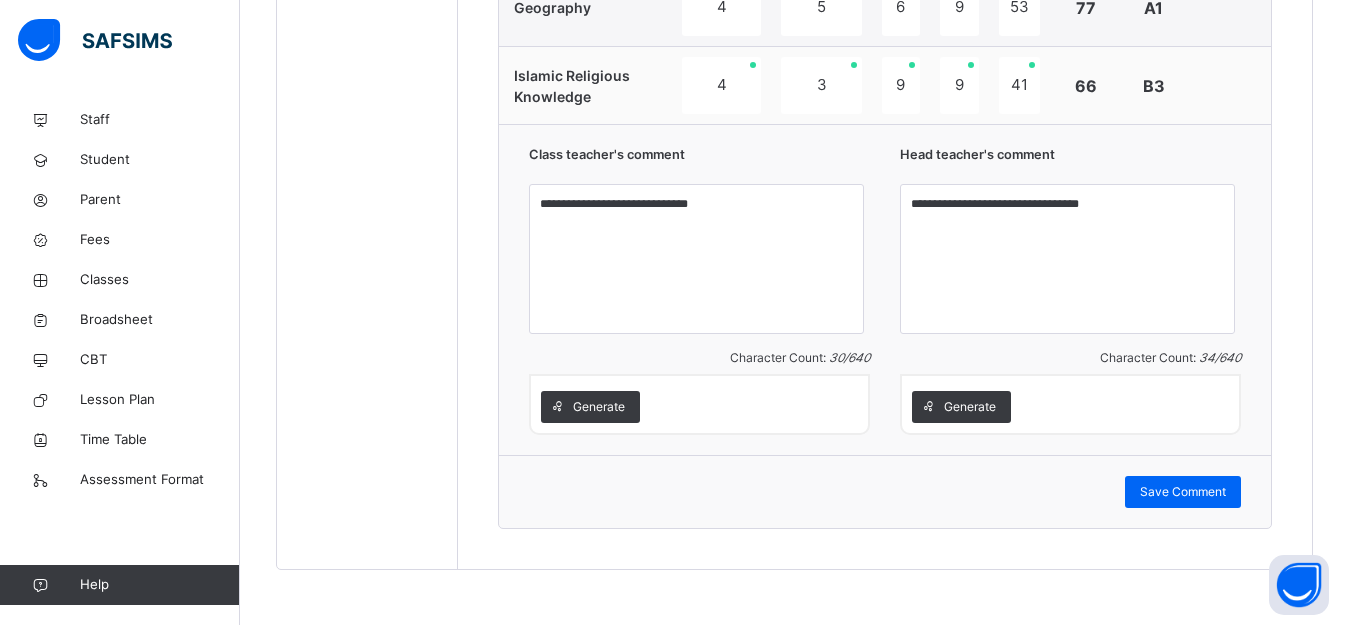 scroll, scrollTop: 1755, scrollLeft: 0, axis: vertical 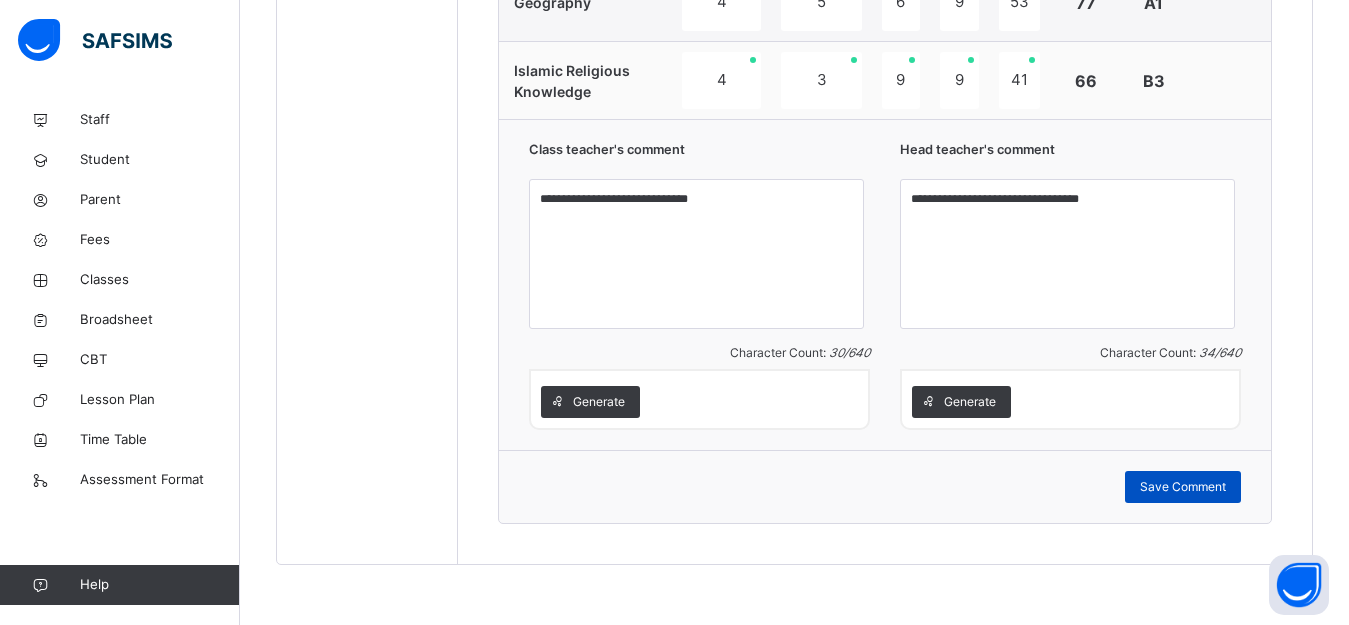 click on "Save Comment" at bounding box center (1183, 487) 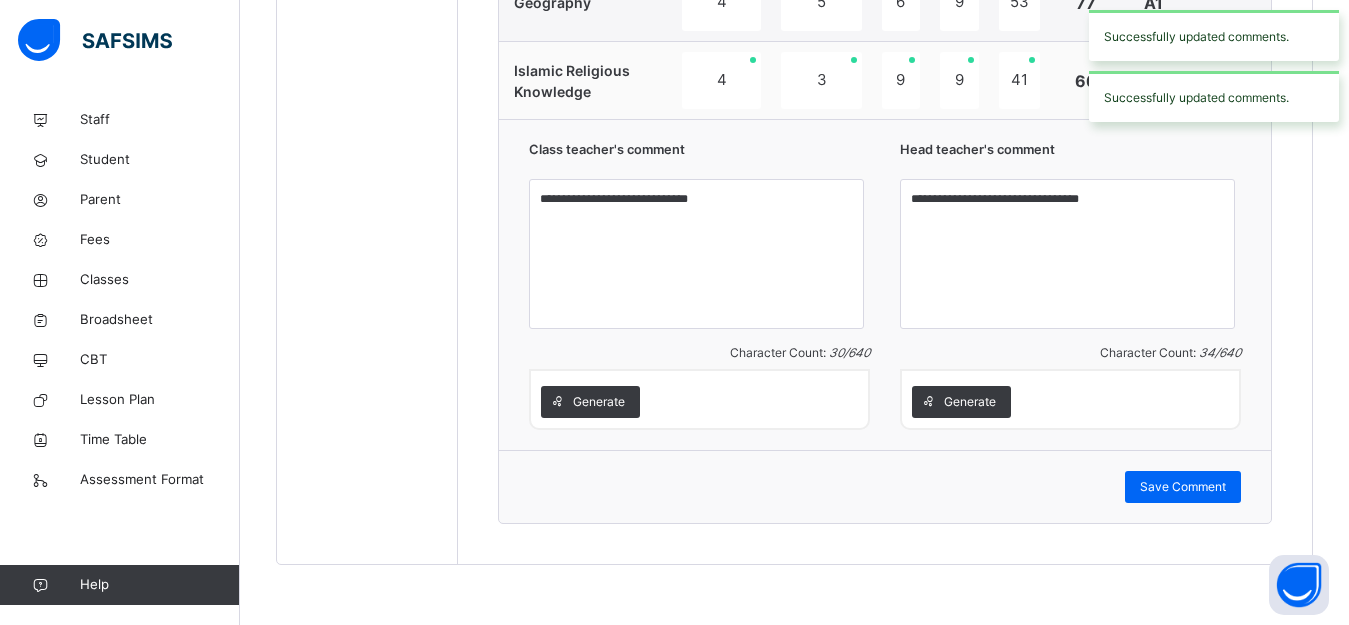 scroll, scrollTop: 755, scrollLeft: 0, axis: vertical 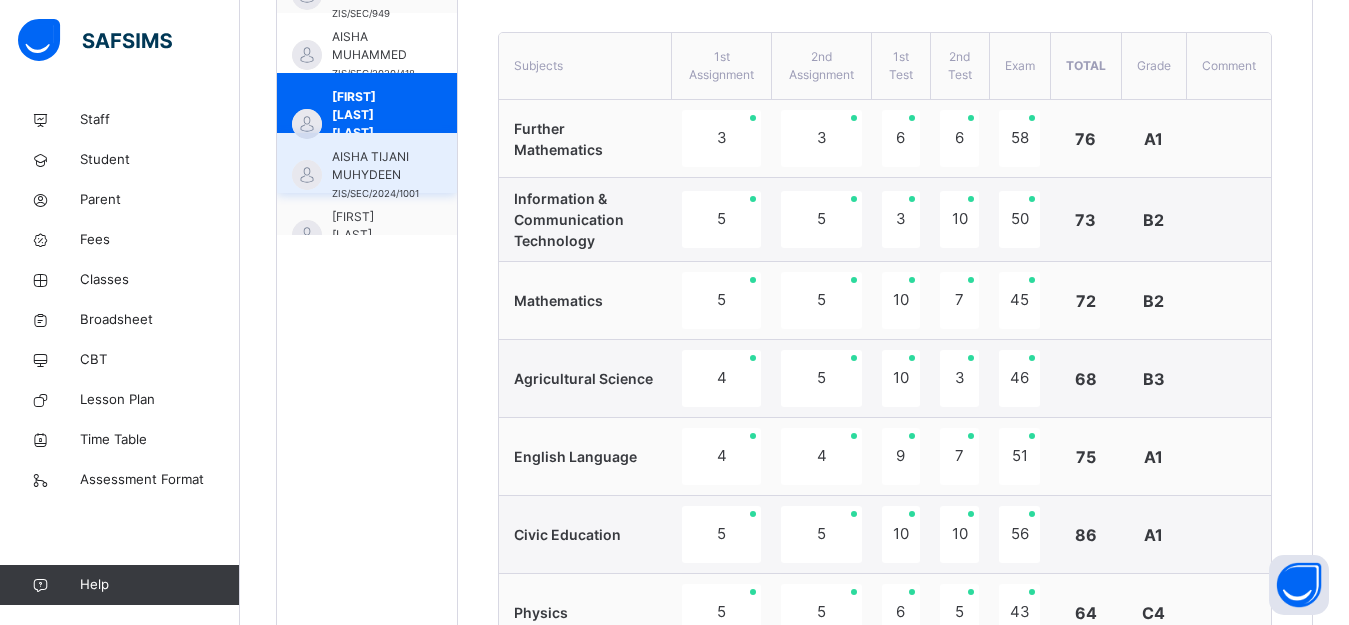 click on "AISHA TIJANI MUHYDEEN" at bounding box center [375, 166] 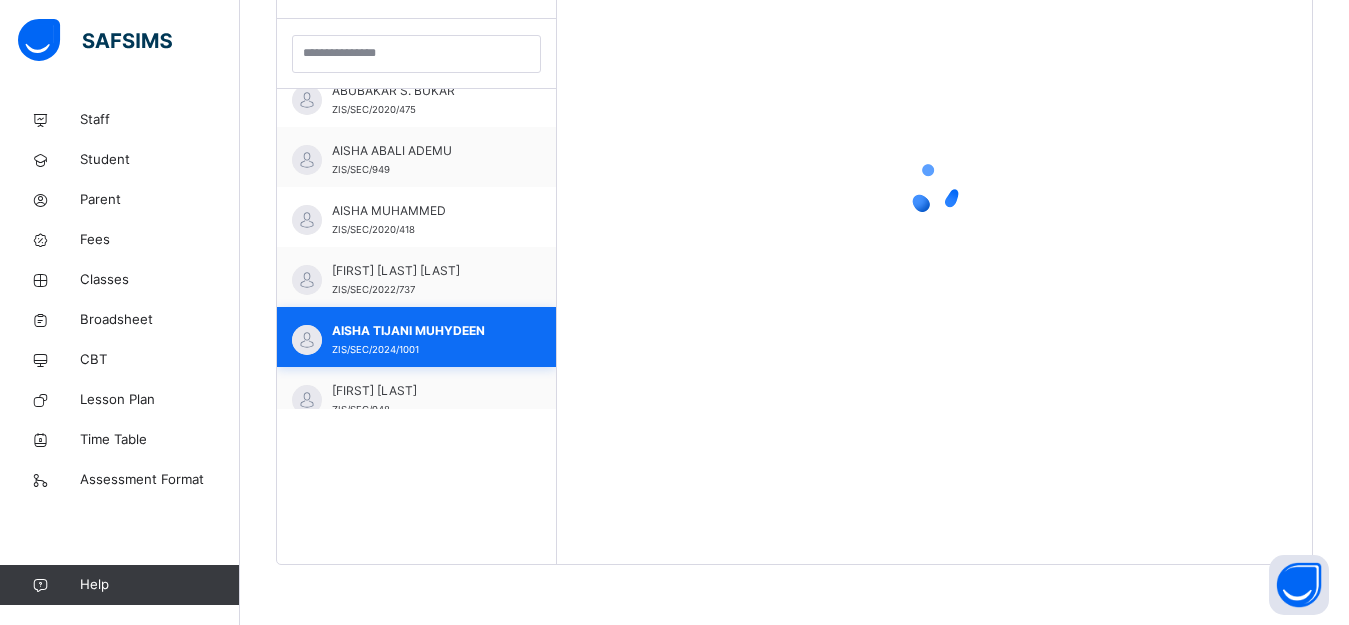 scroll, scrollTop: 581, scrollLeft: 0, axis: vertical 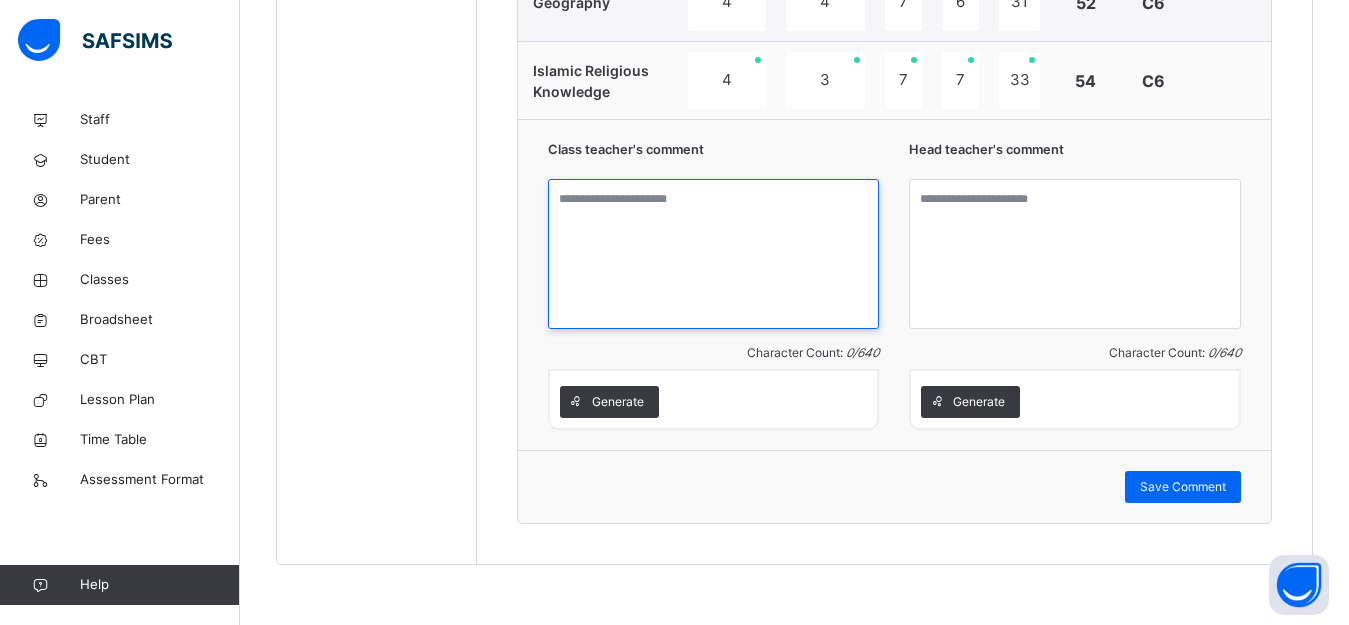 click at bounding box center [714, 254] 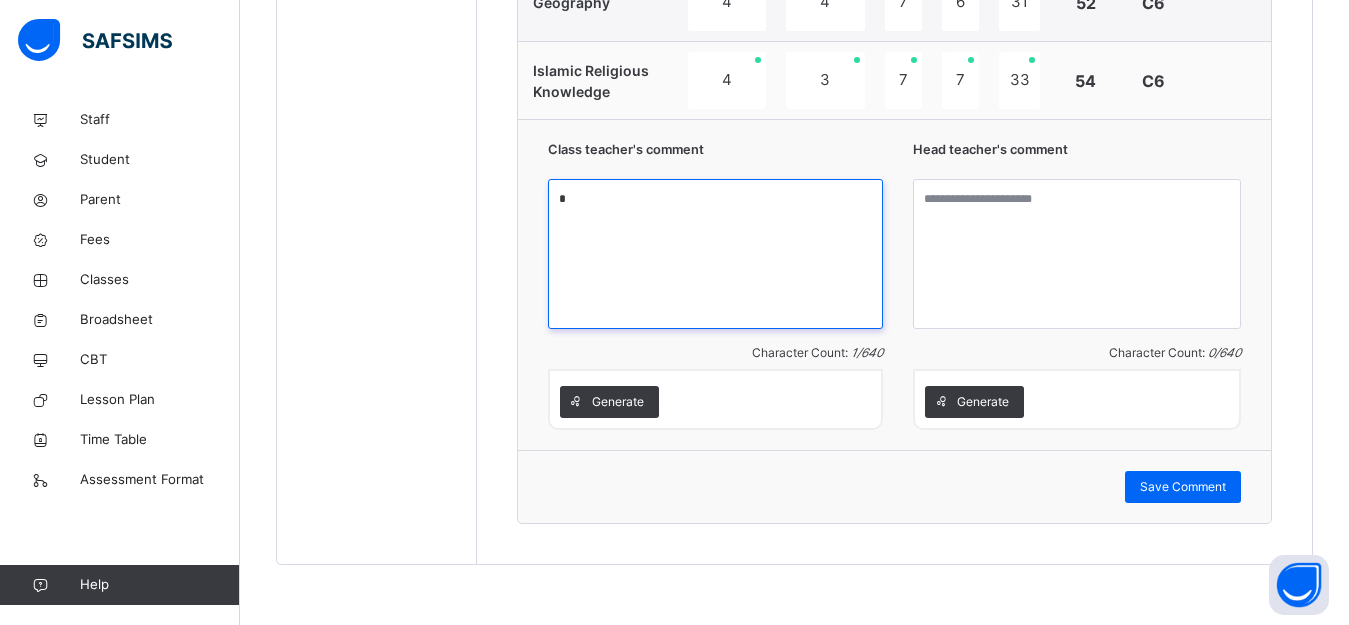 click on "*" at bounding box center [715, 254] 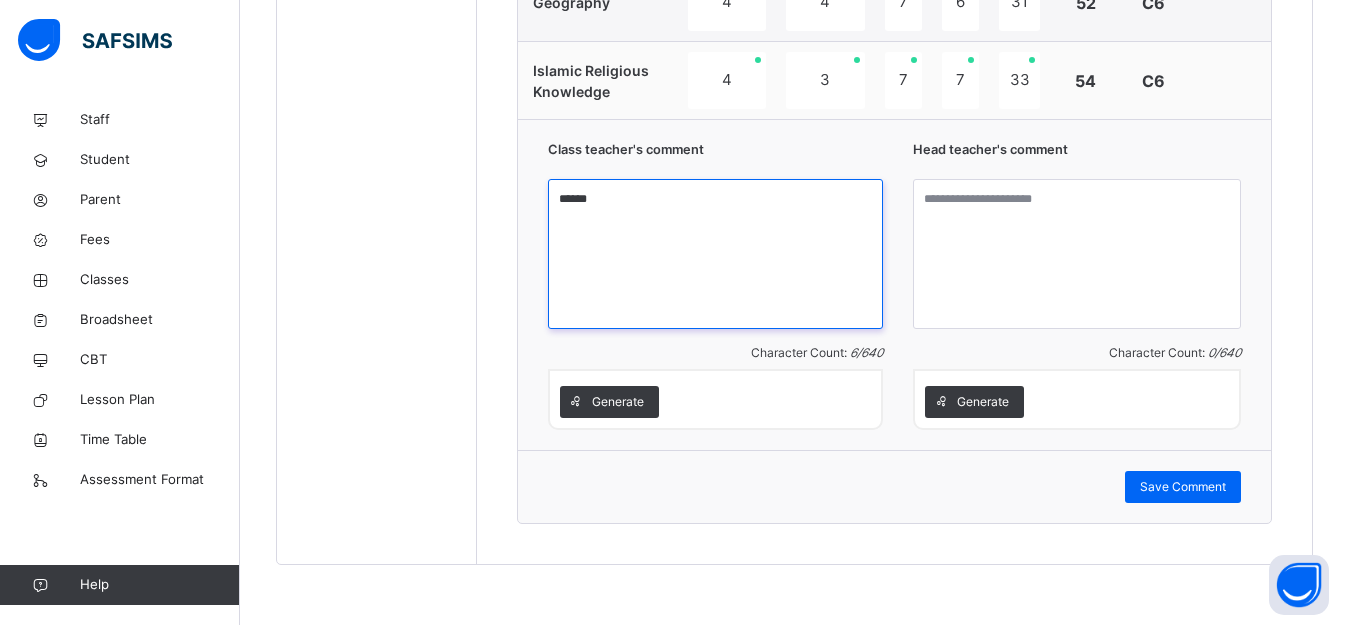 click on "******" at bounding box center (715, 254) 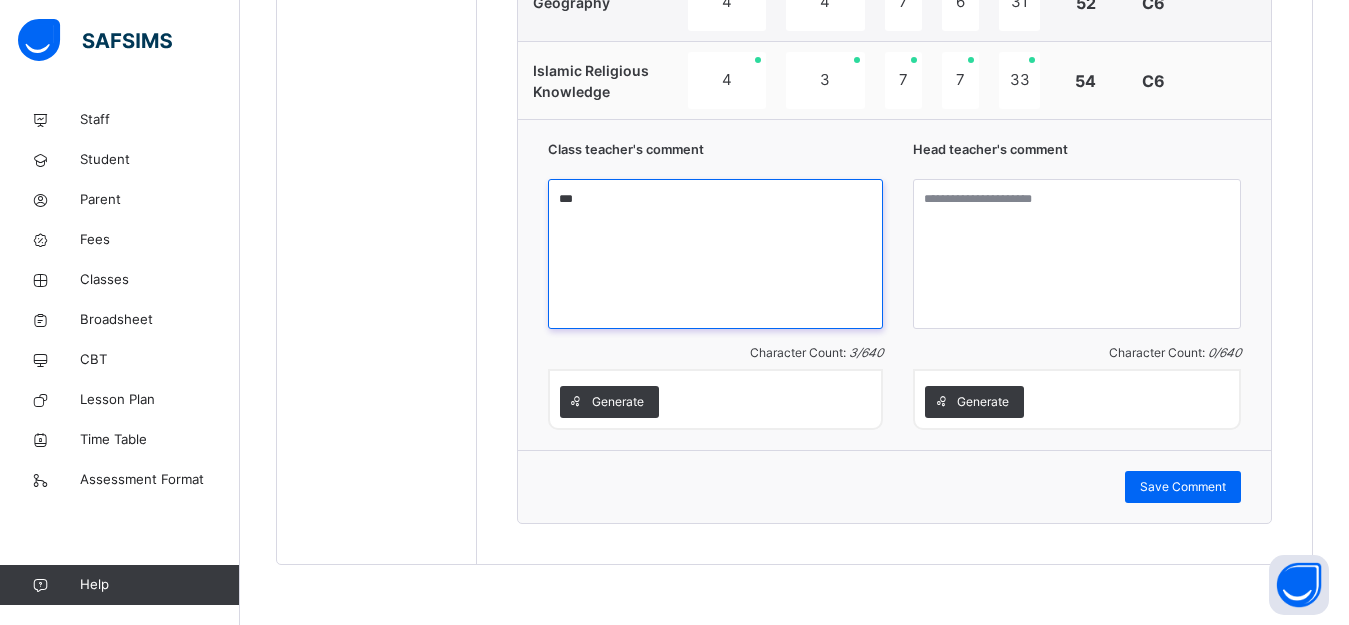 click on "***" at bounding box center [715, 254] 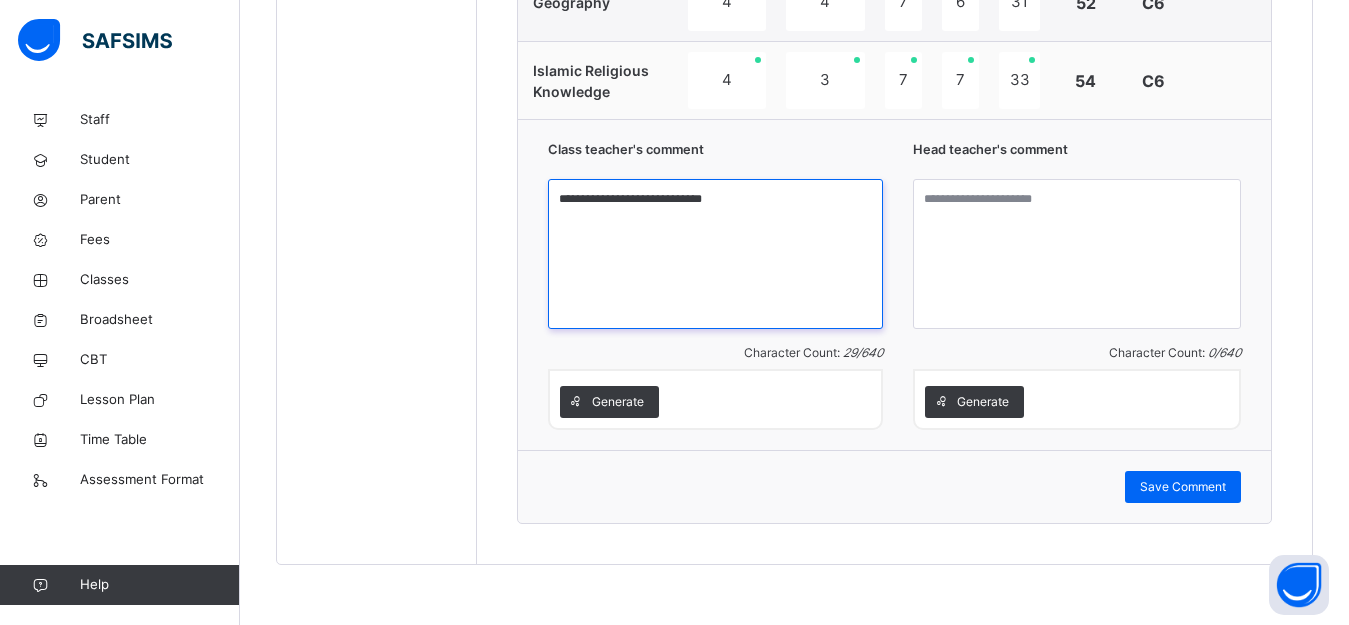 type on "**********" 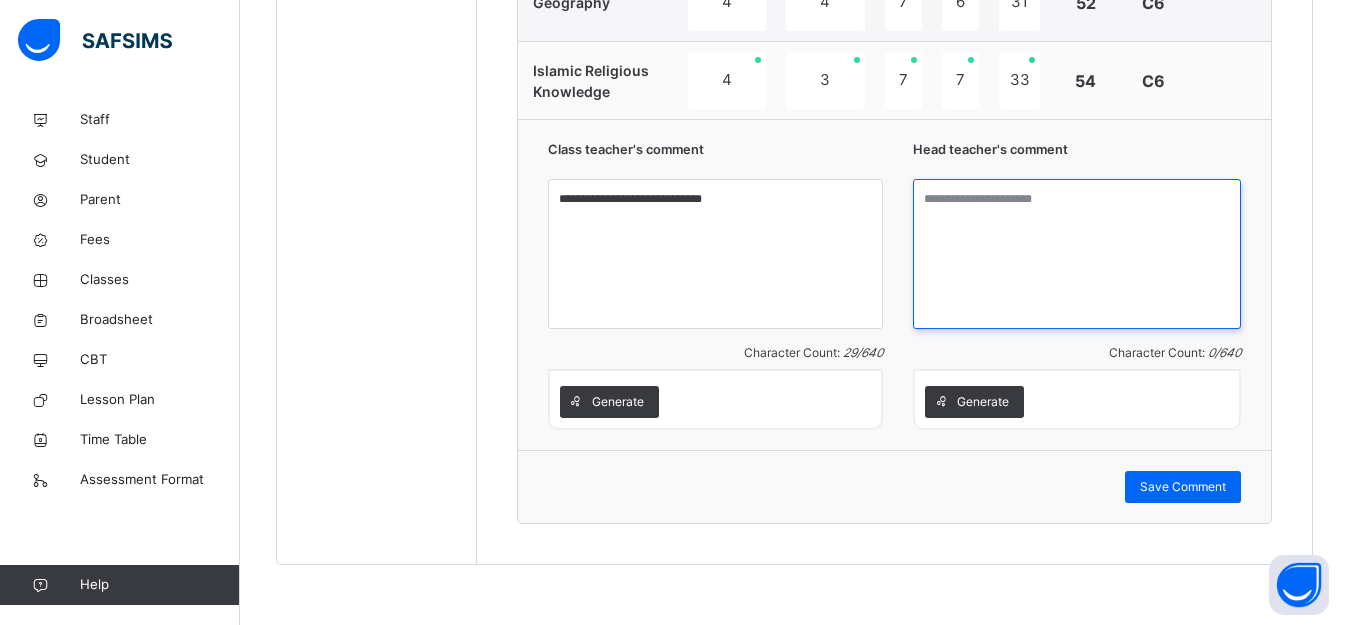 click at bounding box center (1077, 254) 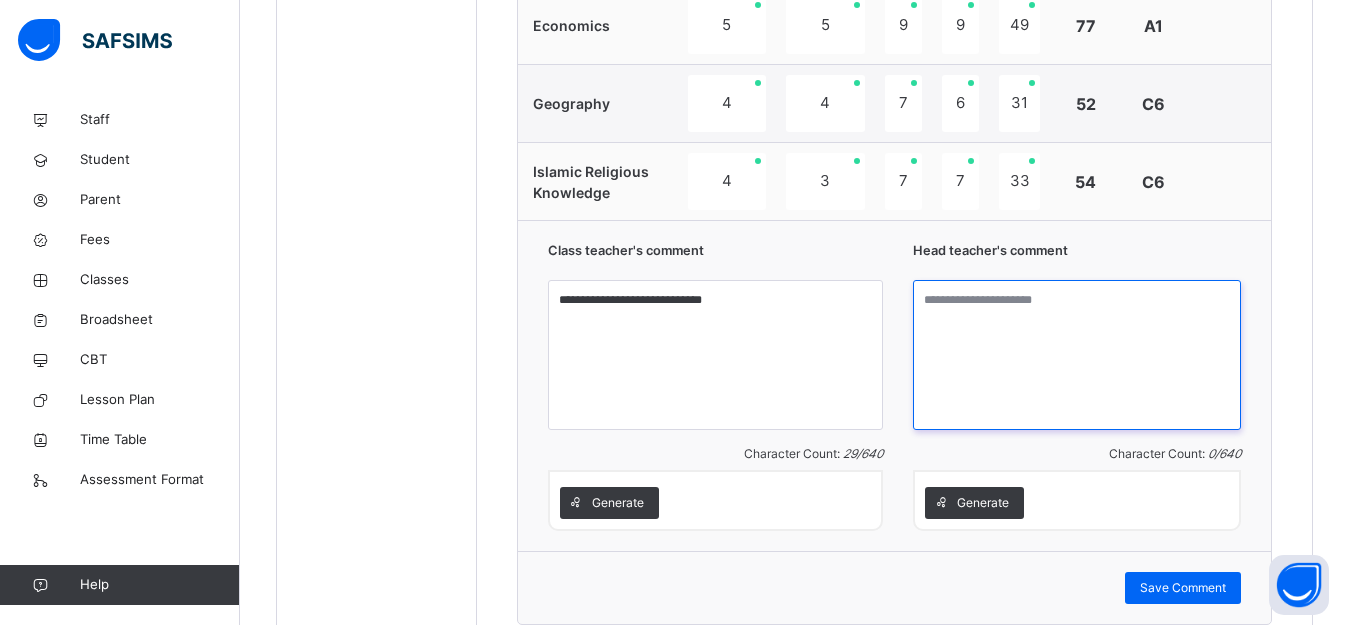 scroll, scrollTop: 1655, scrollLeft: 0, axis: vertical 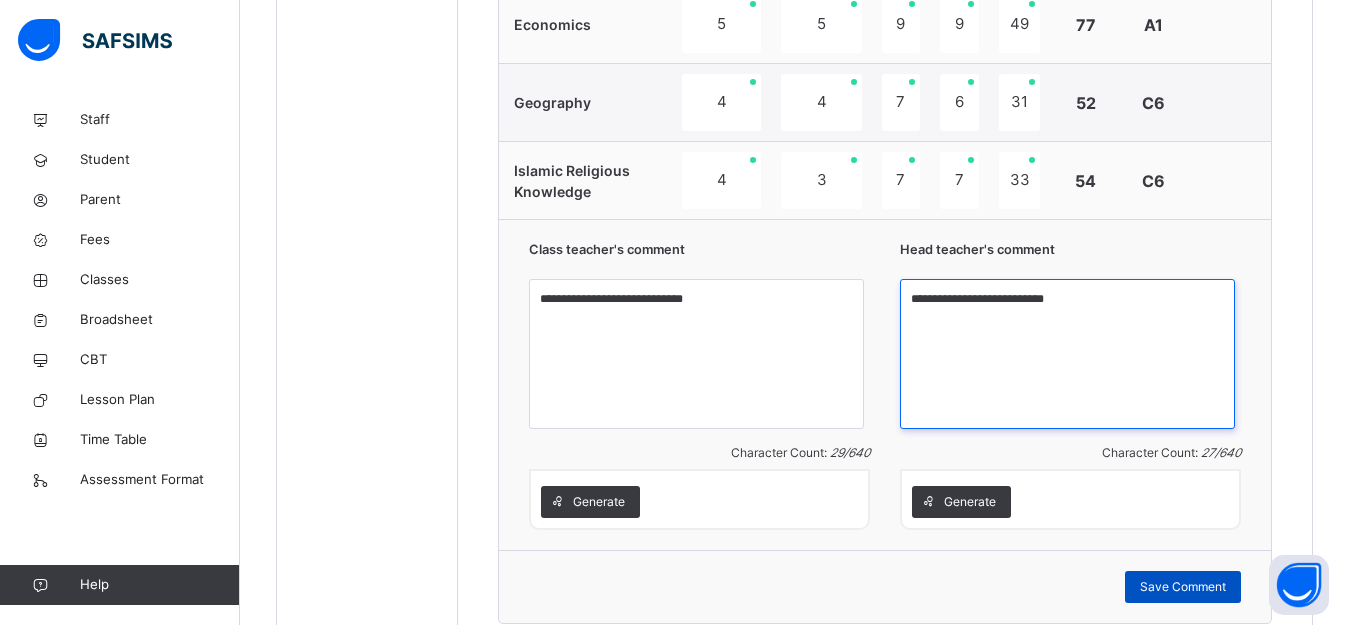 type on "**********" 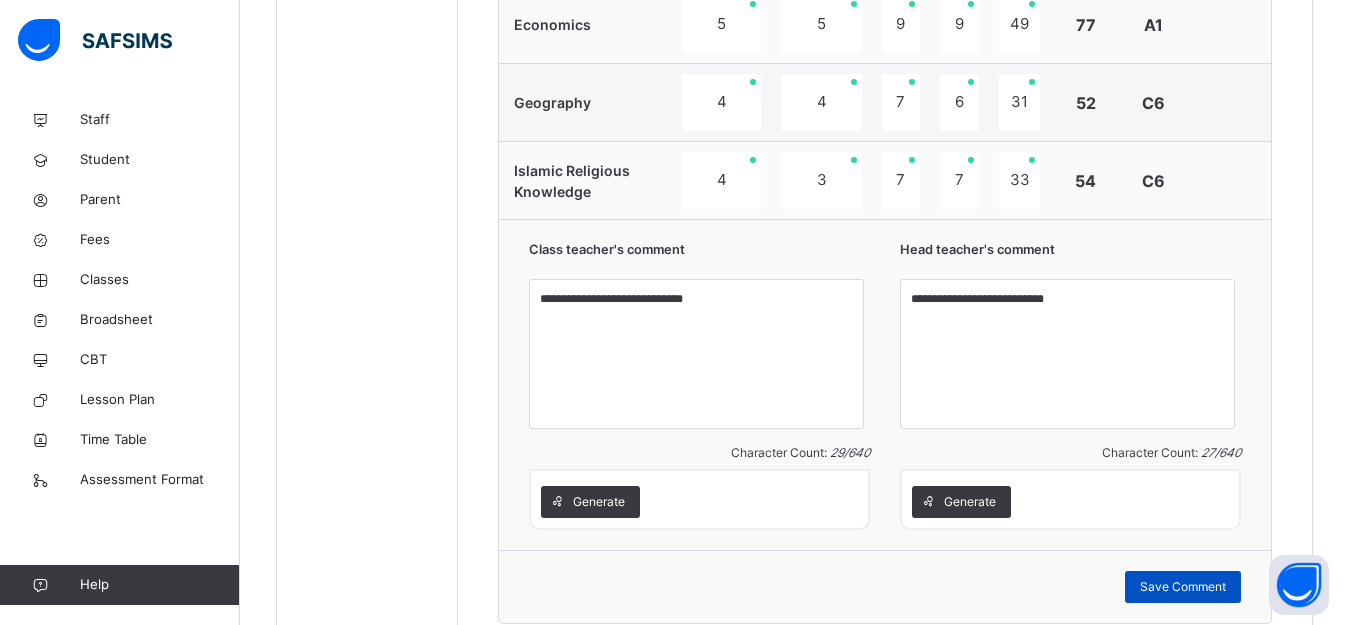 click on "Save Comment" at bounding box center (1183, 587) 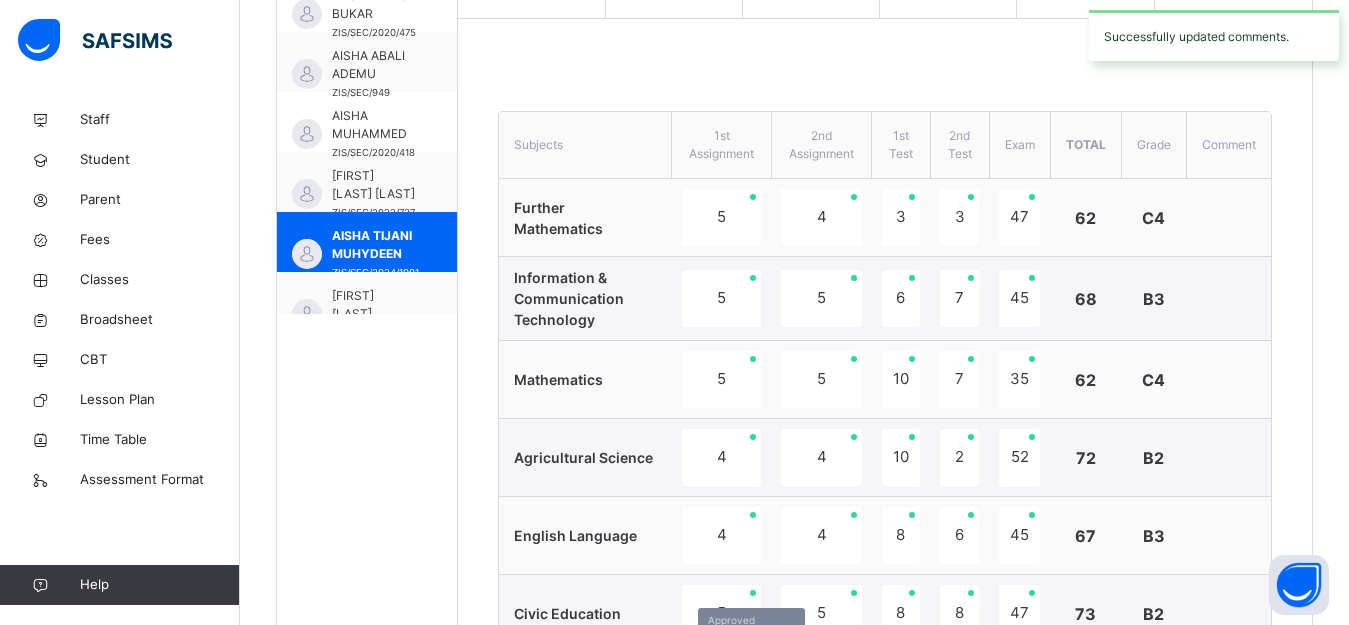 scroll, scrollTop: 655, scrollLeft: 0, axis: vertical 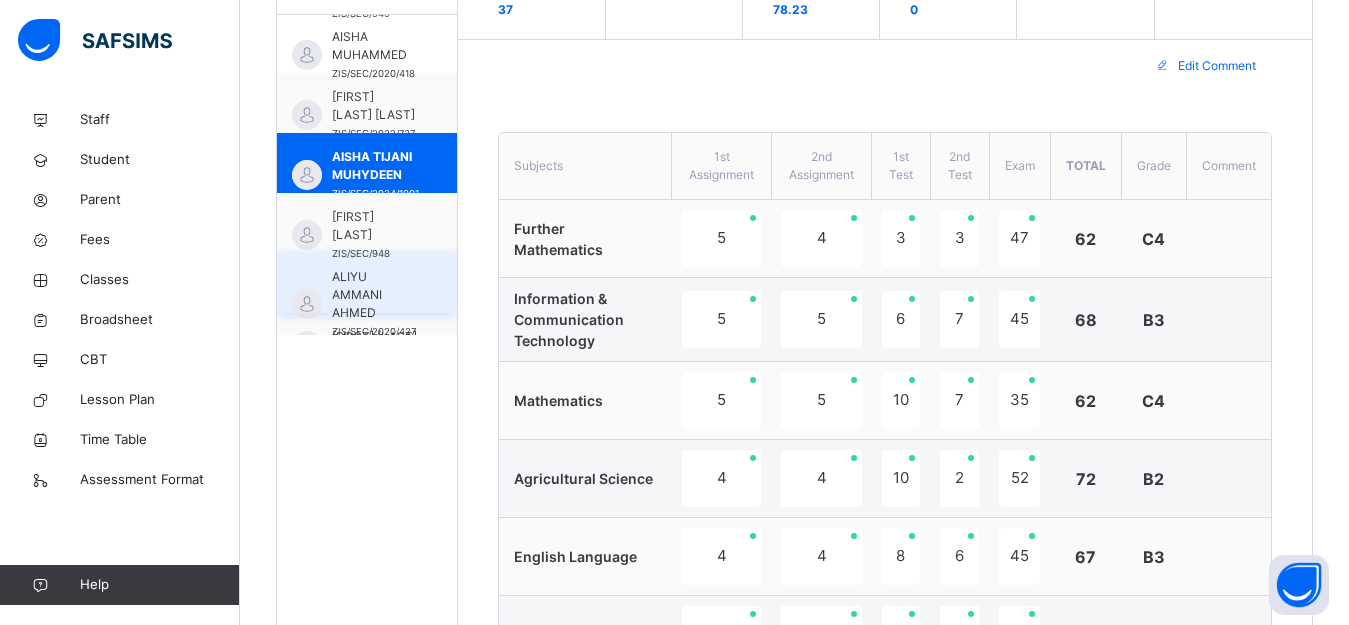click on "ALIYU AMMANI AHMED" at bounding box center (374, 295) 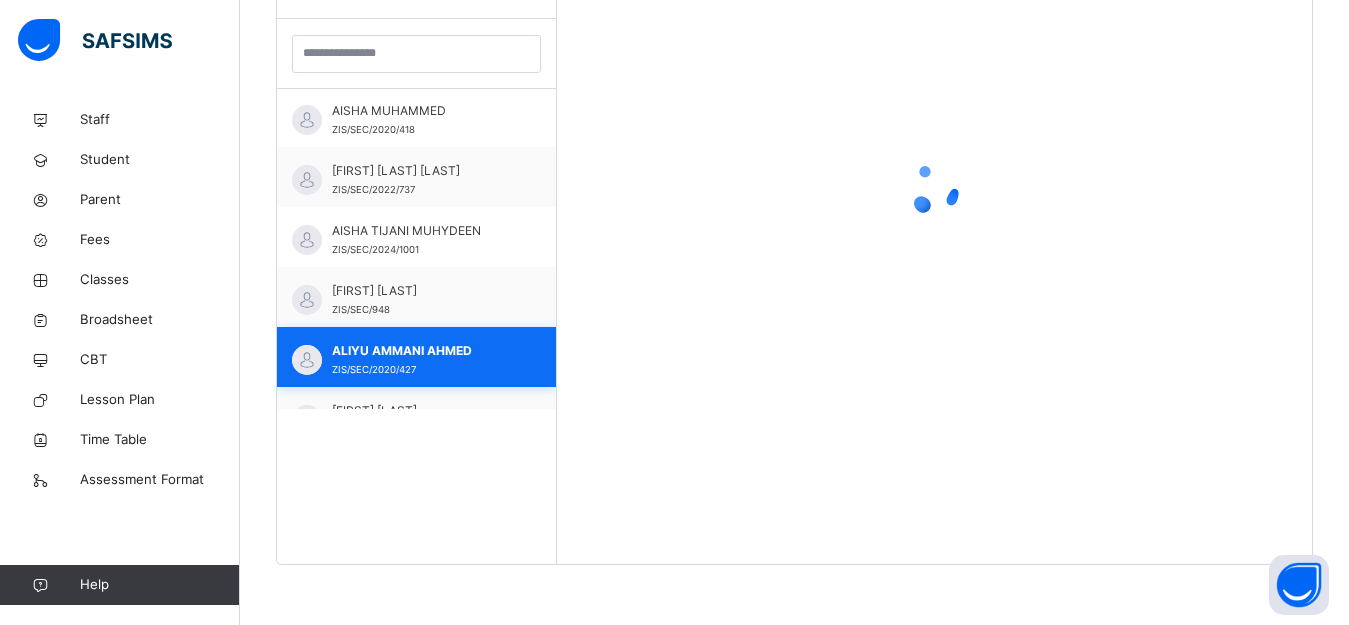 scroll, scrollTop: 581, scrollLeft: 0, axis: vertical 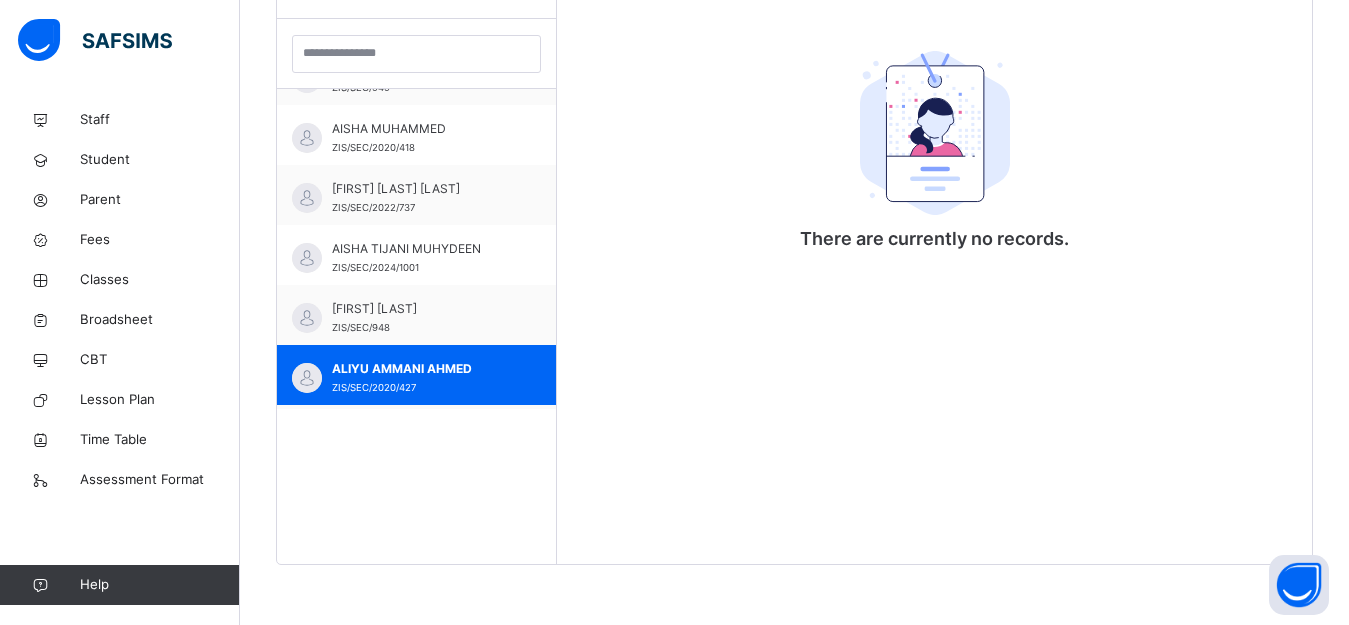 click on "There are currently no records." at bounding box center (934, 251) 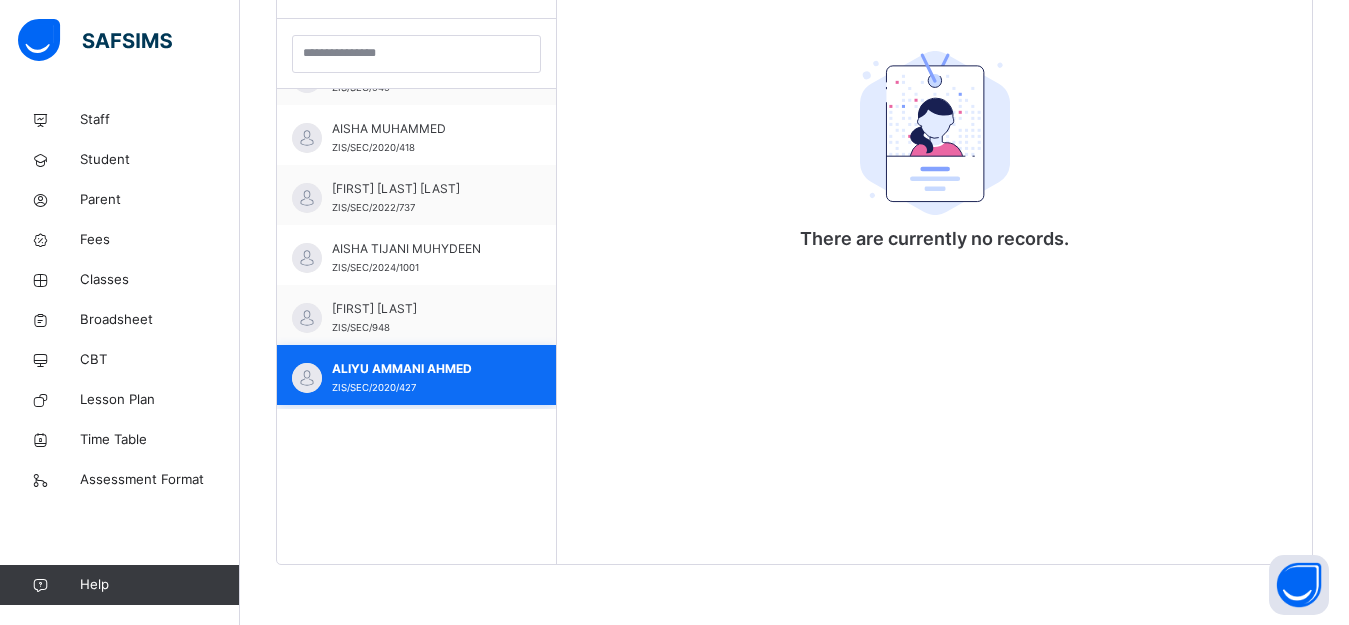 click on "ALIYU AMMANI AHMED" at bounding box center [421, 369] 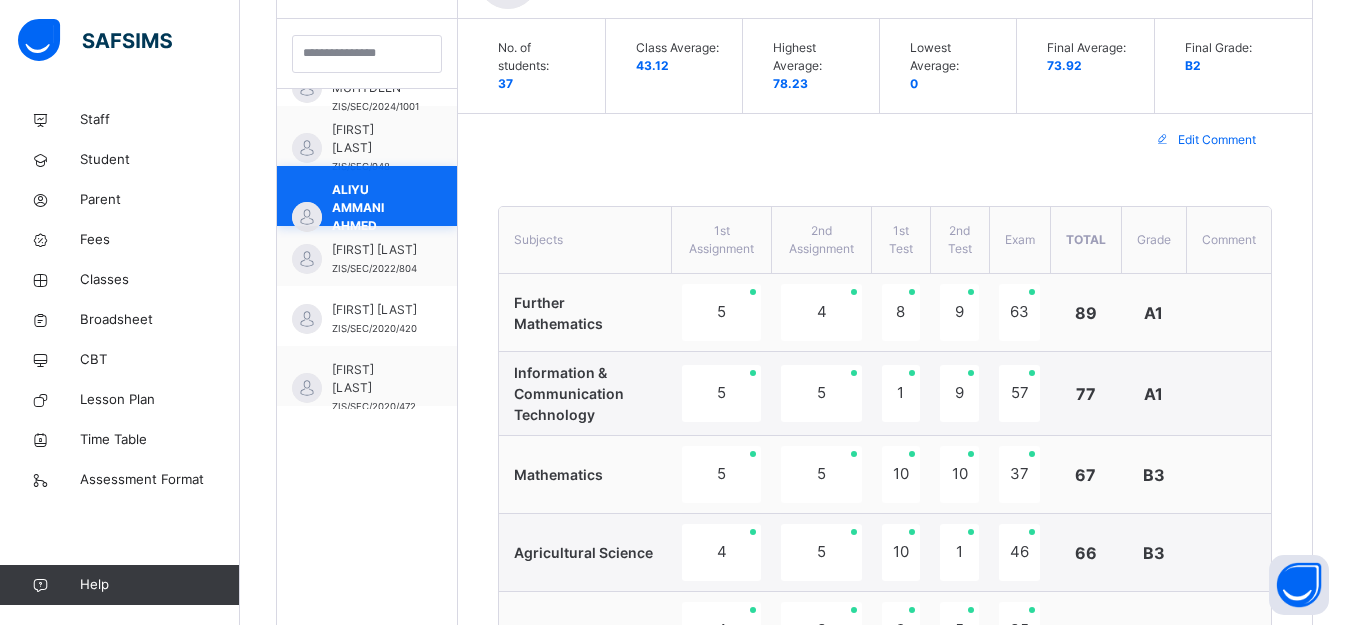 scroll, scrollTop: 682, scrollLeft: 0, axis: vertical 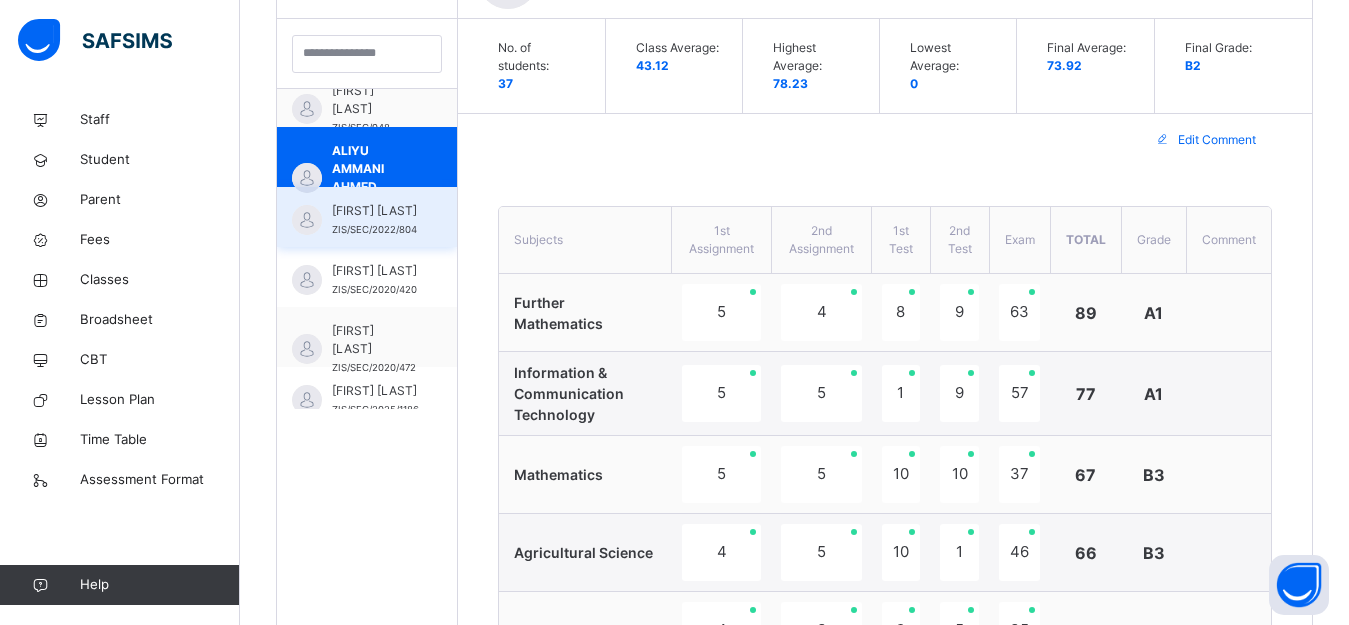 click on "[FIRST] [LAST]" at bounding box center [374, 211] 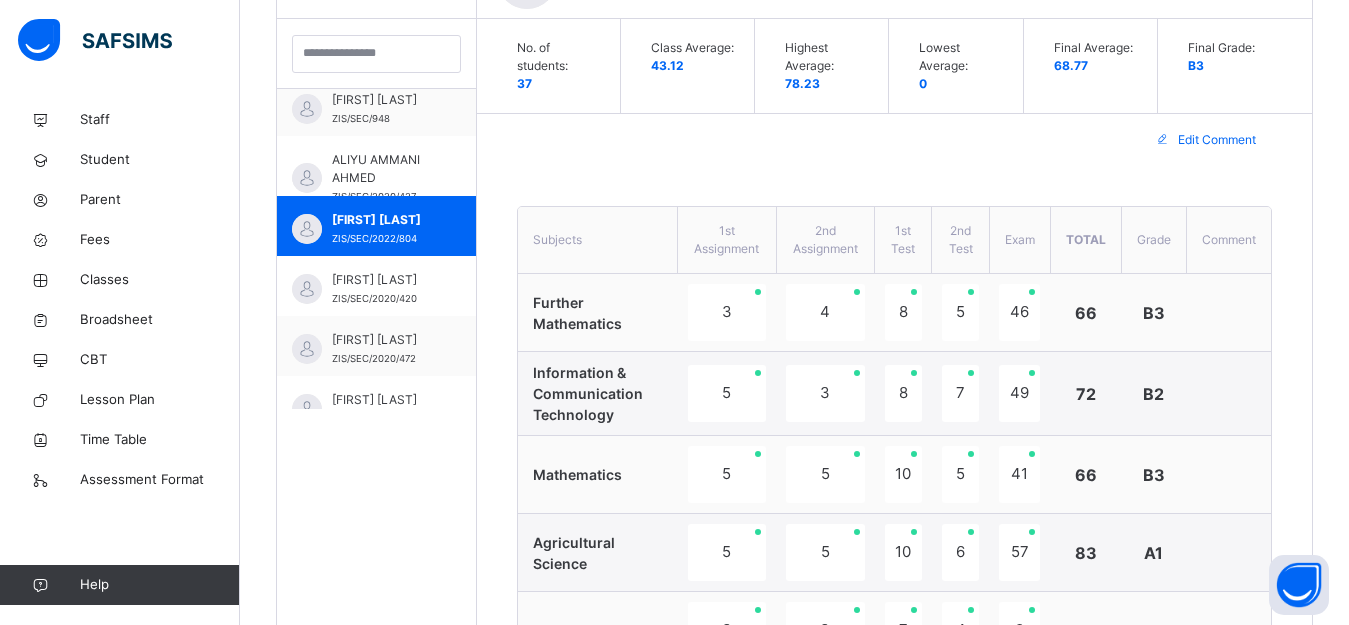 scroll, scrollTop: 682, scrollLeft: 0, axis: vertical 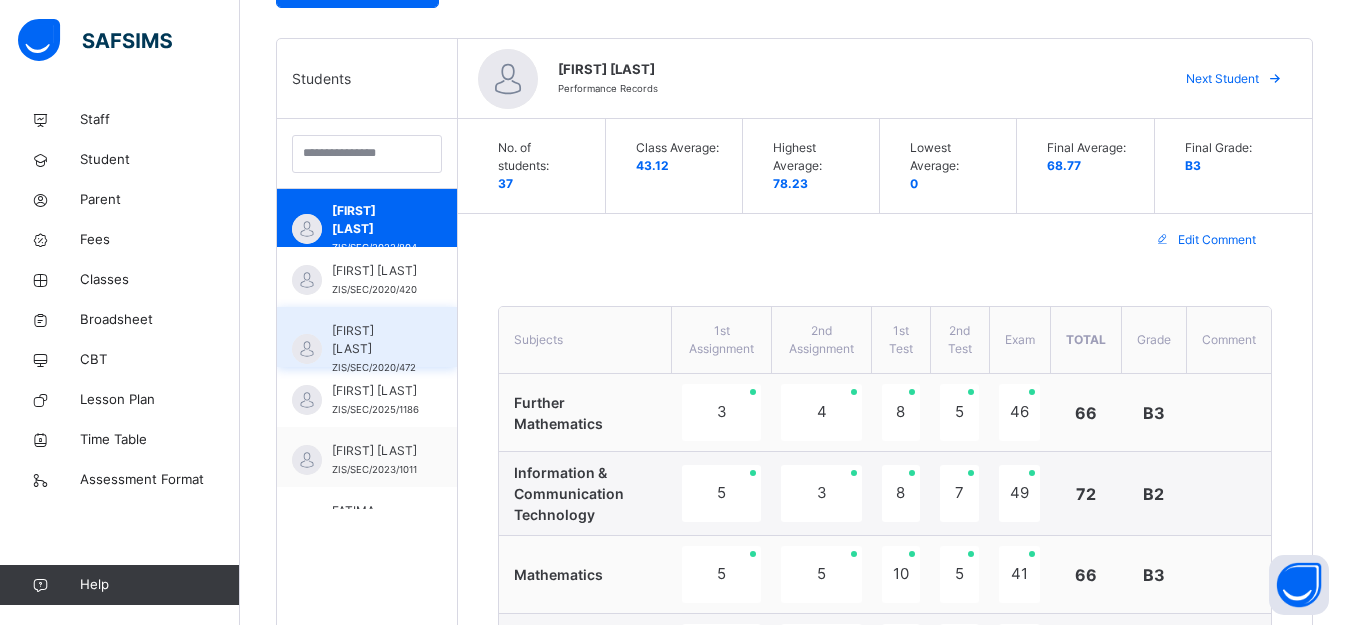 click on "[FIRST] [LAST]" at bounding box center (374, 340) 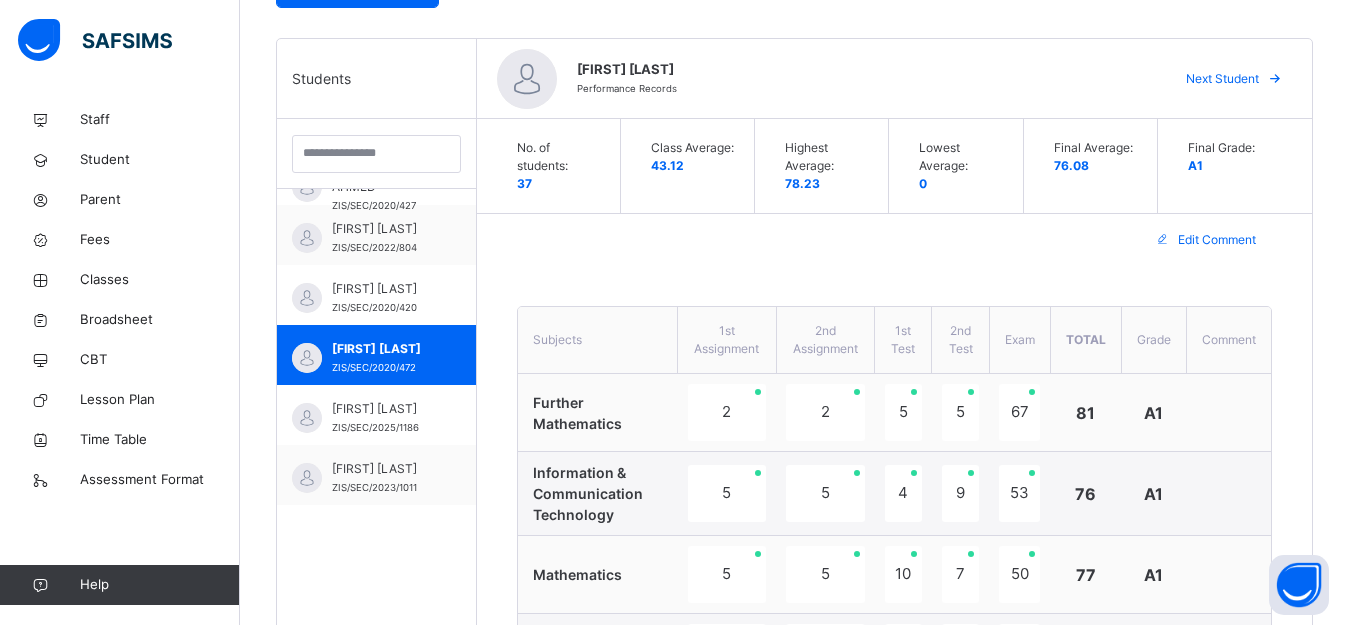 scroll, scrollTop: 782, scrollLeft: 0, axis: vertical 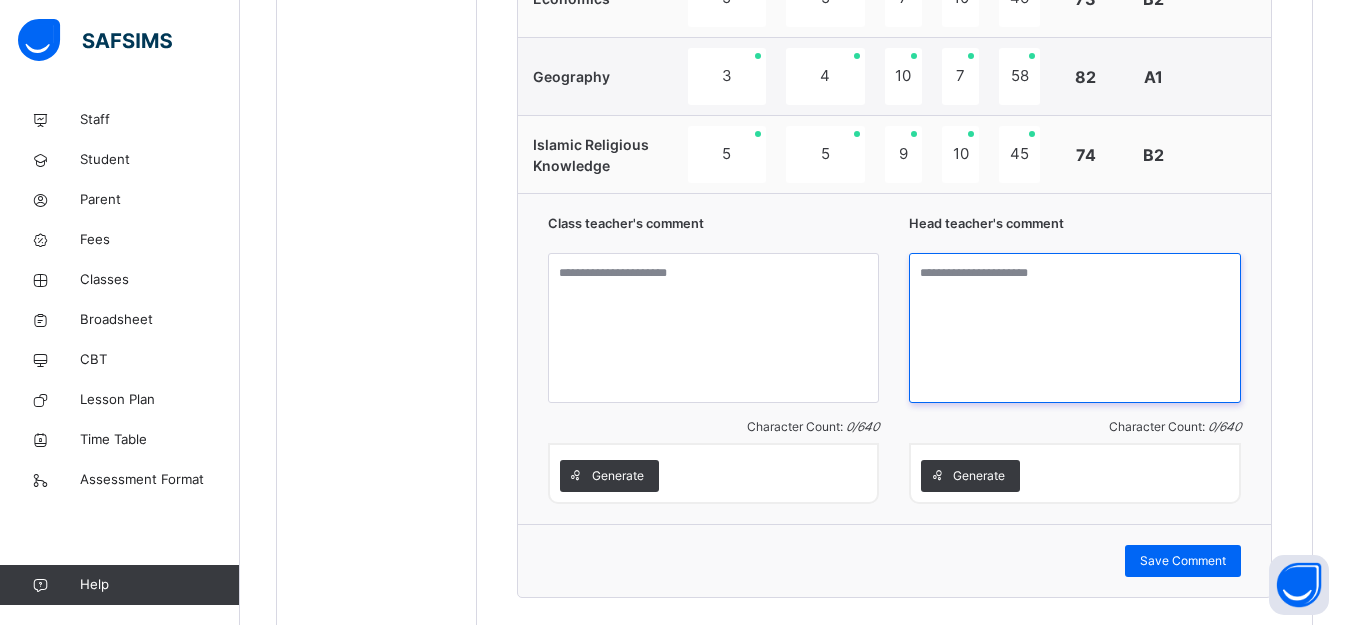 click at bounding box center [1075, 328] 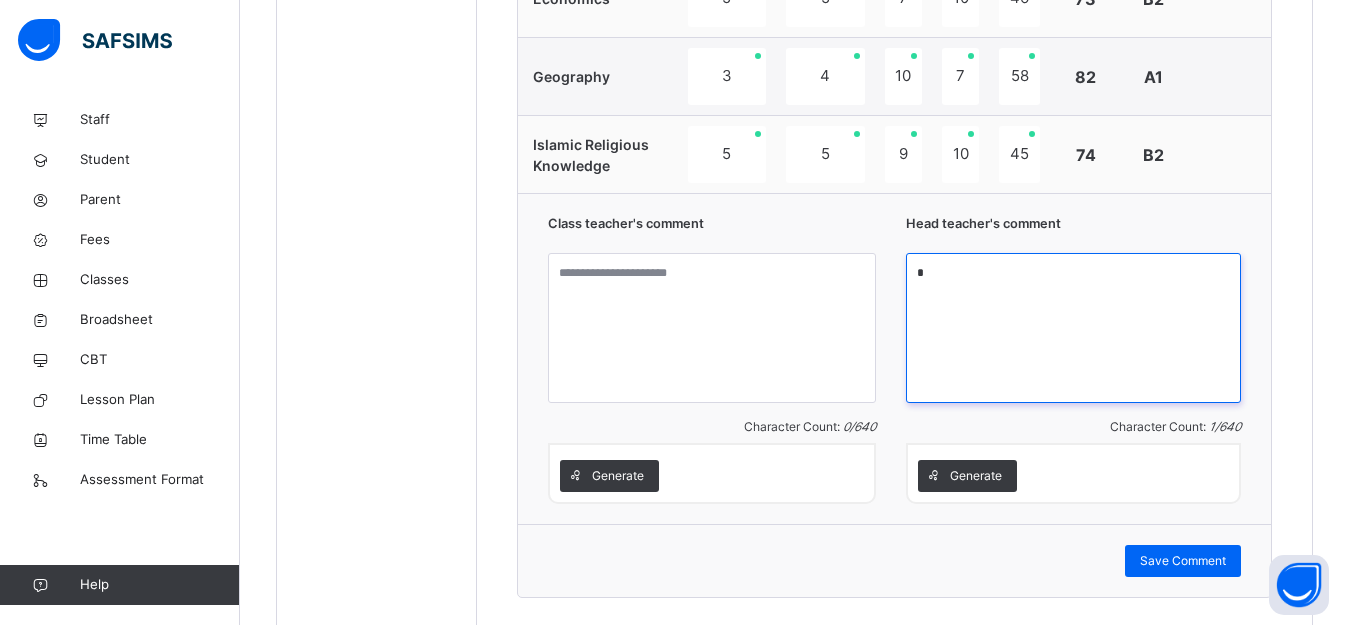 click on "*" at bounding box center [1073, 328] 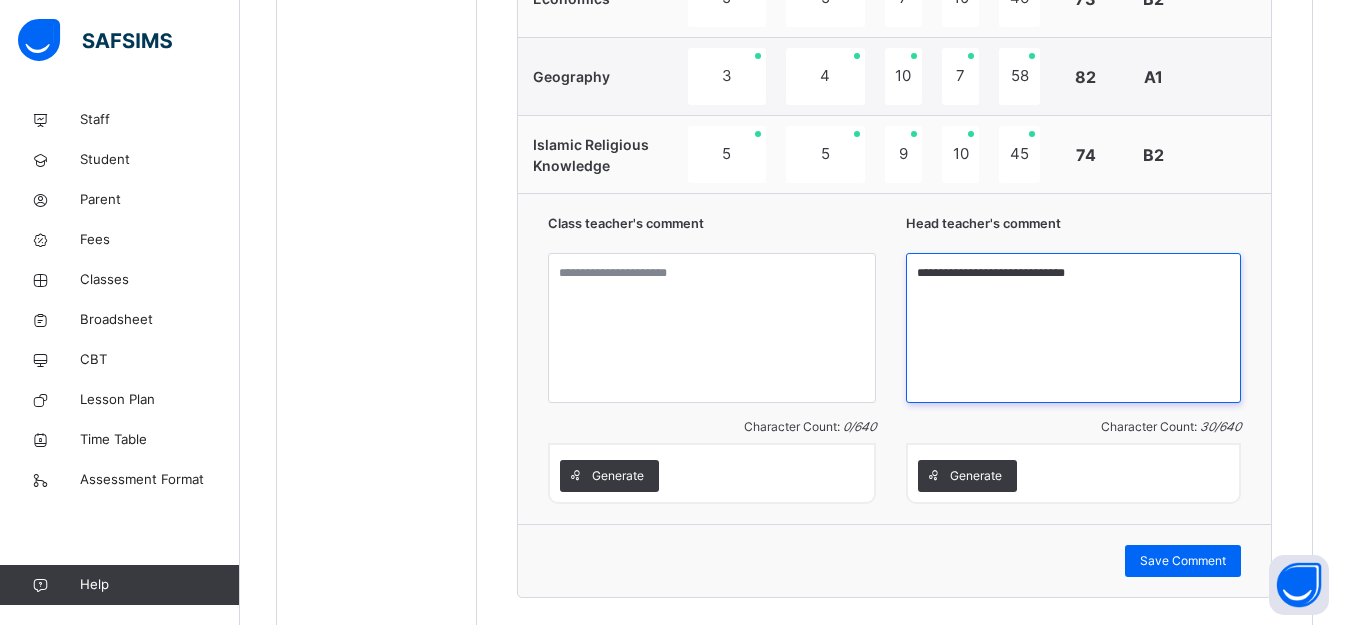 type on "**********" 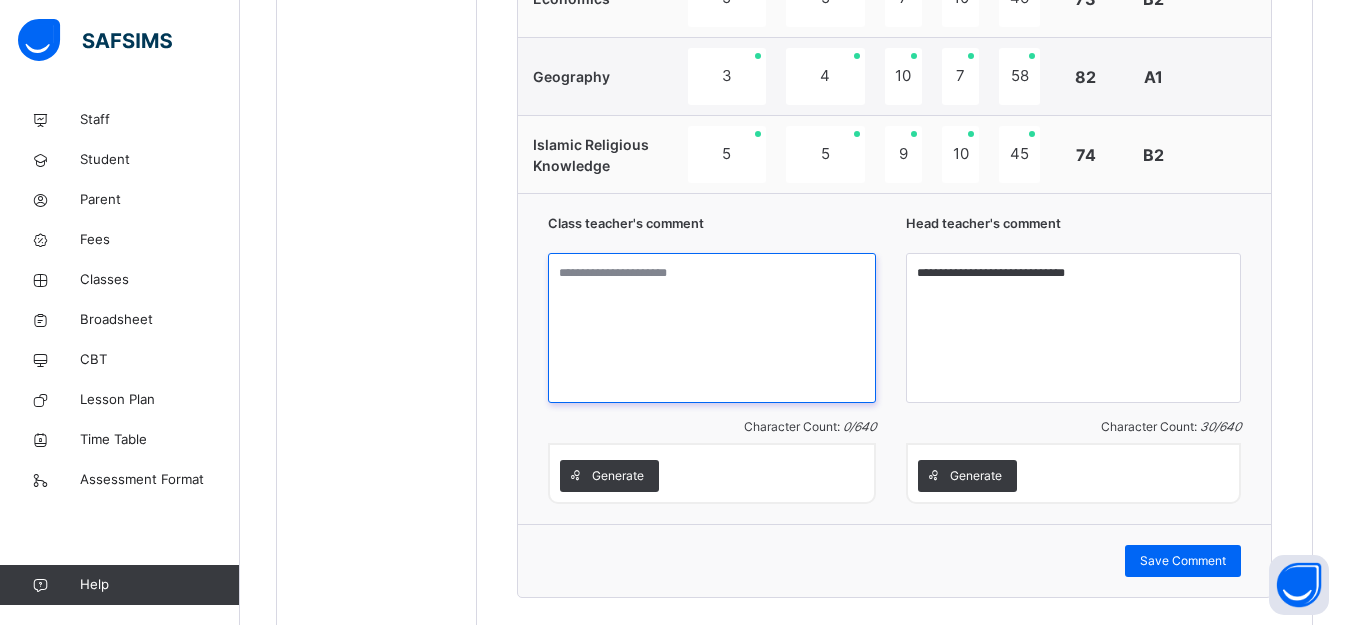 click at bounding box center (712, 328) 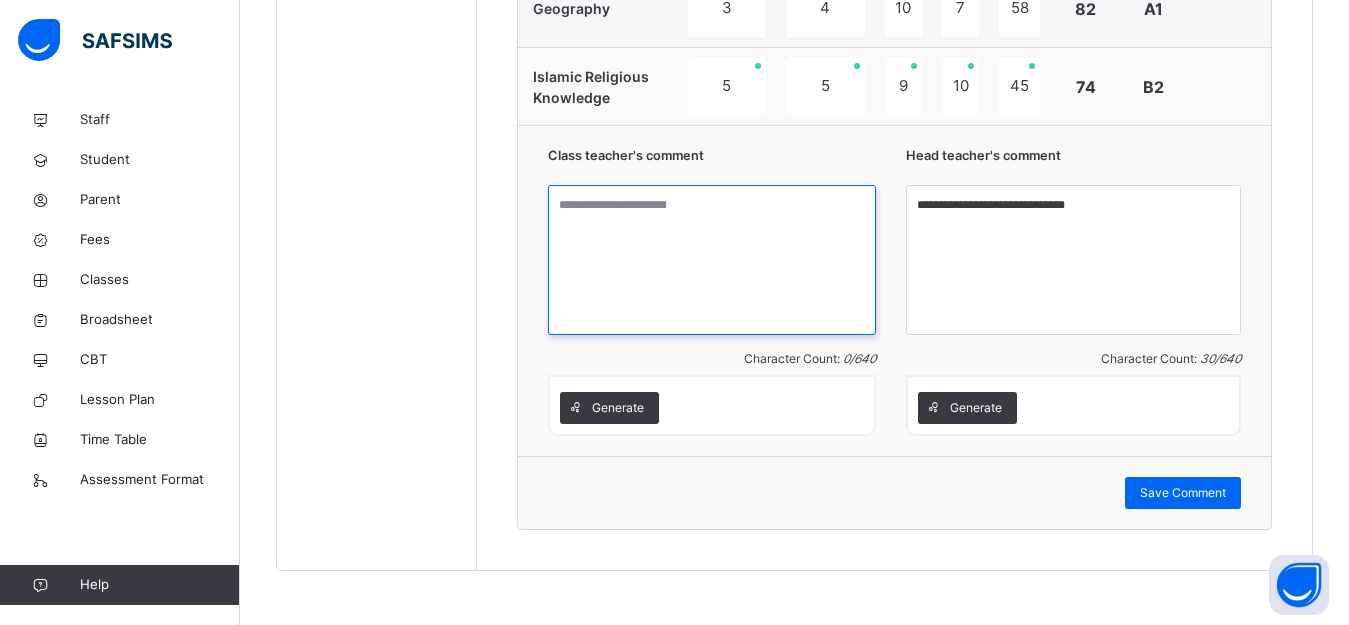scroll, scrollTop: 1755, scrollLeft: 0, axis: vertical 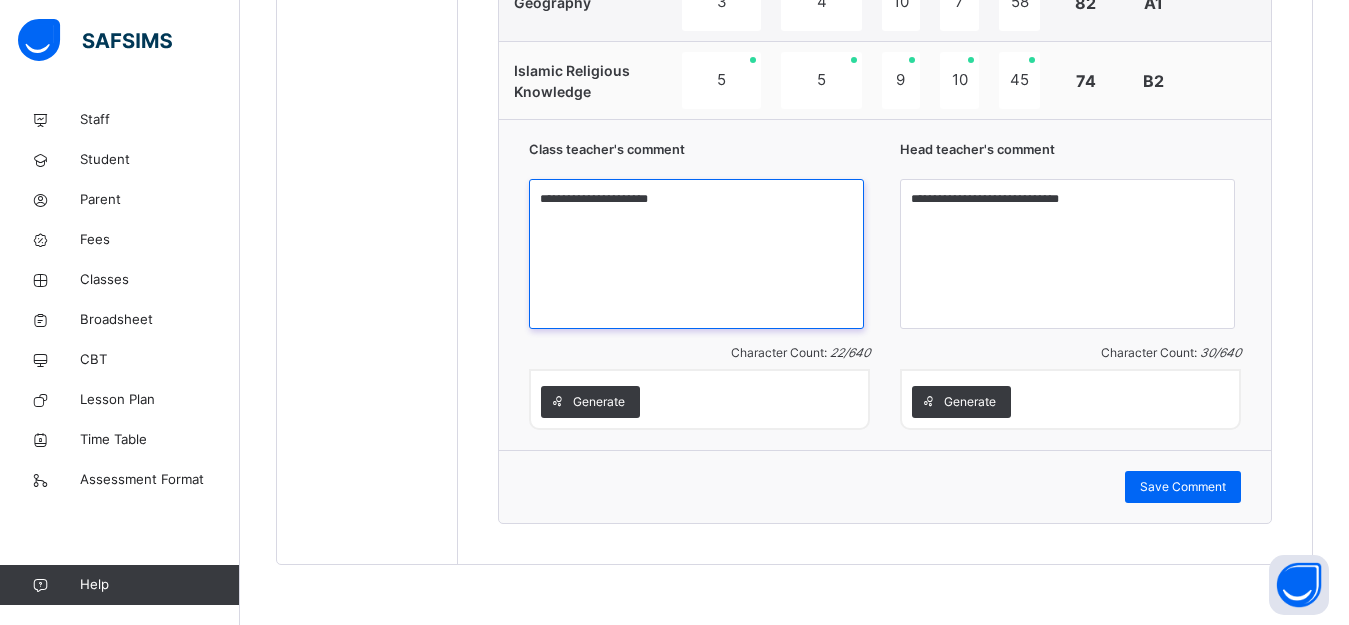 click on "**********" at bounding box center [696, 254] 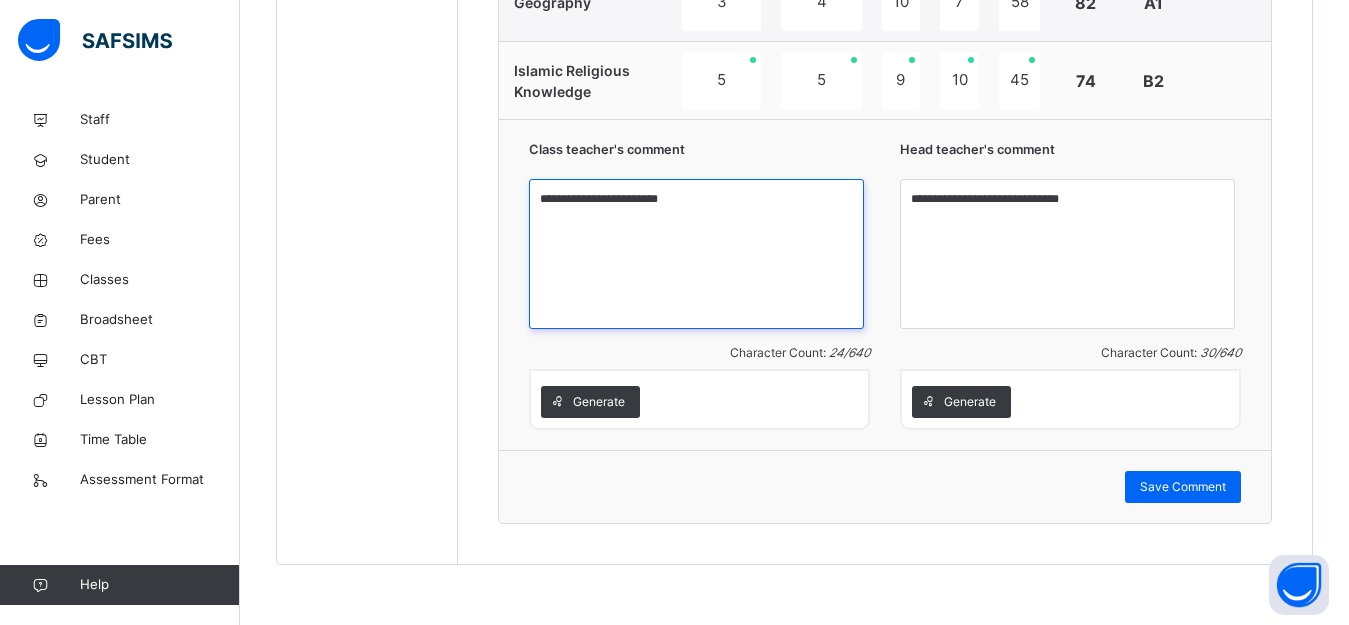 click on "**********" at bounding box center [696, 254] 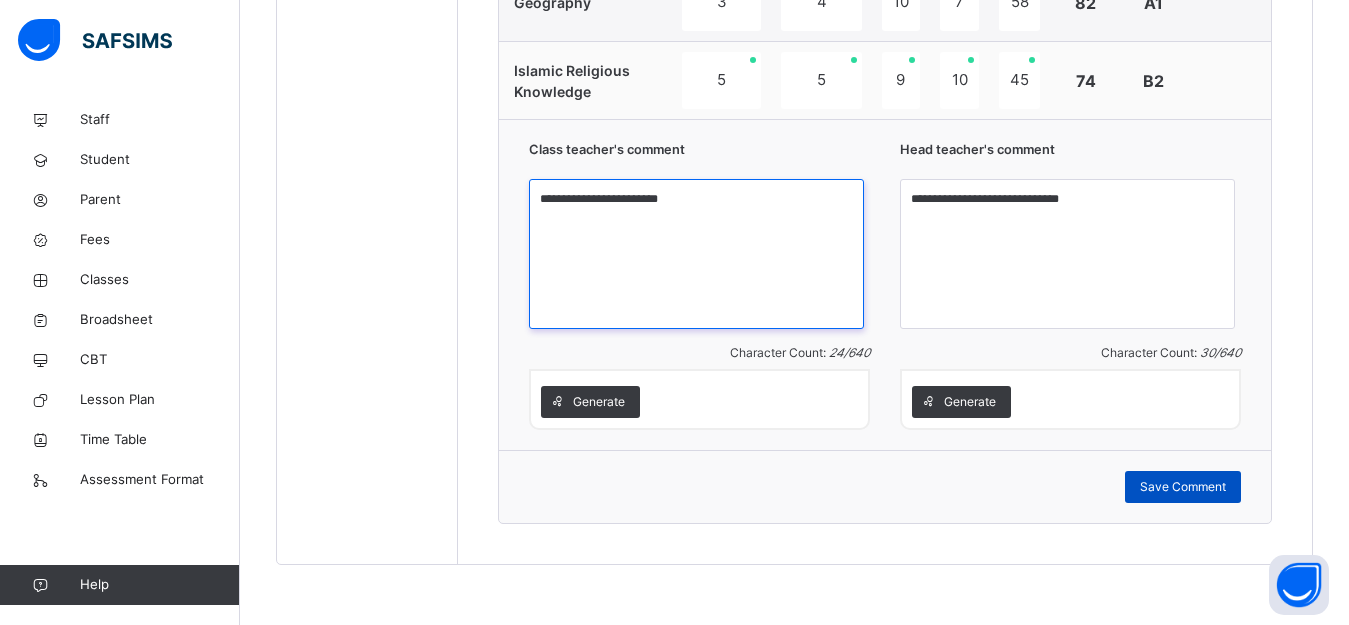 type on "**********" 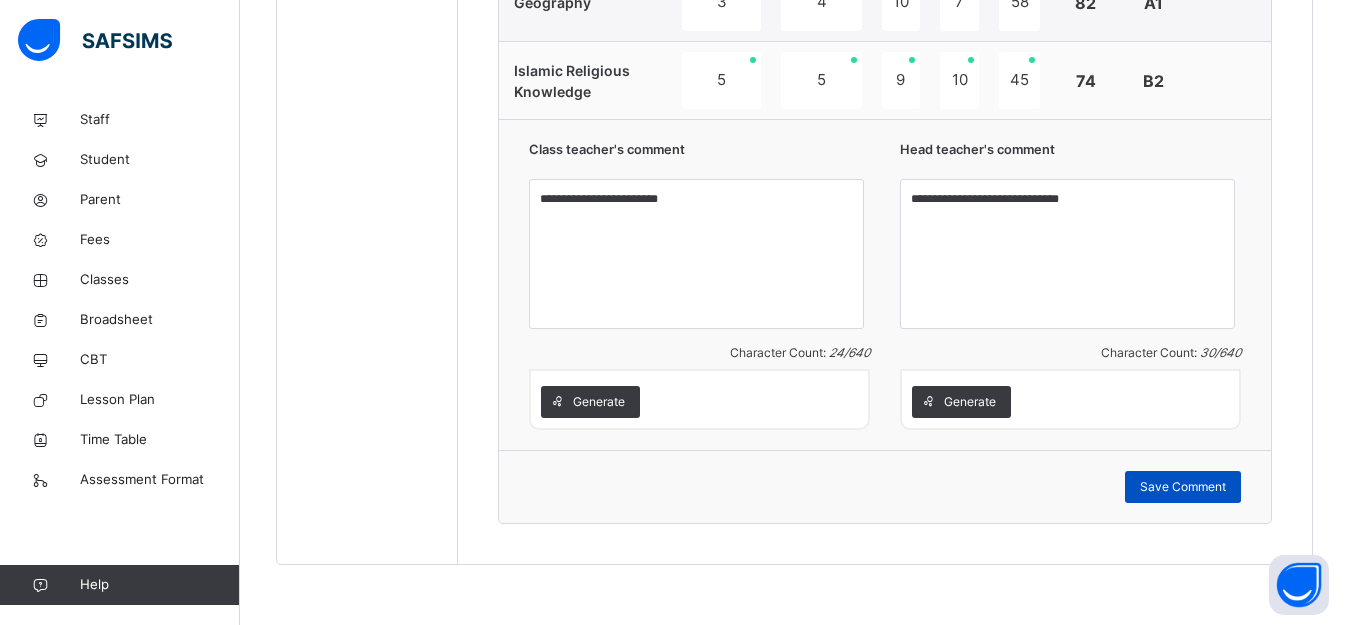 click on "Save Comment" at bounding box center (1183, 487) 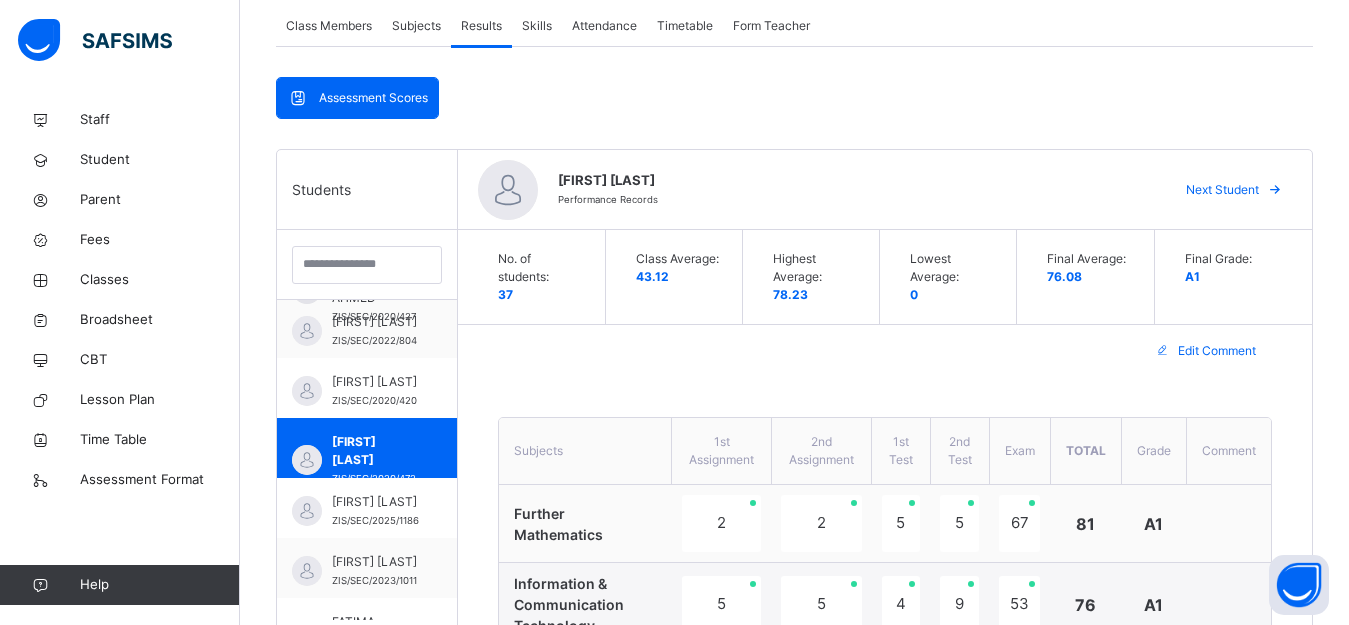scroll, scrollTop: 455, scrollLeft: 0, axis: vertical 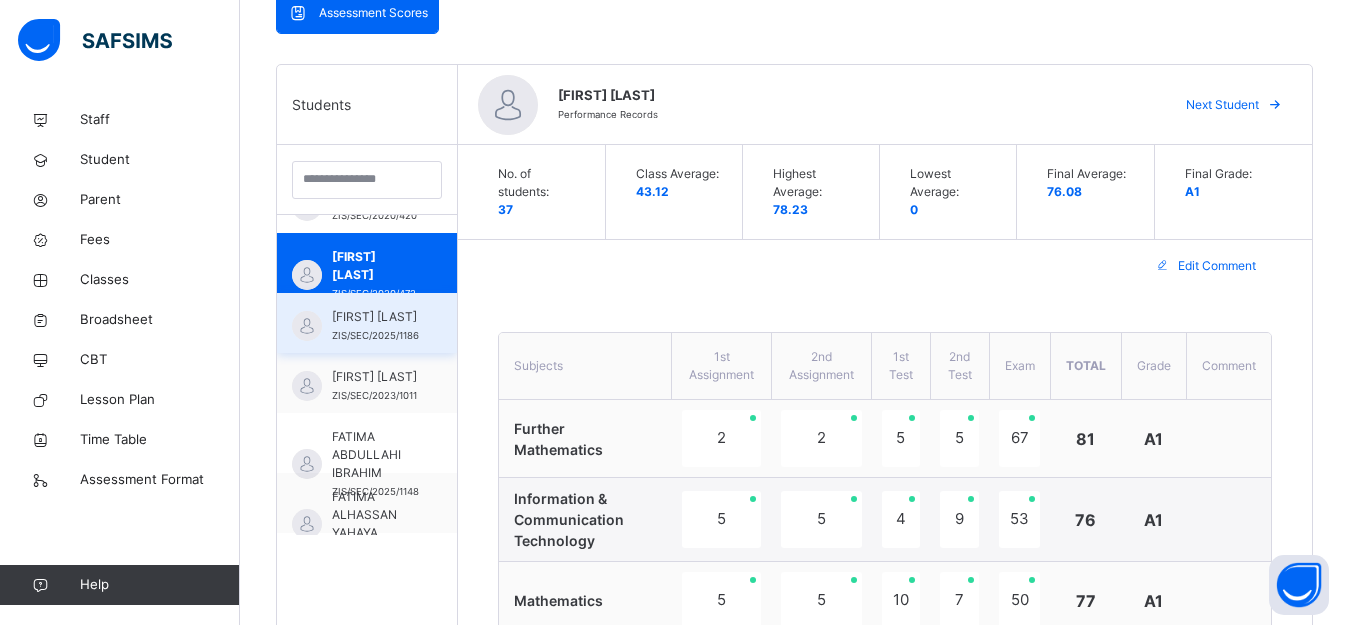 click on "[FIRST] [LAST]" at bounding box center [375, 317] 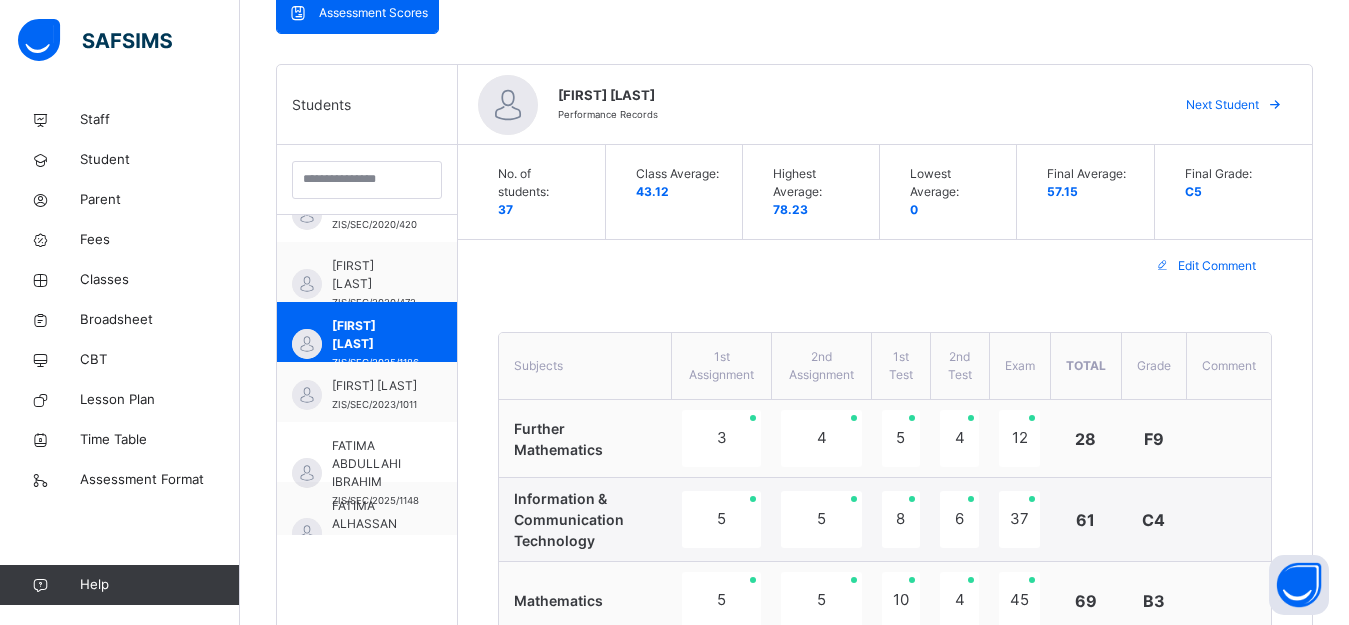scroll, scrollTop: 882, scrollLeft: 0, axis: vertical 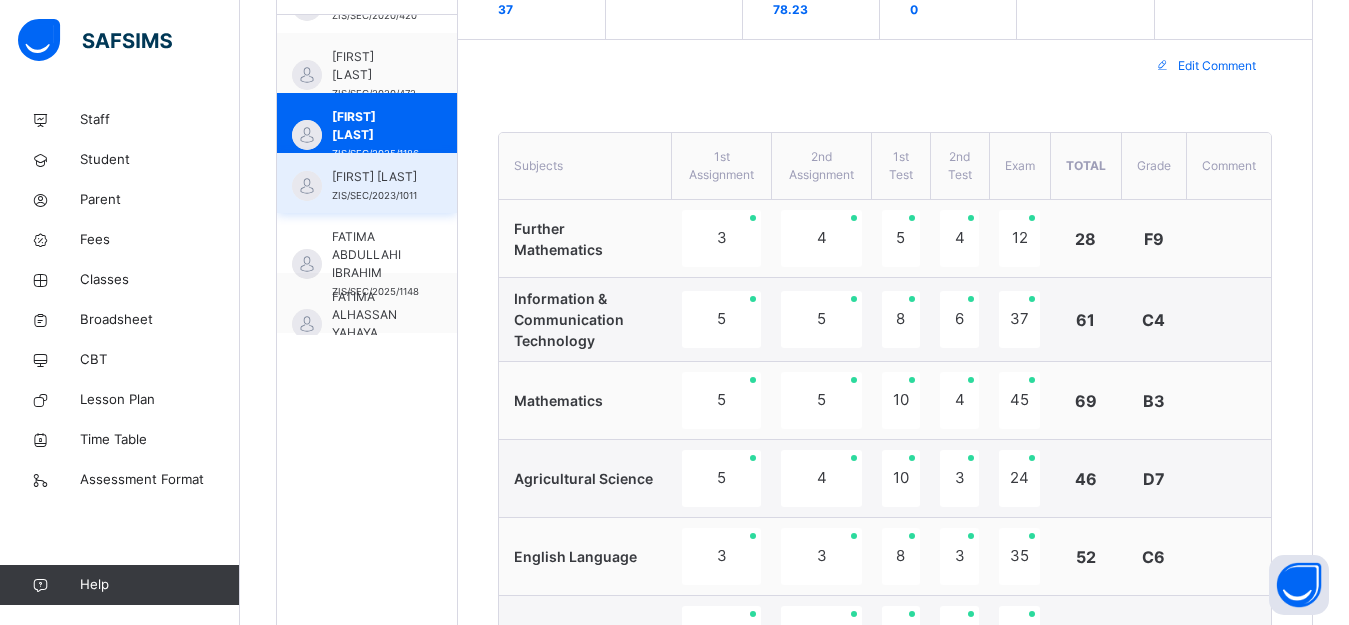 click on "[FIRST] [LAST]" at bounding box center [374, 177] 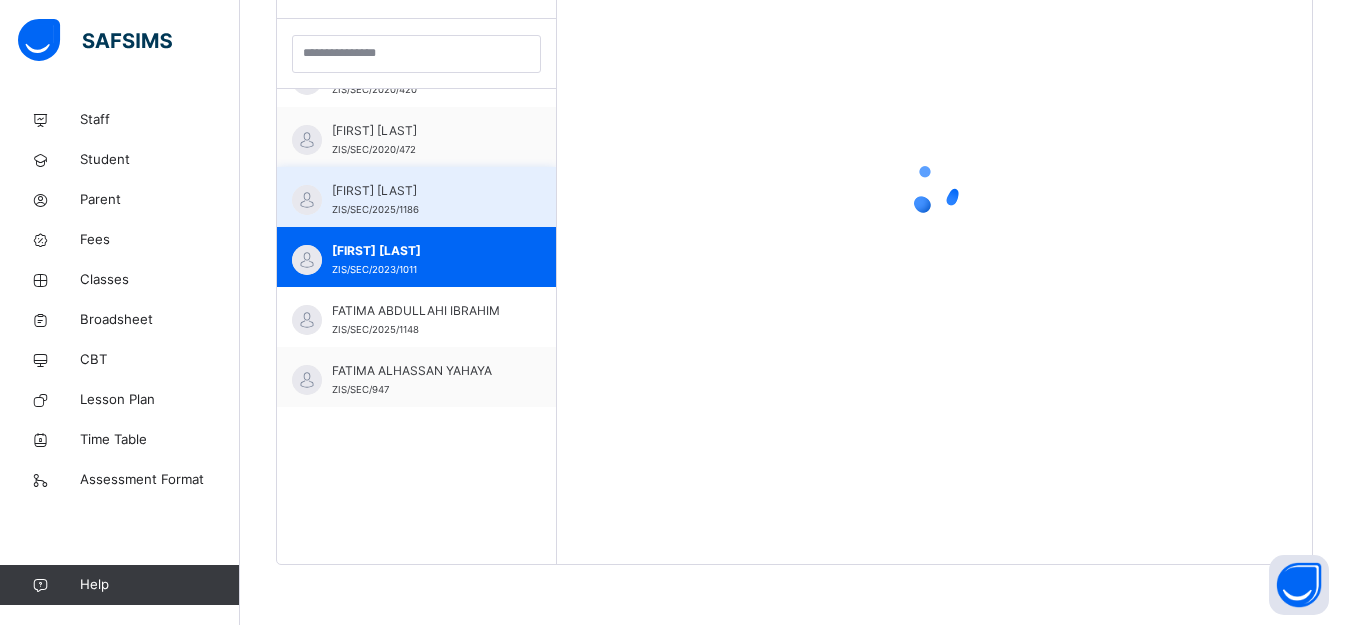 scroll, scrollTop: 581, scrollLeft: 0, axis: vertical 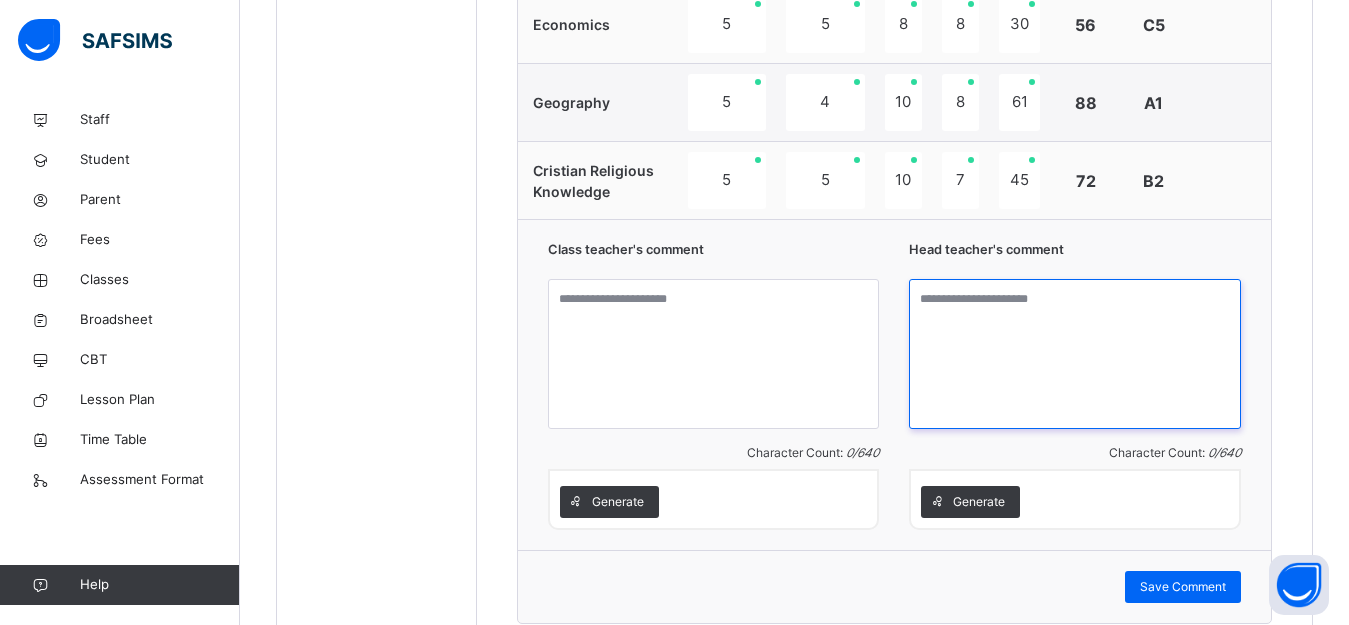 click at bounding box center (1075, 354) 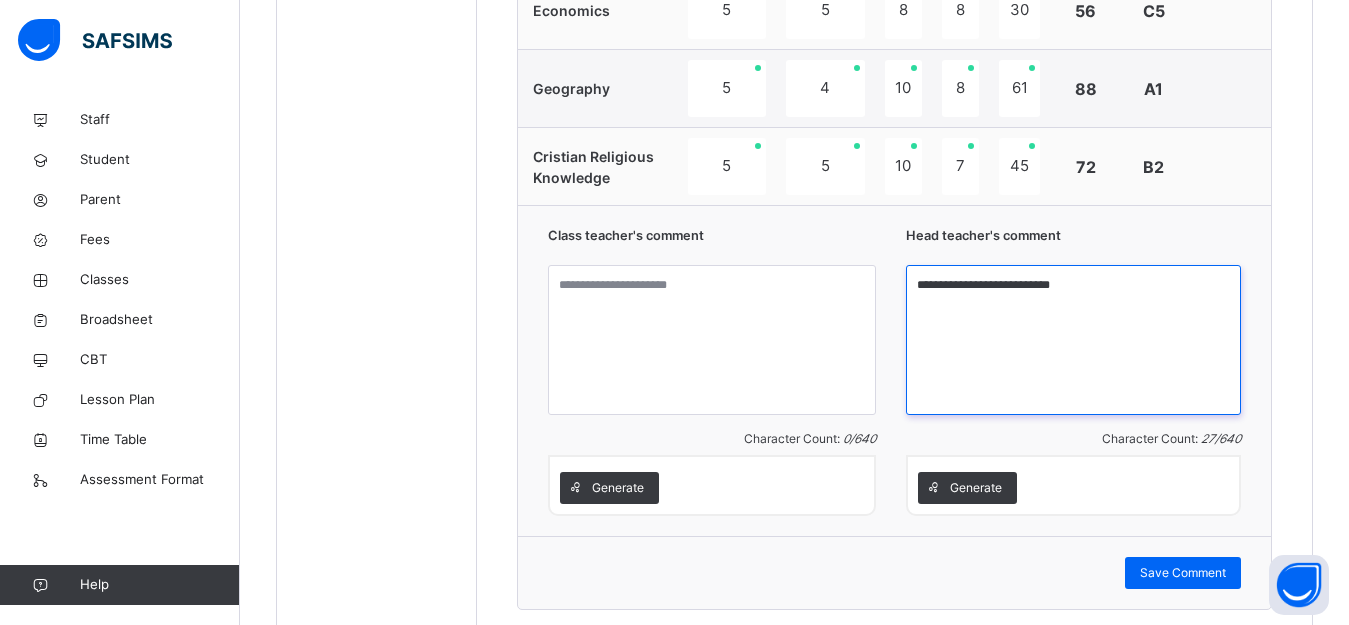 scroll, scrollTop: 1755, scrollLeft: 0, axis: vertical 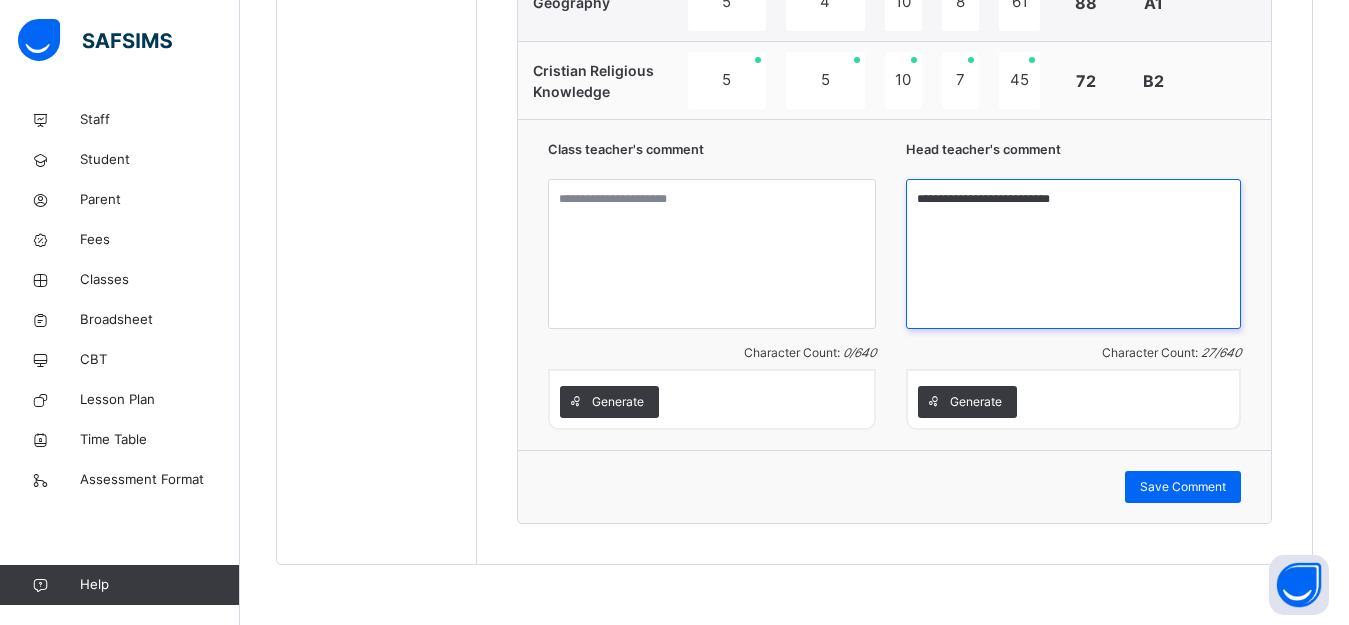 type on "**********" 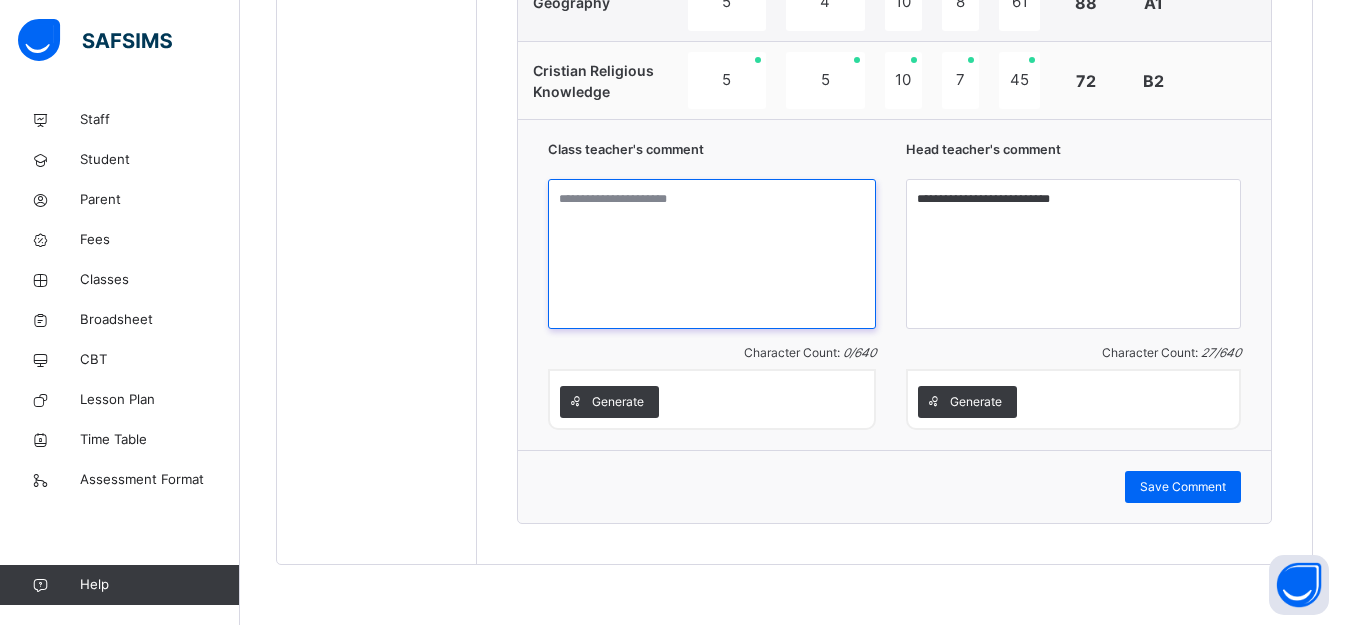 click at bounding box center (712, 254) 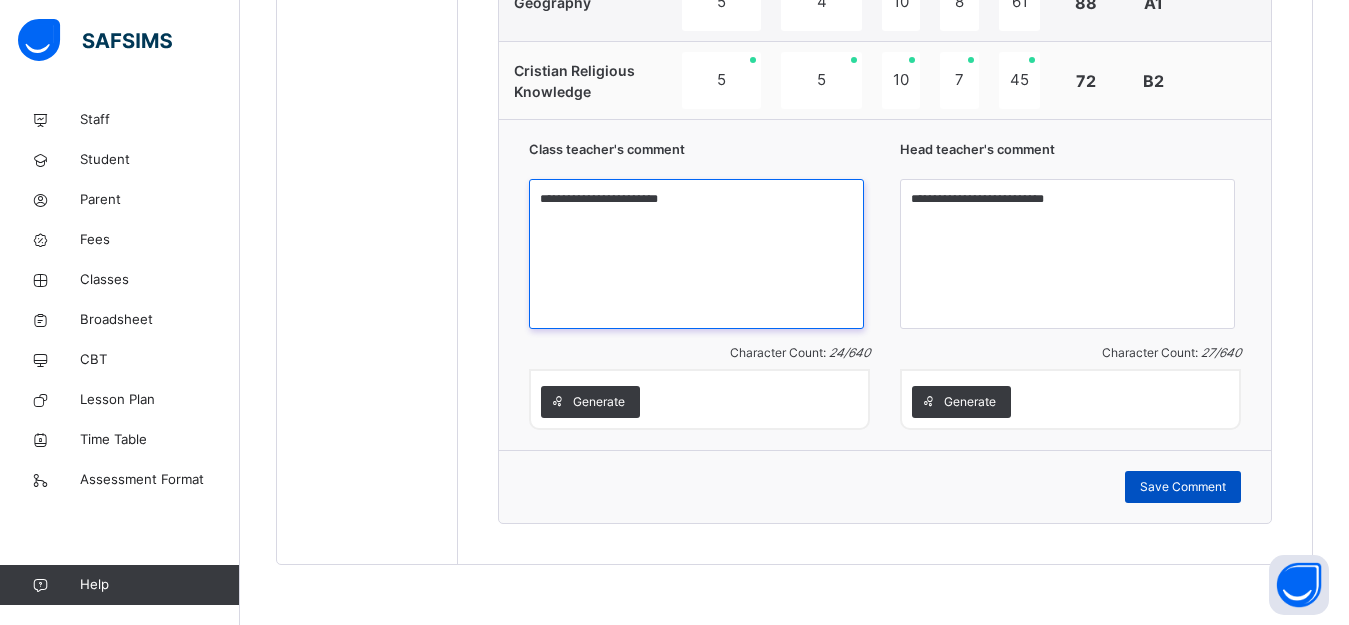 type on "**********" 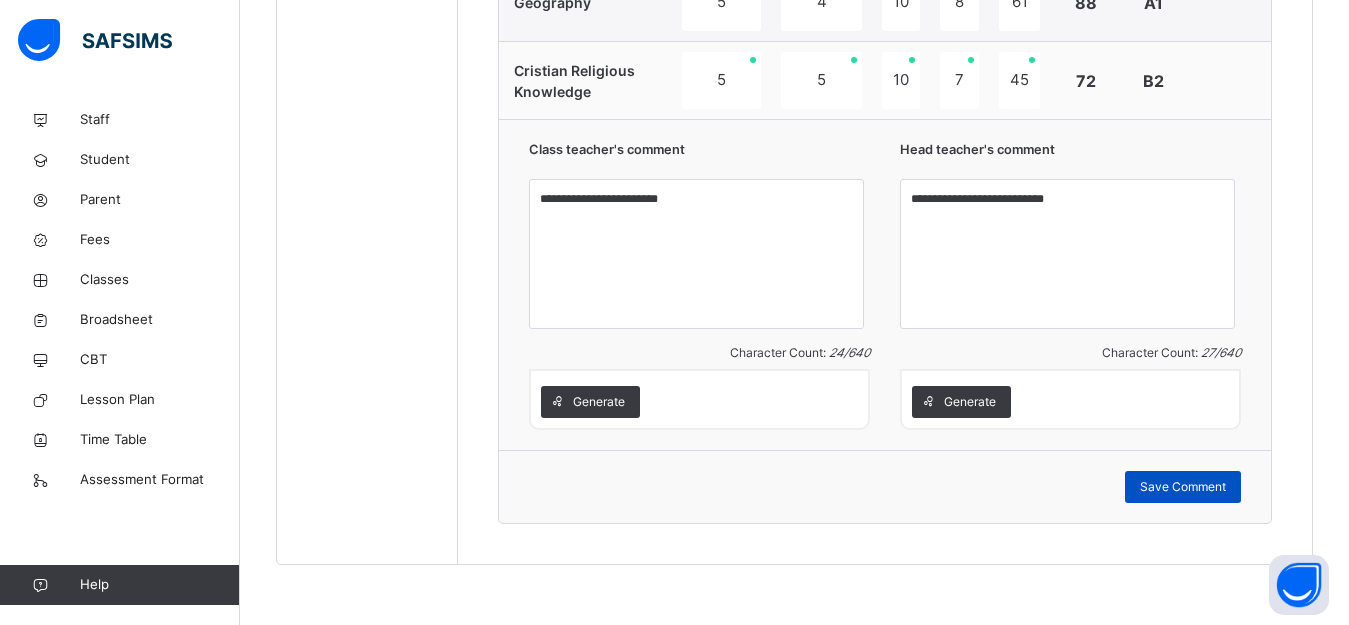 click on "Save Comment" at bounding box center [1183, 487] 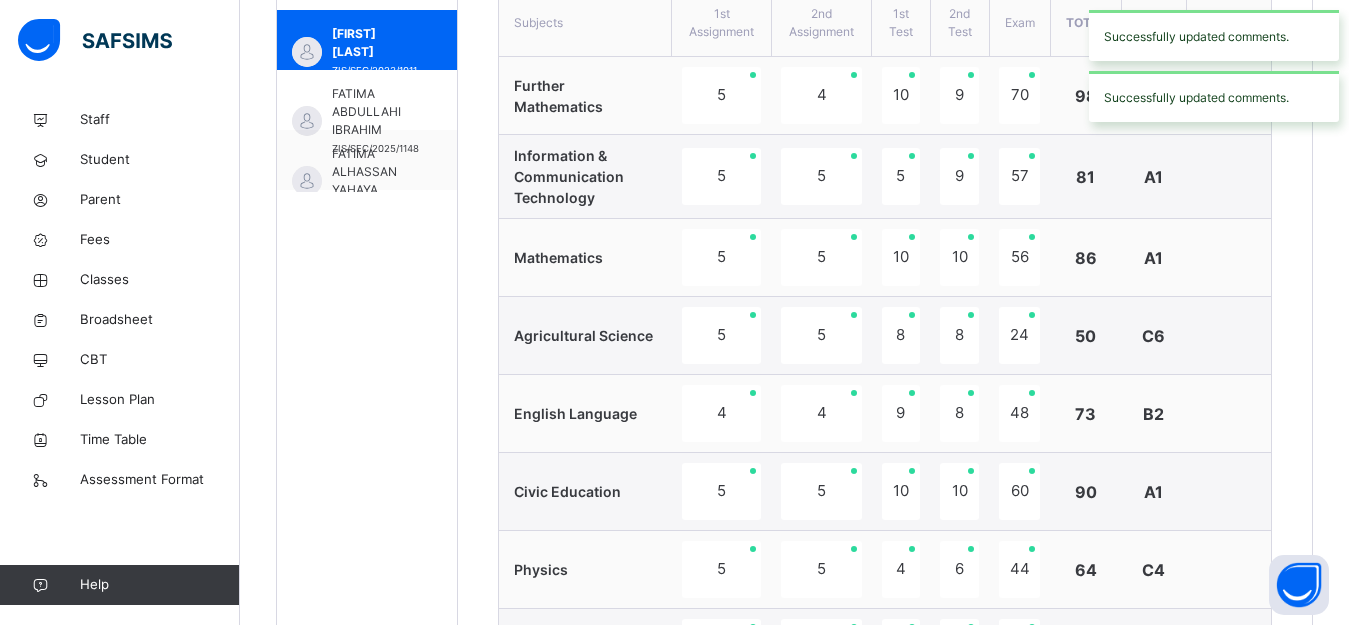 scroll, scrollTop: 755, scrollLeft: 0, axis: vertical 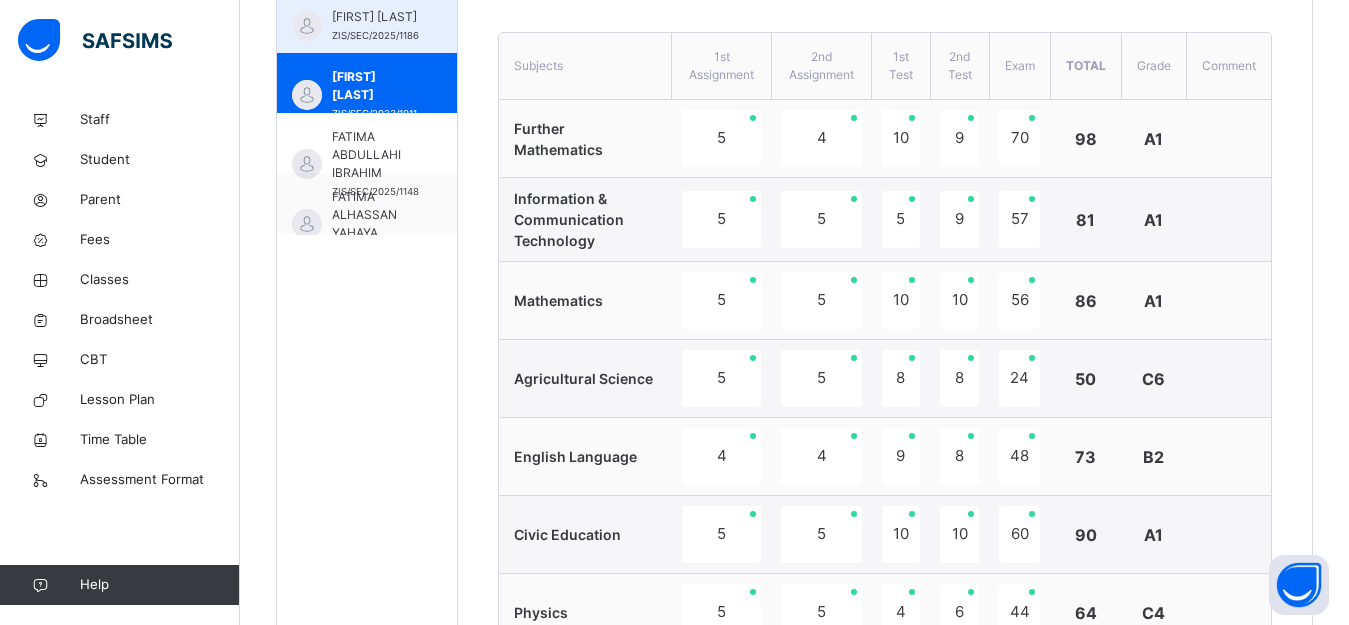 click on "FATIMA ALHASSAN YAHAYA" at bounding box center (372, 215) 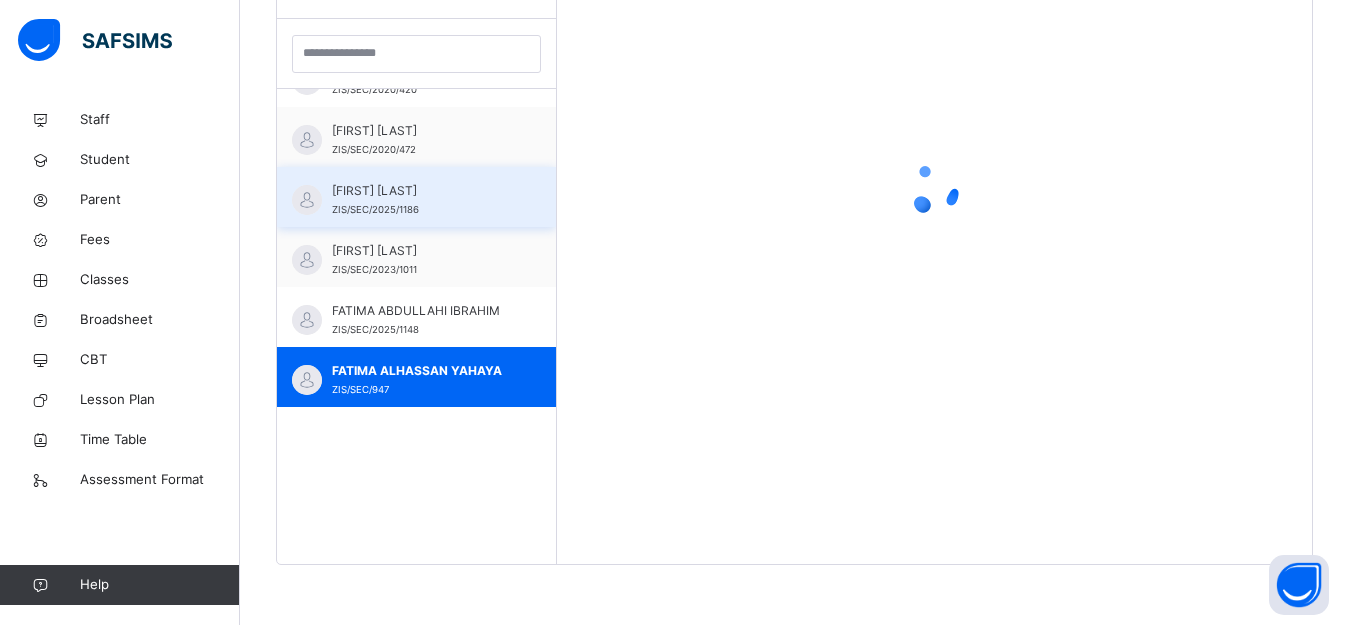 scroll, scrollTop: 581, scrollLeft: 0, axis: vertical 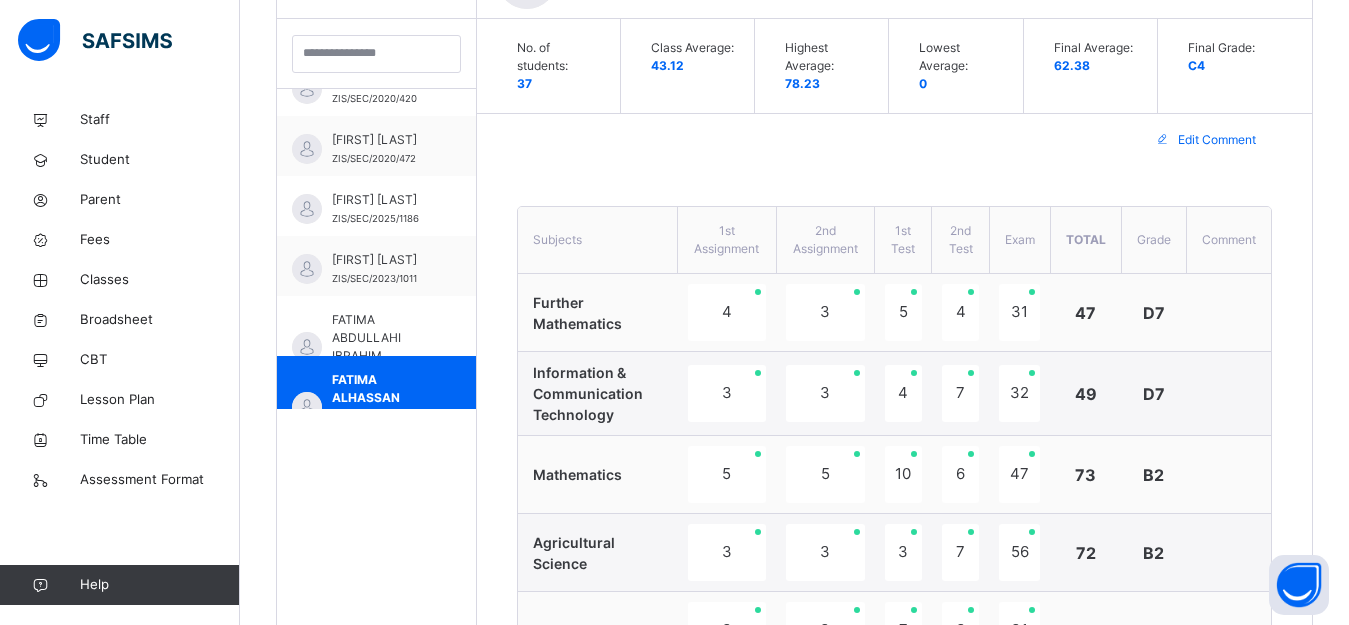 type on "**********" 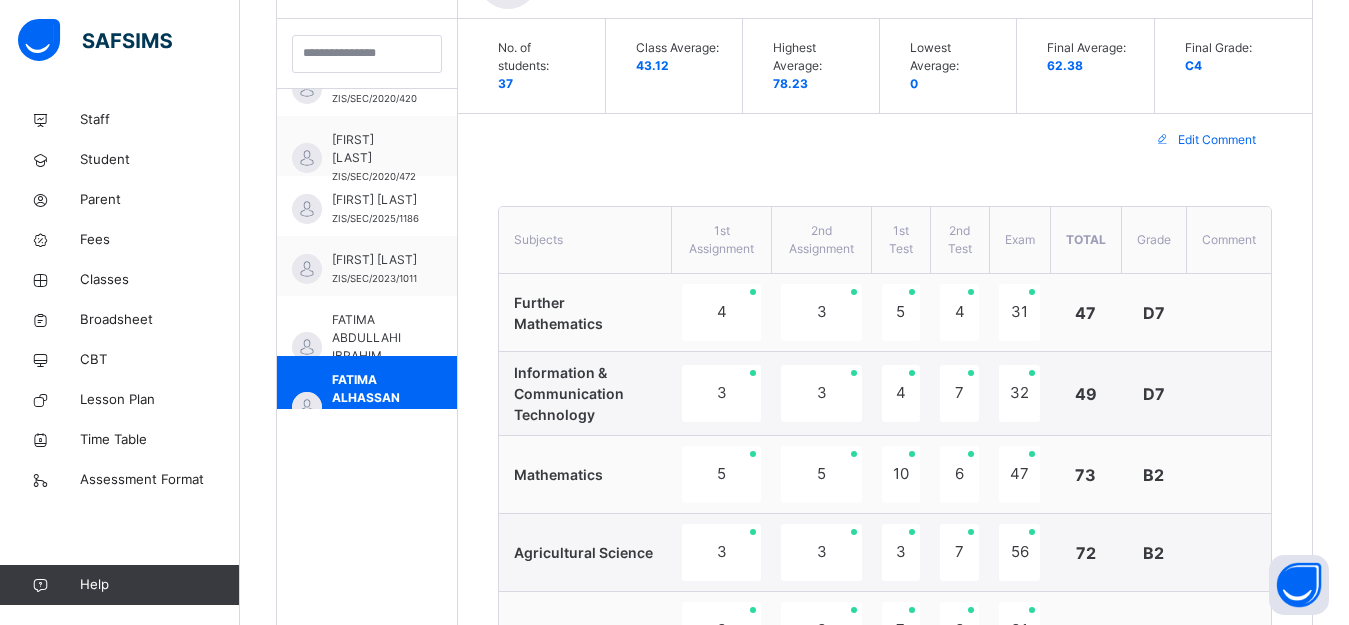 scroll, scrollTop: 755, scrollLeft: 0, axis: vertical 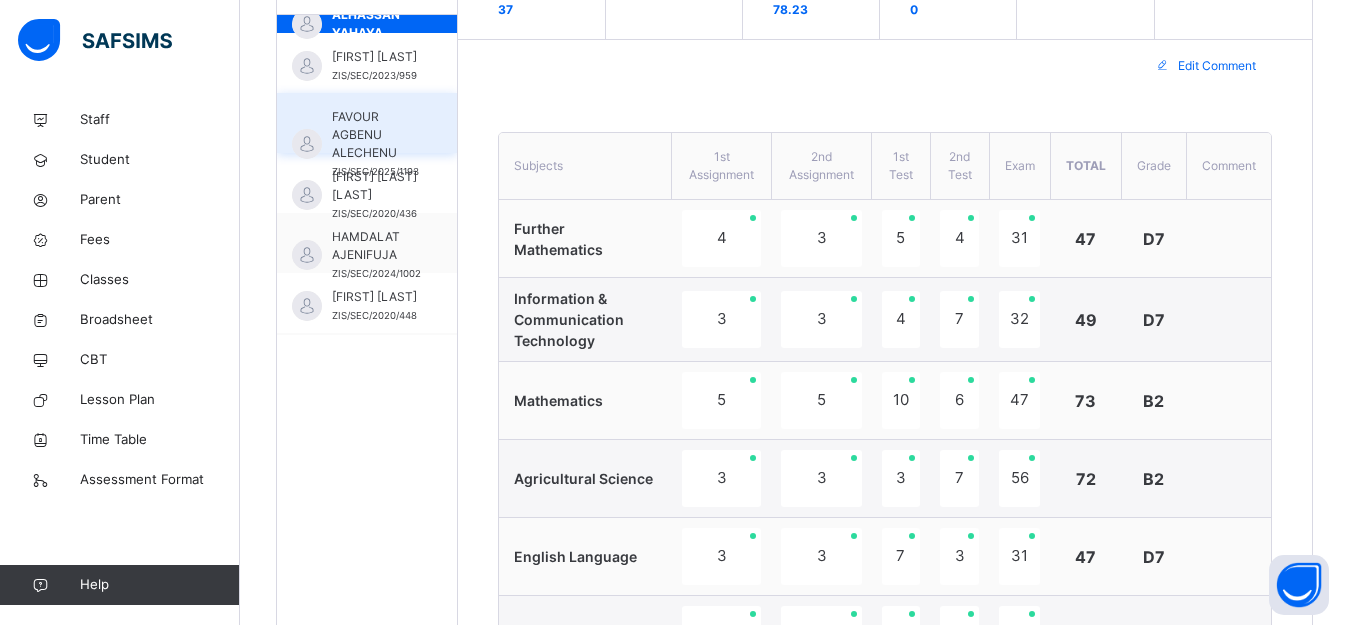 click on "FAVOUR AGBENU ALECHENU" at bounding box center (375, 135) 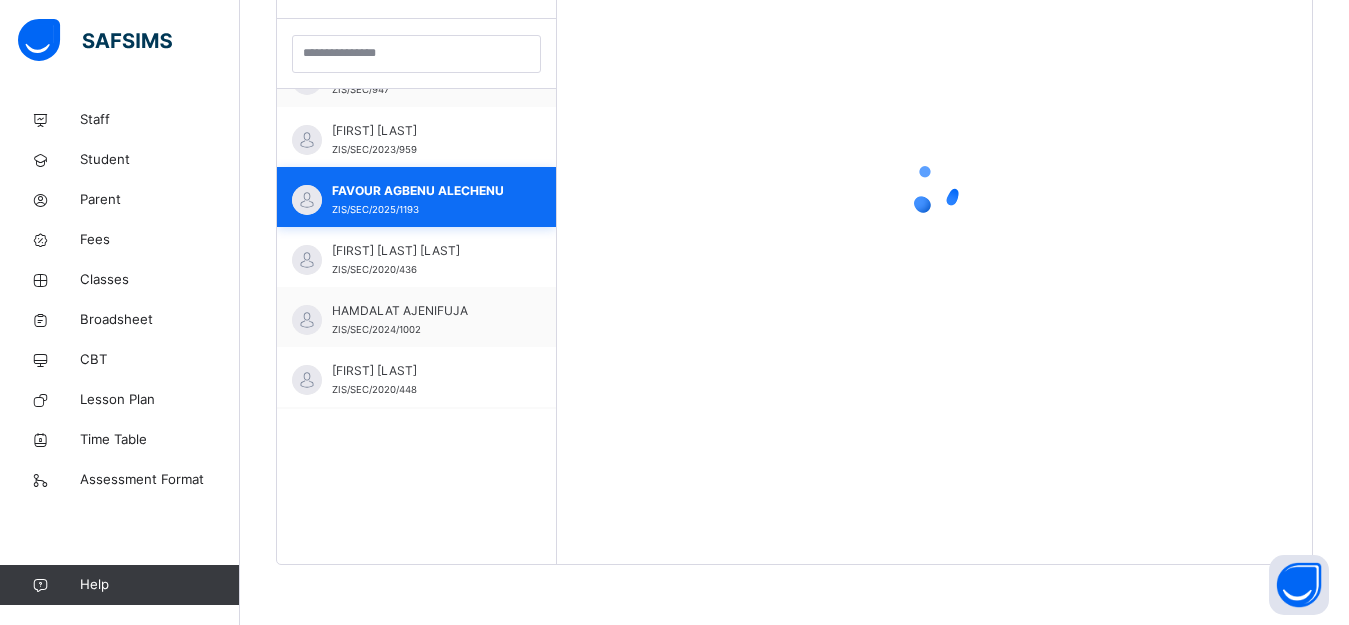 scroll, scrollTop: 581, scrollLeft: 0, axis: vertical 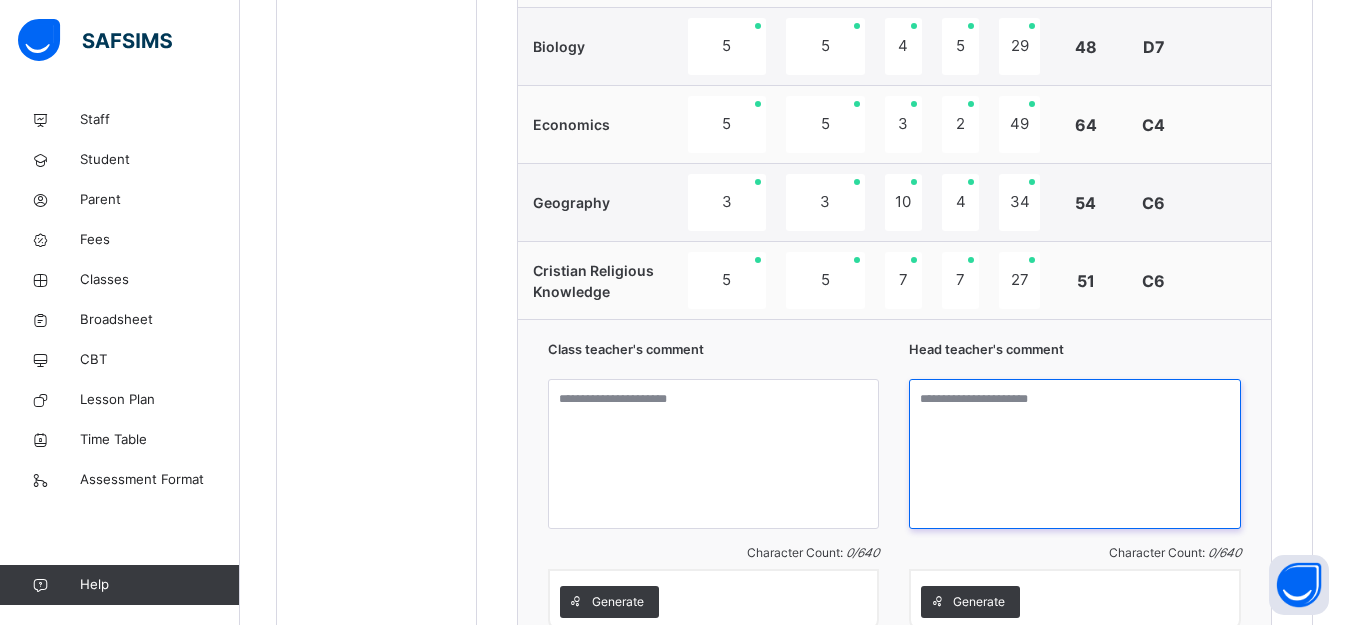 click at bounding box center [1075, 454] 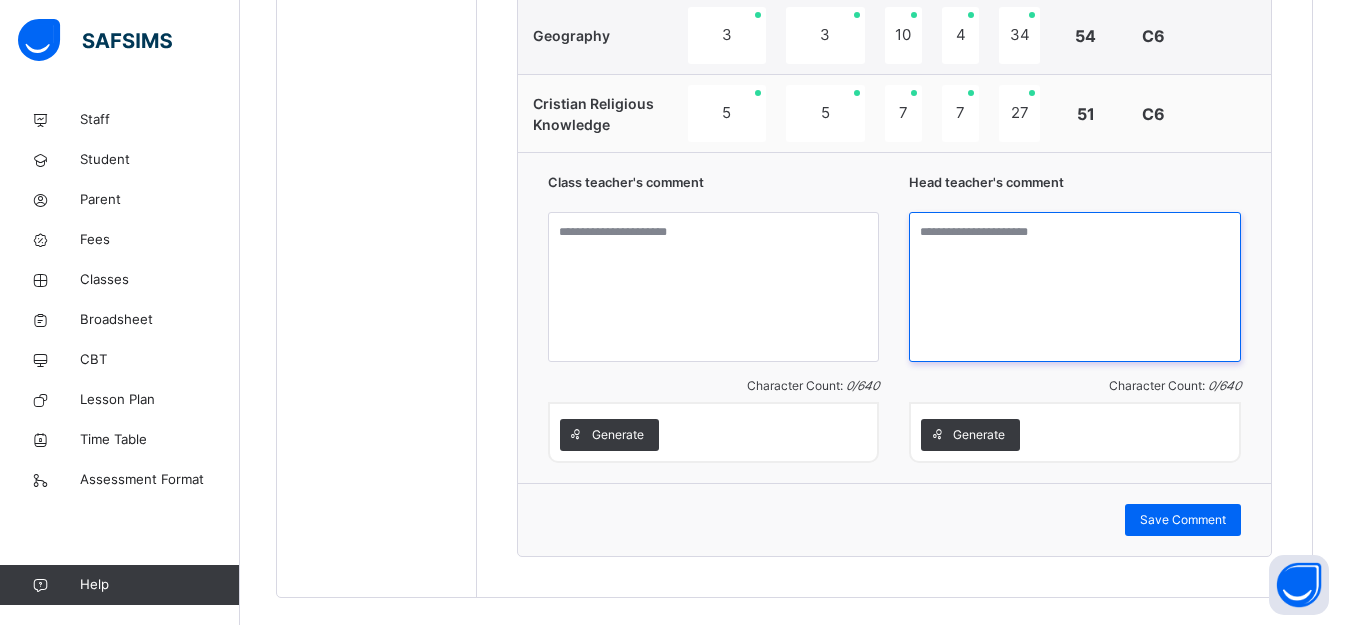 scroll, scrollTop: 1755, scrollLeft: 0, axis: vertical 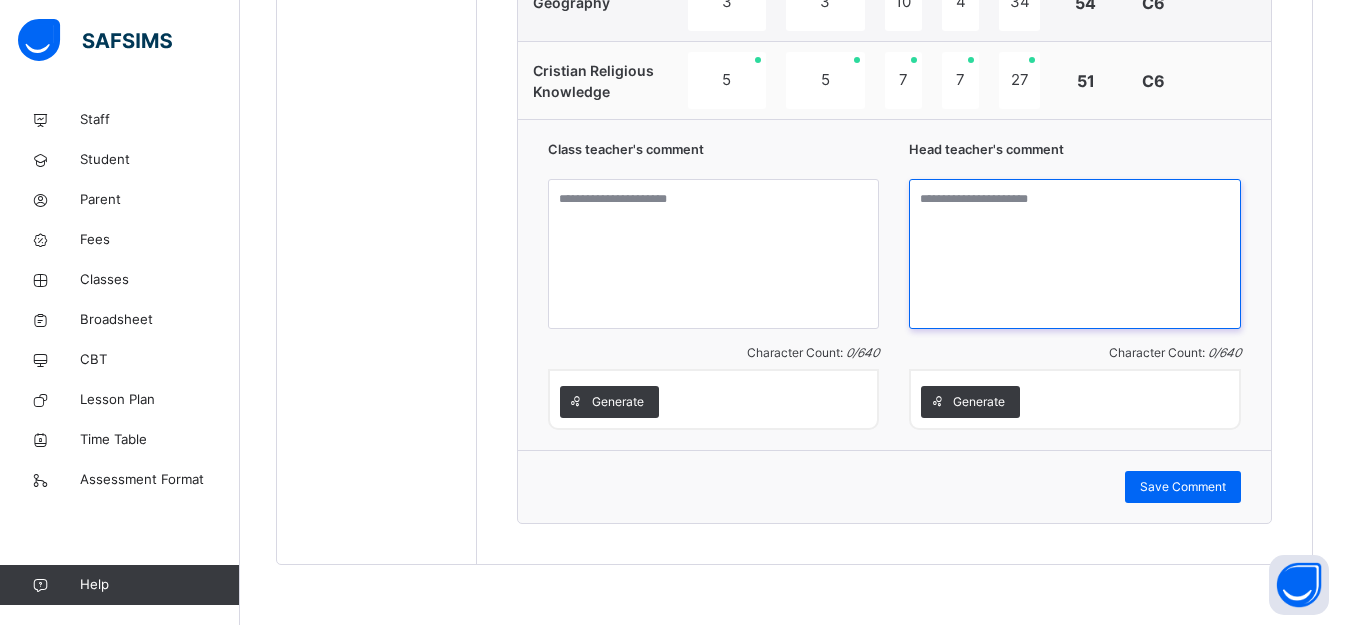 click at bounding box center (1075, 254) 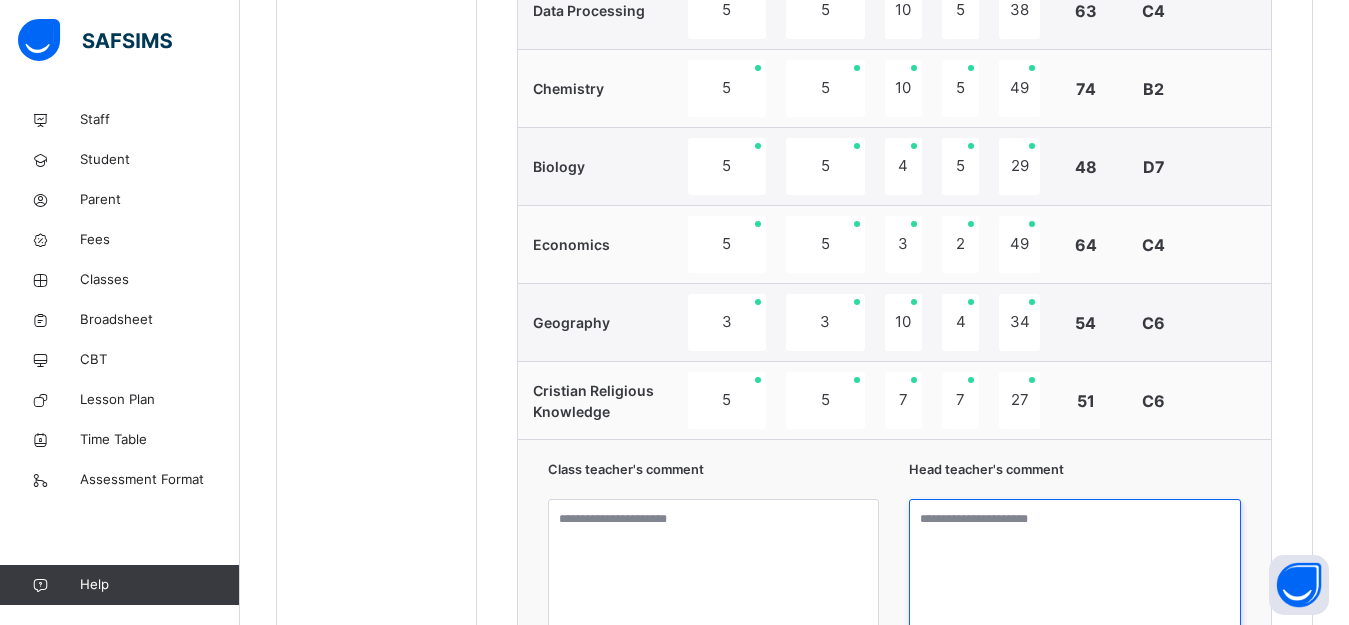scroll, scrollTop: 1455, scrollLeft: 0, axis: vertical 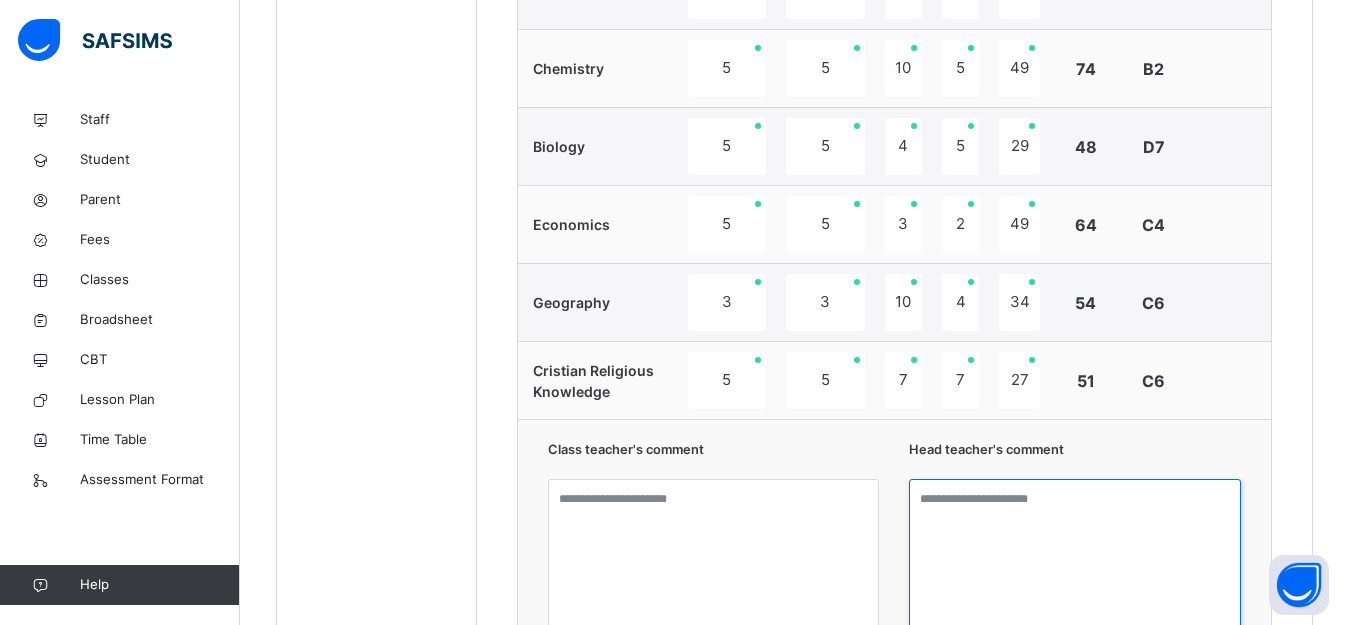 click at bounding box center (1075, 554) 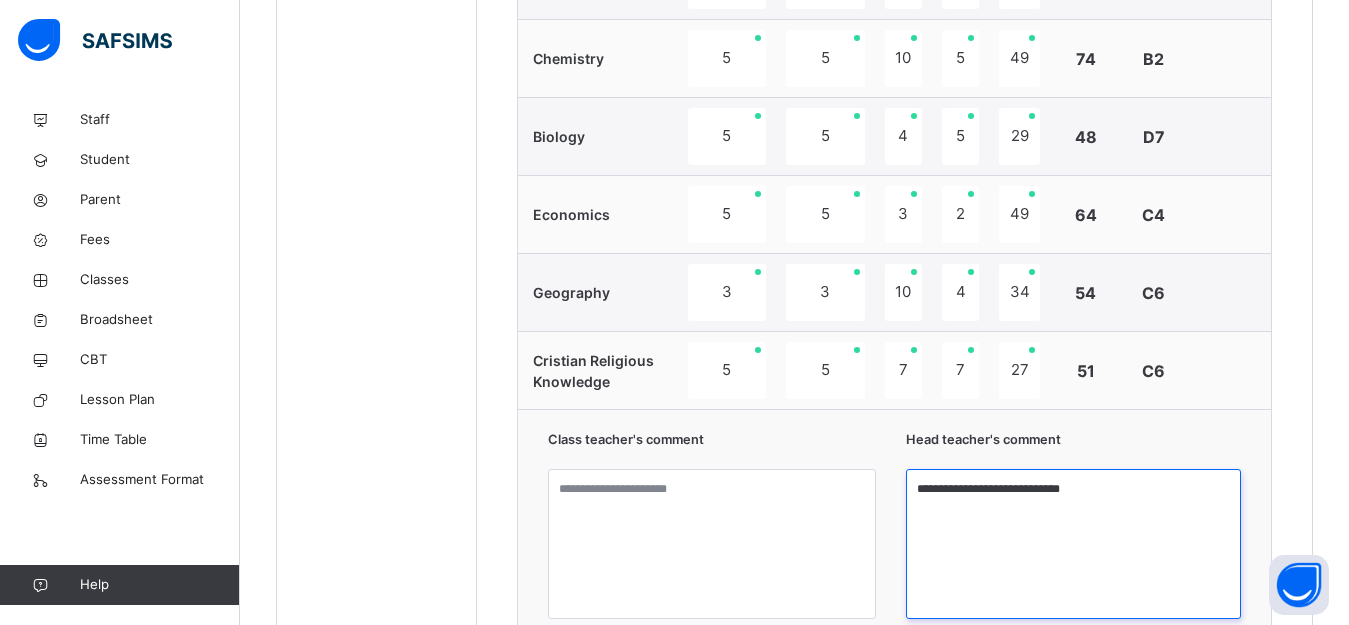 scroll, scrollTop: 1555, scrollLeft: 0, axis: vertical 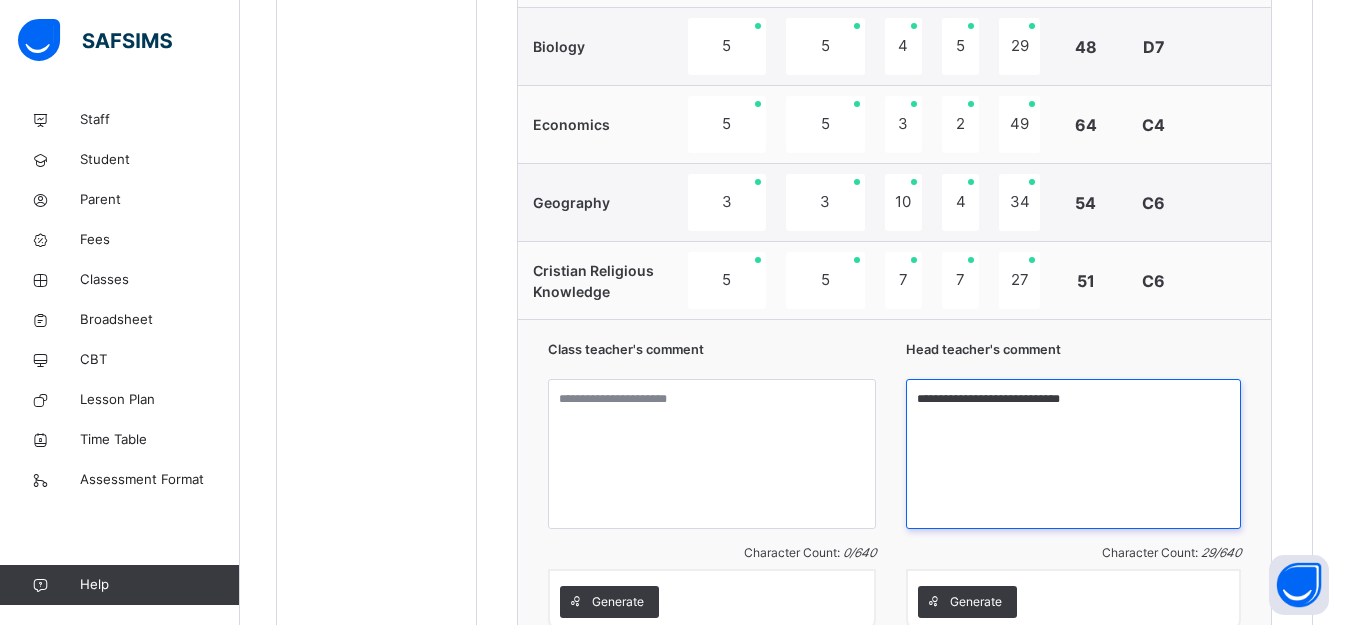 type on "**********" 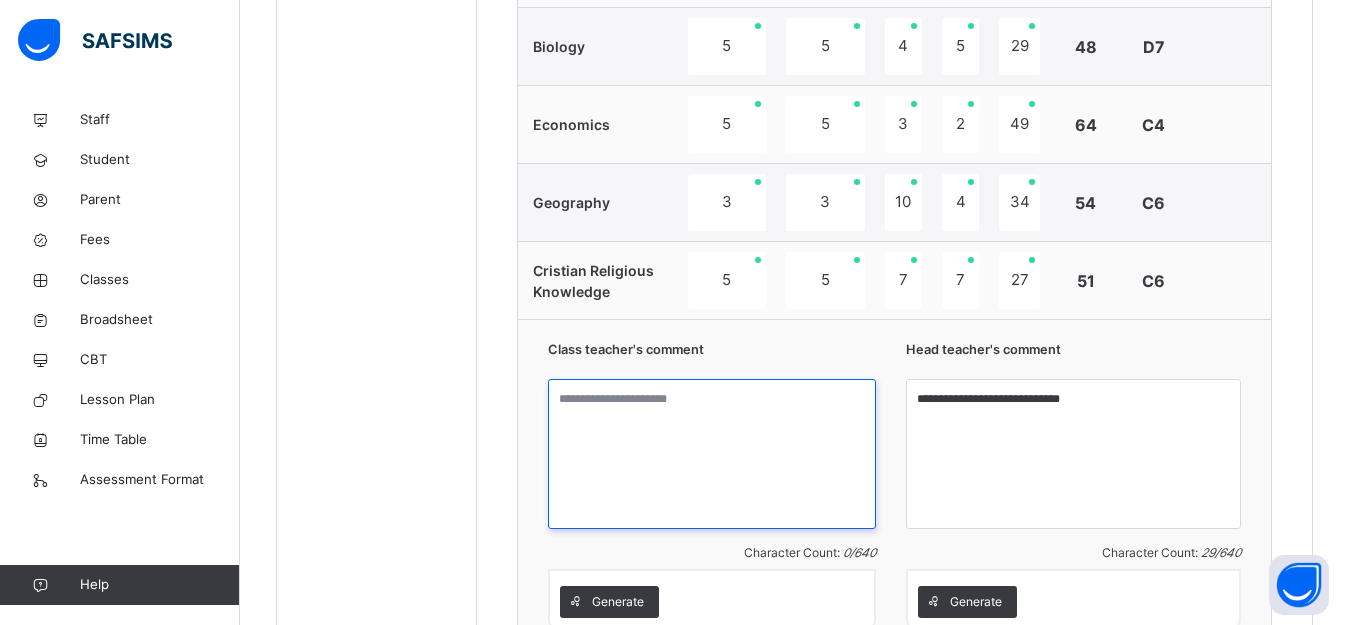 click at bounding box center [712, 454] 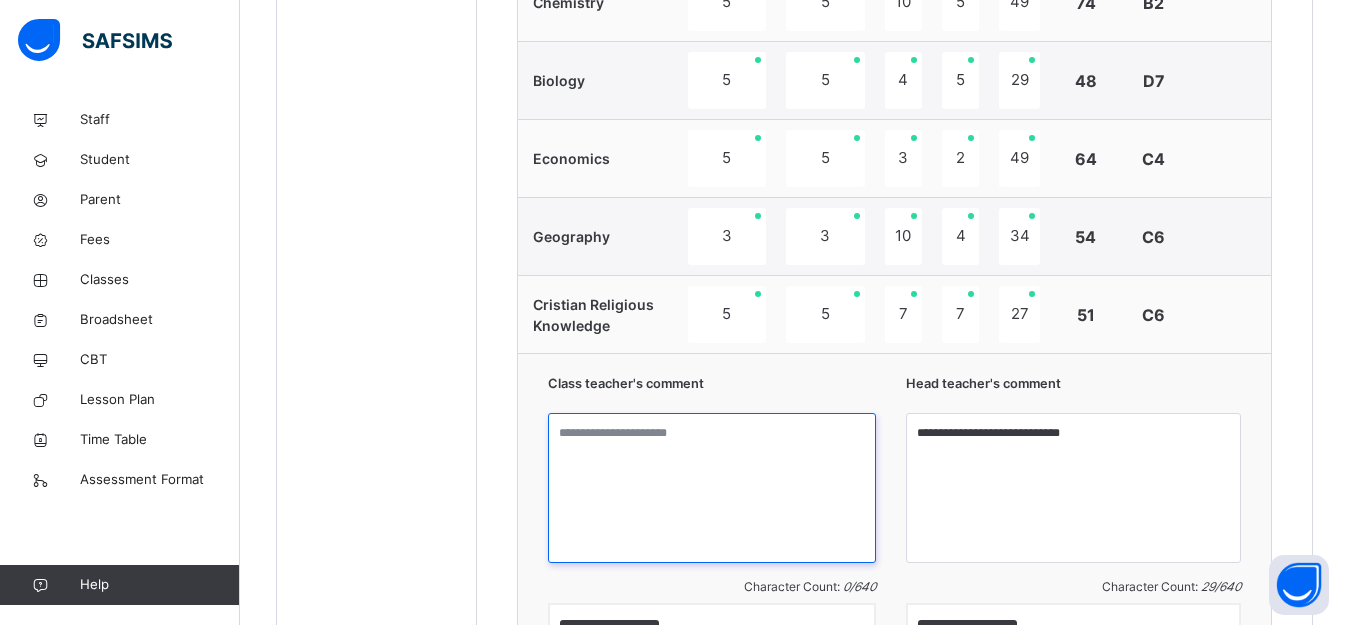 scroll, scrollTop: 1655, scrollLeft: 0, axis: vertical 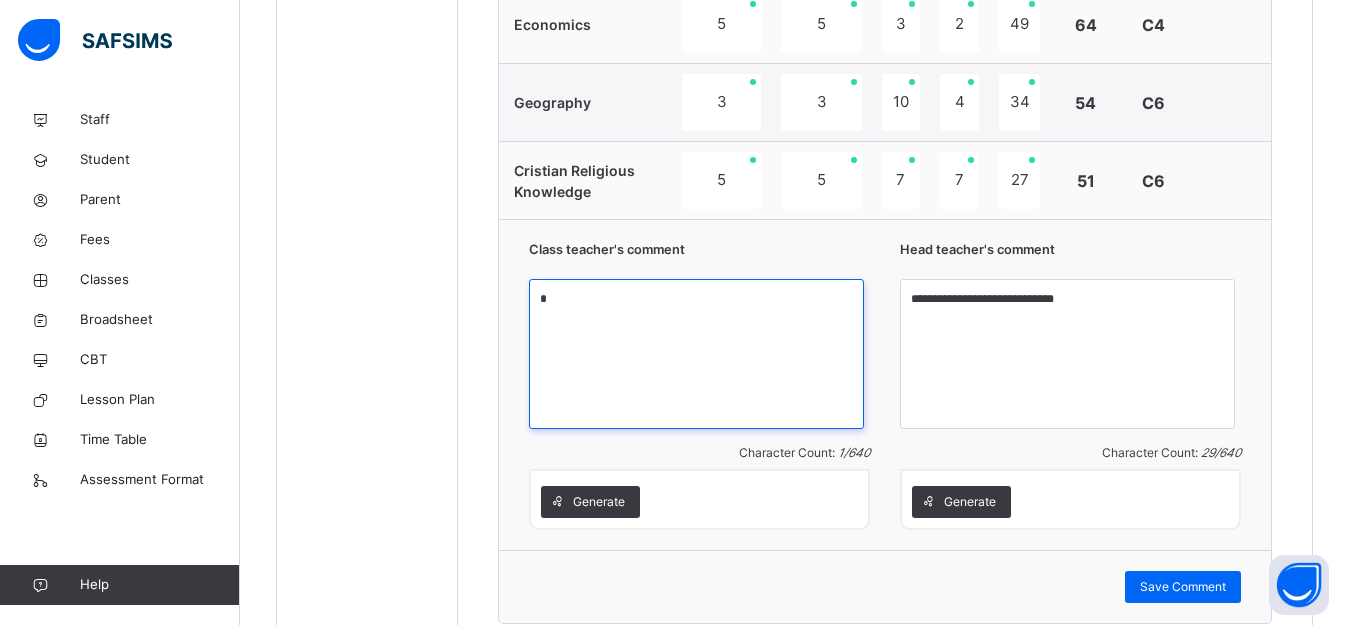click on "*" at bounding box center (696, 354) 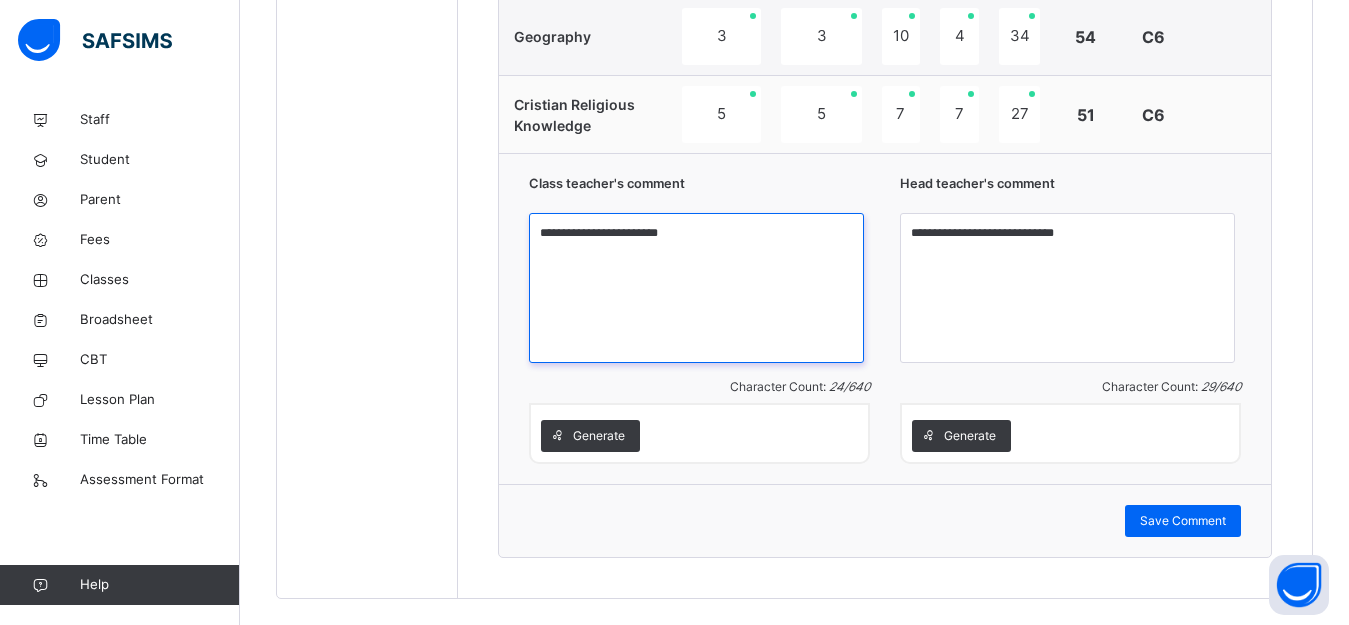 scroll, scrollTop: 1755, scrollLeft: 0, axis: vertical 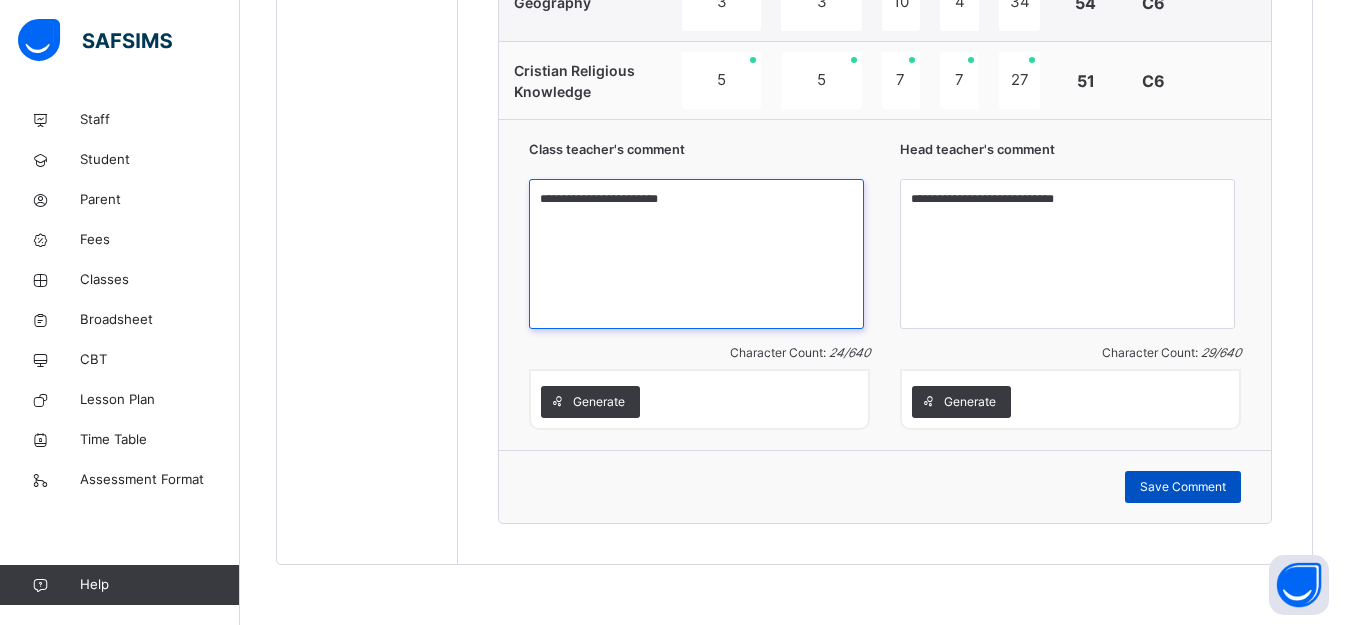 type on "**********" 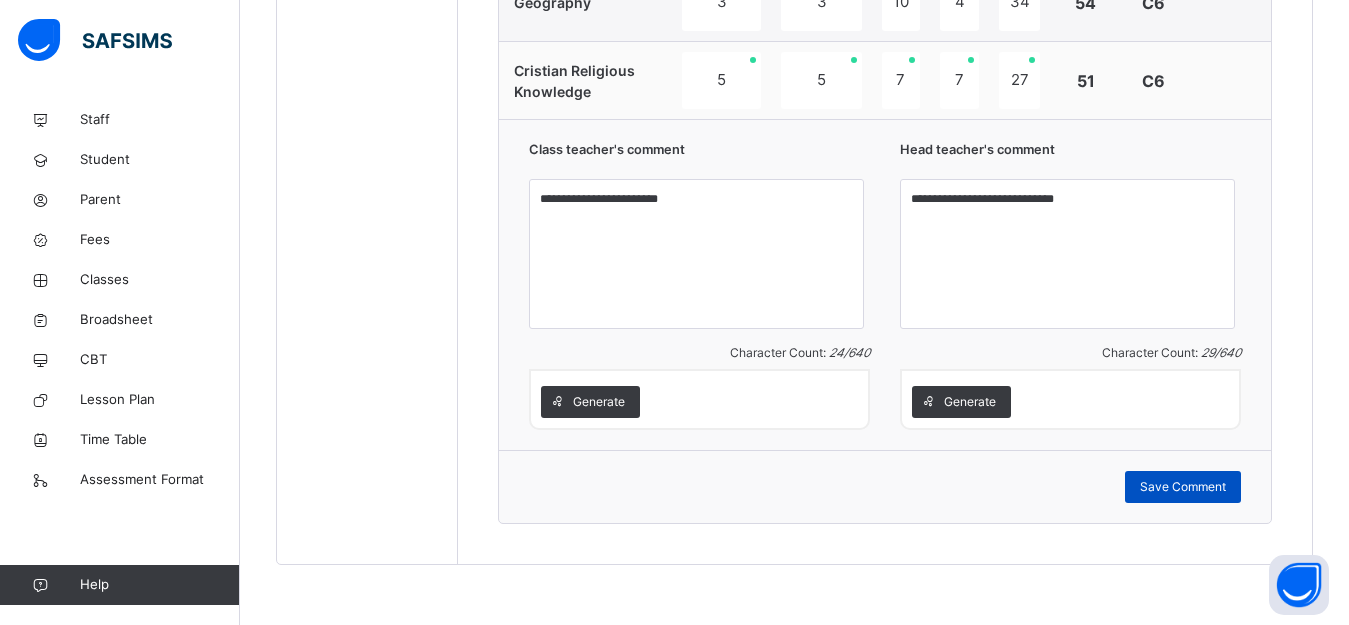 click on "Save Comment" at bounding box center [1183, 487] 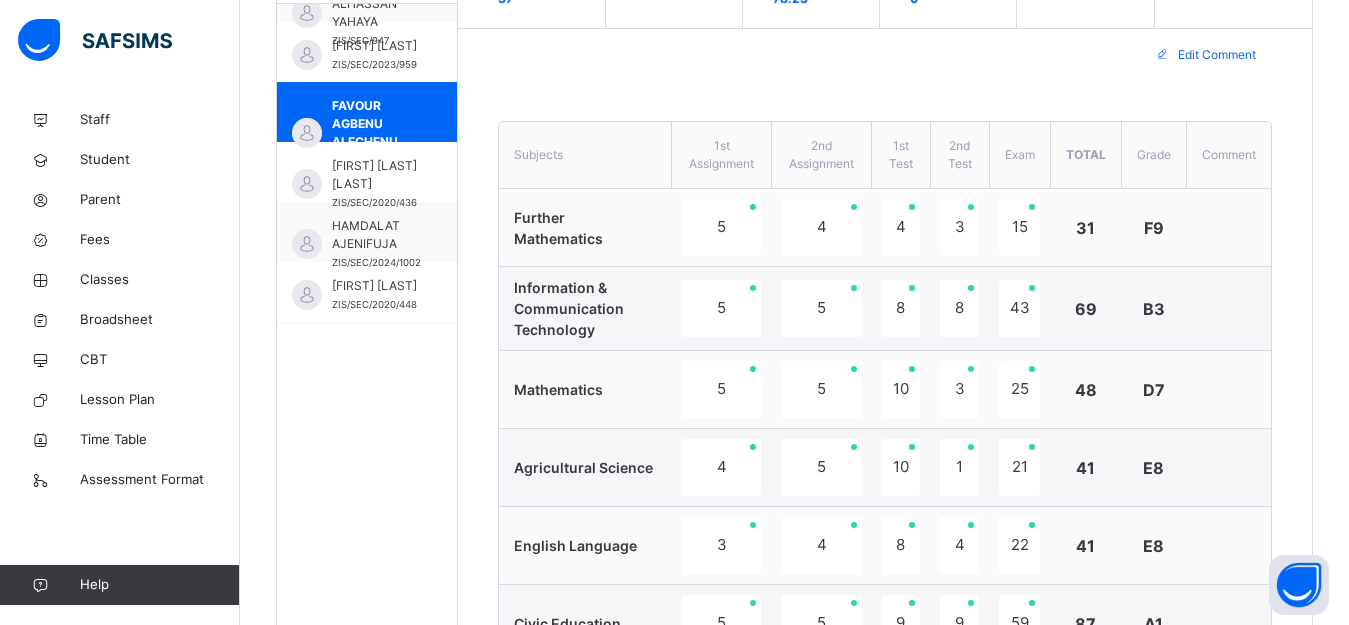 scroll, scrollTop: 655, scrollLeft: 0, axis: vertical 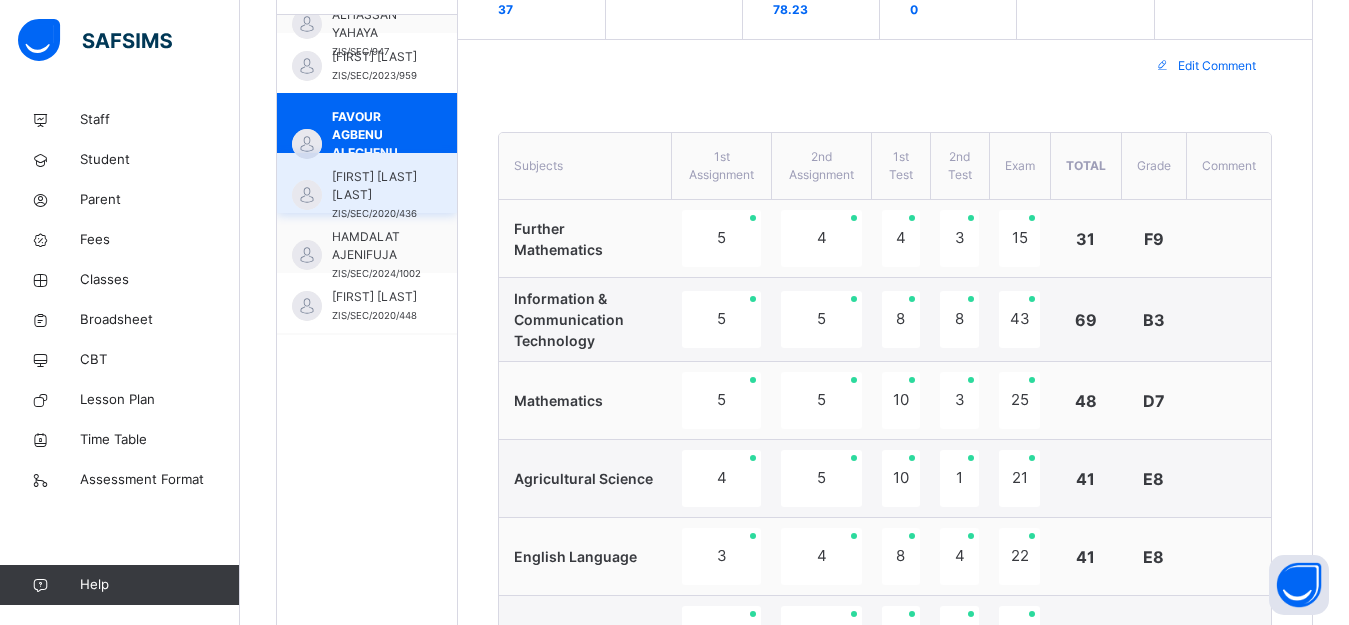 click on "[FIRST] [LAST] [LAST]" at bounding box center (374, 186) 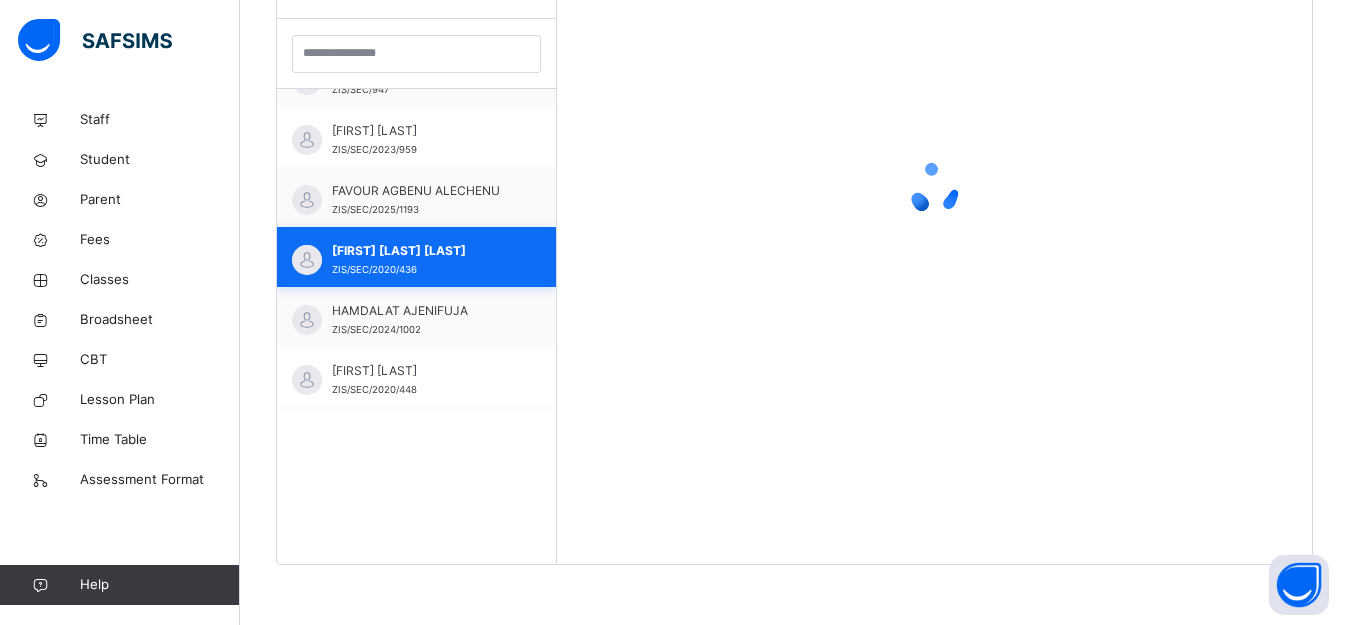 scroll, scrollTop: 581, scrollLeft: 0, axis: vertical 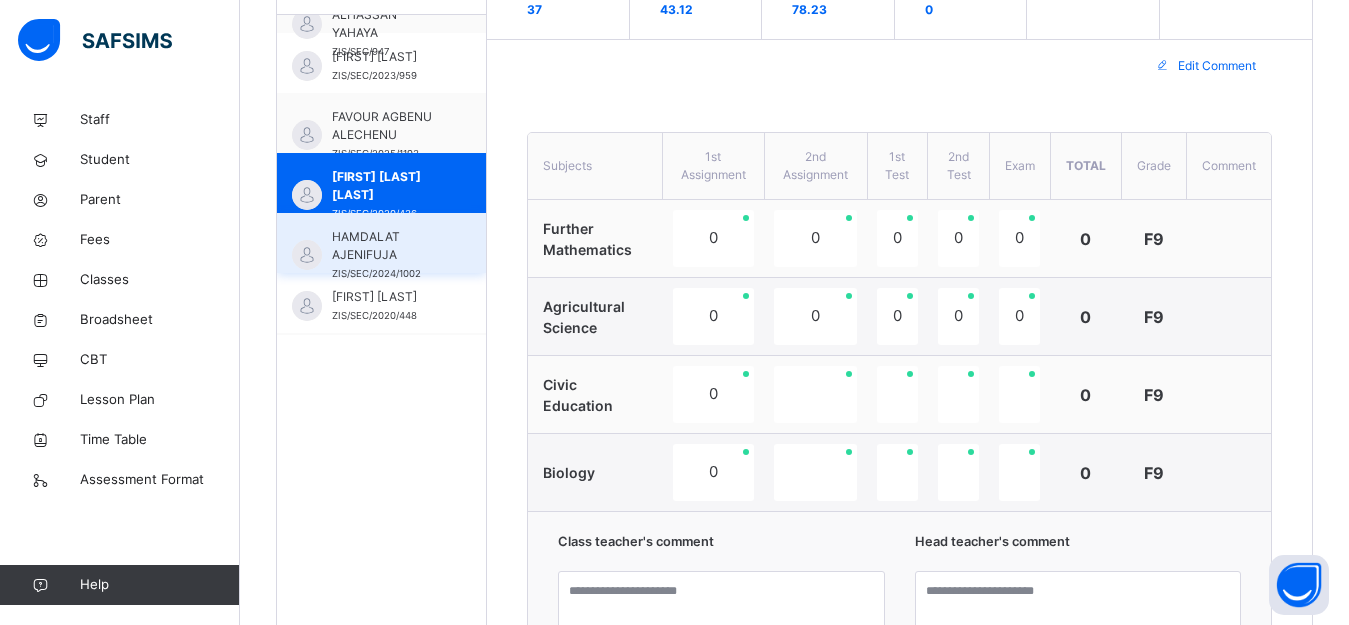 click on "HAMDALAT  AJENIFUJA" at bounding box center (386, 246) 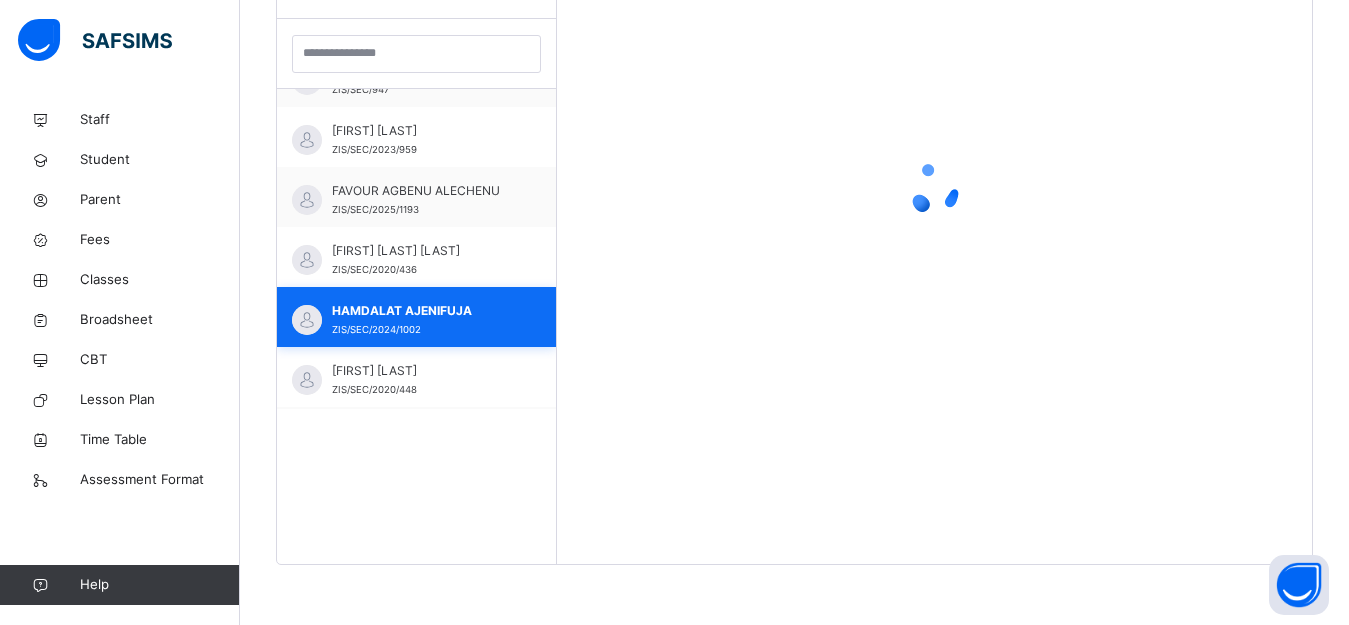 scroll, scrollTop: 581, scrollLeft: 0, axis: vertical 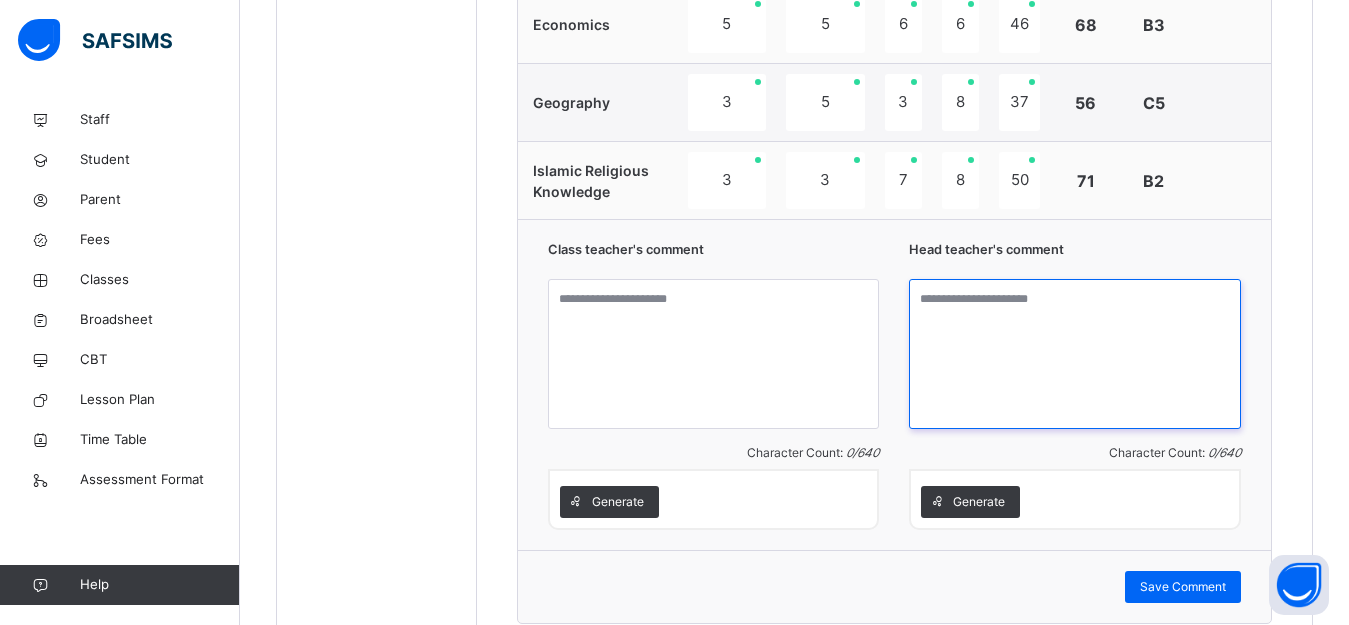 click at bounding box center (1075, 354) 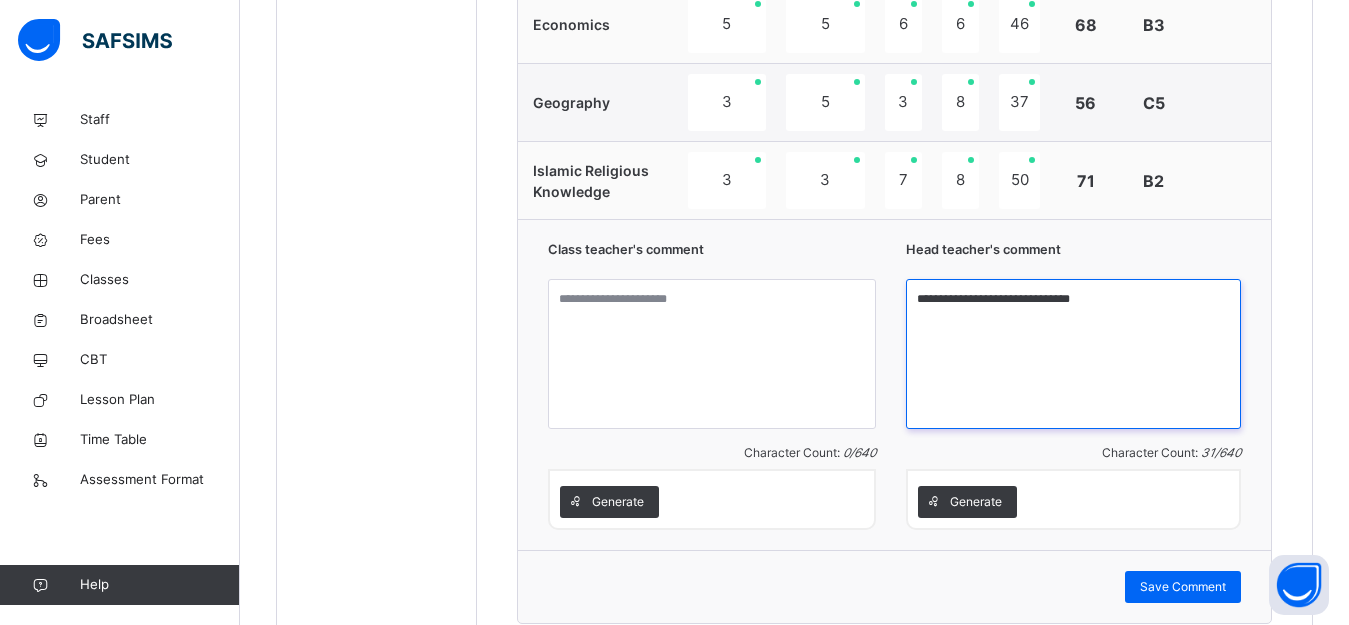 type on "**********" 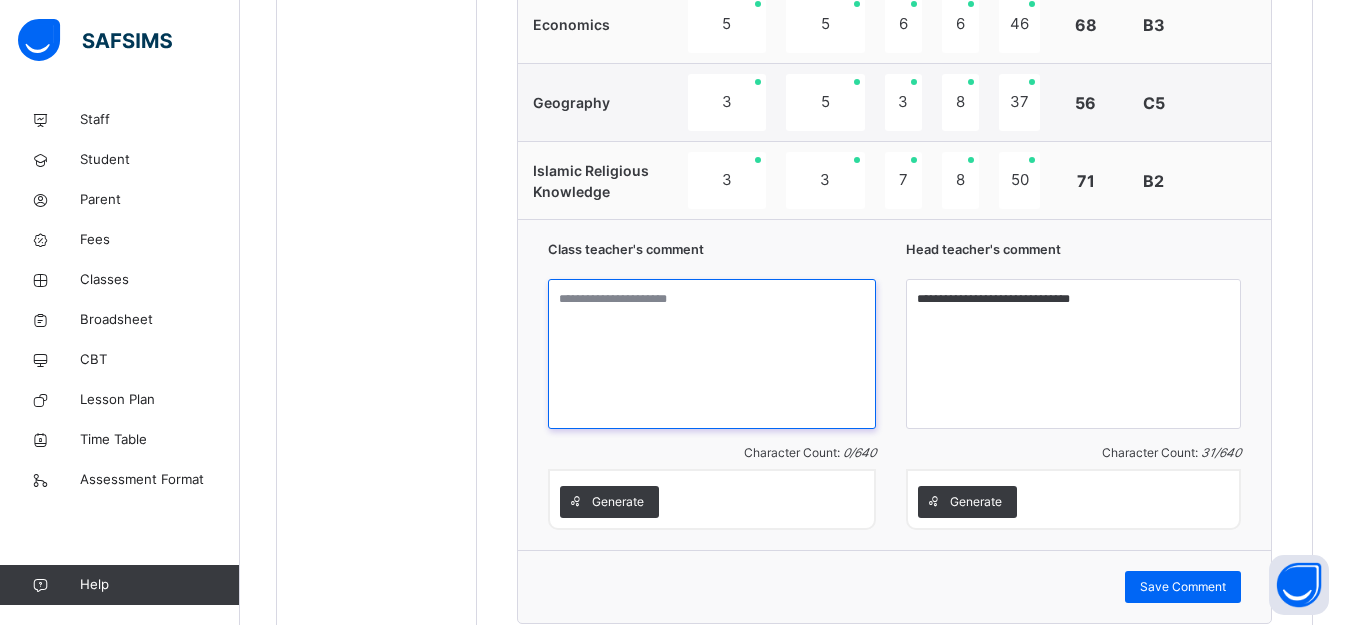 click at bounding box center [712, 354] 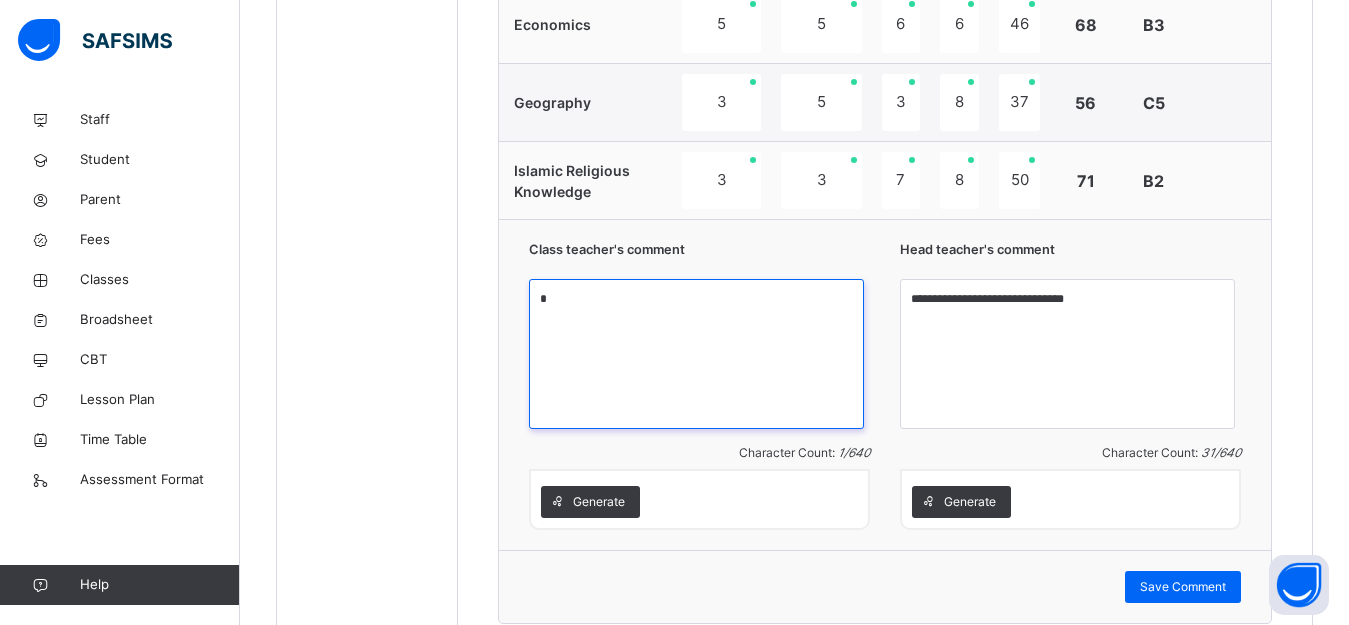 click on "*" at bounding box center [696, 354] 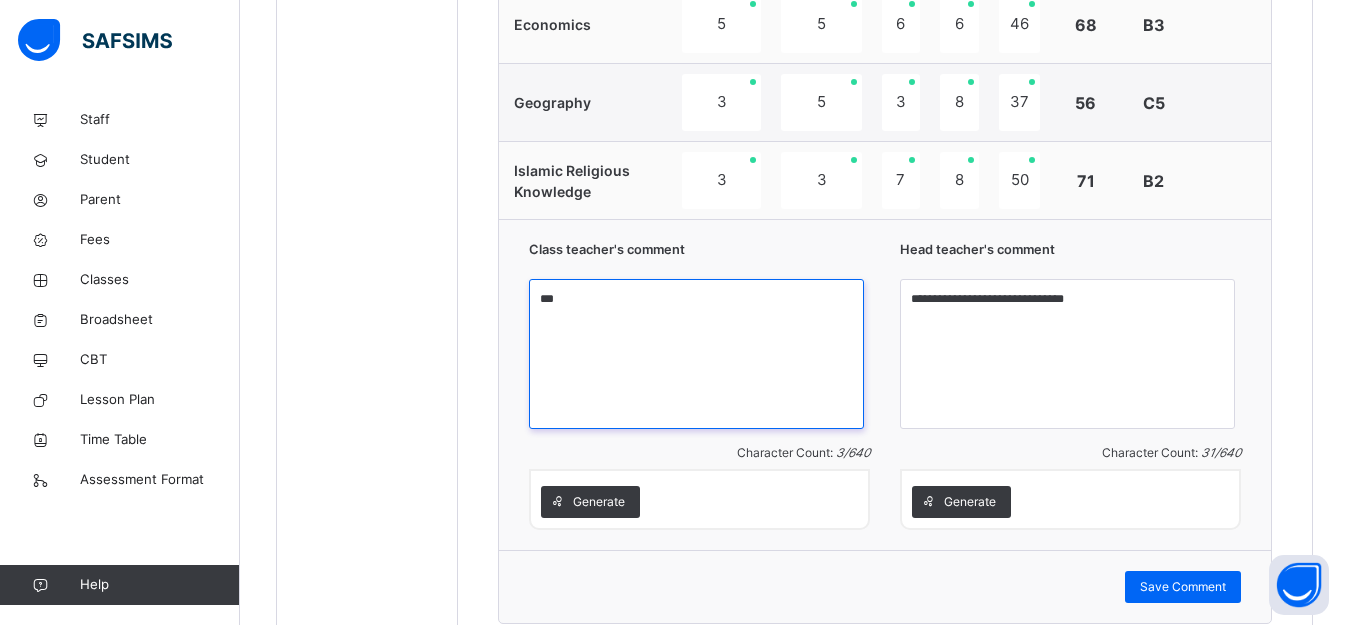 click on "***" at bounding box center [696, 354] 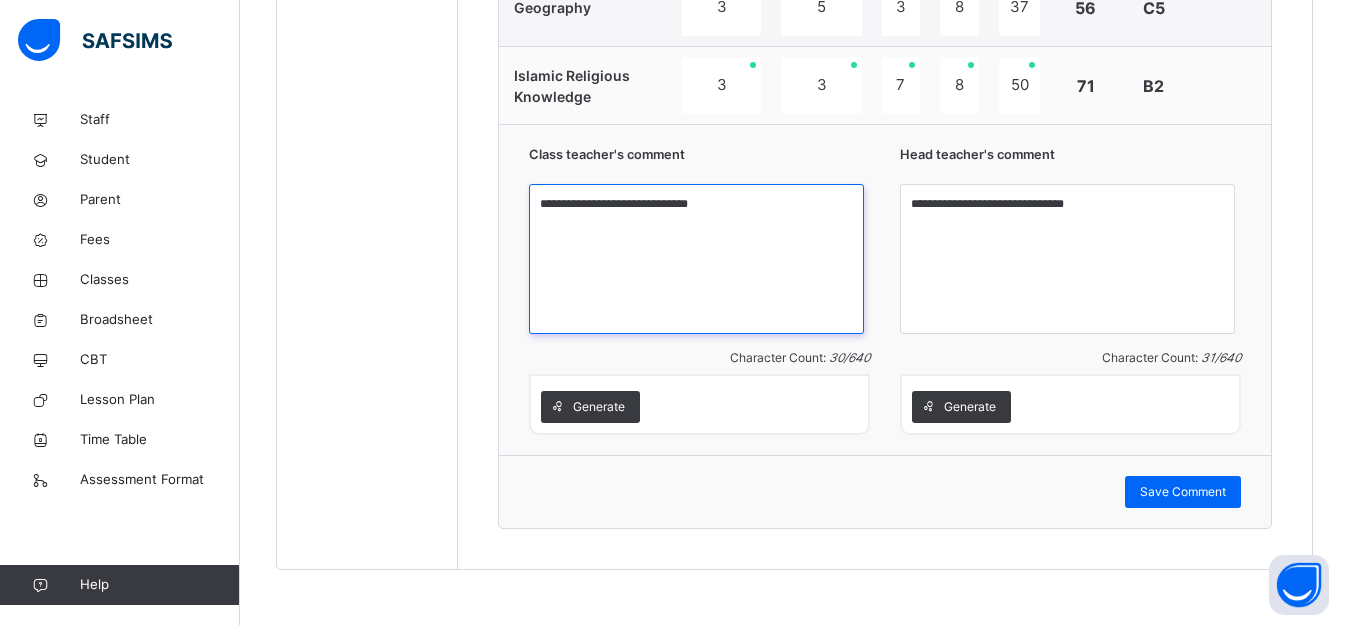 scroll, scrollTop: 1755, scrollLeft: 0, axis: vertical 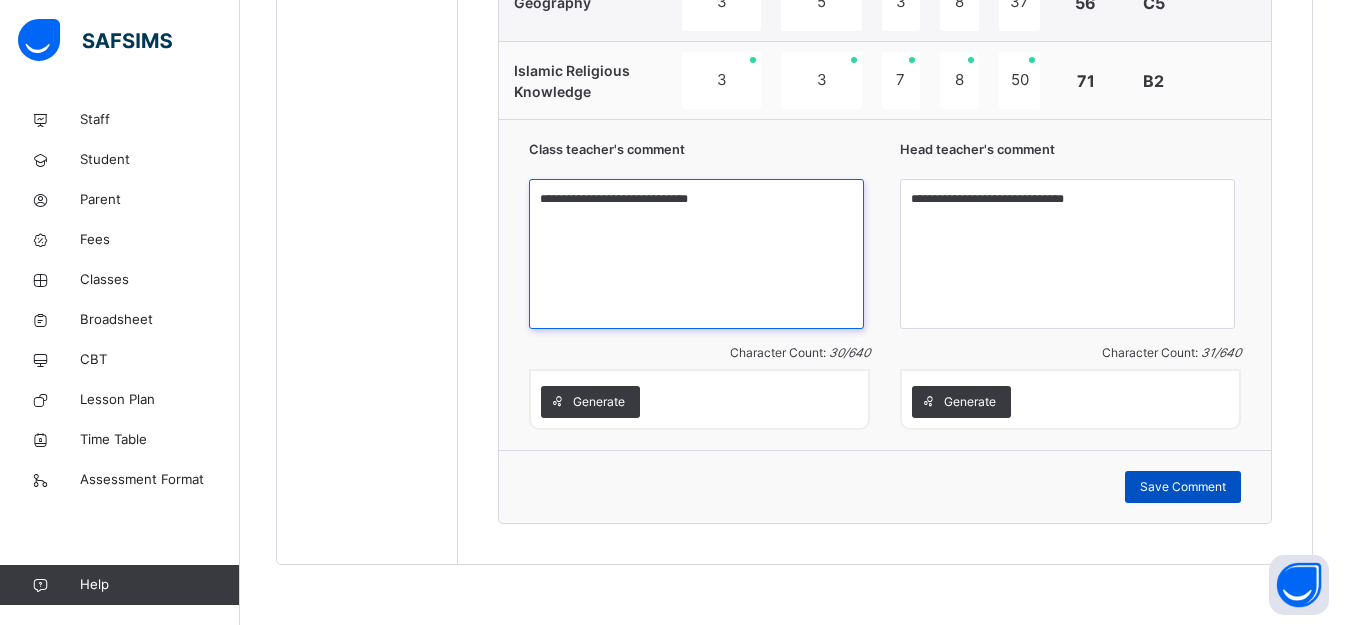 type on "**********" 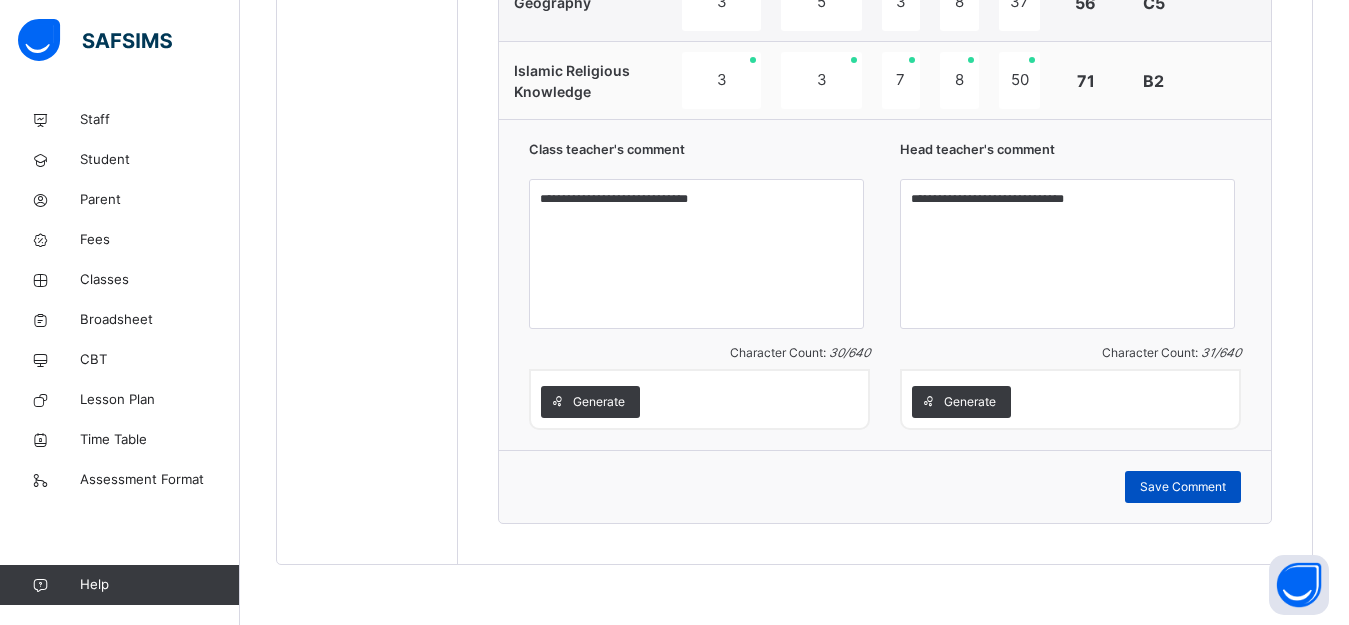 click on "Save Comment" at bounding box center [1183, 487] 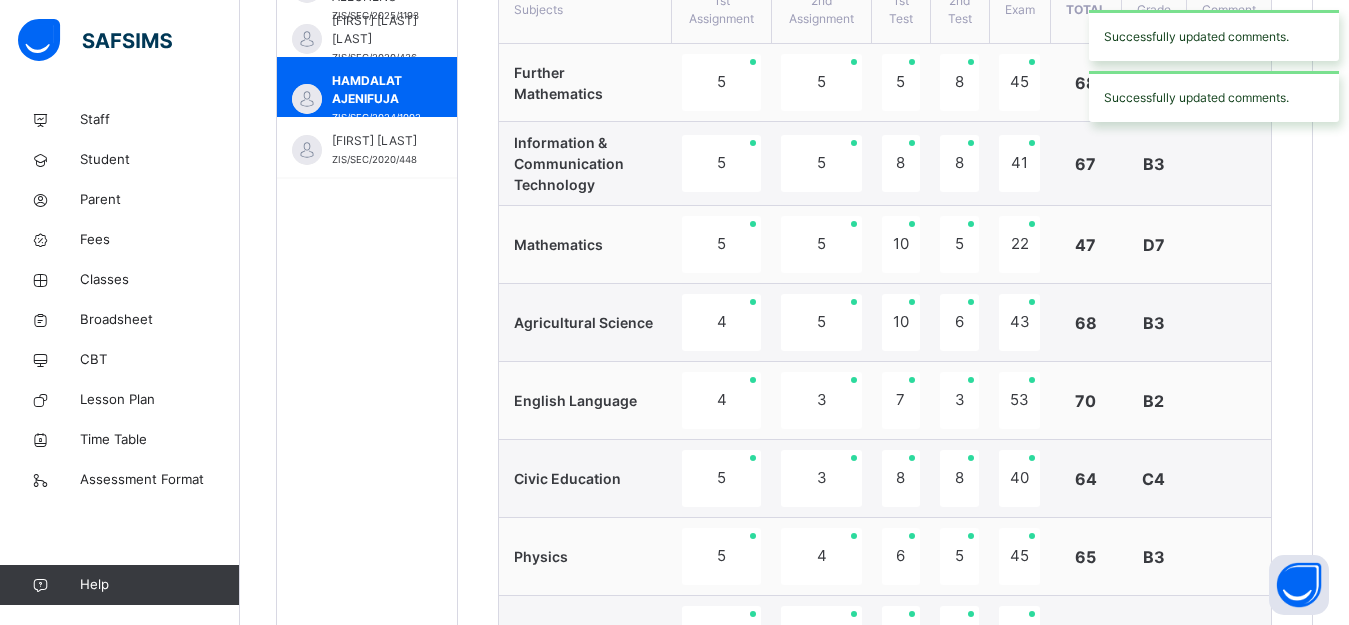 scroll, scrollTop: 755, scrollLeft: 0, axis: vertical 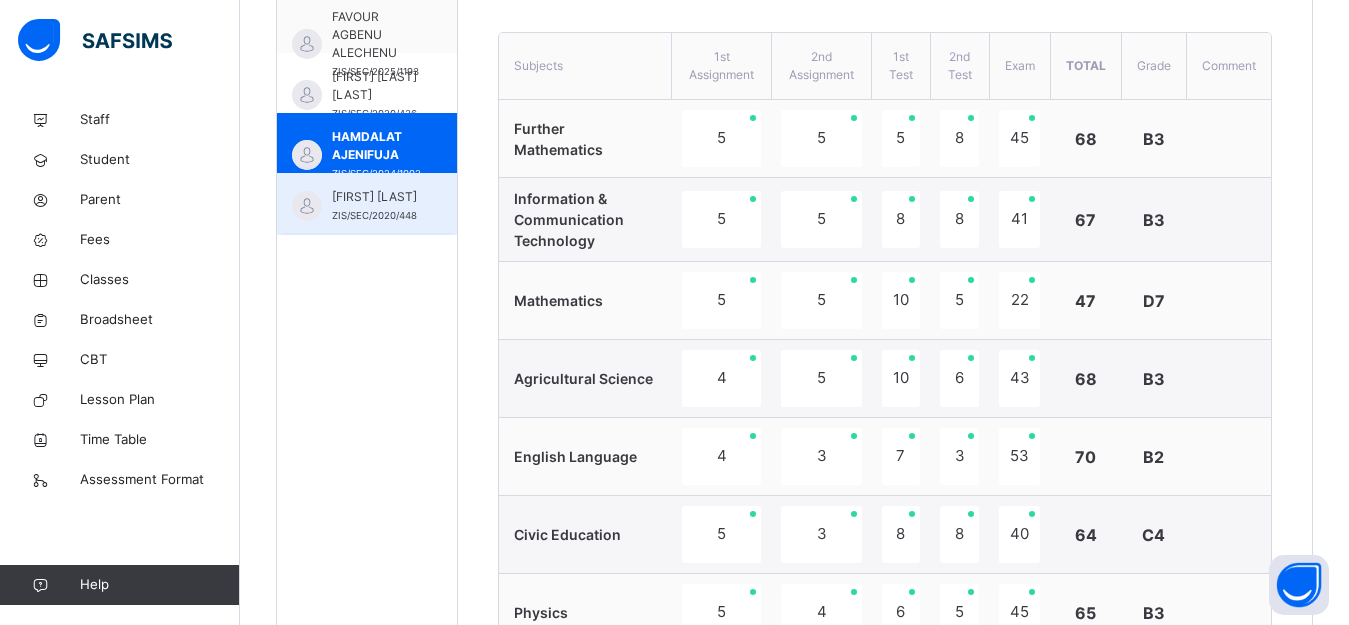click on "ZIS/SEC/2020/448" at bounding box center [374, 215] 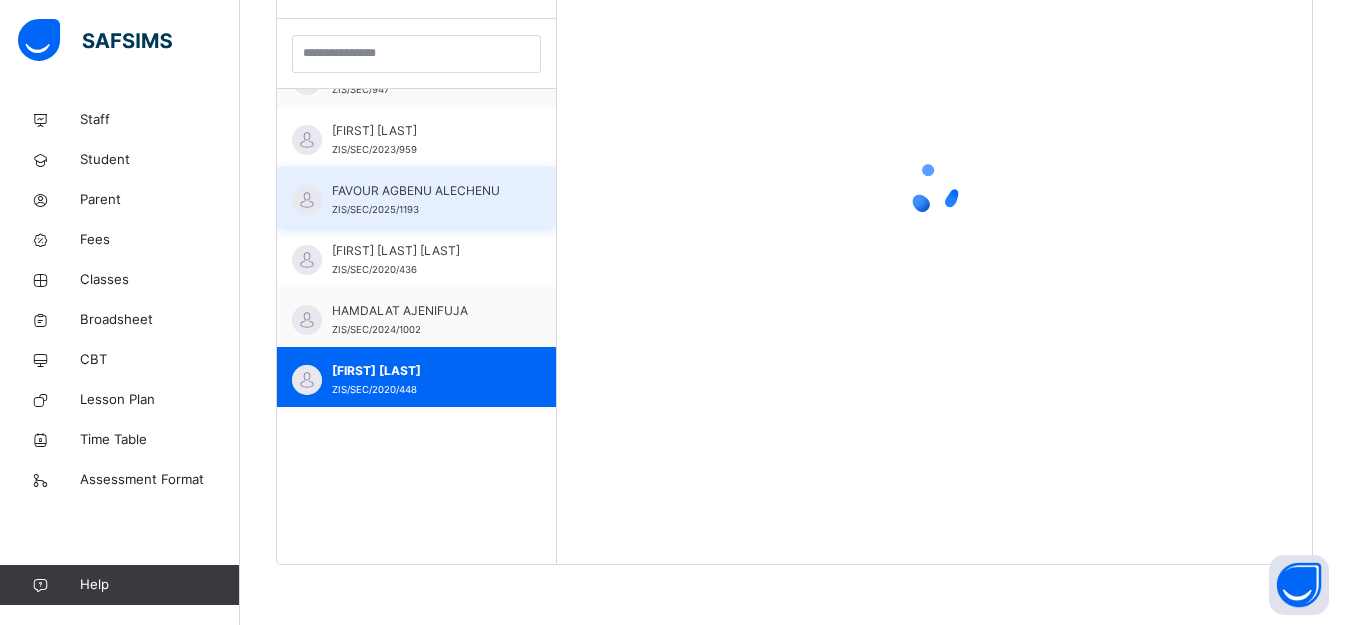 scroll, scrollTop: 581, scrollLeft: 0, axis: vertical 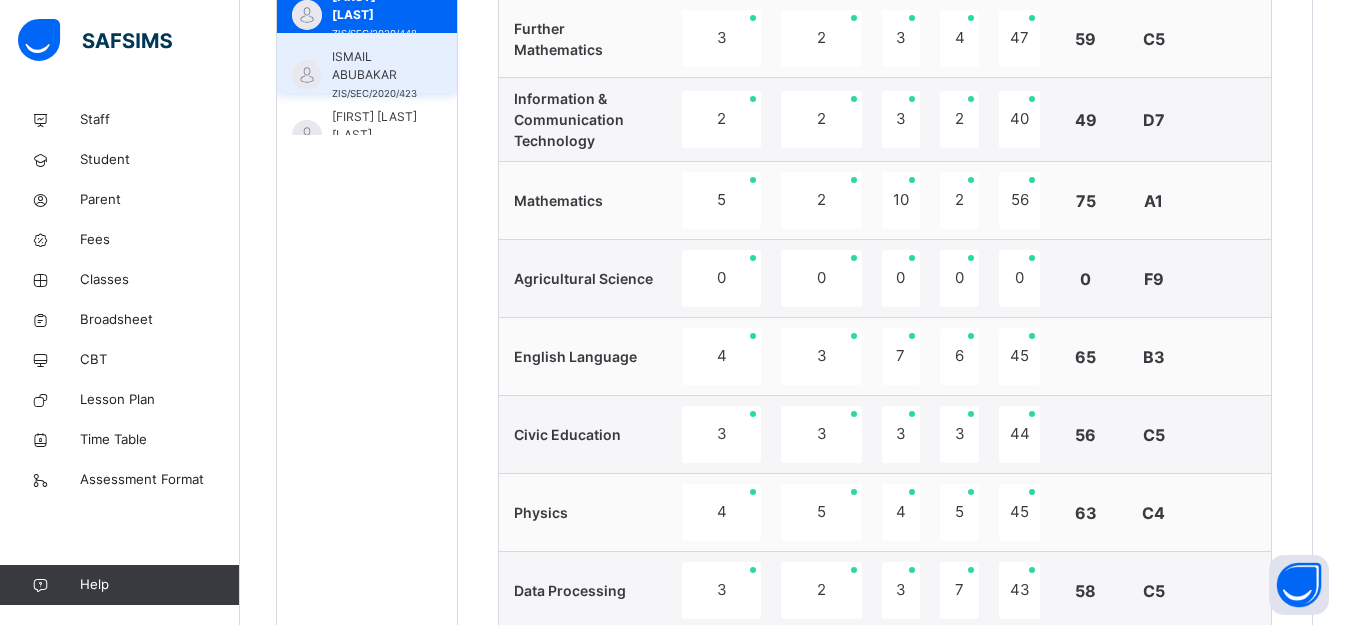 click on "ISMAIL  ABUBAKAR" at bounding box center (374, 66) 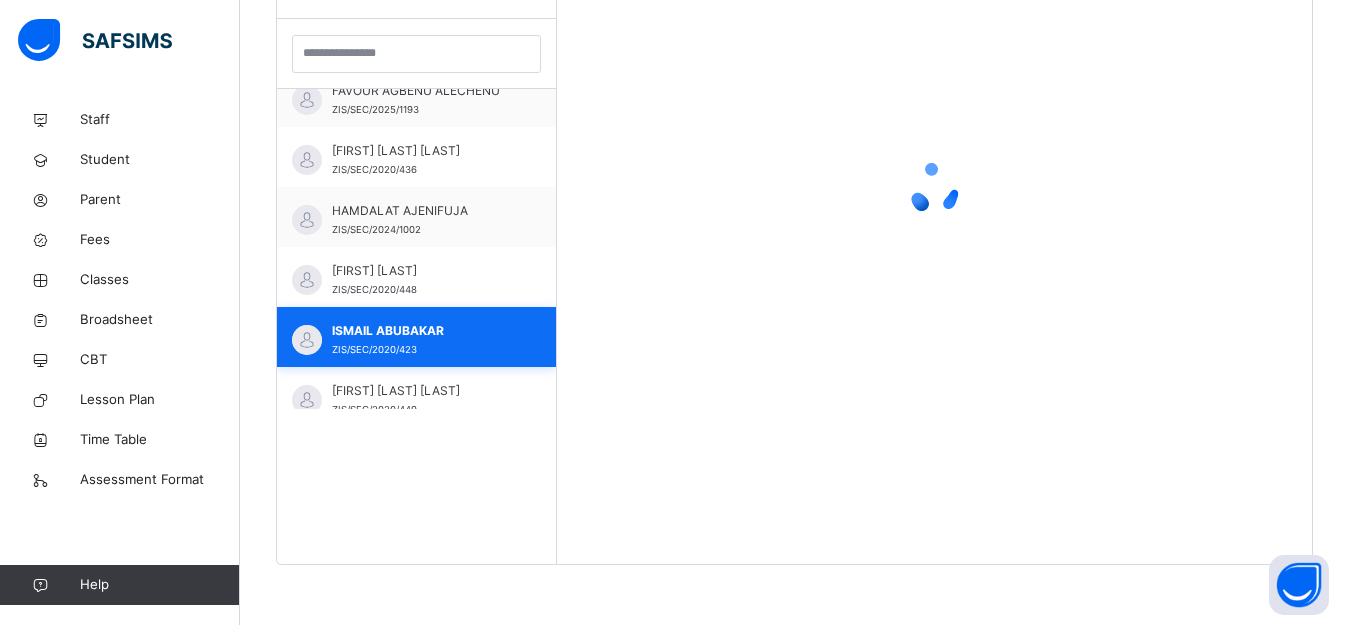 scroll, scrollTop: 581, scrollLeft: 0, axis: vertical 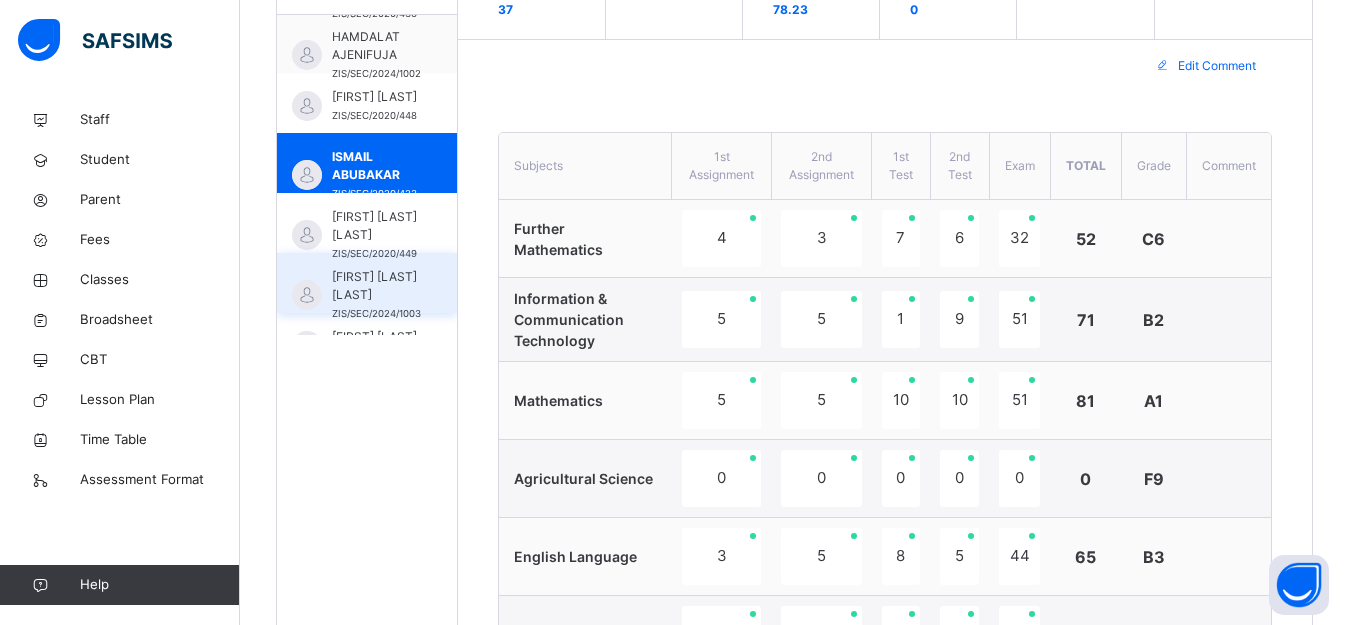 click on "[FIRST] [LAST] [LAST]" at bounding box center [376, 286] 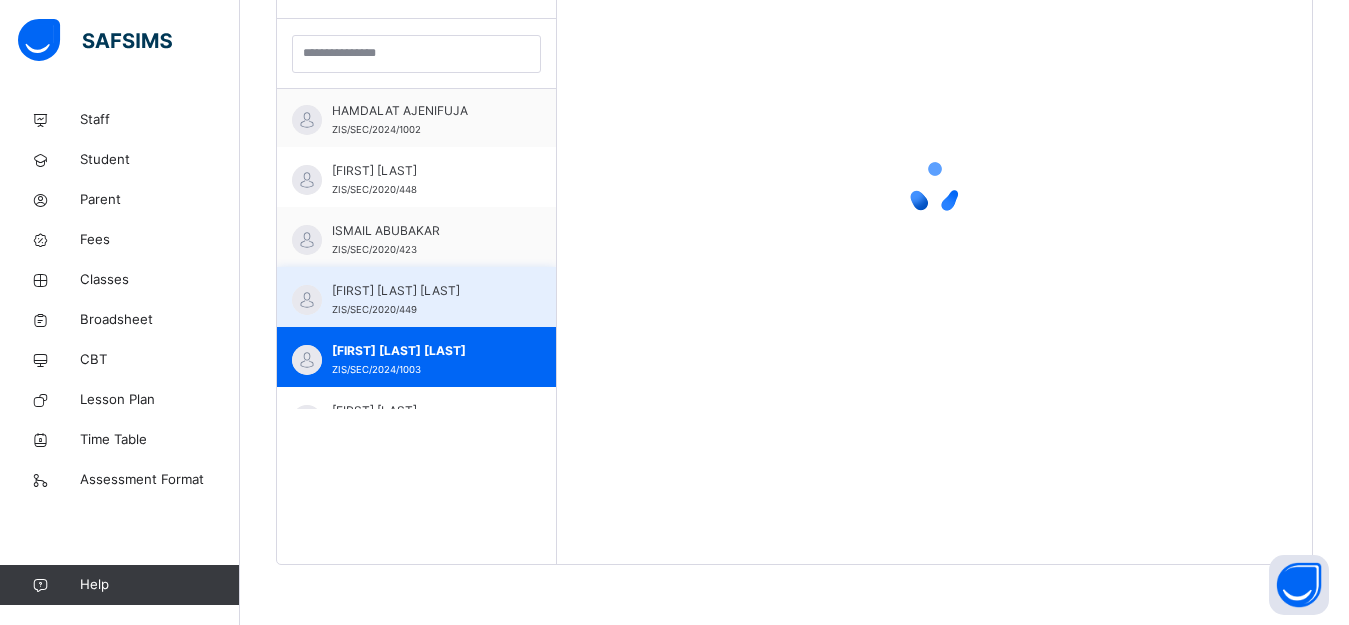 scroll, scrollTop: 581, scrollLeft: 0, axis: vertical 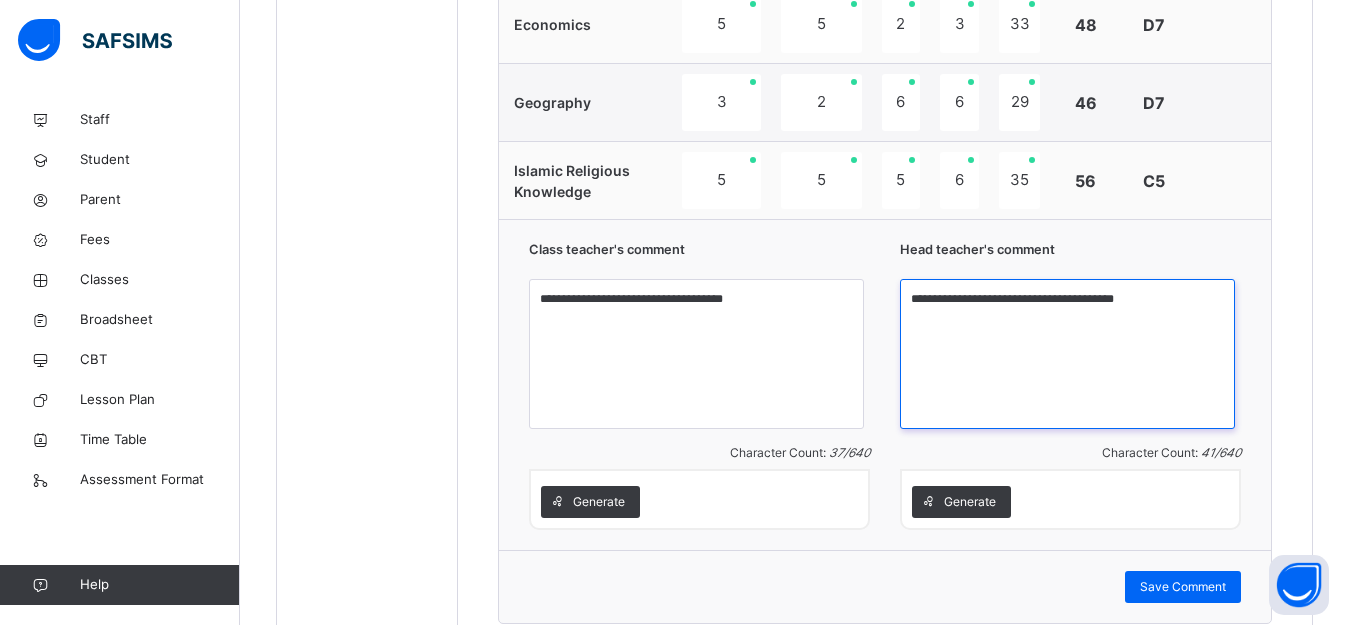 drag, startPoint x: 1061, startPoint y: 302, endPoint x: 1220, endPoint y: 319, distance: 159.90622 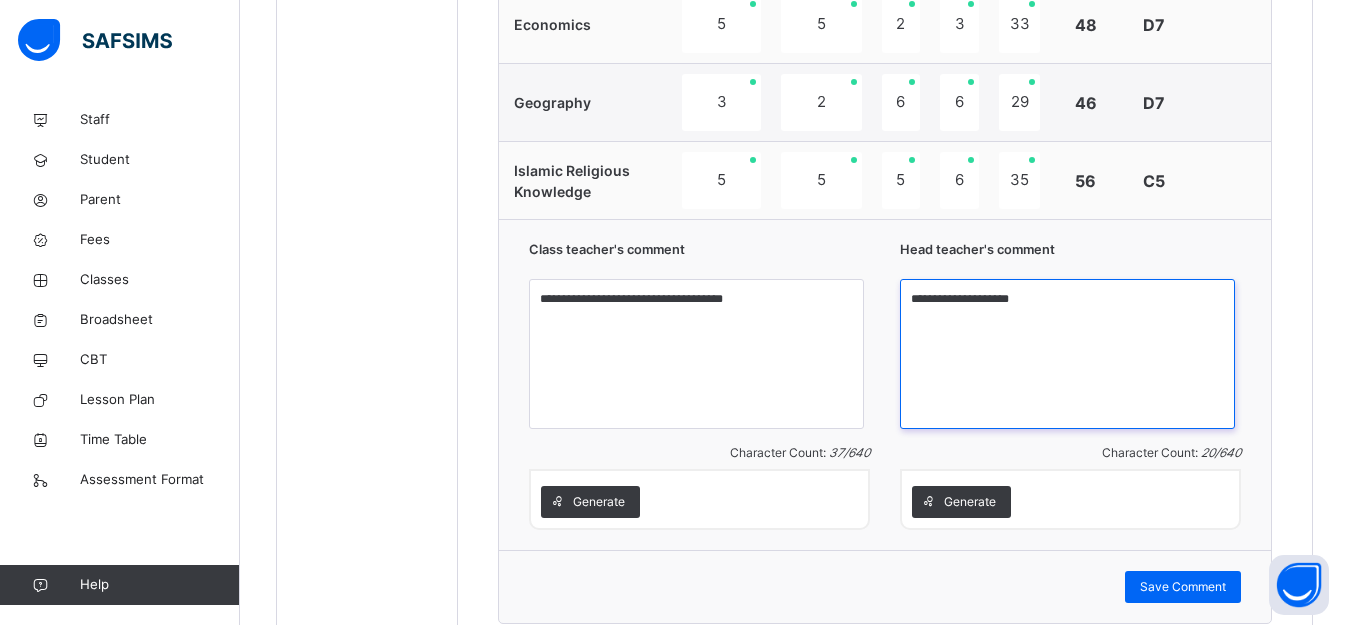 click on "**********" at bounding box center [1067, 354] 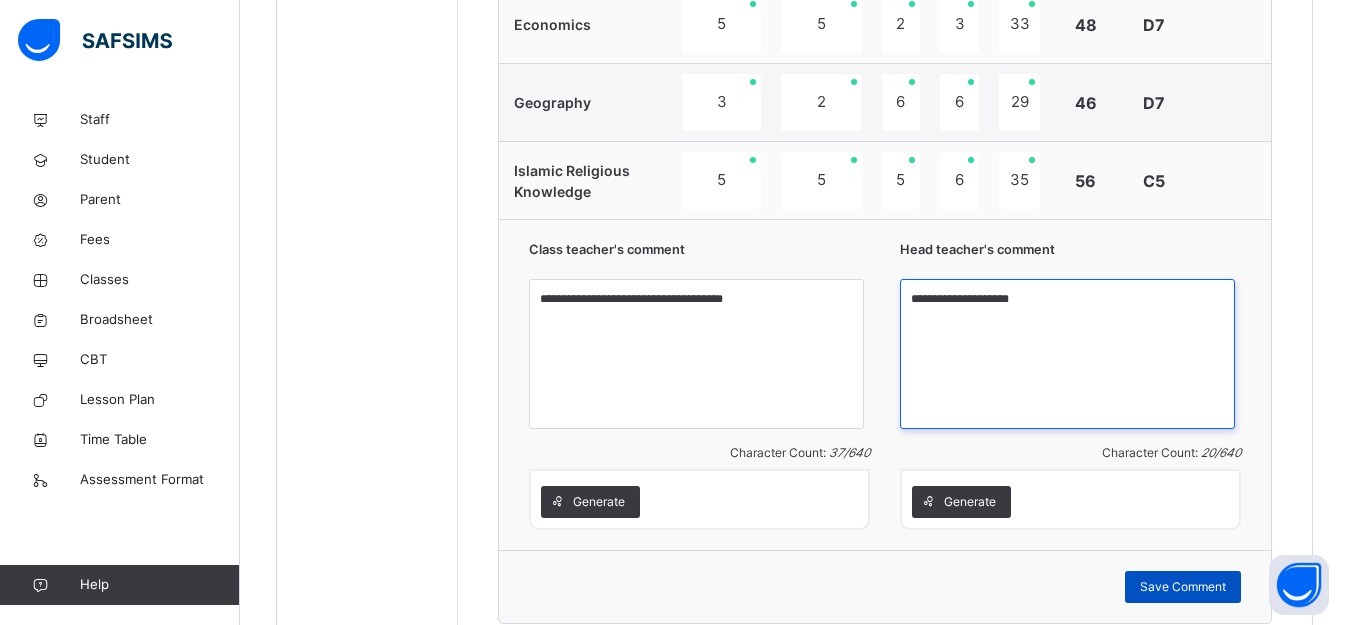 type on "**********" 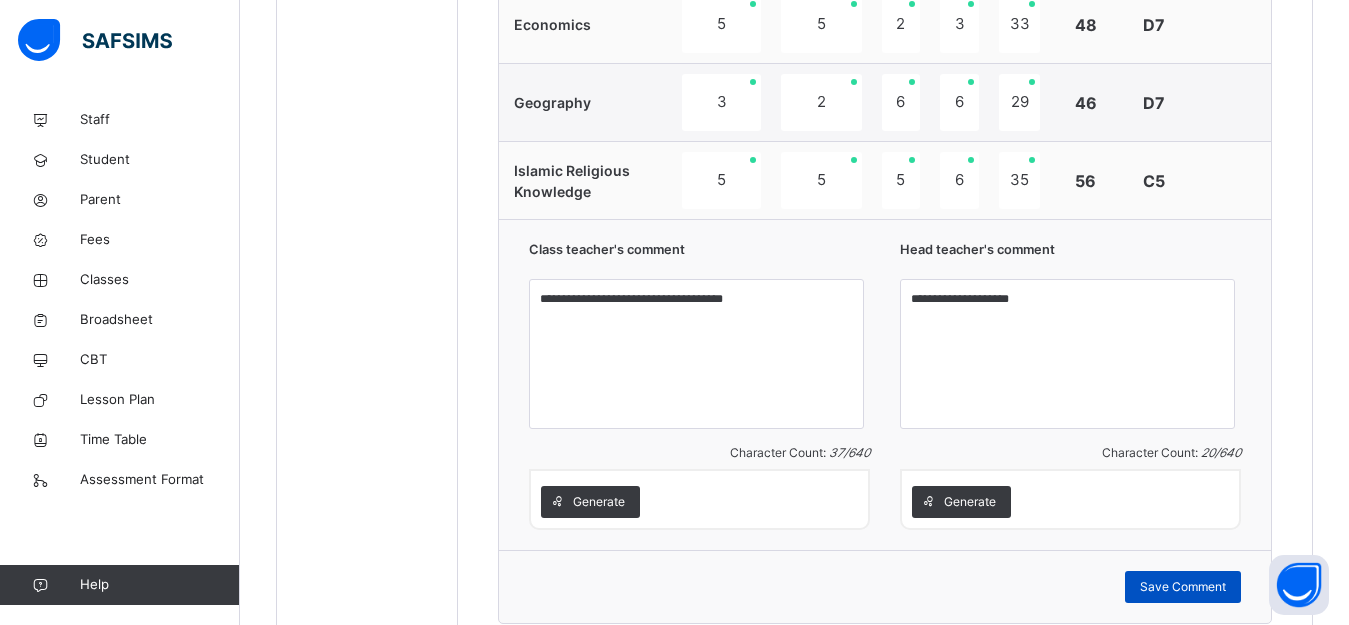 click on "Save Comment" at bounding box center [1183, 587] 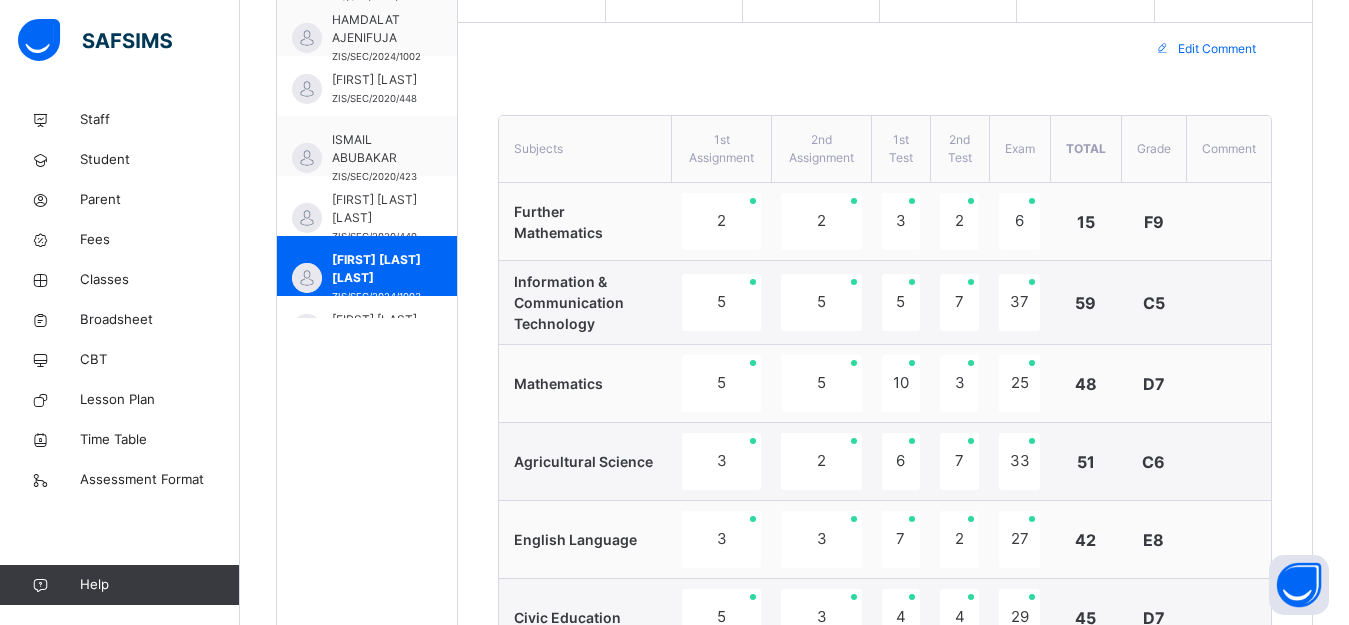 scroll, scrollTop: 555, scrollLeft: 0, axis: vertical 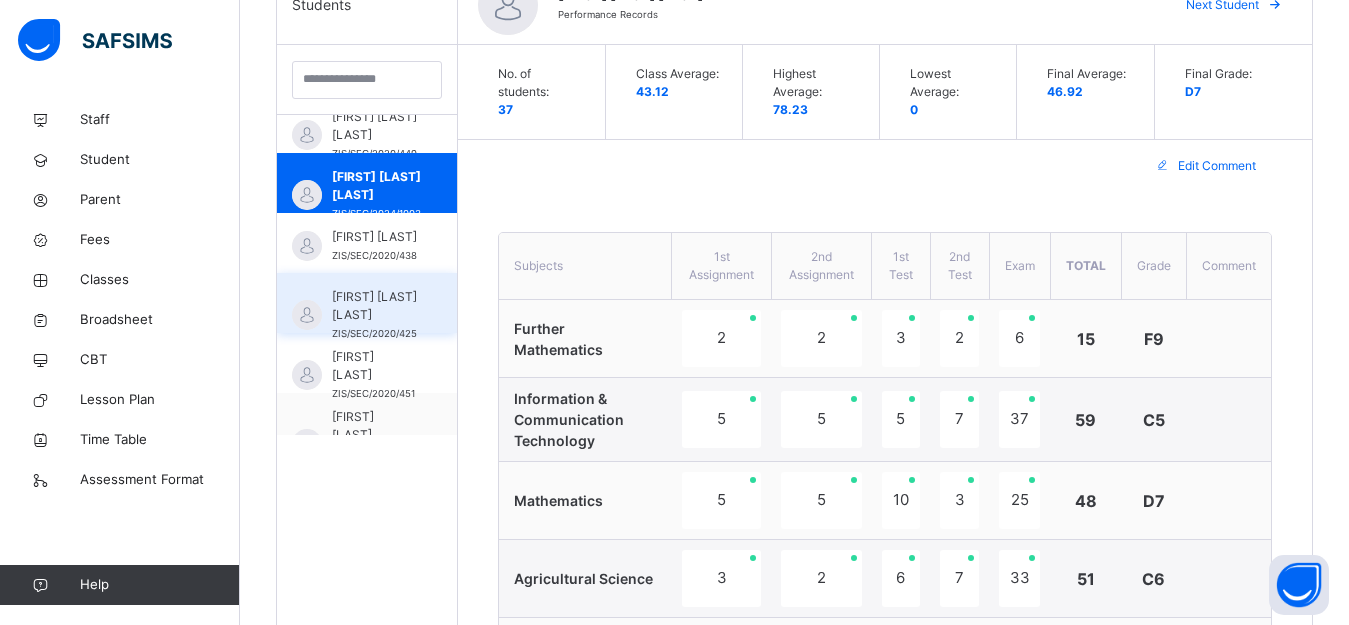 click on "[FIRST] [LAST] [LAST]" at bounding box center (374, 306) 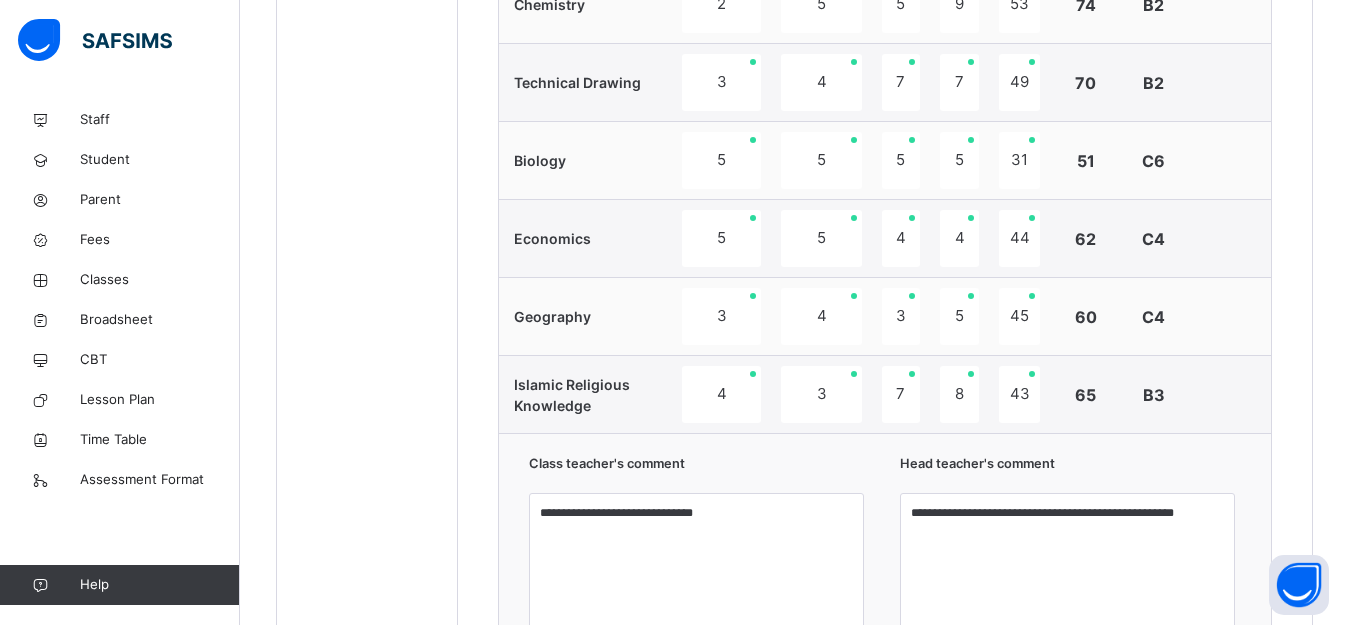 scroll, scrollTop: 1555, scrollLeft: 0, axis: vertical 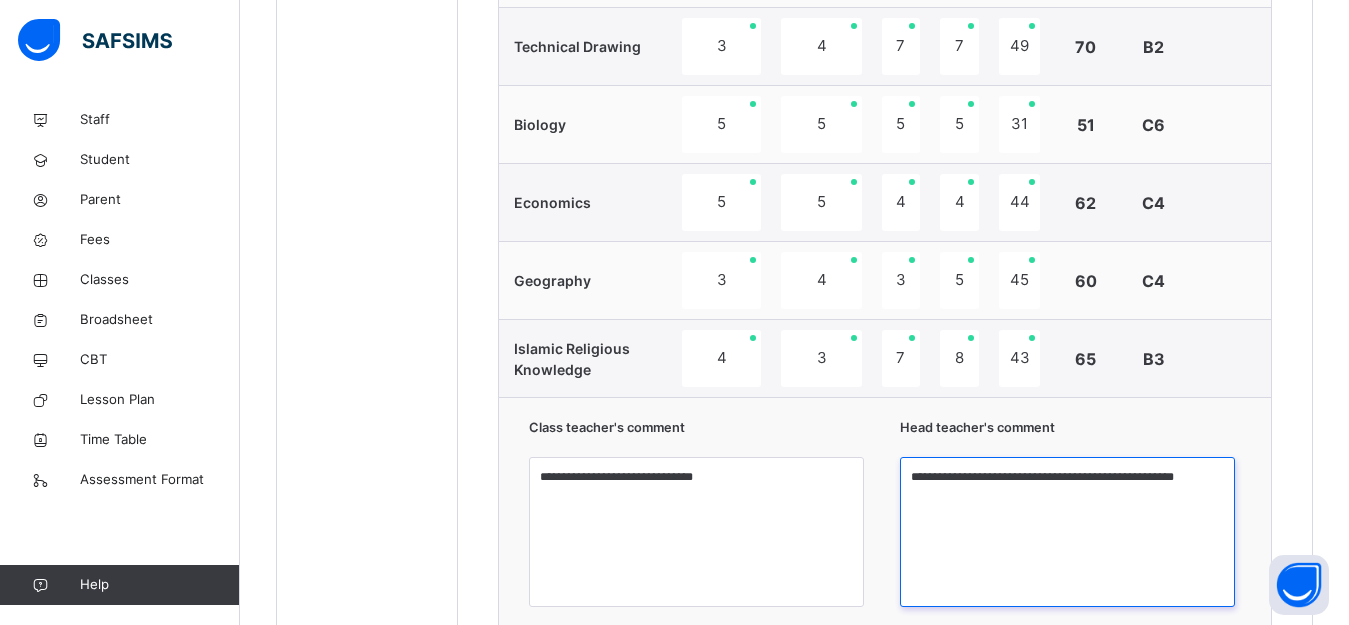 drag, startPoint x: 1017, startPoint y: 479, endPoint x: 1270, endPoint y: 505, distance: 254.33246 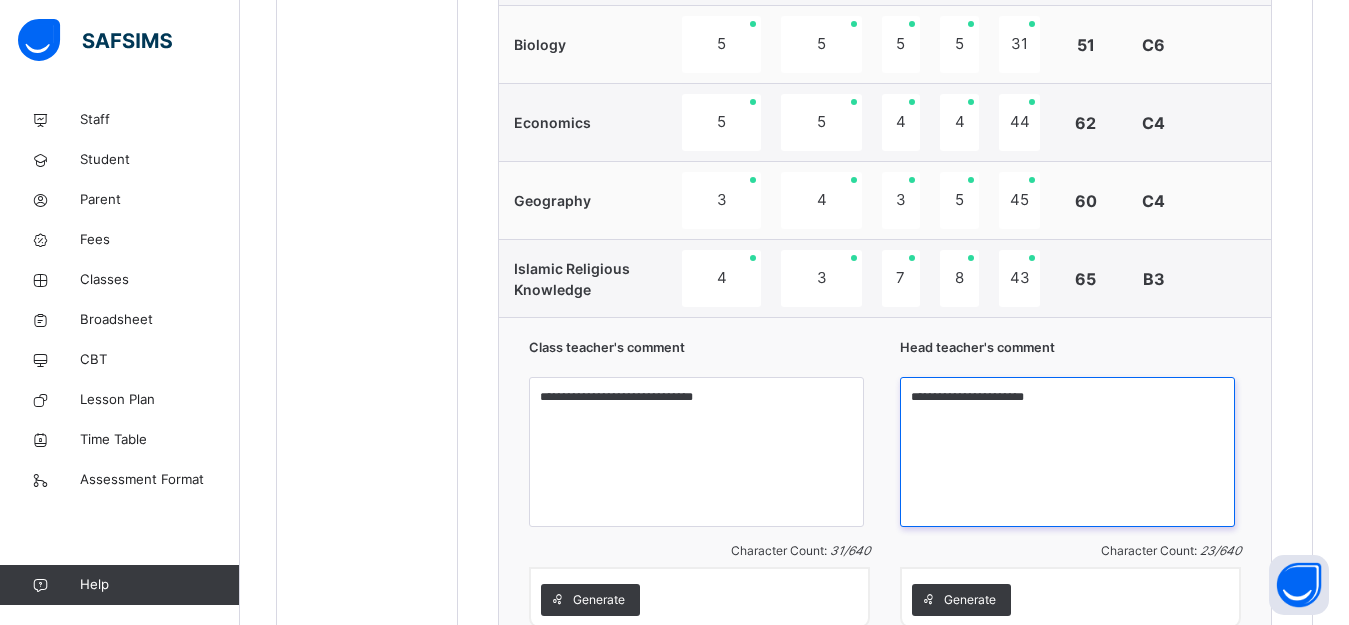 scroll, scrollTop: 1655, scrollLeft: 0, axis: vertical 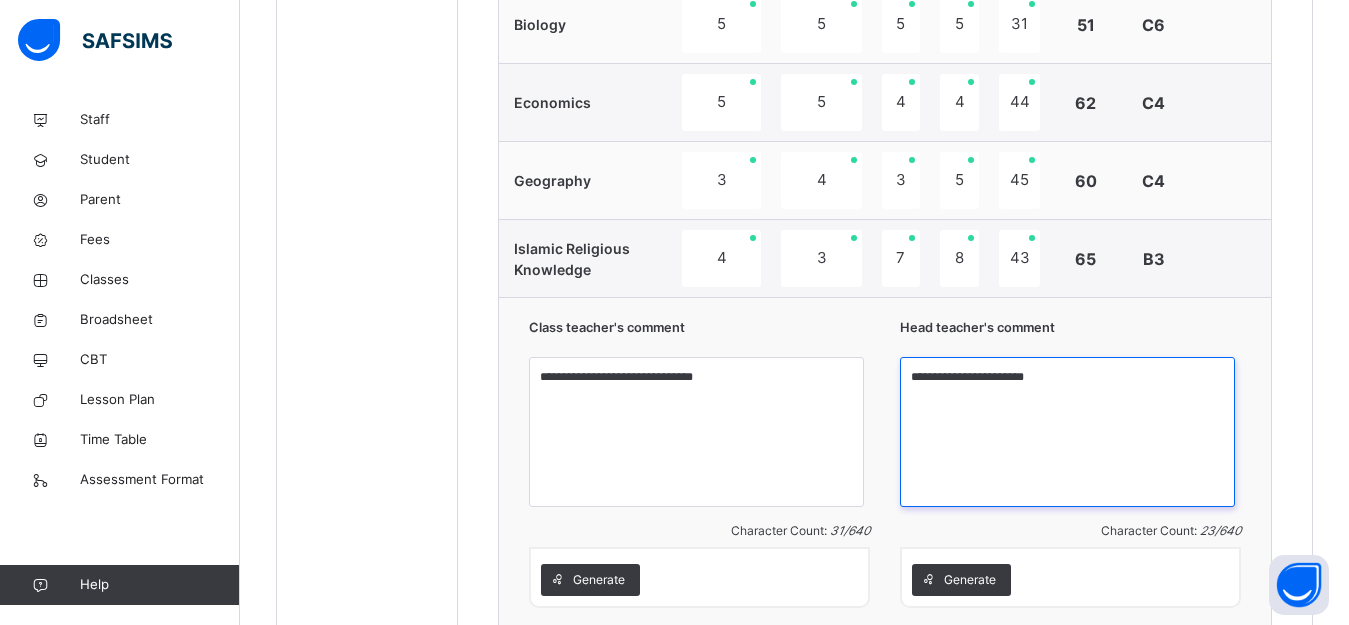 type on "**********" 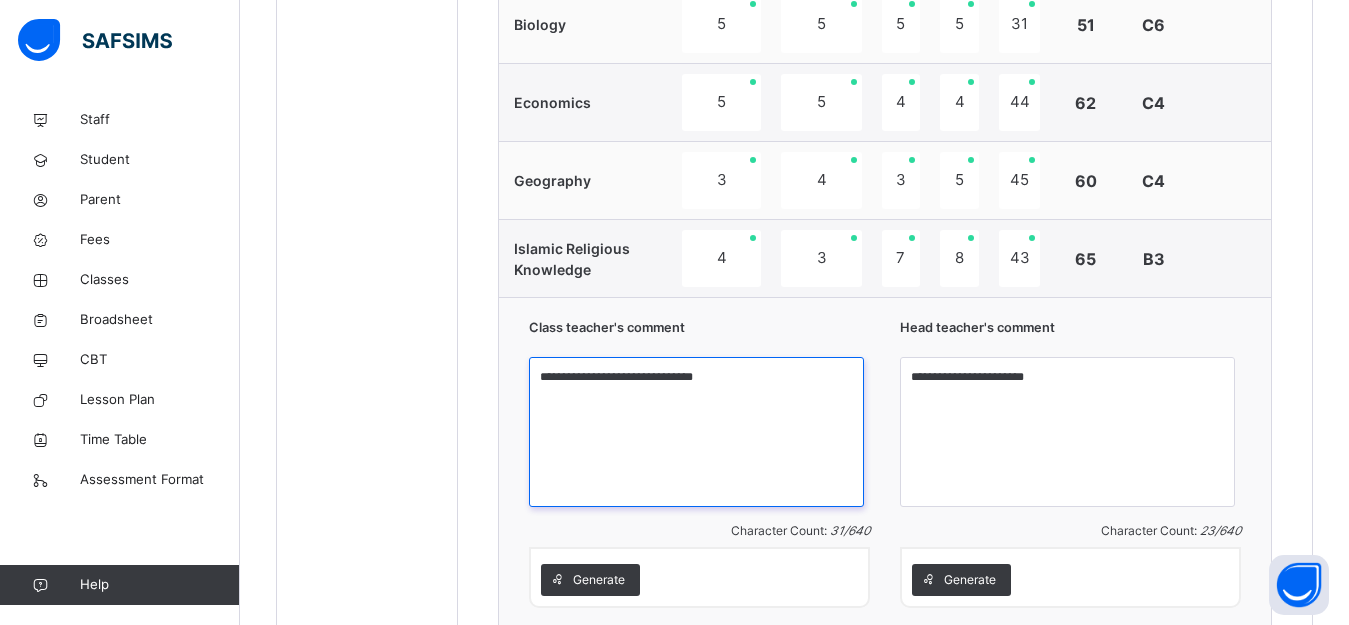 click on "**********" at bounding box center (696, 432) 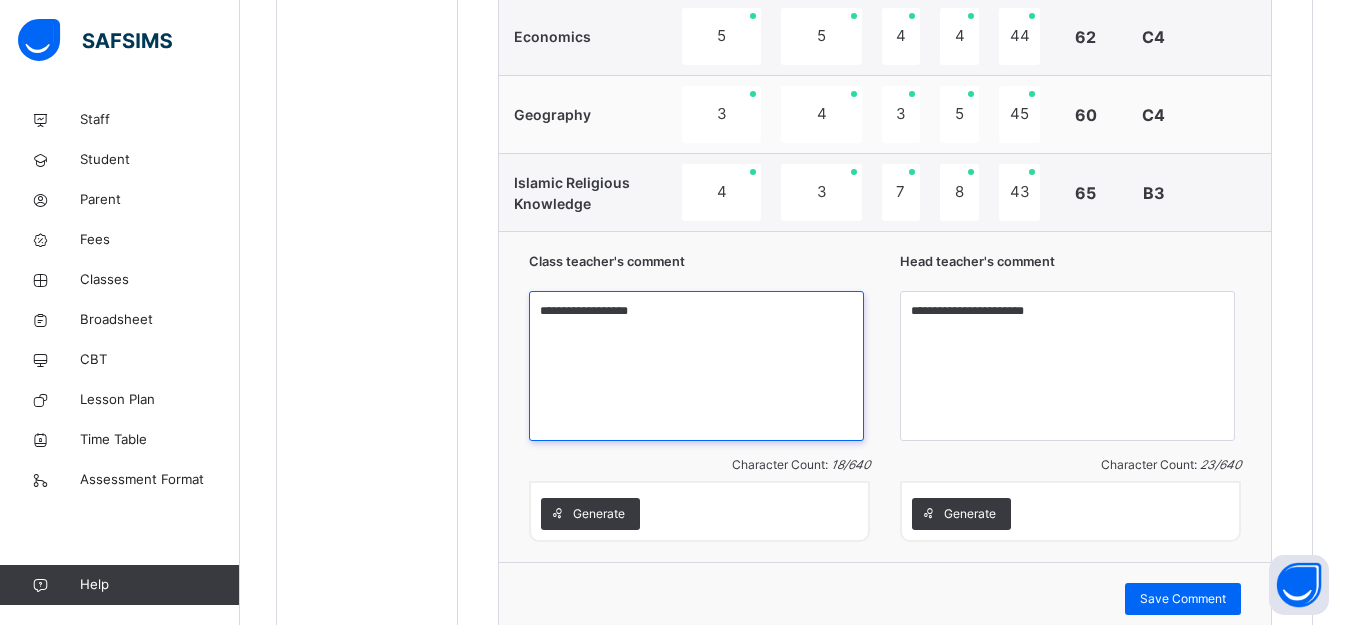 scroll, scrollTop: 1755, scrollLeft: 0, axis: vertical 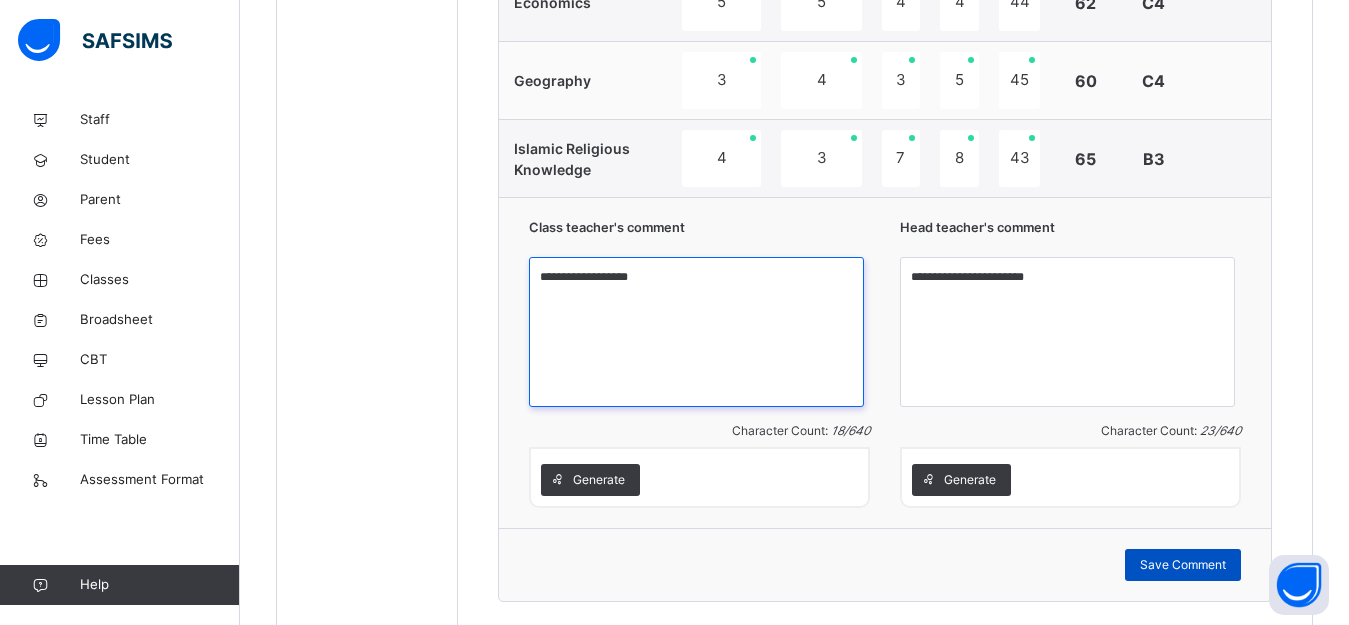 type on "**********" 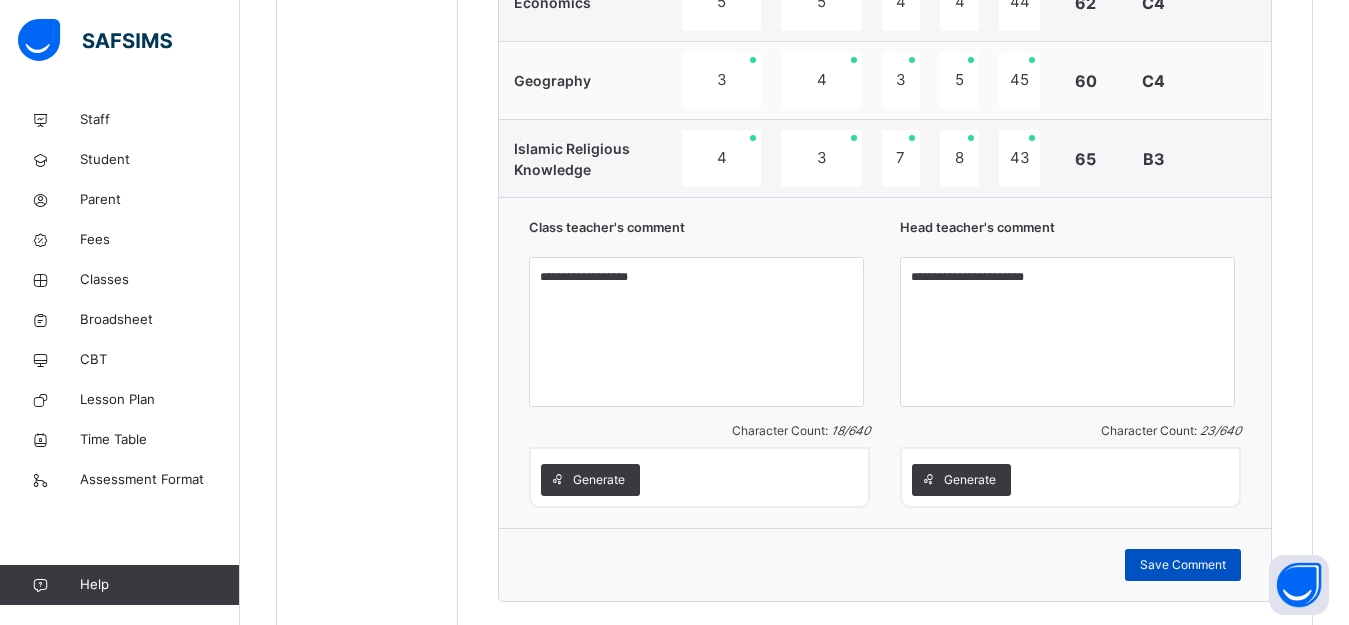 click on "Save Comment" at bounding box center (1183, 565) 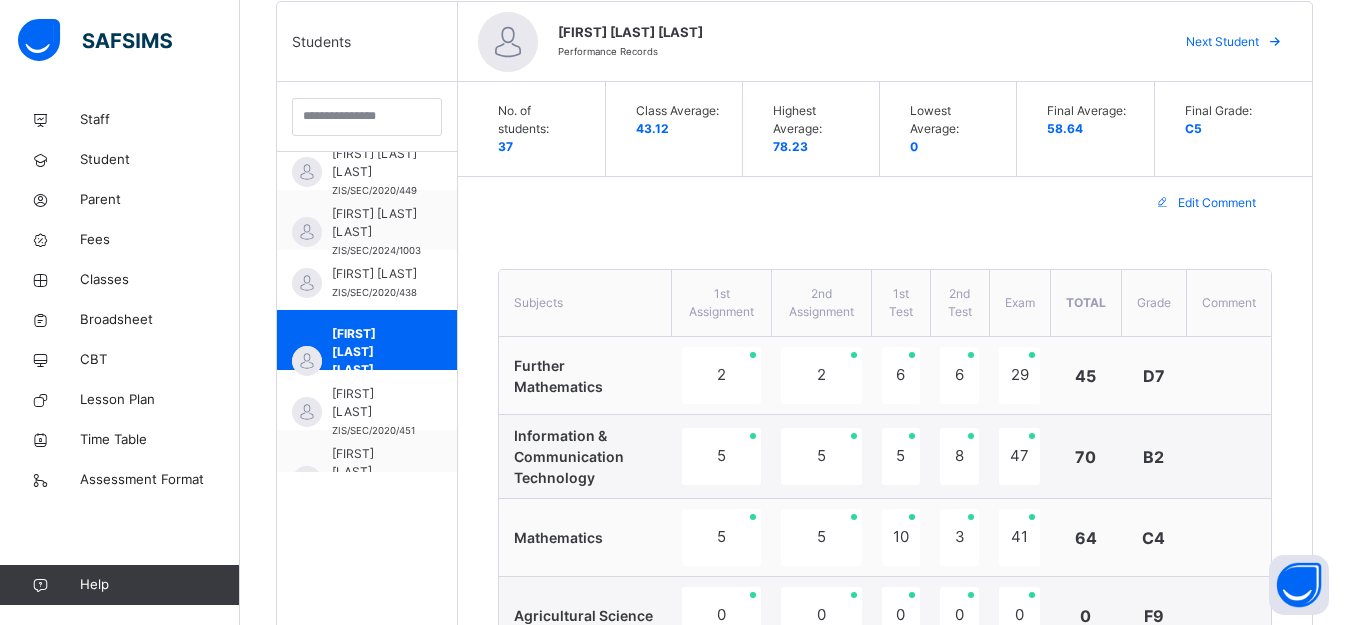 scroll, scrollTop: 455, scrollLeft: 0, axis: vertical 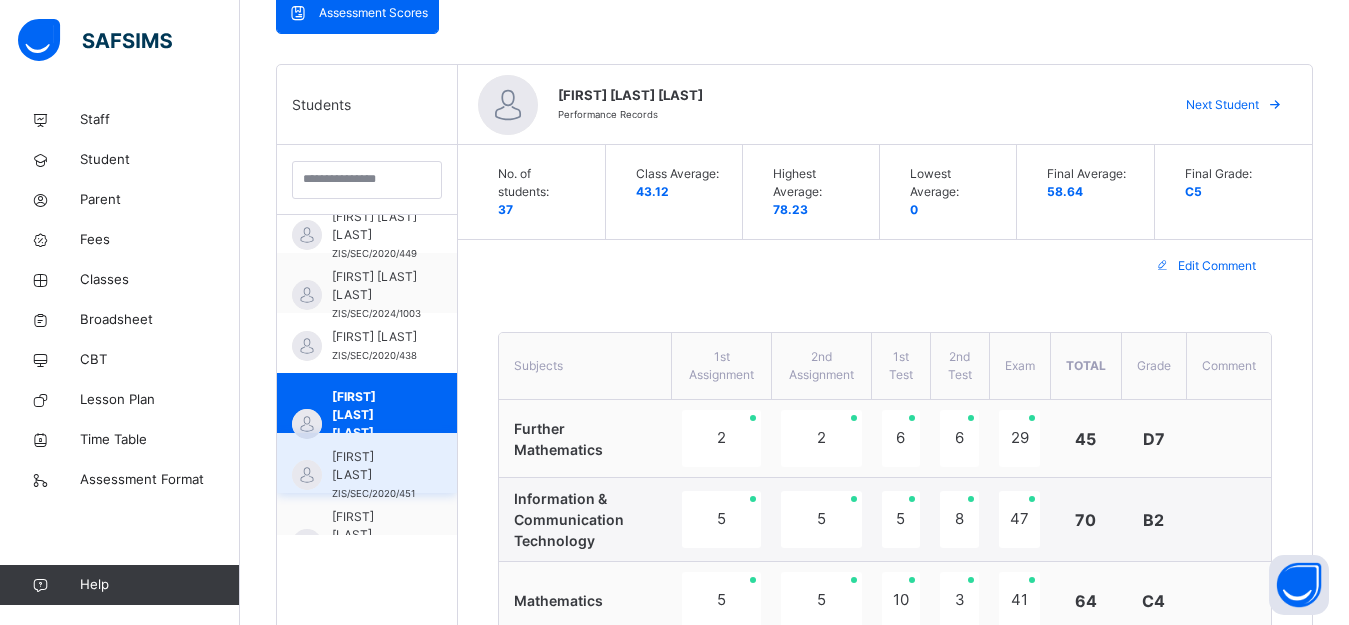 click on "[FIRST] [LAST]" at bounding box center (373, 466) 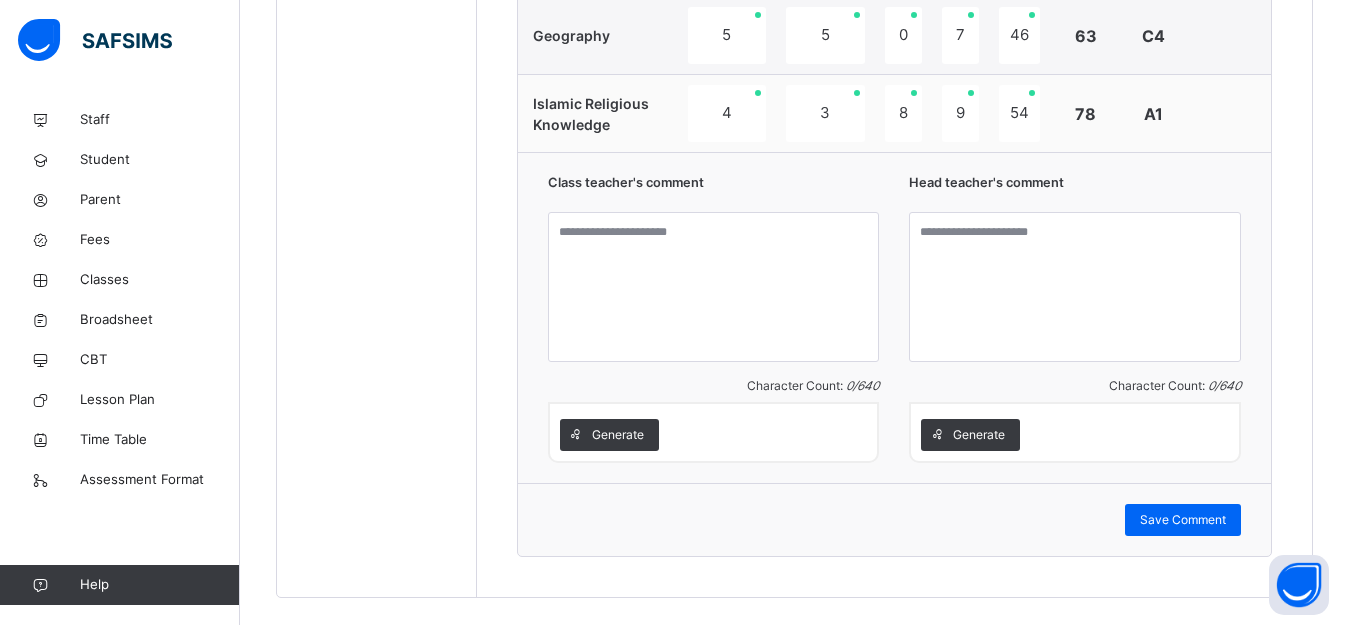 scroll, scrollTop: 1755, scrollLeft: 0, axis: vertical 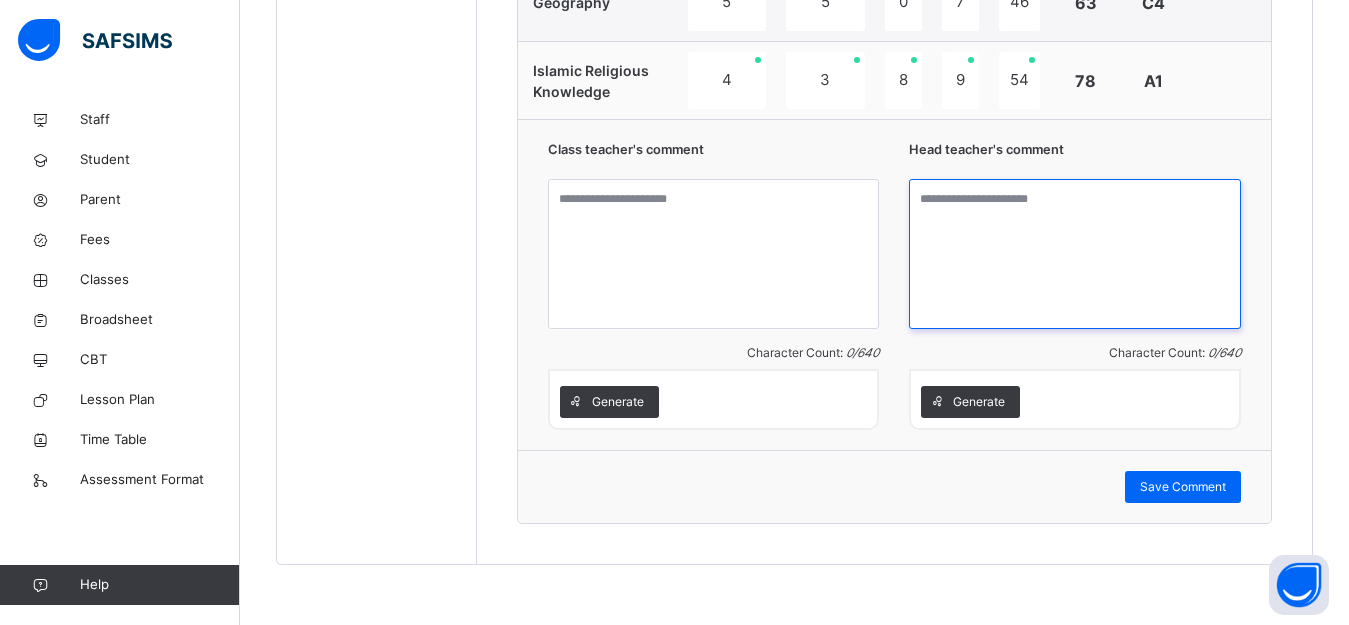 click at bounding box center (1075, 254) 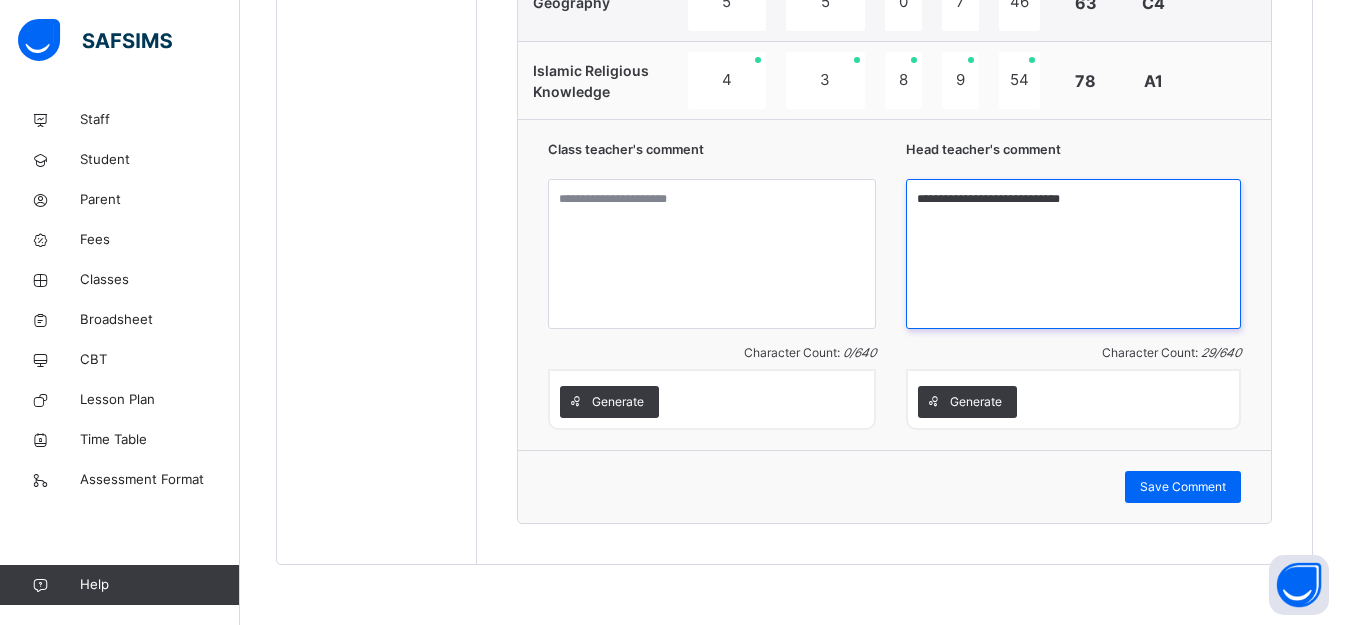 type on "**********" 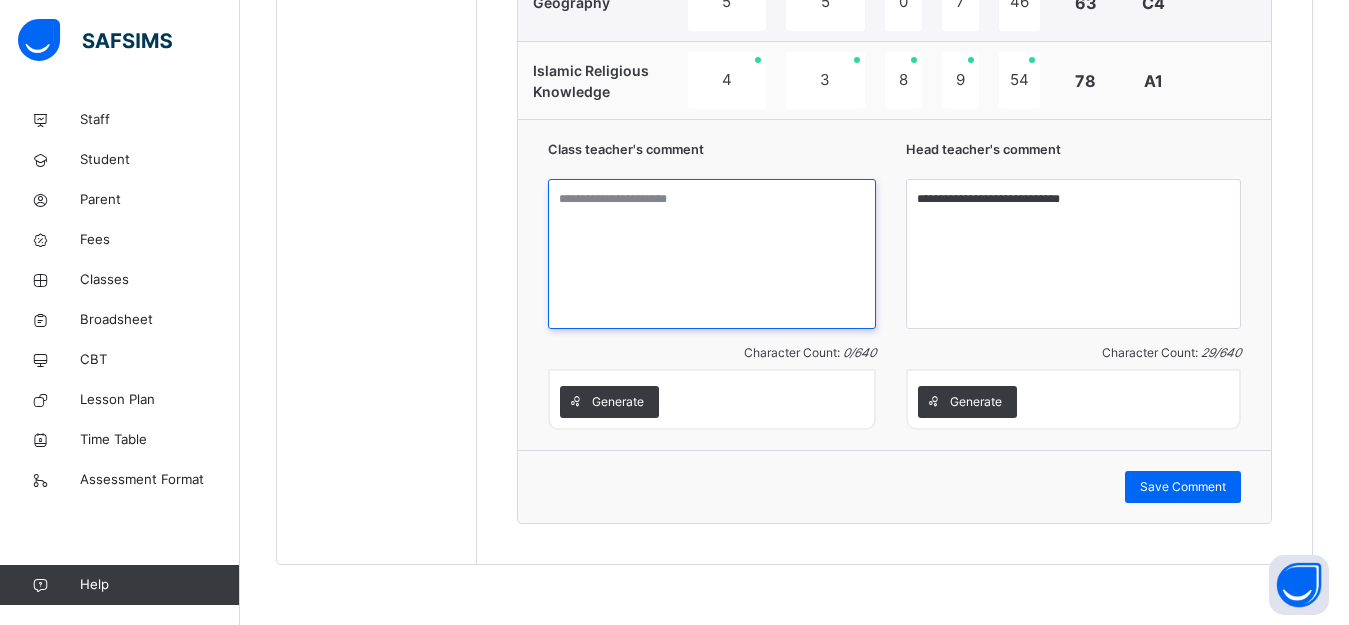 click at bounding box center [712, 254] 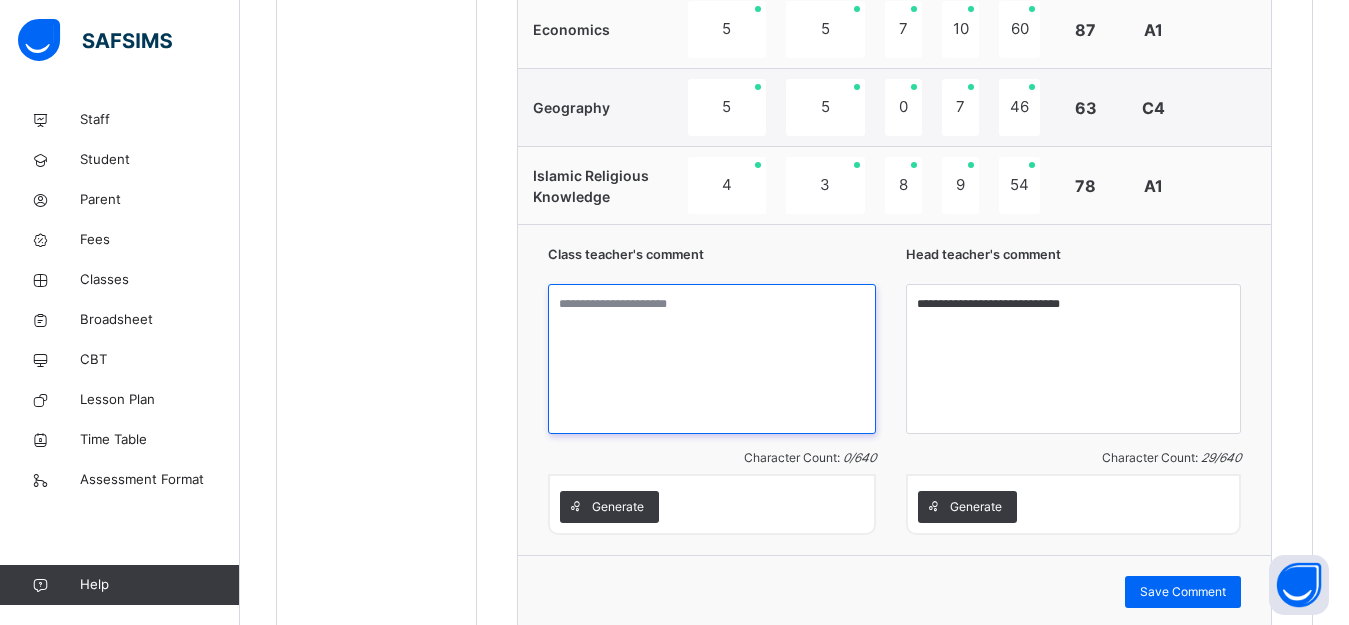 scroll, scrollTop: 1755, scrollLeft: 0, axis: vertical 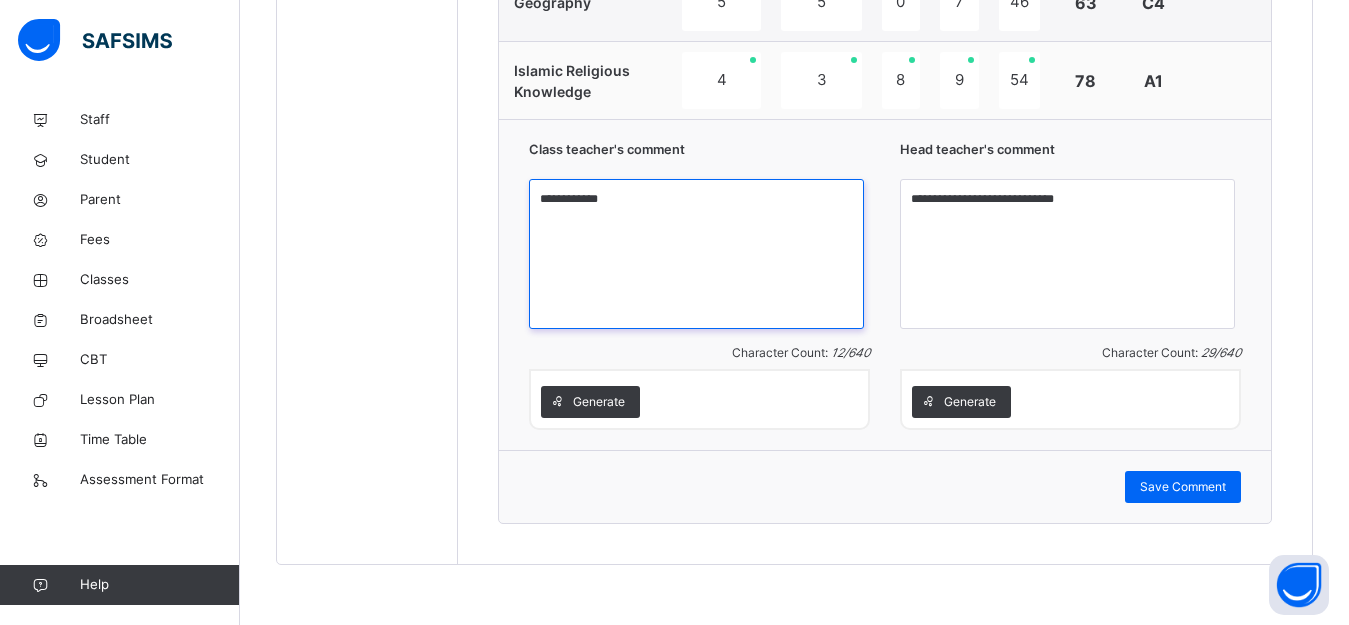 drag, startPoint x: 581, startPoint y: 199, endPoint x: 742, endPoint y: 225, distance: 163.08586 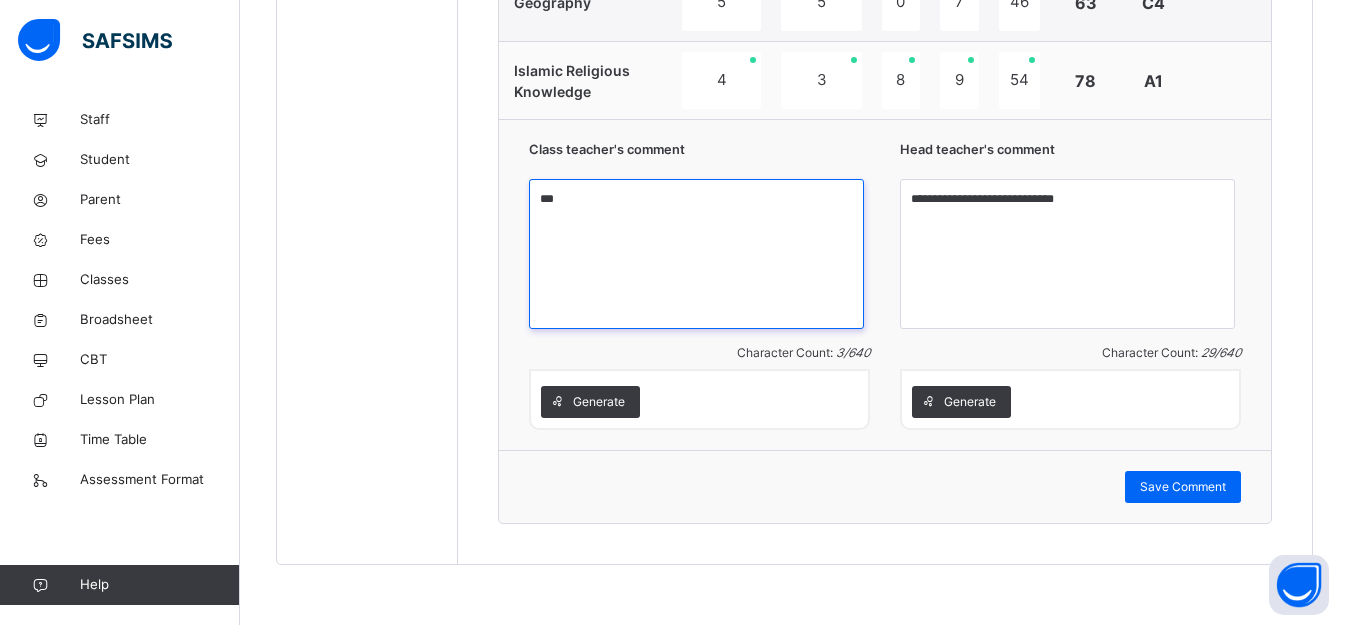 click on "***" at bounding box center (696, 254) 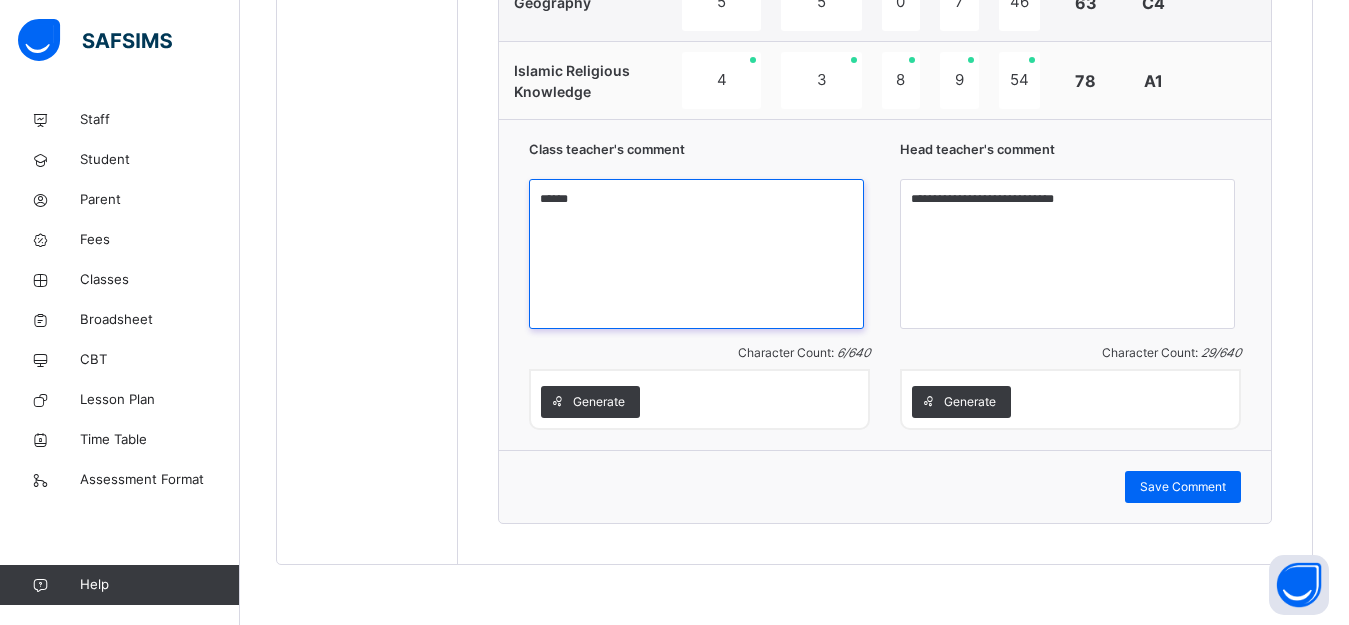 click on "******" at bounding box center [696, 254] 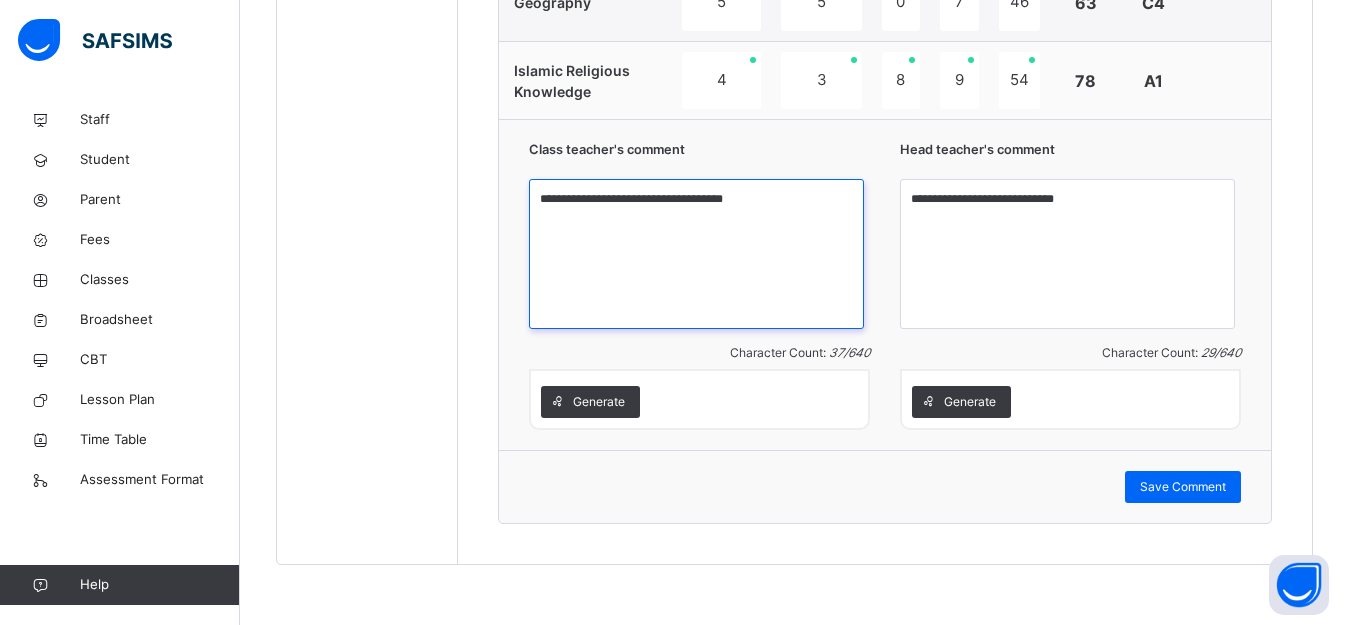 click on "**********" at bounding box center (696, 254) 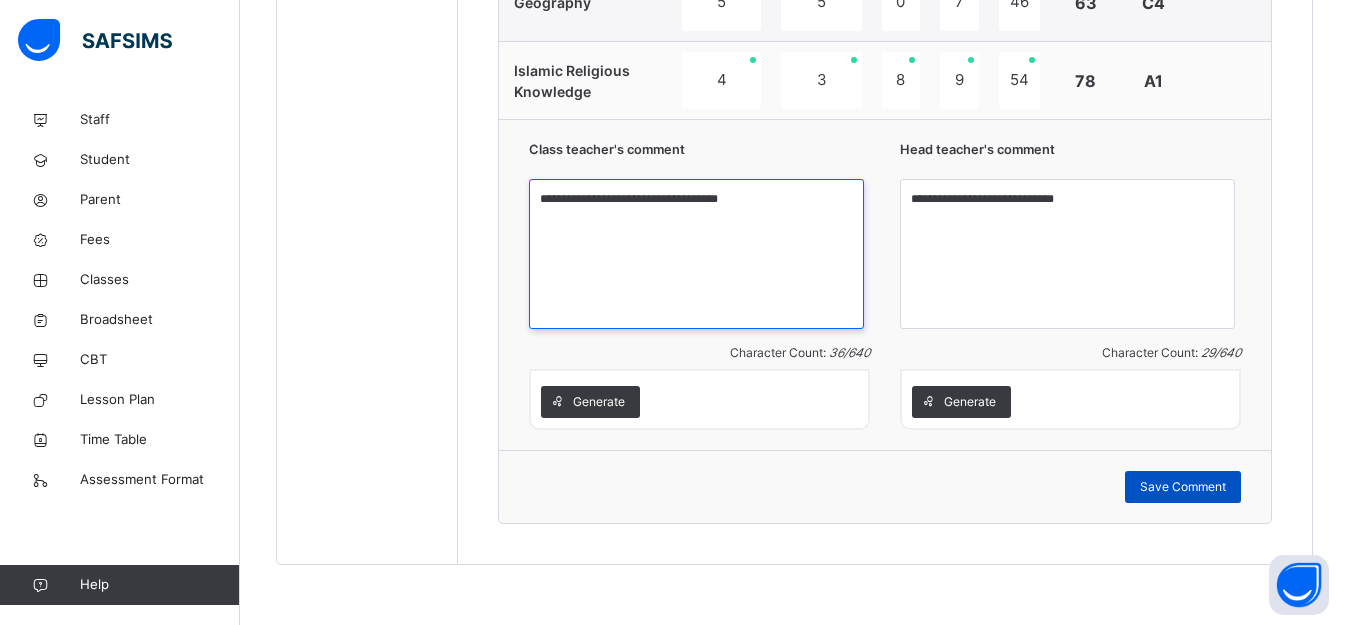 type on "**********" 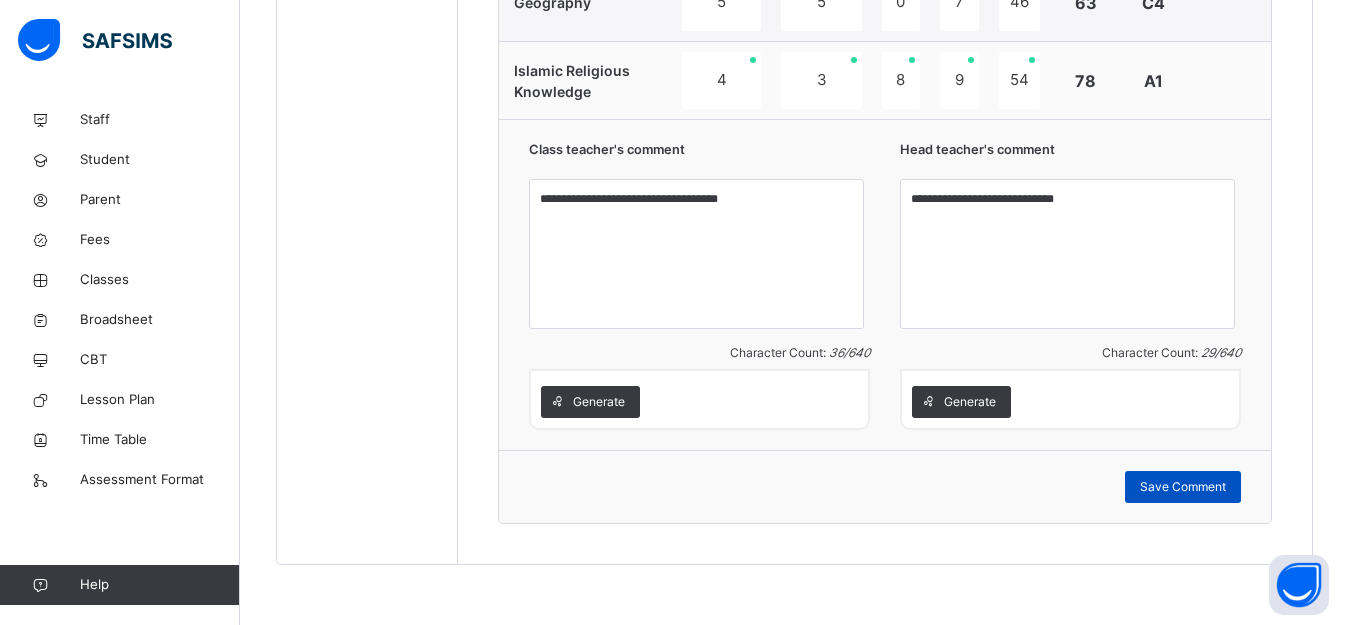click on "Save Comment" at bounding box center (1183, 487) 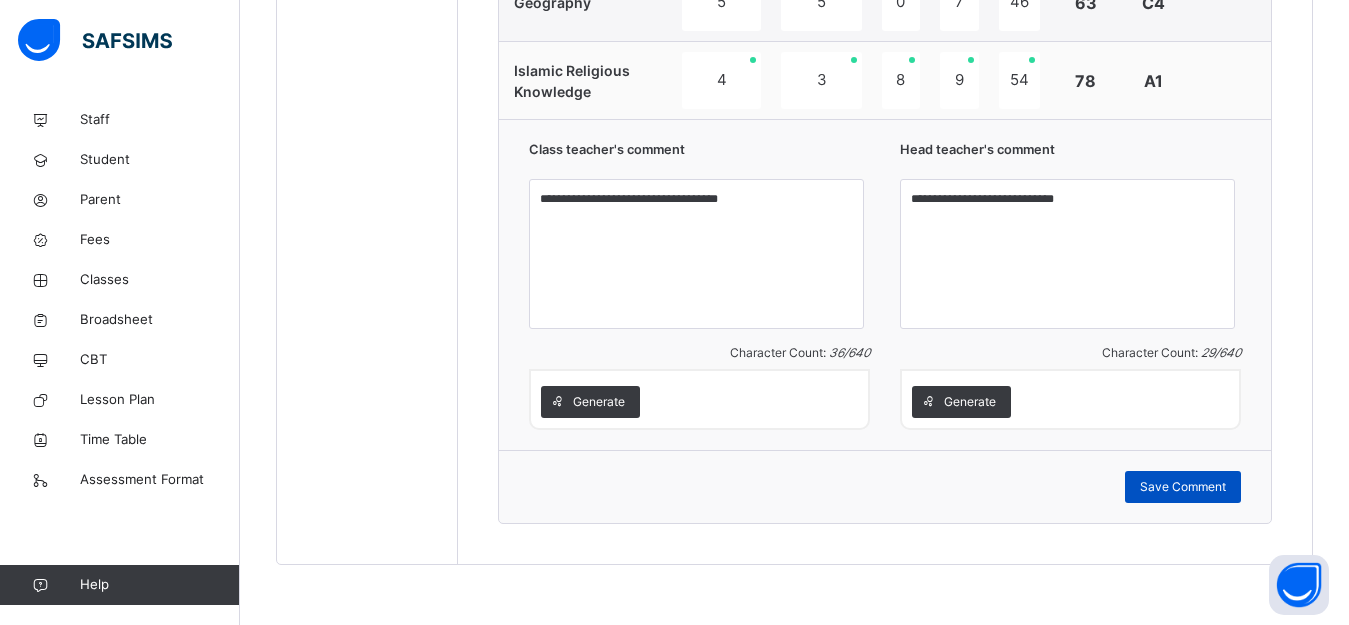 click on "Save Comment" at bounding box center [1183, 487] 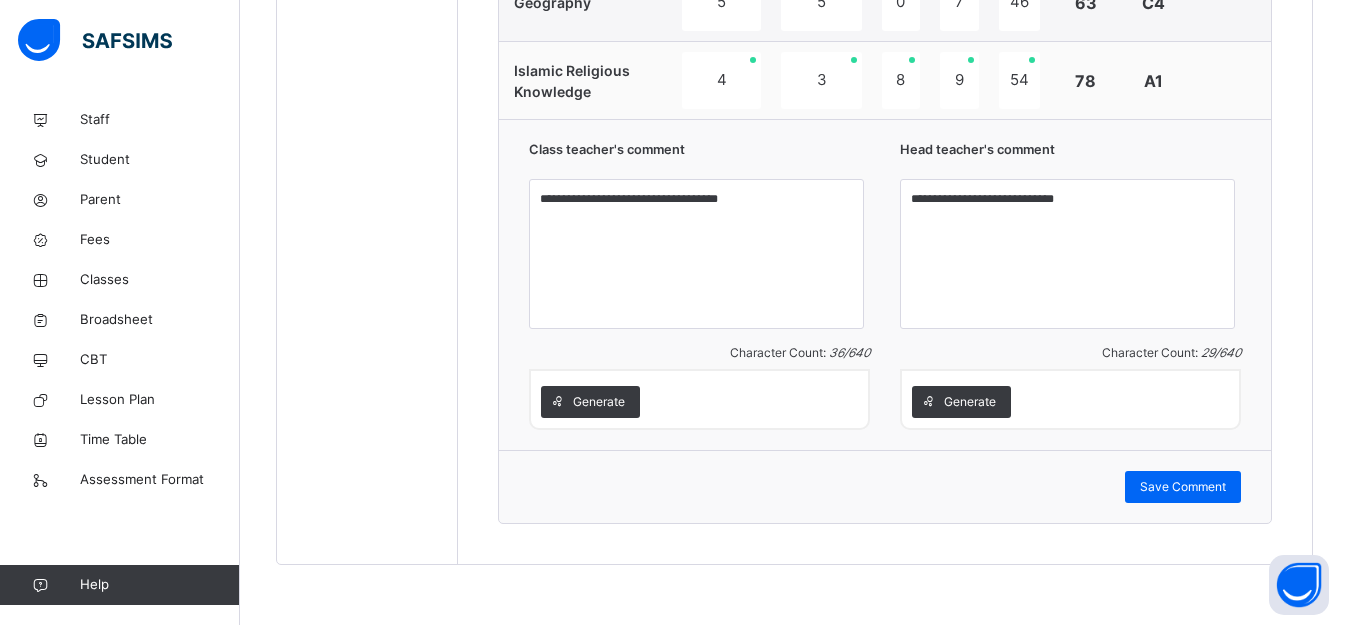 click on "Save Comment" at bounding box center [885, 486] 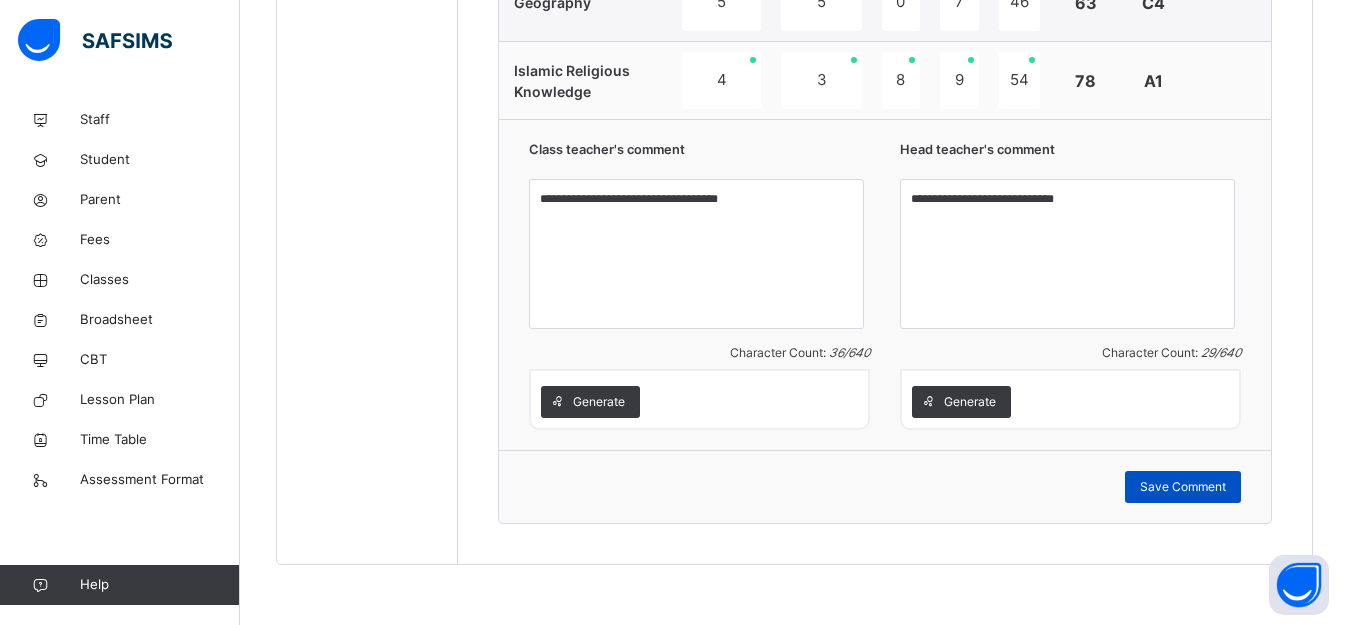 click on "Save Comment" at bounding box center [1183, 487] 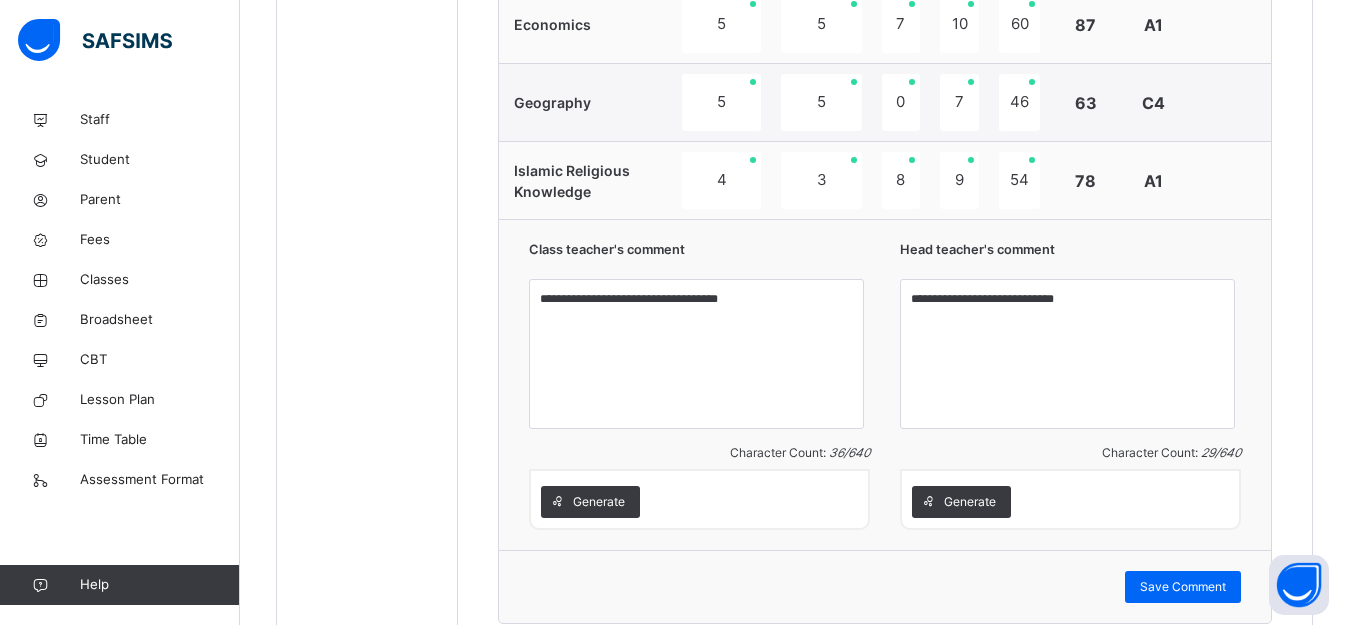 scroll, scrollTop: 1755, scrollLeft: 0, axis: vertical 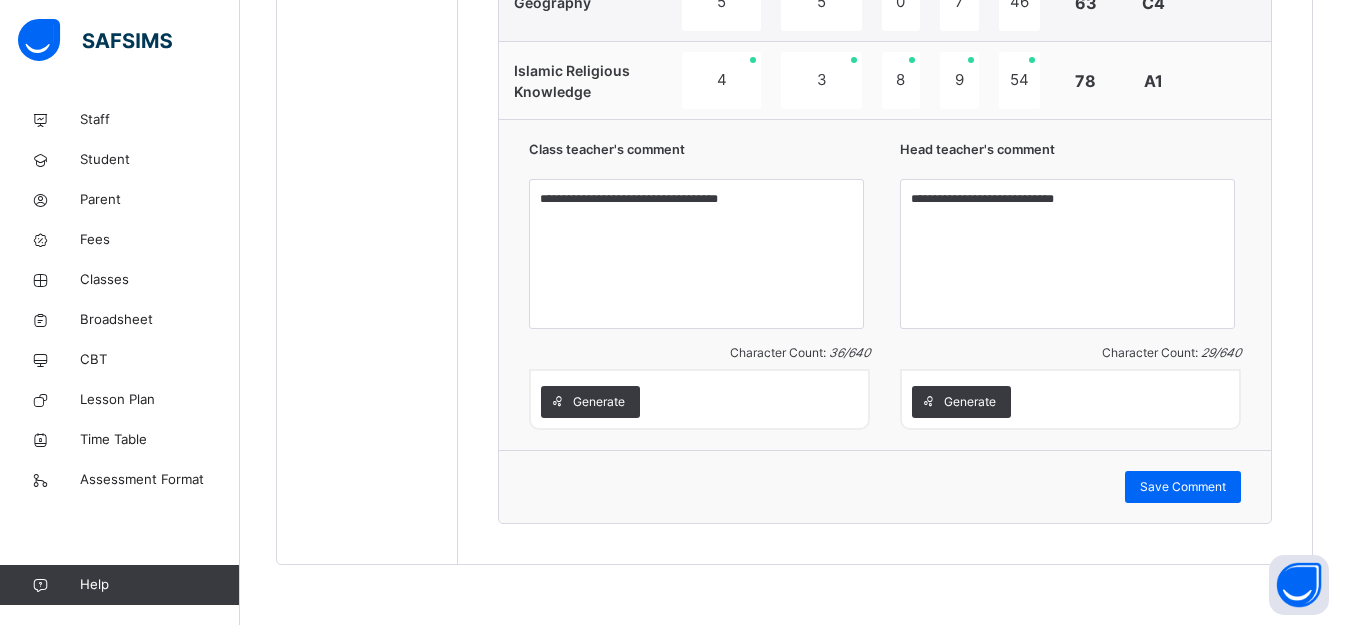 click on "Students [FIRST] [LAST] ZIS/SEC/945 [FIRST] [LAST] ZIS/SEC/2020/454 [FIRST] [LAST] ZIS/SEC/2022/781 [FIRST] [LAST] [LAST] ZIS/SEC/2020/430 [FIRST] [LAST] [LAST] ZIS/SEC/2020/456 [FIRST] [LAST] [LAST] ZIS/SEC/2020/456 [FIRST] [LAST] ZIS/2018/PRI/604 [FIRST] [LAST] ZIS/SEC/2020/475 [FIRST] [LAST] S. ZIS/SEC/949 [FIRST] [LAST] [LAST] ZIS/SEC/2020/418 [FIRST] [LAST] ZIS/SEC/2022/737 [FIRST] [LAST] [LAST] ZIS/SEC/2024/1001 [FIRST] [LAST] [LAST] ZIS/SEC/948 [FIRST] [LAST] [LAST] ZIS/SEC/2020/427 [FIRST] [LAST] [LAST] ZIS/SEC/2022/804 [FIRST] [LAST] [LAST] USMAN" at bounding box center [367, -336] 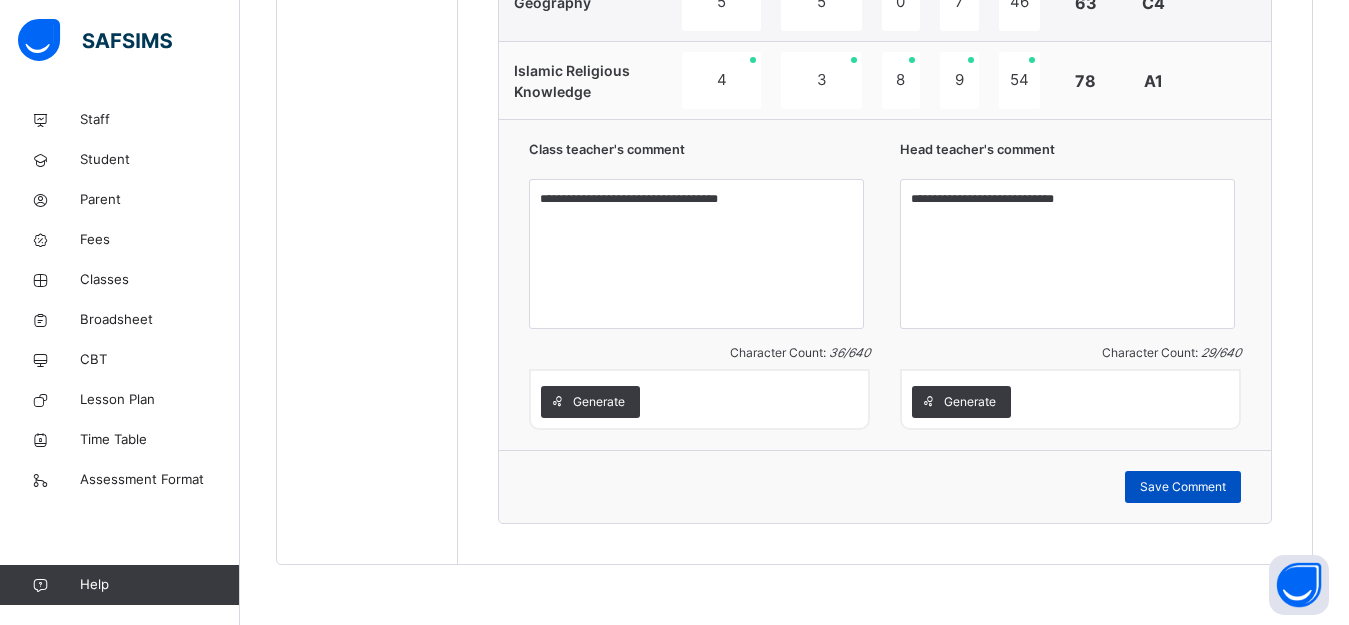 click on "Save Comment" at bounding box center (1183, 487) 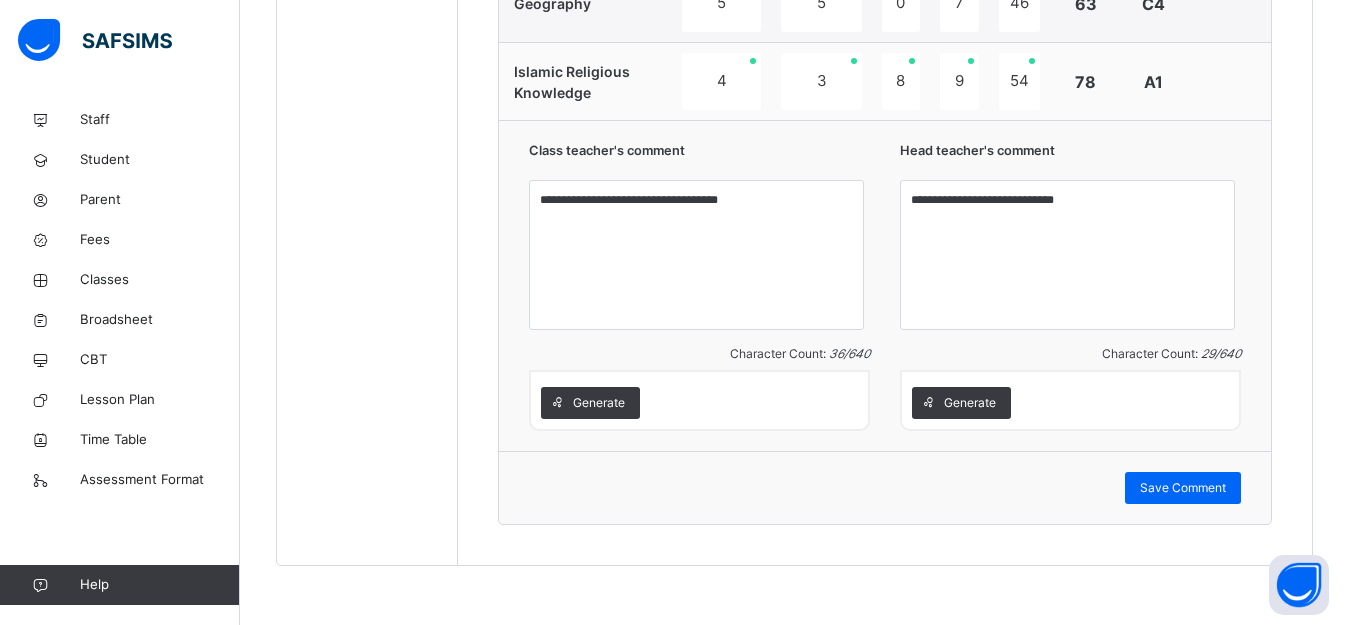 scroll, scrollTop: 1755, scrollLeft: 0, axis: vertical 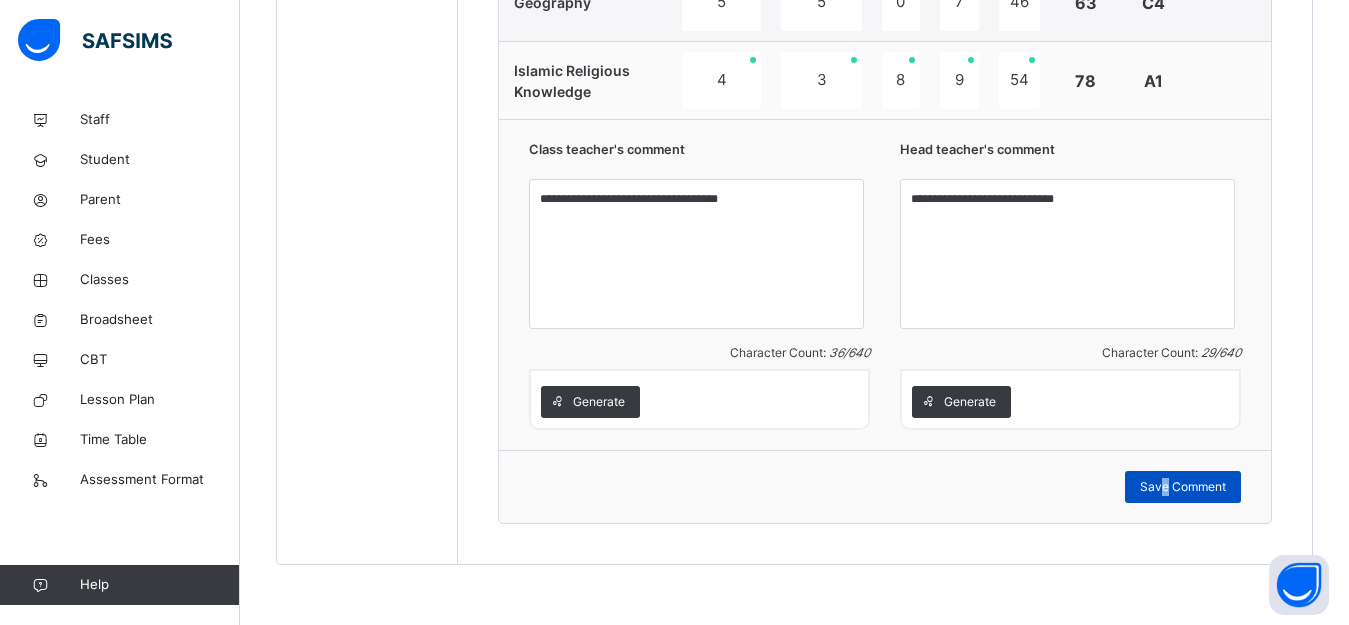 click on "Save Comment" at bounding box center [1183, 487] 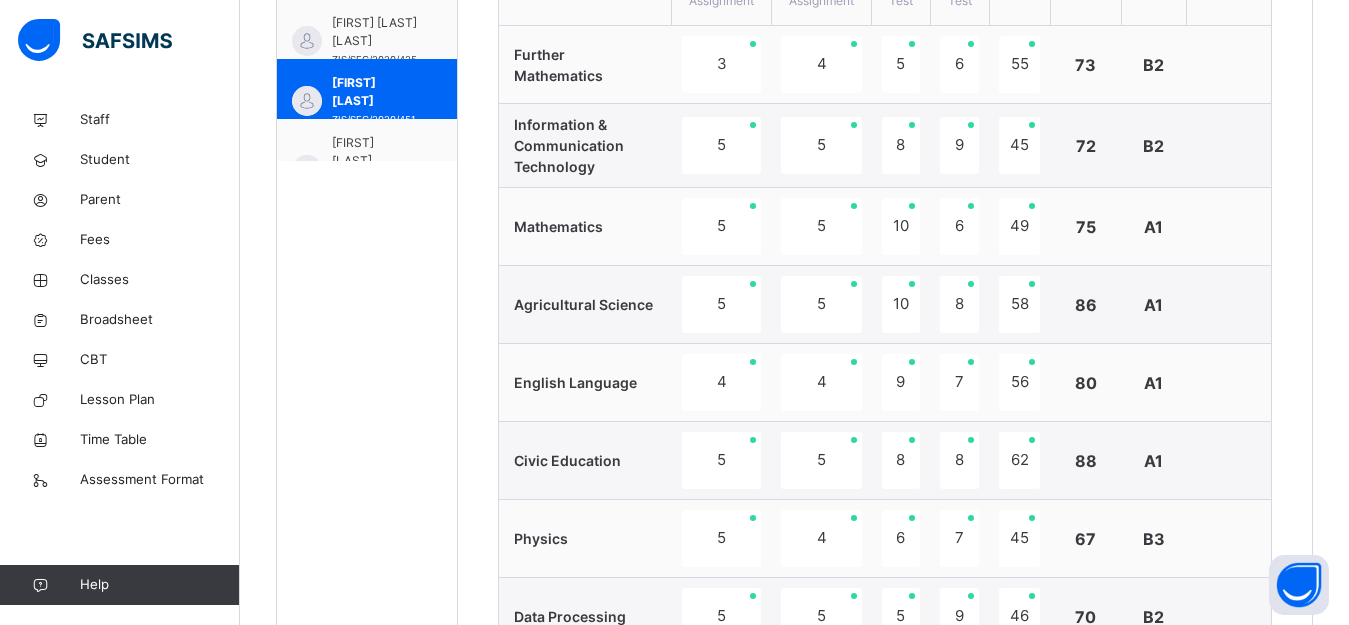 scroll, scrollTop: 755, scrollLeft: 0, axis: vertical 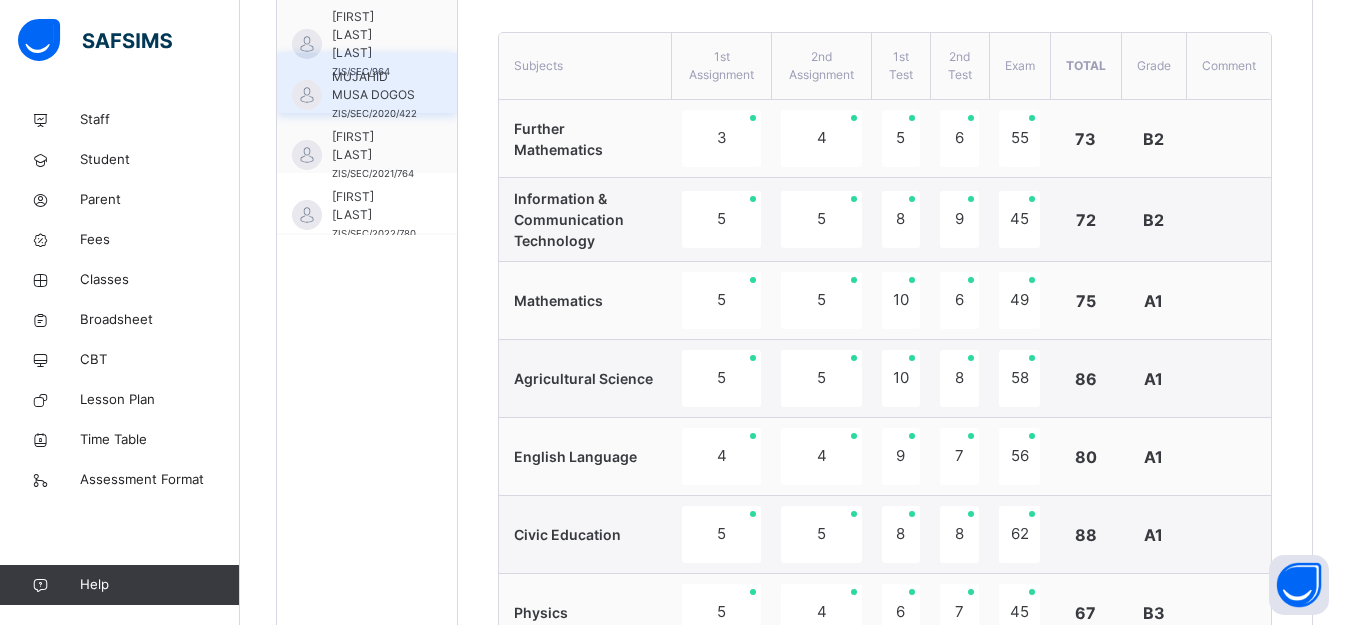 click on "MUJAHID MUSA DOGOS" at bounding box center (374, 86) 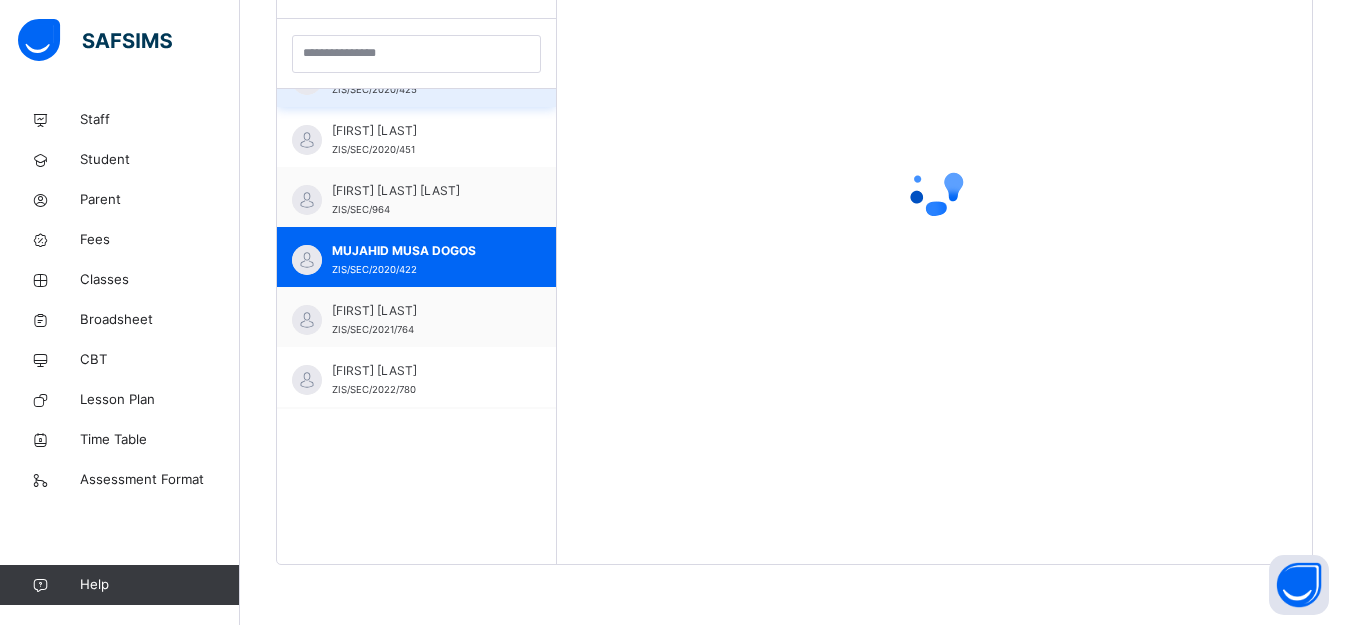 scroll, scrollTop: 581, scrollLeft: 0, axis: vertical 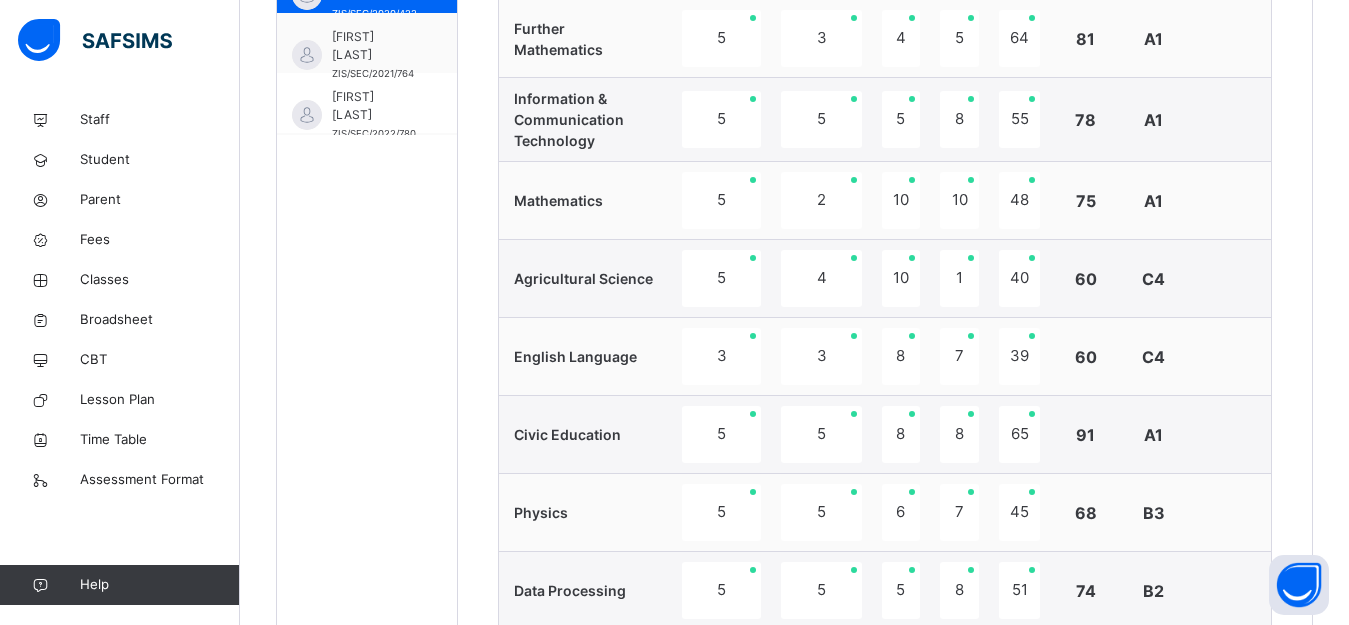 click on "ZIS/SEC/2021/764" at bounding box center (373, 73) 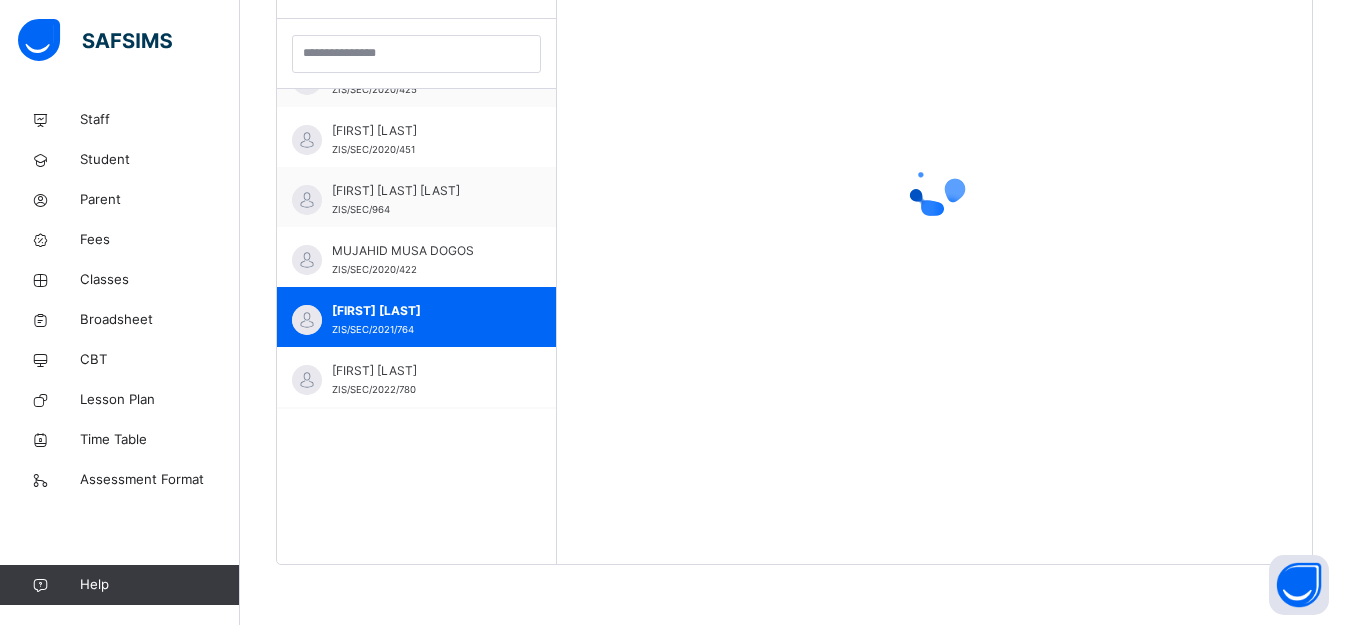 scroll, scrollTop: 581, scrollLeft: 0, axis: vertical 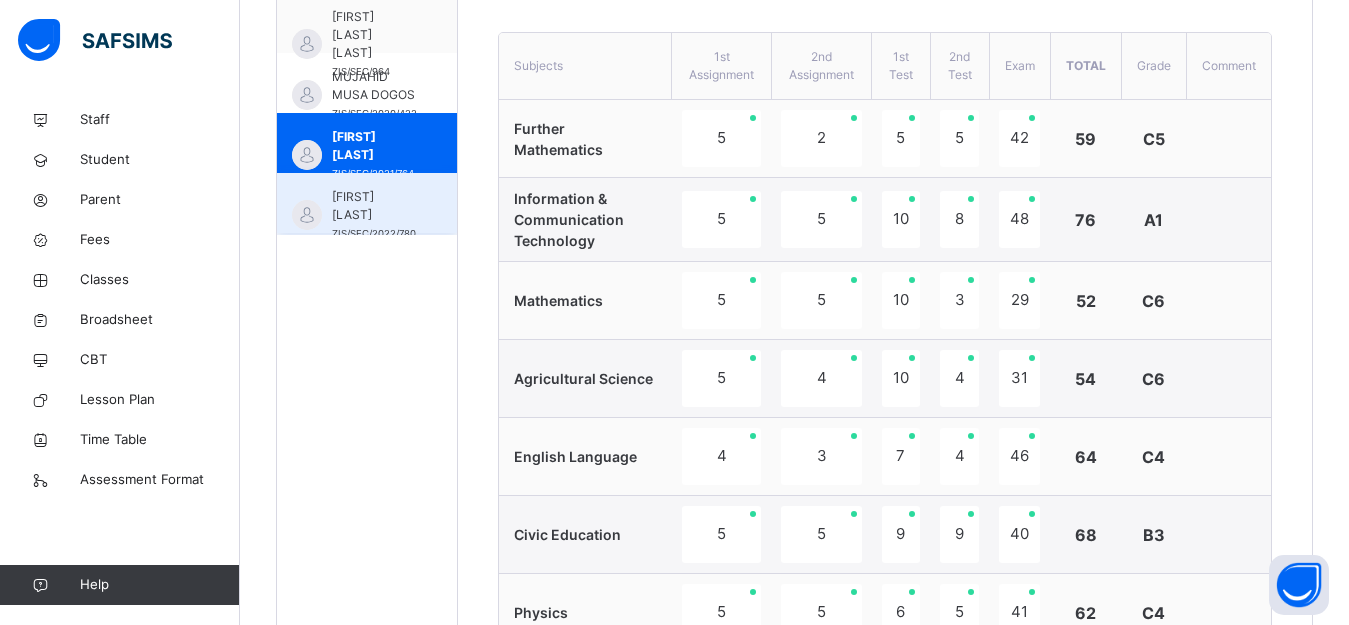 click on "[FIRST] [LAST]" at bounding box center (374, 206) 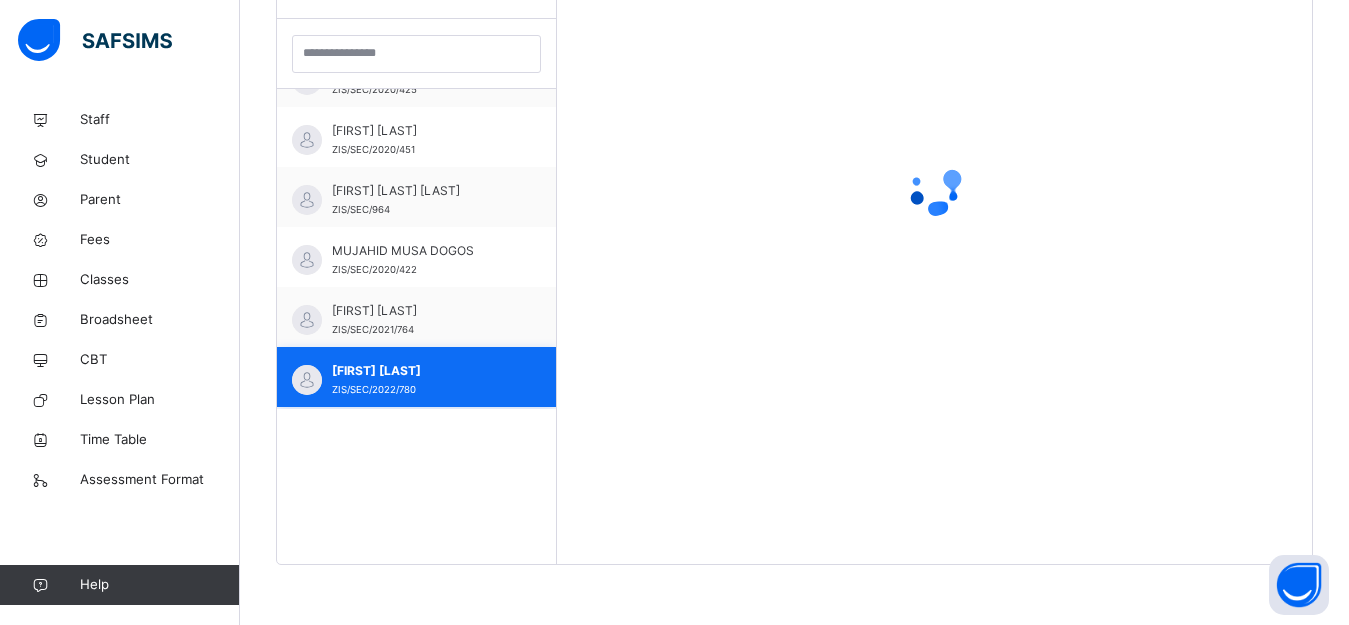 scroll, scrollTop: 581, scrollLeft: 0, axis: vertical 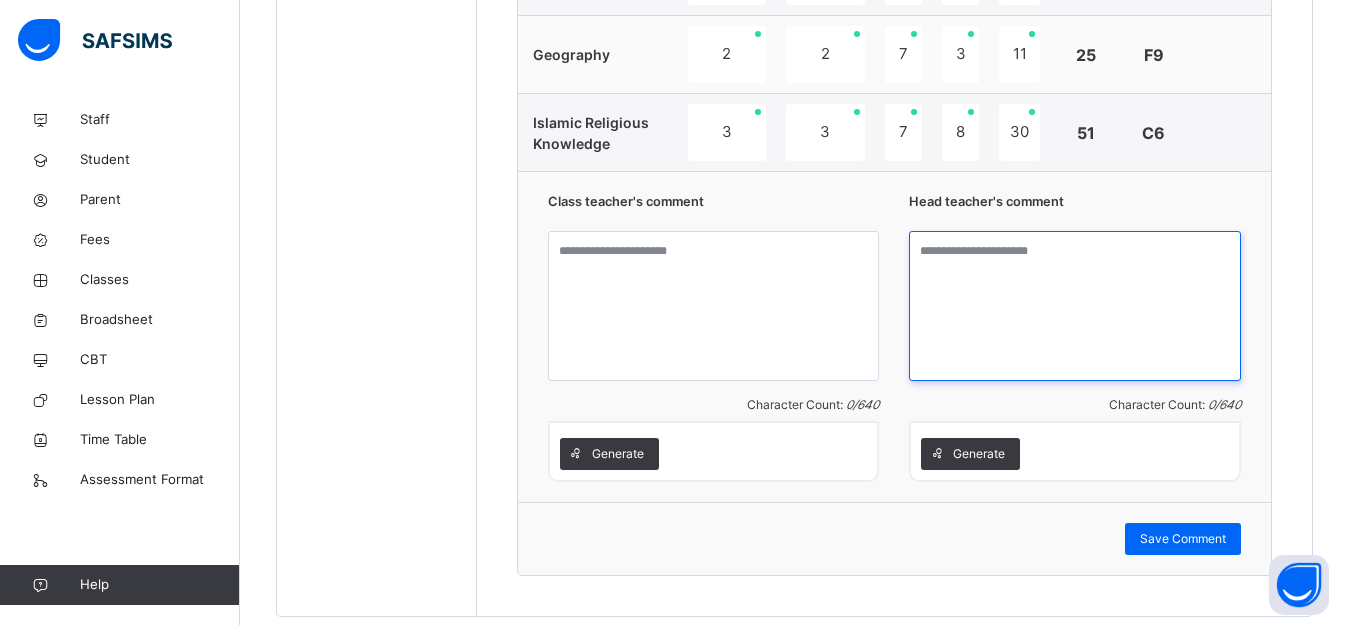 click at bounding box center (1075, 306) 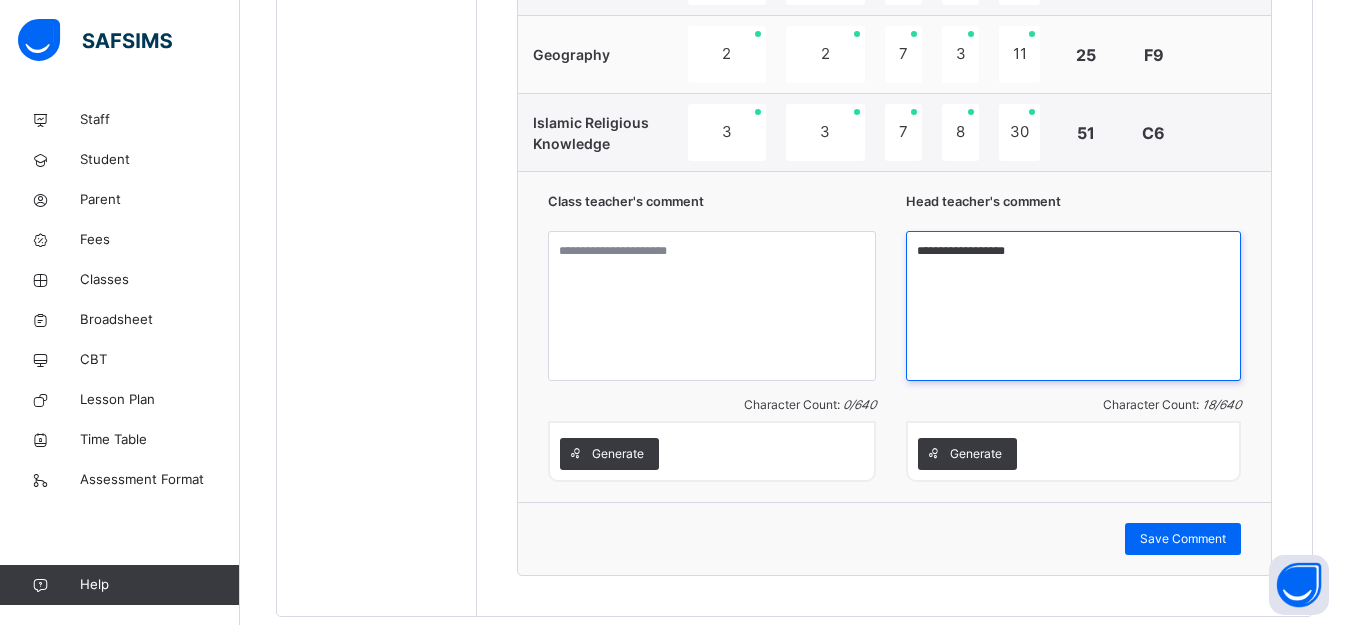 drag, startPoint x: 938, startPoint y: 246, endPoint x: 1008, endPoint y: 246, distance: 70 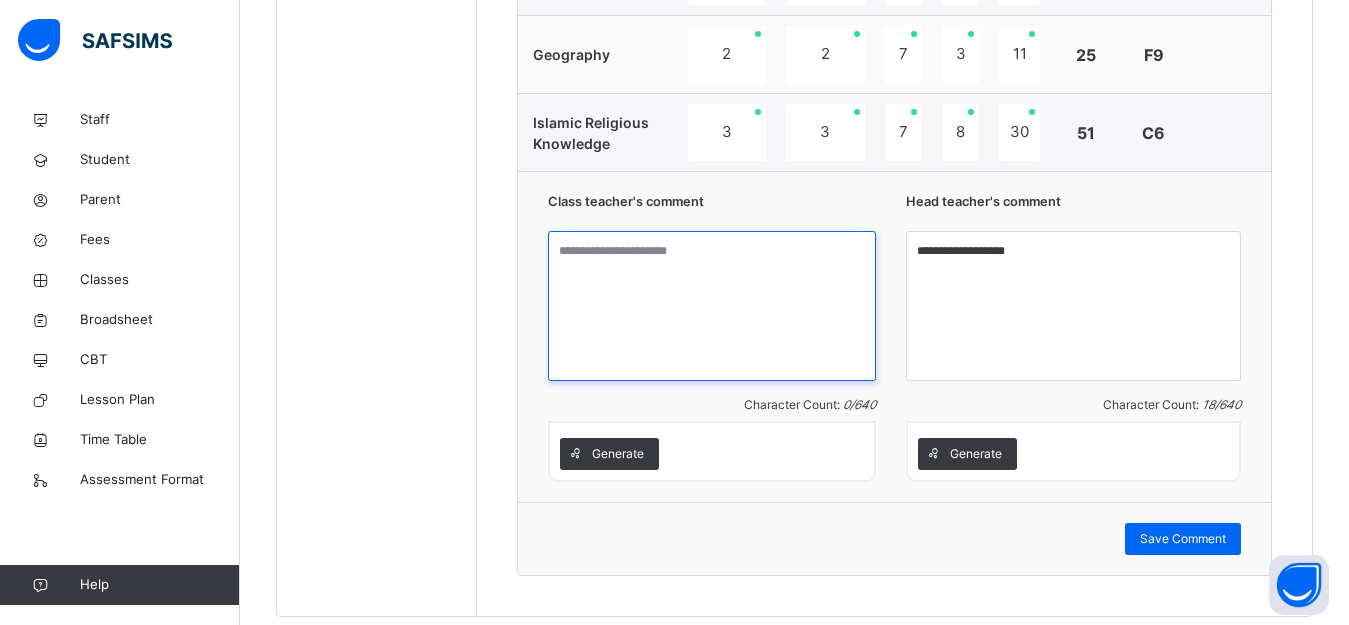 click at bounding box center [712, 306] 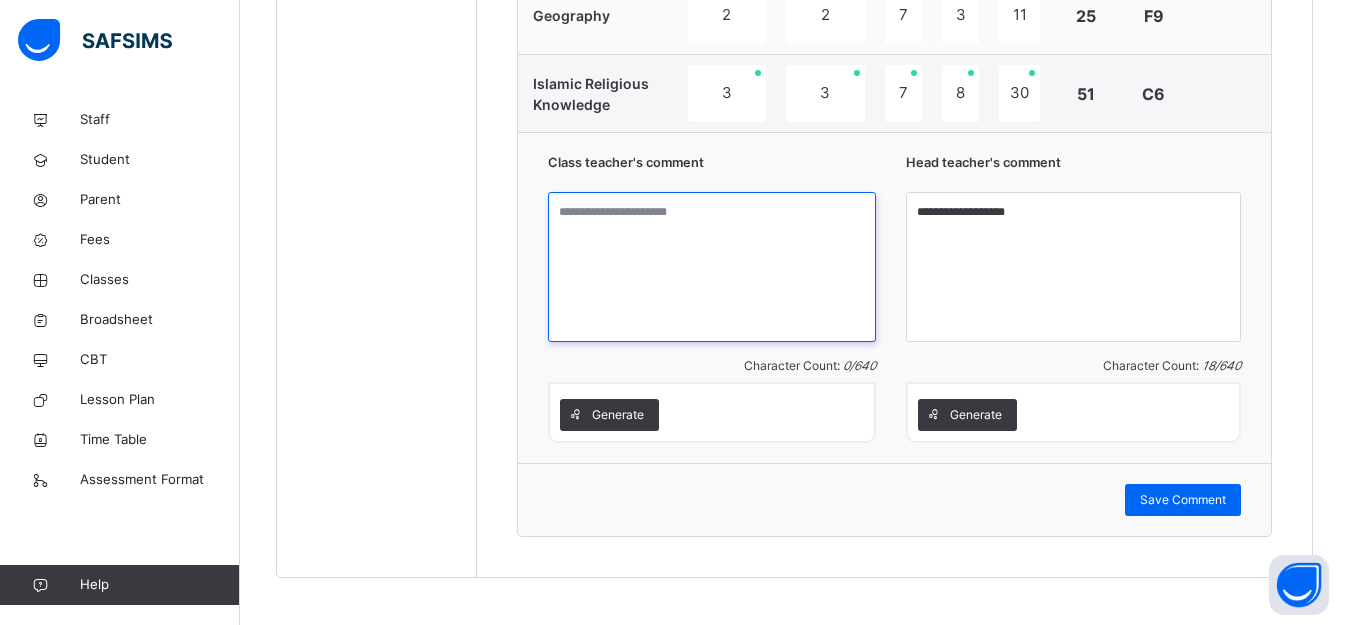 scroll, scrollTop: 1833, scrollLeft: 0, axis: vertical 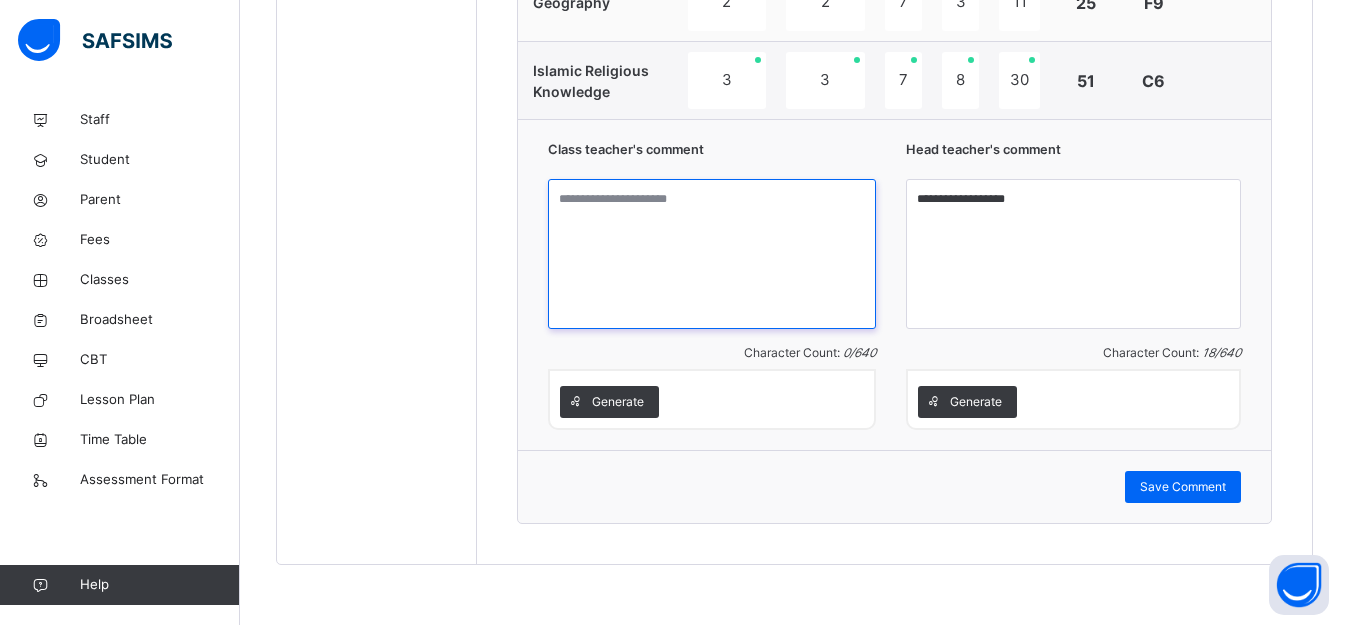 click at bounding box center (712, 254) 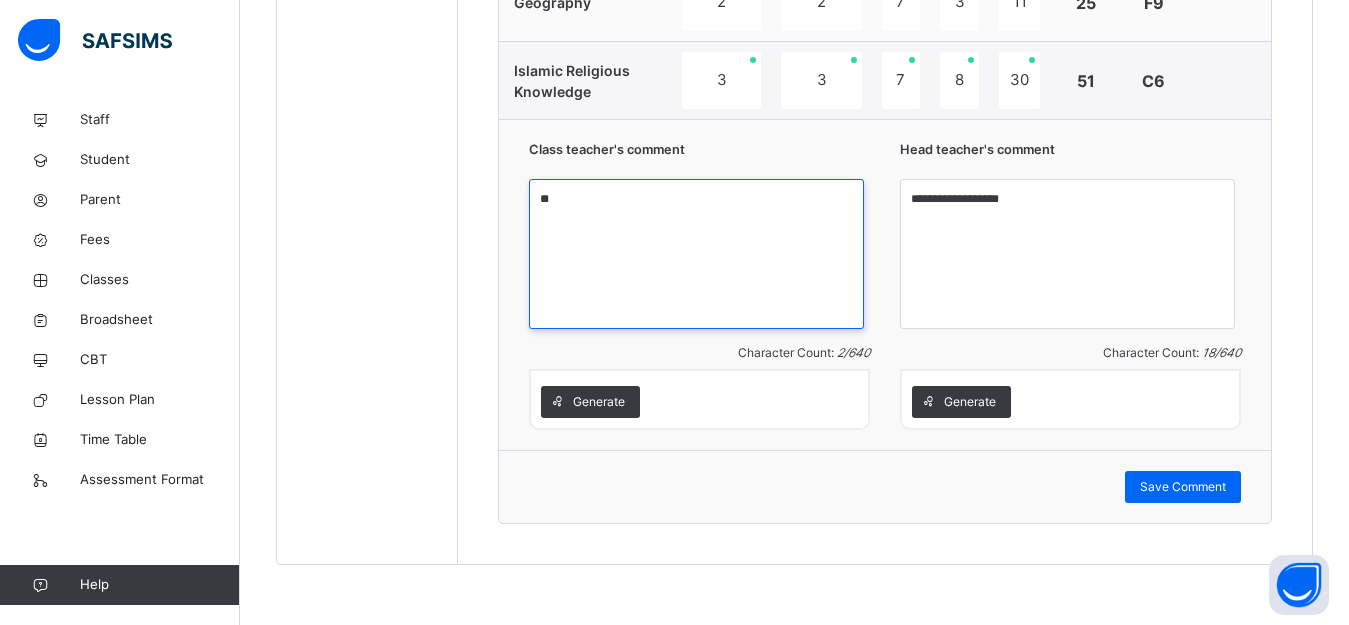 click on "*" at bounding box center [696, 254] 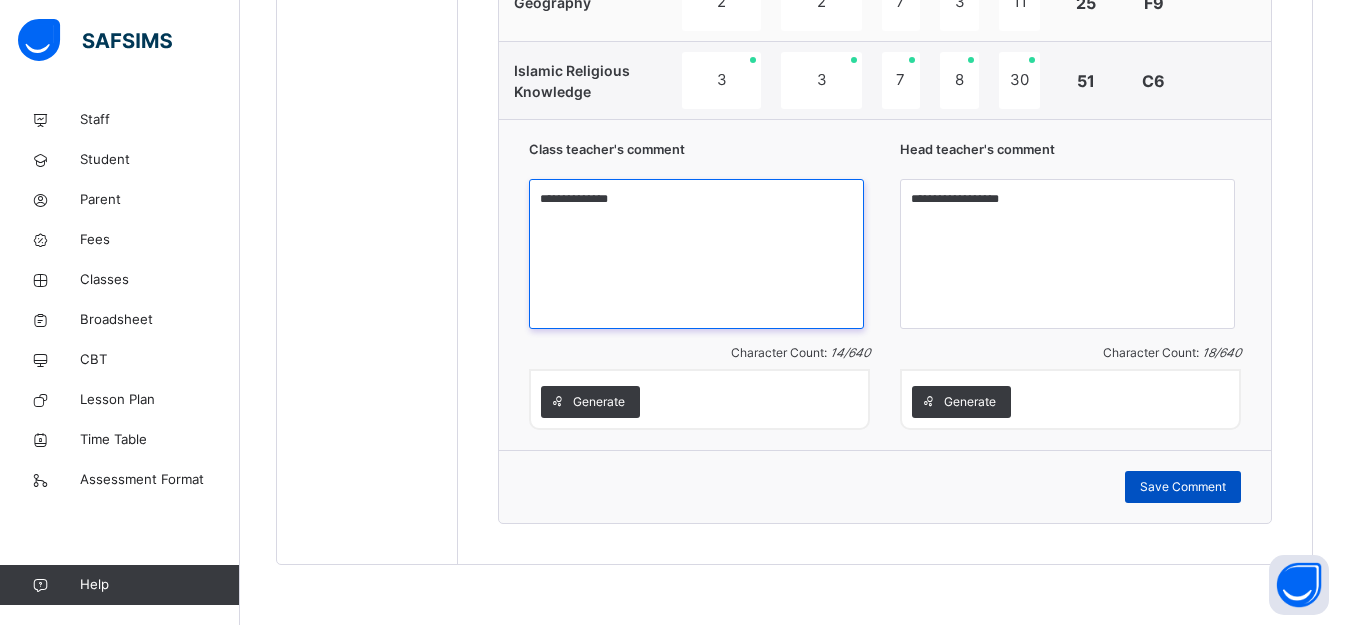 type on "**********" 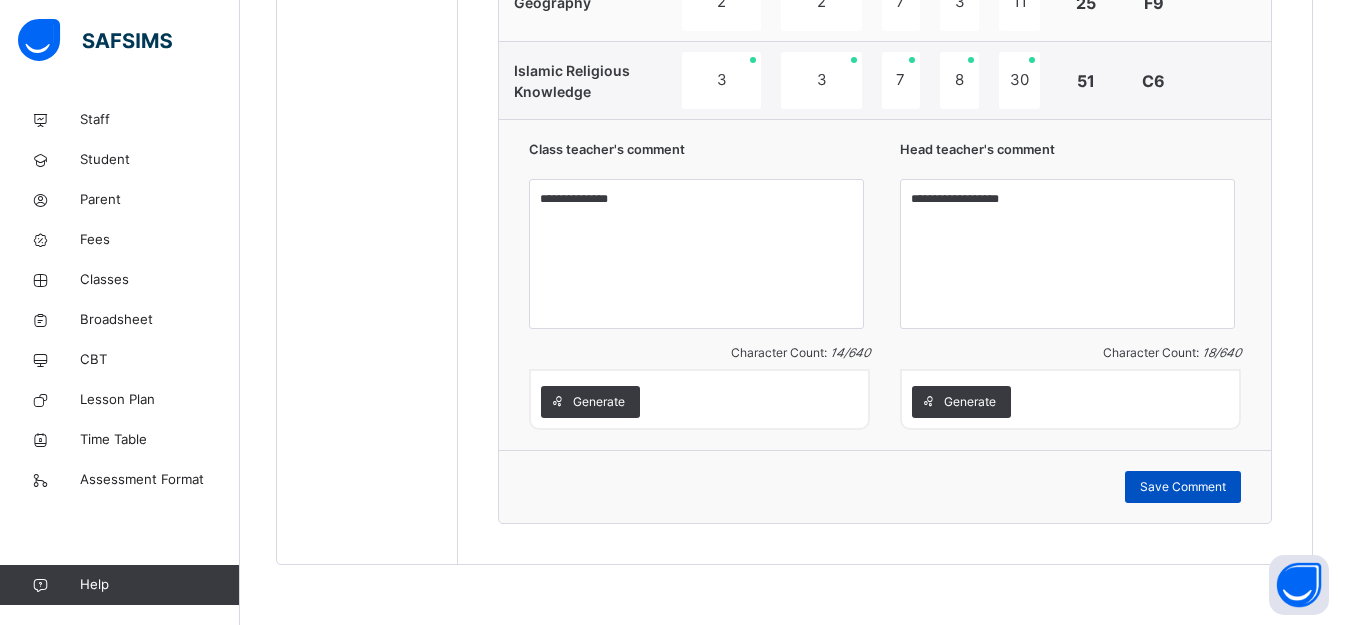 click on "Save Comment" at bounding box center (1183, 487) 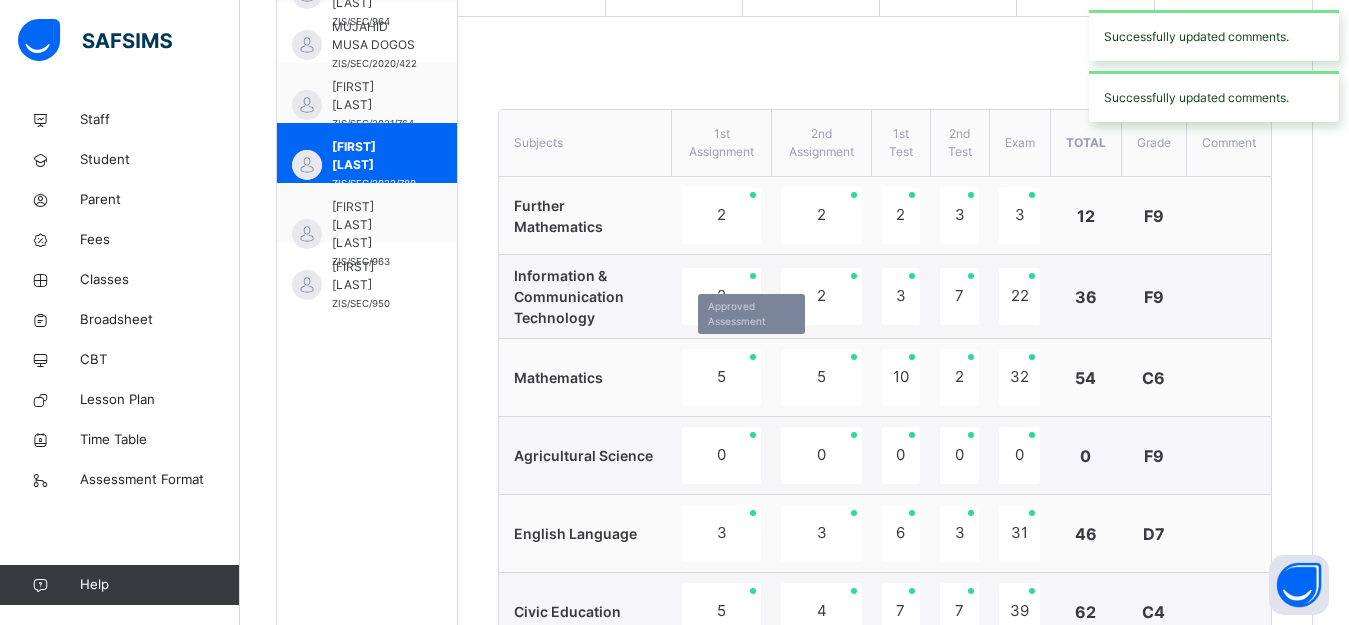 scroll, scrollTop: 633, scrollLeft: 0, axis: vertical 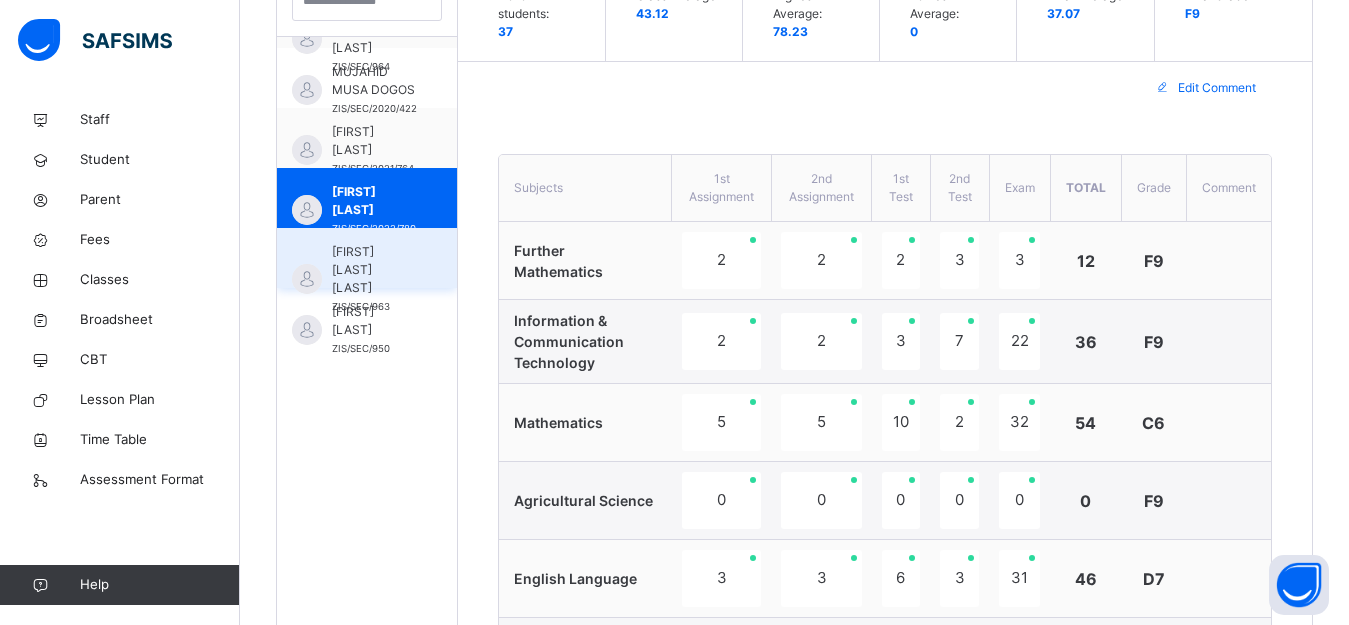 click on "[FIRST] [LAST] [LAST]" at bounding box center (372, 270) 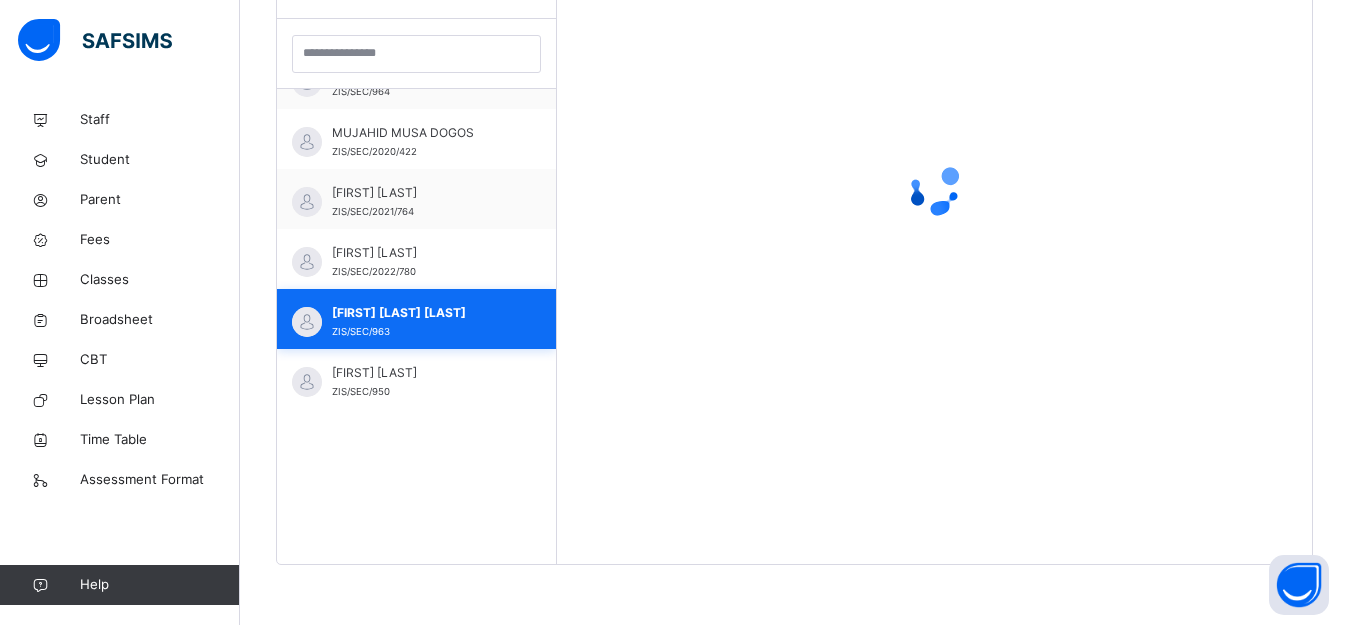 scroll, scrollTop: 581, scrollLeft: 0, axis: vertical 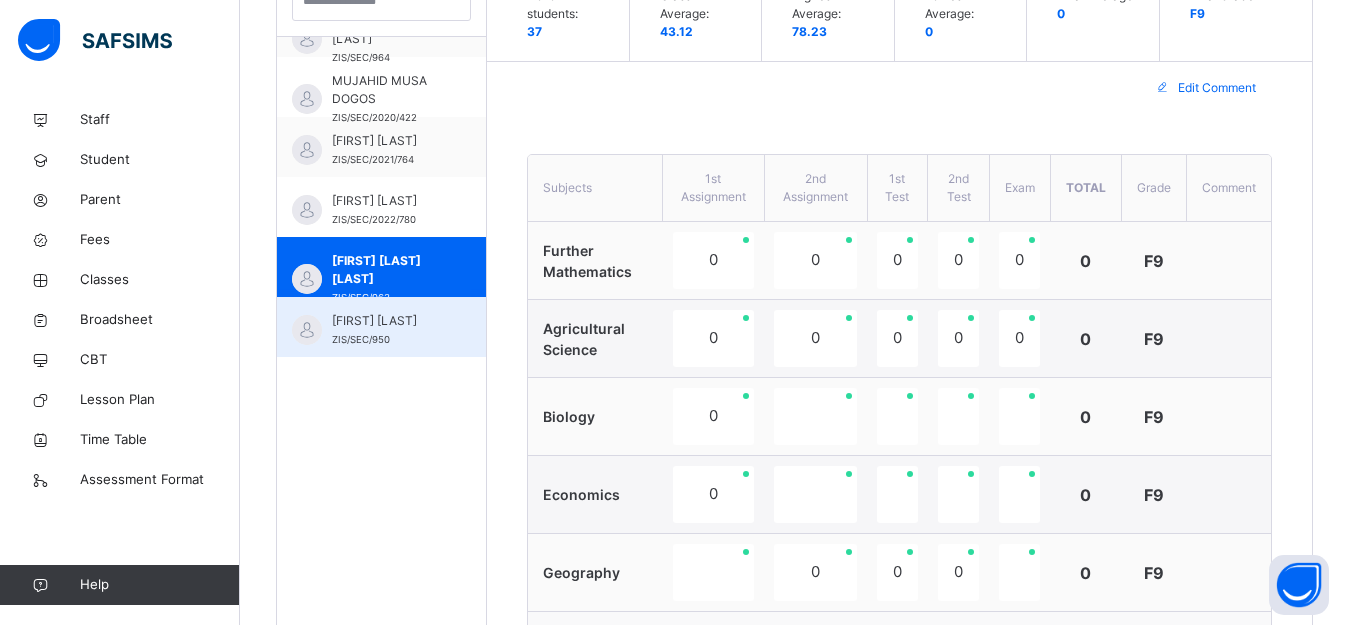 click on "[FIRST] [LAST]" at bounding box center [386, 321] 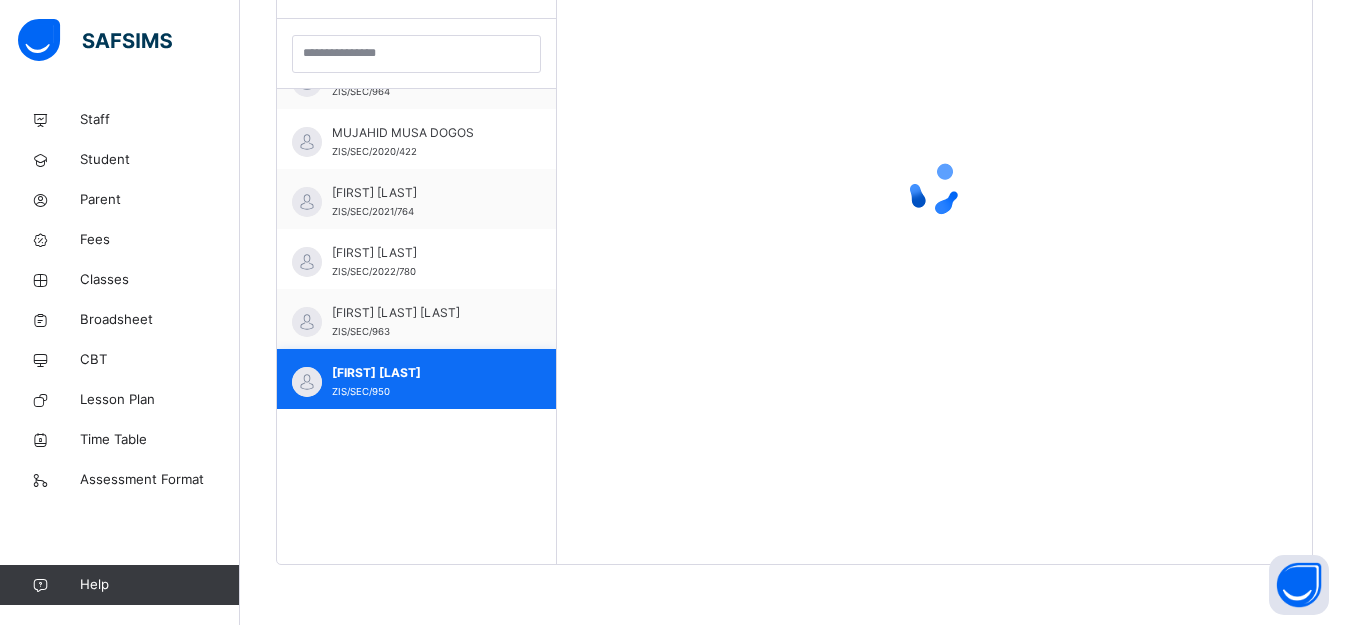 scroll, scrollTop: 581, scrollLeft: 0, axis: vertical 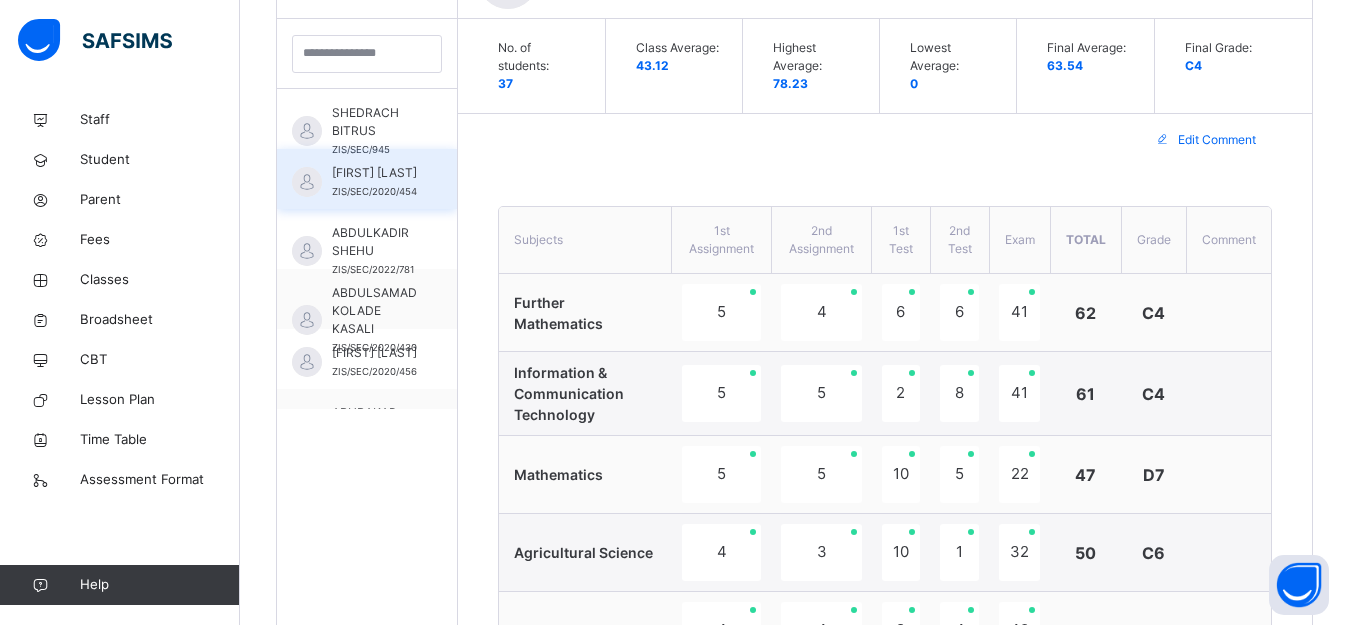 click on "[FIRST] [LAST]" at bounding box center (374, 173) 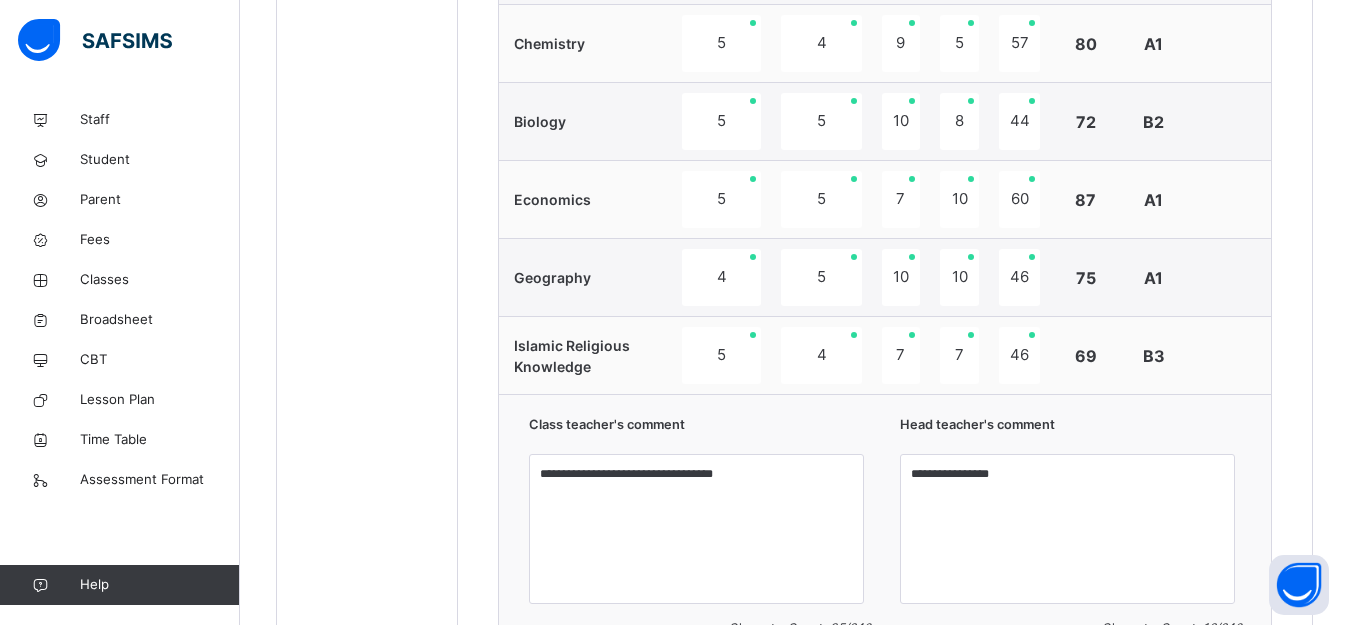 scroll, scrollTop: 1555, scrollLeft: 0, axis: vertical 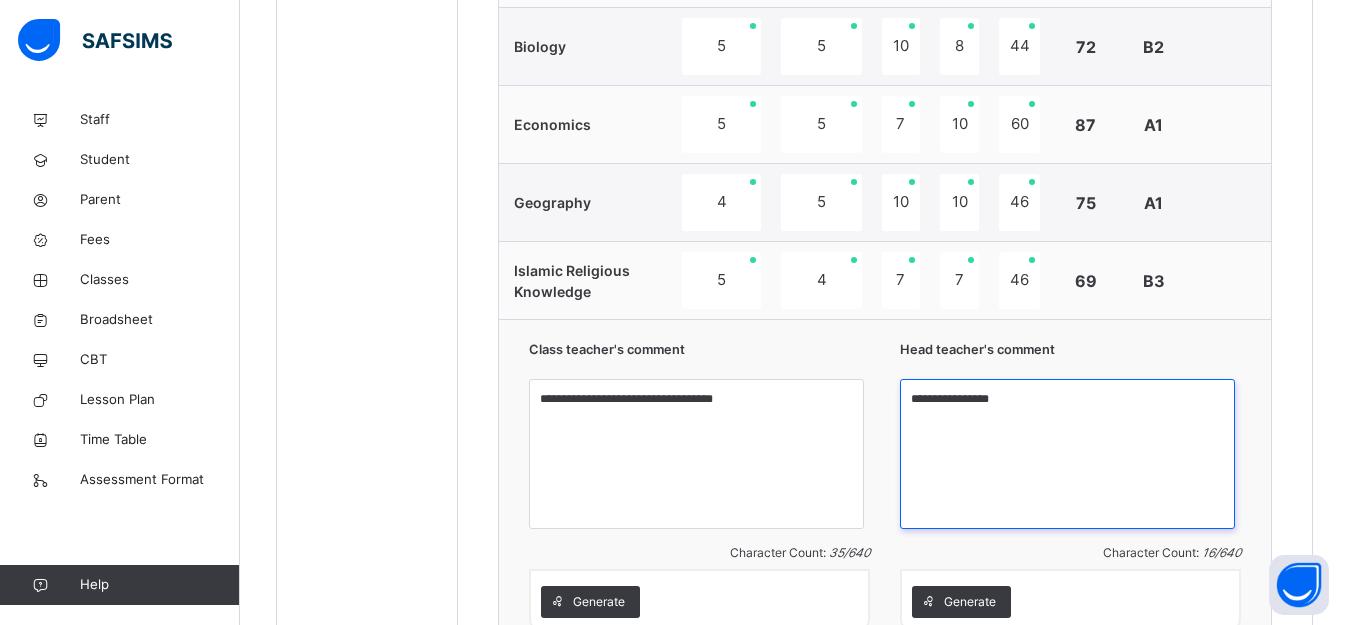 click on "**********" at bounding box center [1067, 454] 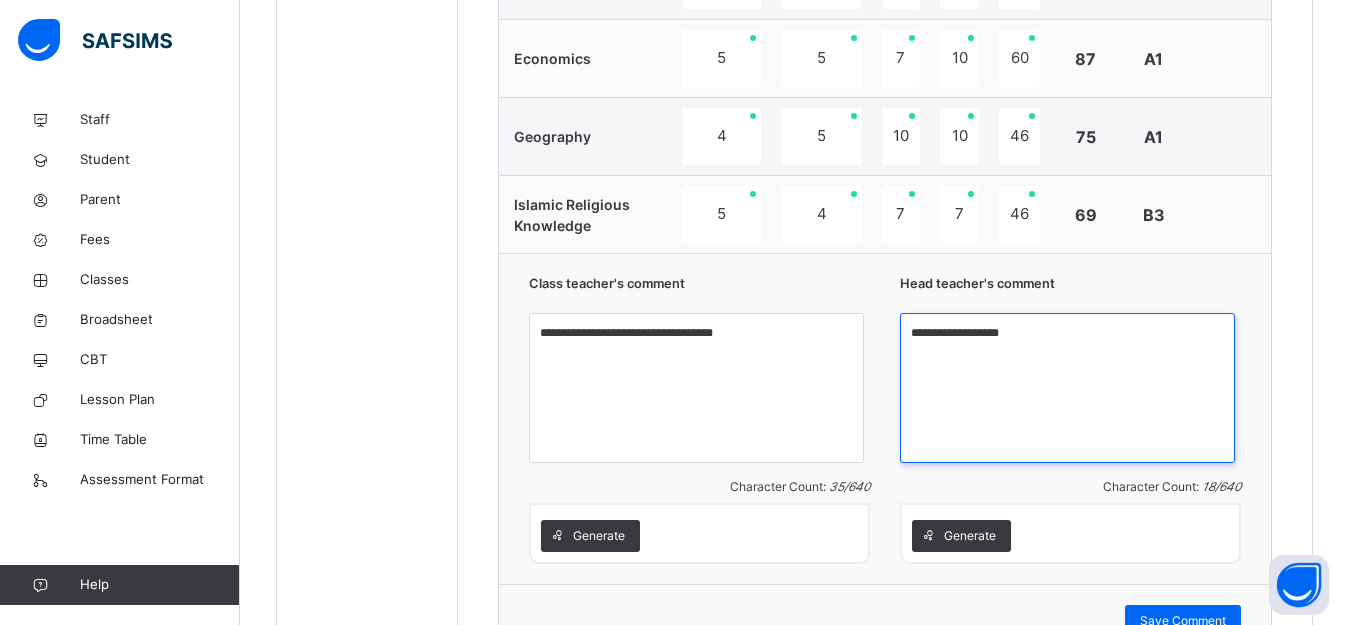 scroll, scrollTop: 1655, scrollLeft: 0, axis: vertical 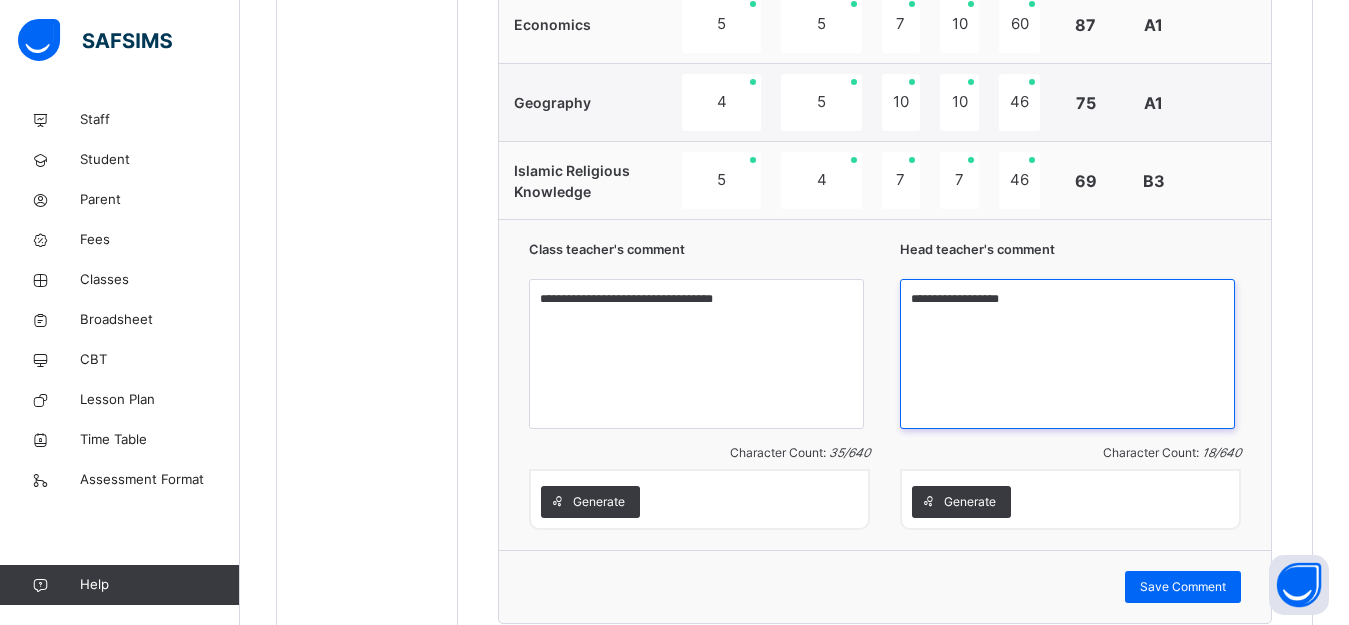 type on "**********" 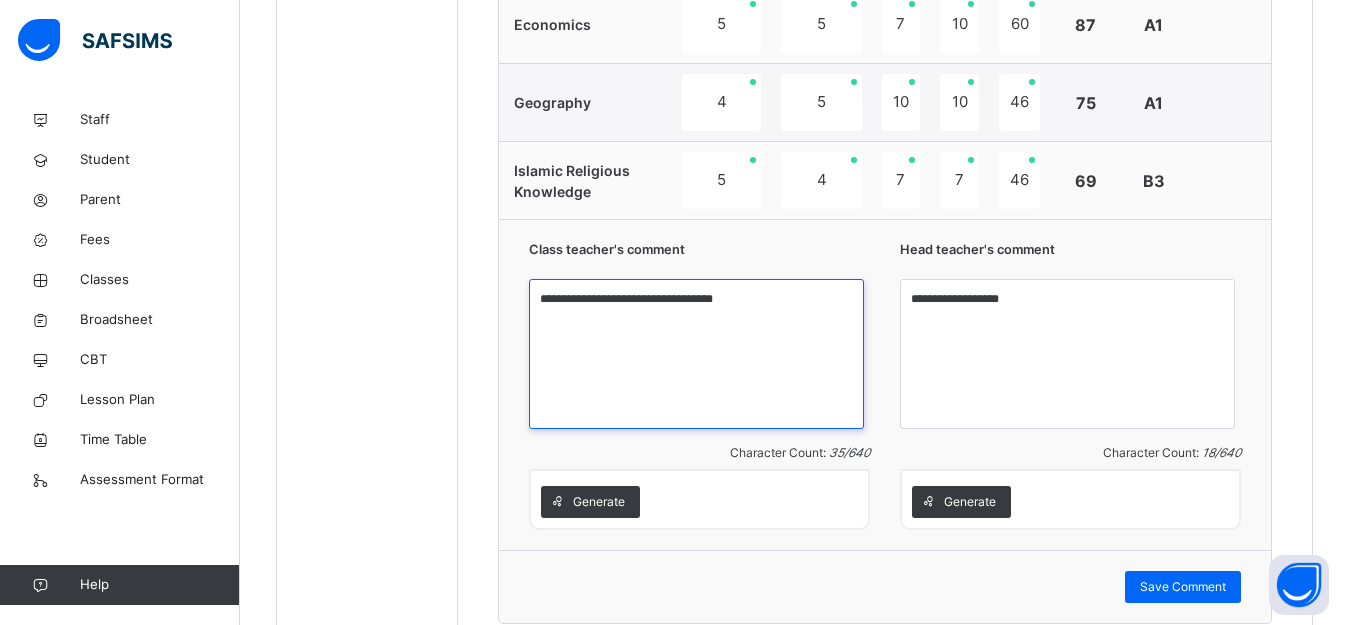 drag, startPoint x: 579, startPoint y: 298, endPoint x: 609, endPoint y: 301, distance: 30.149628 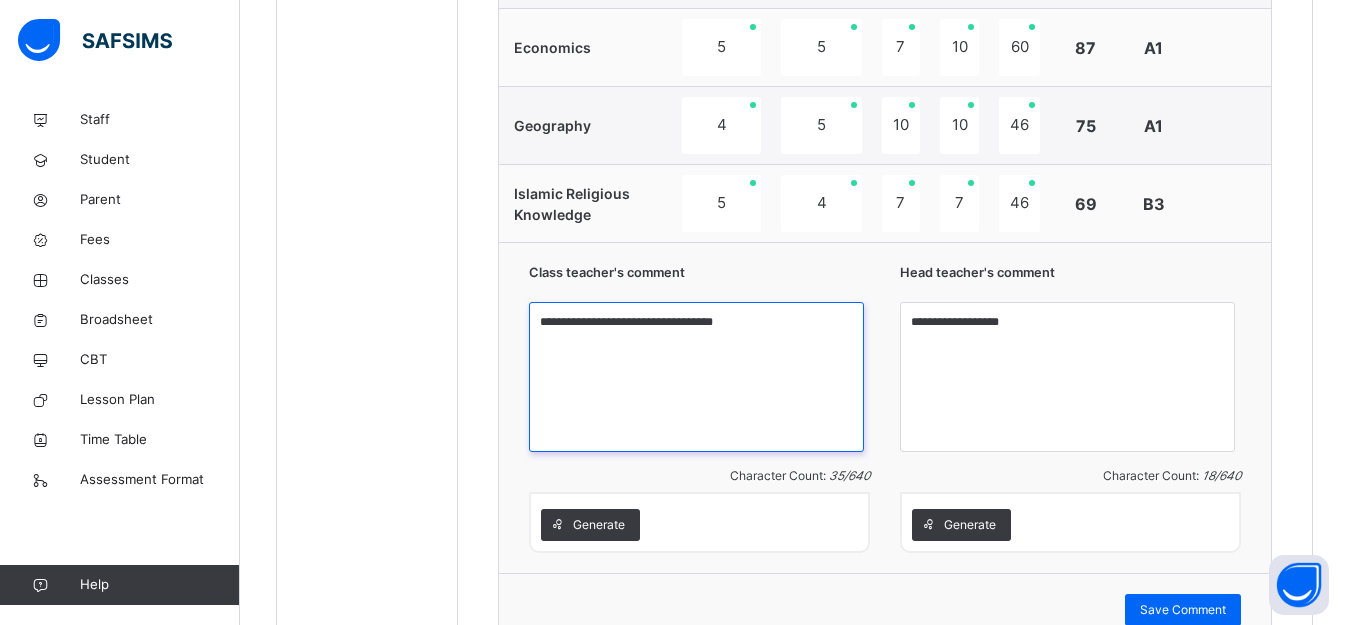 scroll, scrollTop: 1655, scrollLeft: 0, axis: vertical 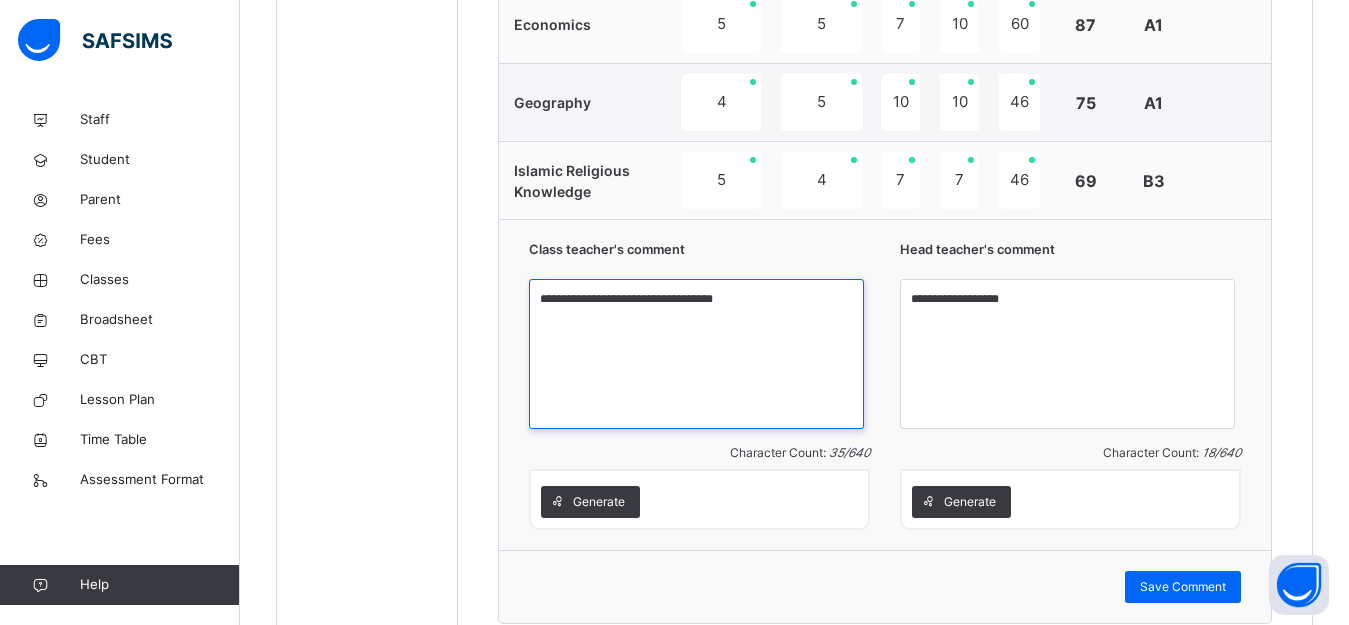 click on "**********" at bounding box center [696, 354] 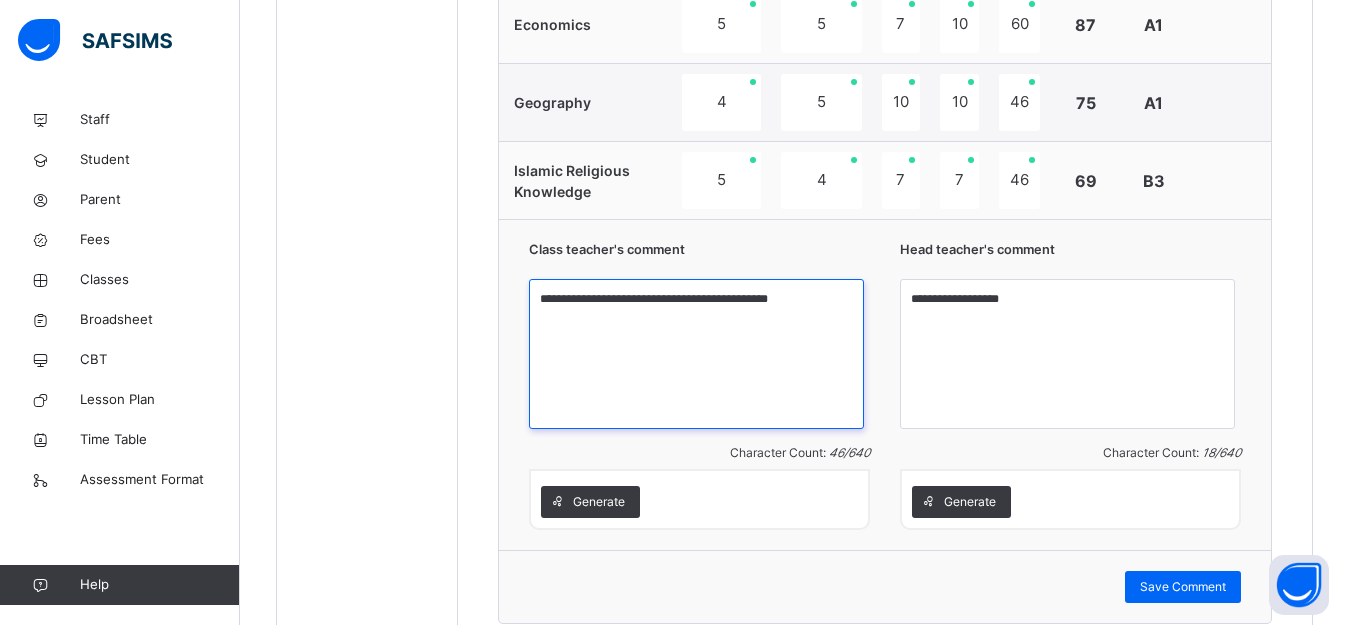 click on "**********" at bounding box center (696, 354) 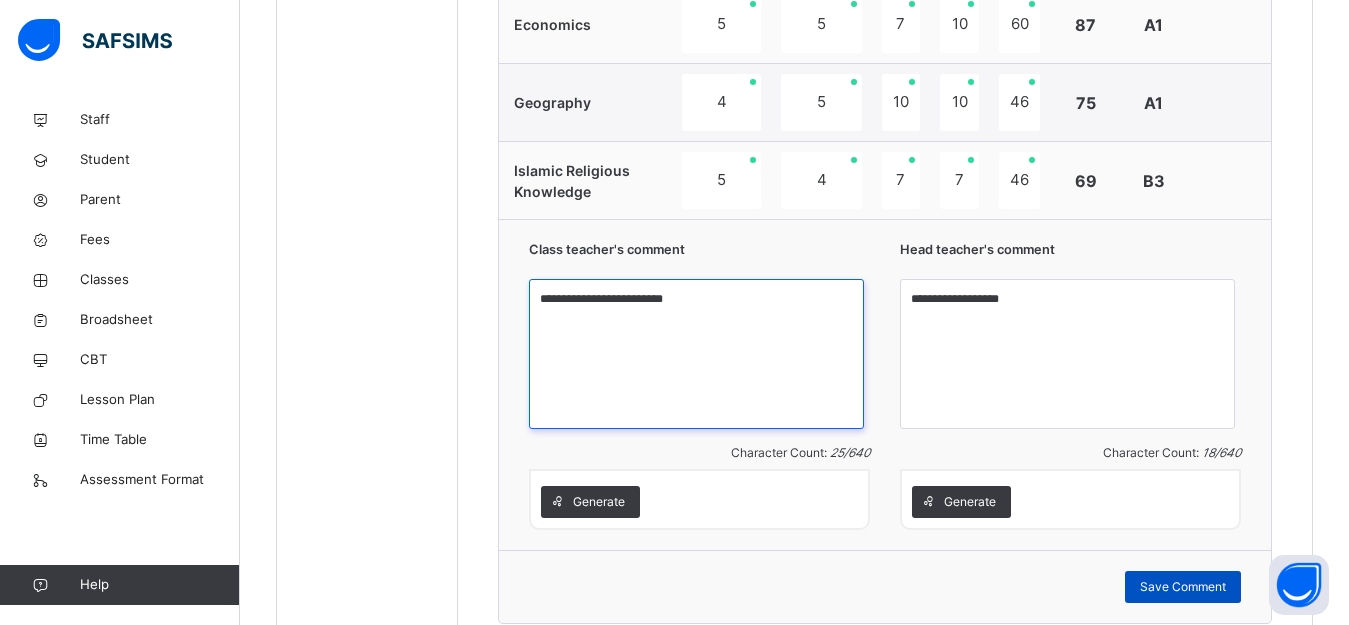 type on "**********" 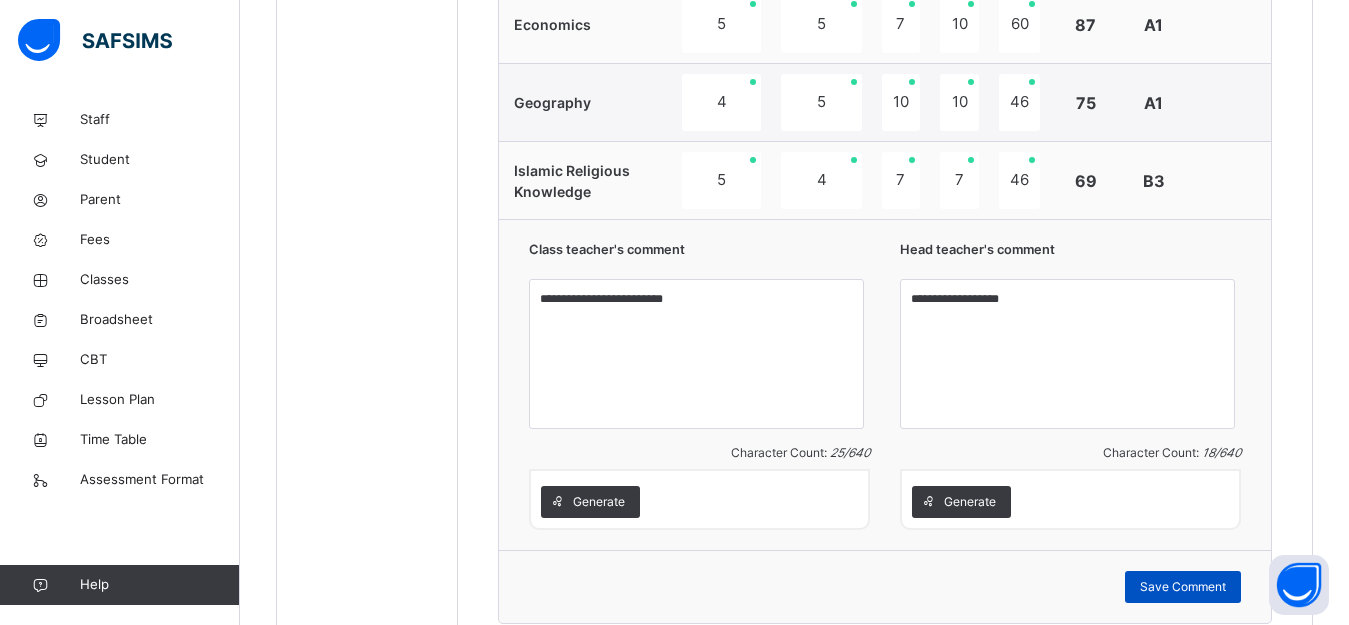 click on "Save Comment" at bounding box center [1183, 587] 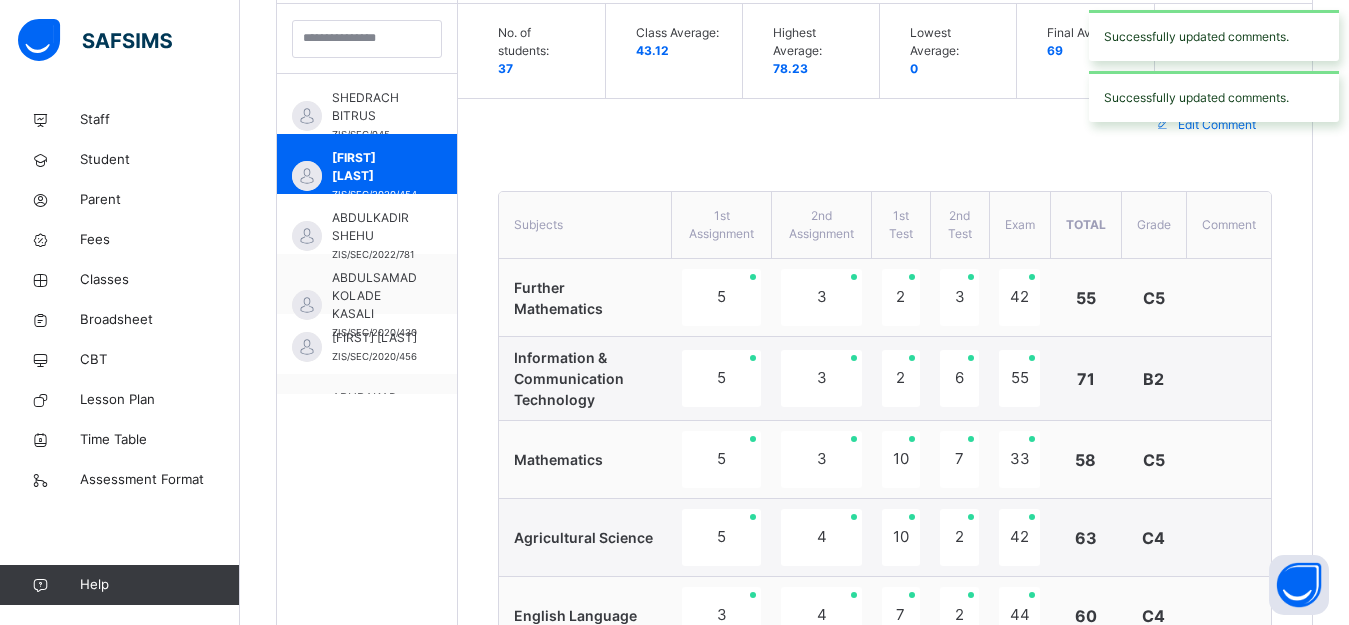 scroll, scrollTop: 555, scrollLeft: 0, axis: vertical 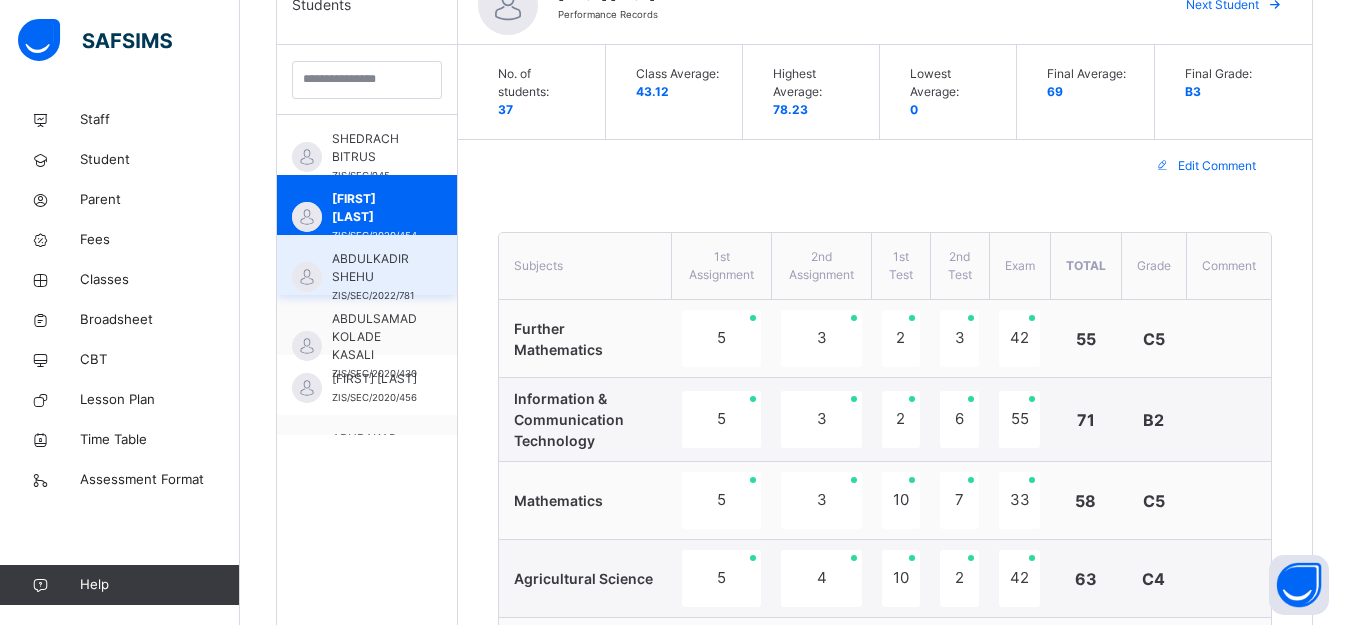 click on "ABDULKADIR  SHEHU" at bounding box center [373, 268] 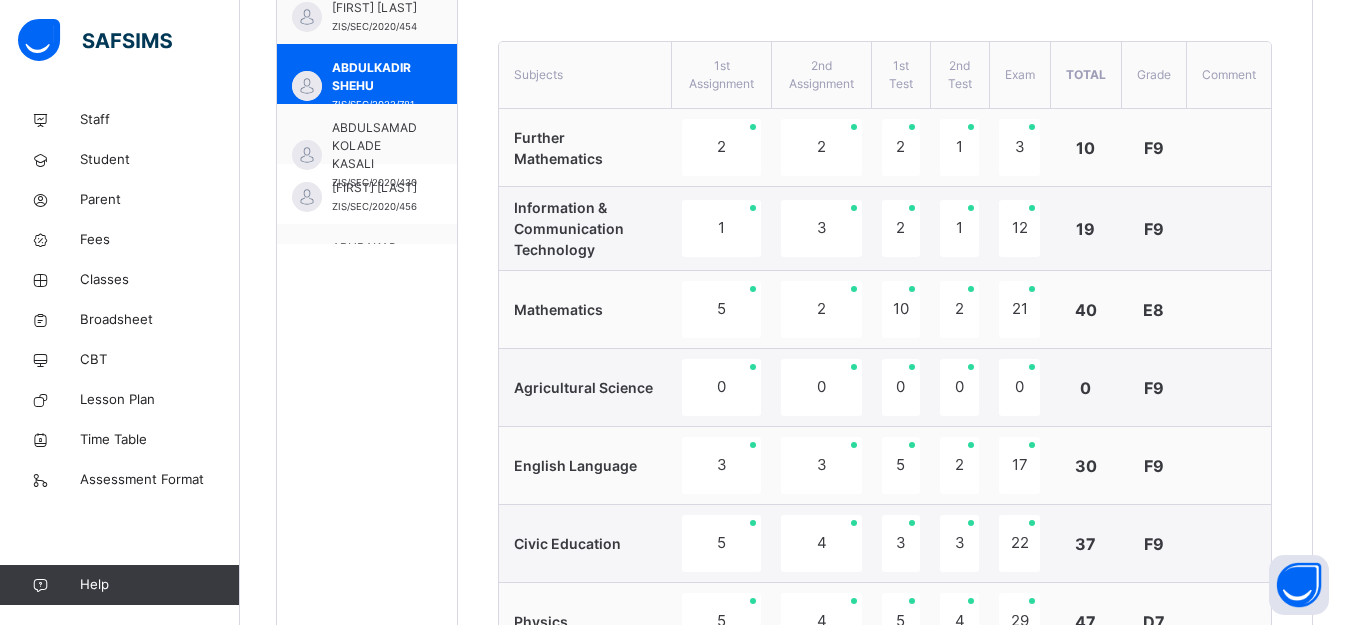 scroll, scrollTop: 555, scrollLeft: 0, axis: vertical 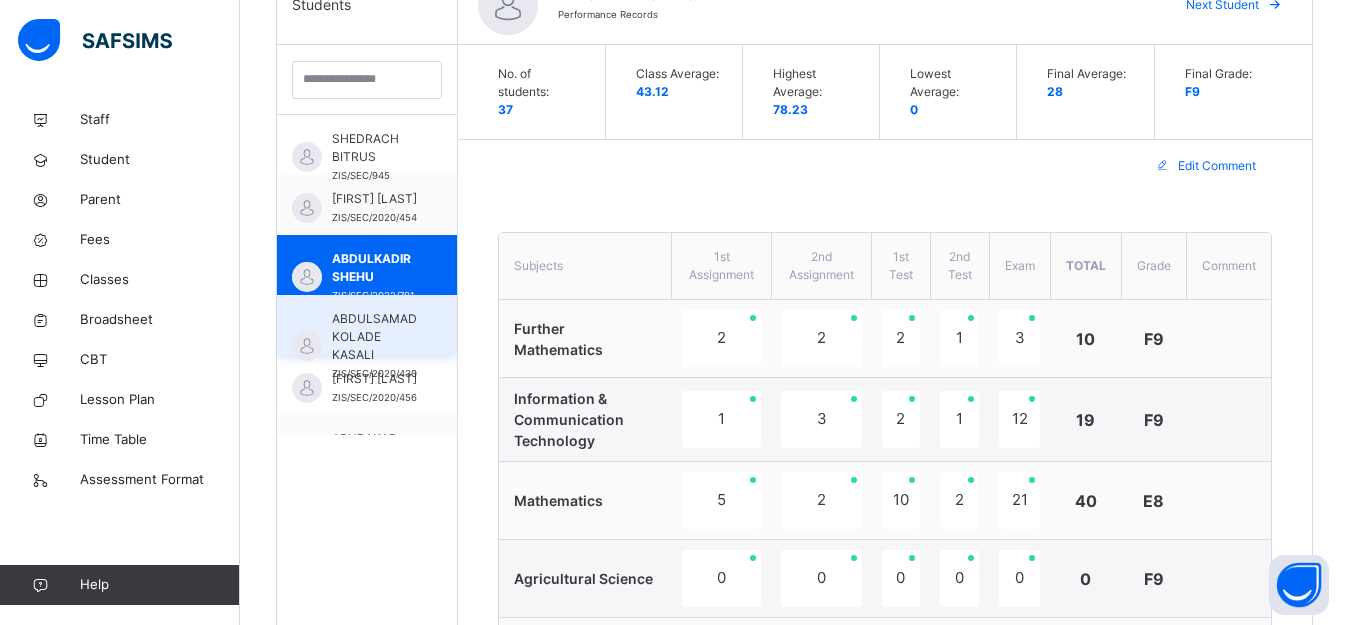 click on "ABDULSAMAD KOLADE KASALI" at bounding box center (374, 337) 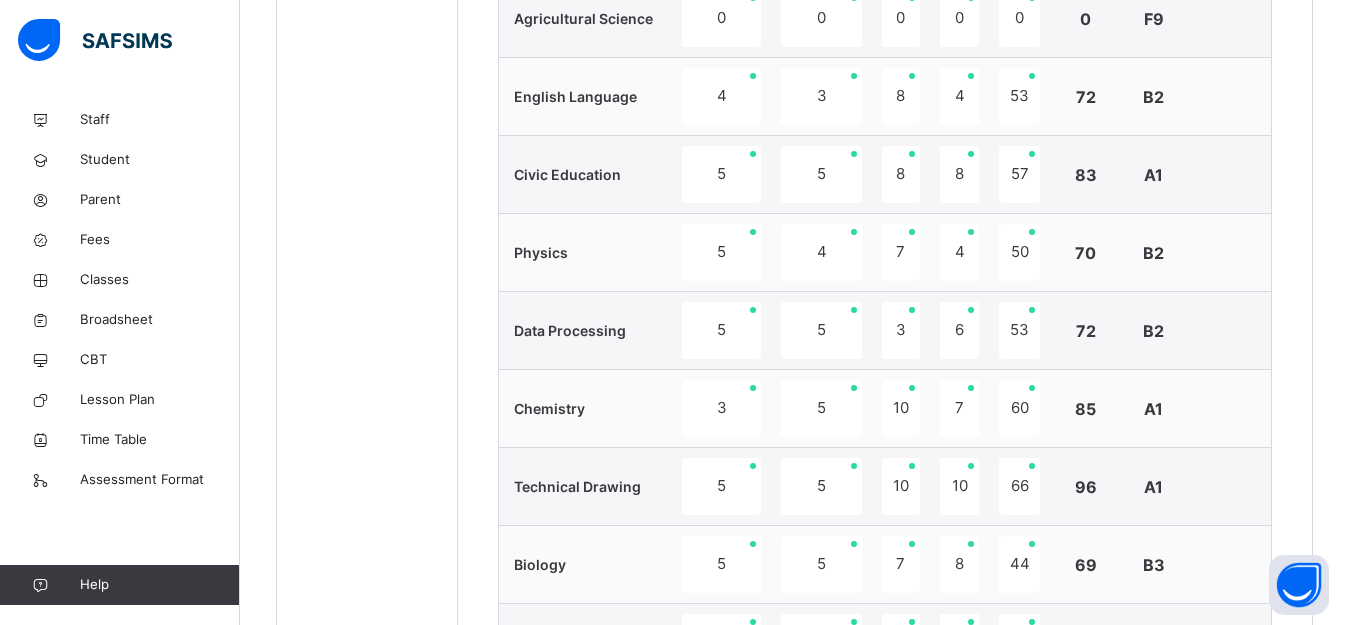 scroll, scrollTop: 855, scrollLeft: 0, axis: vertical 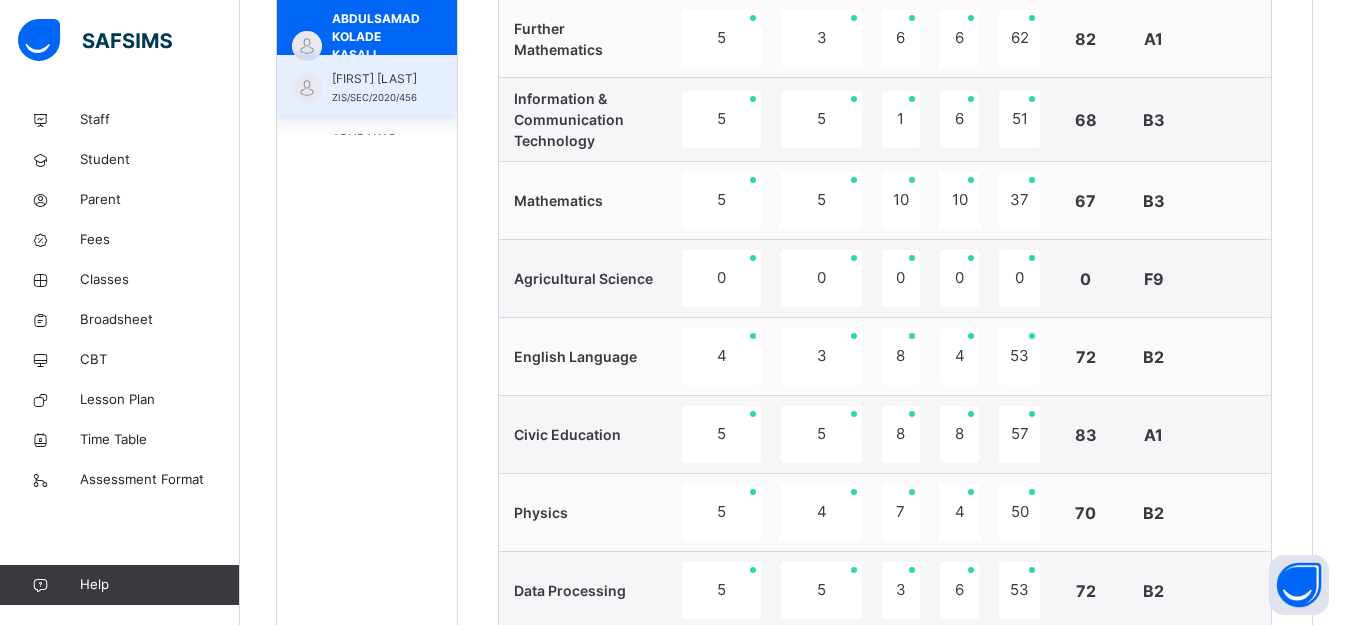 click on "[FIRST] [LAST]" at bounding box center (374, 79) 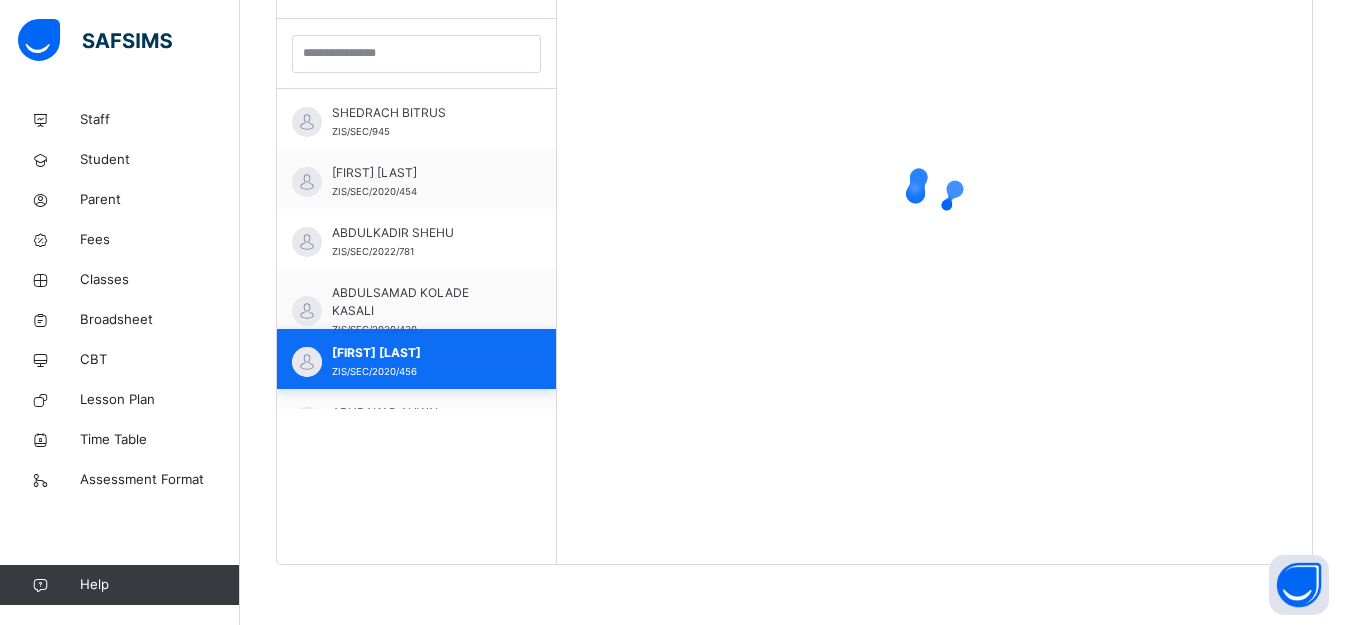 scroll, scrollTop: 581, scrollLeft: 0, axis: vertical 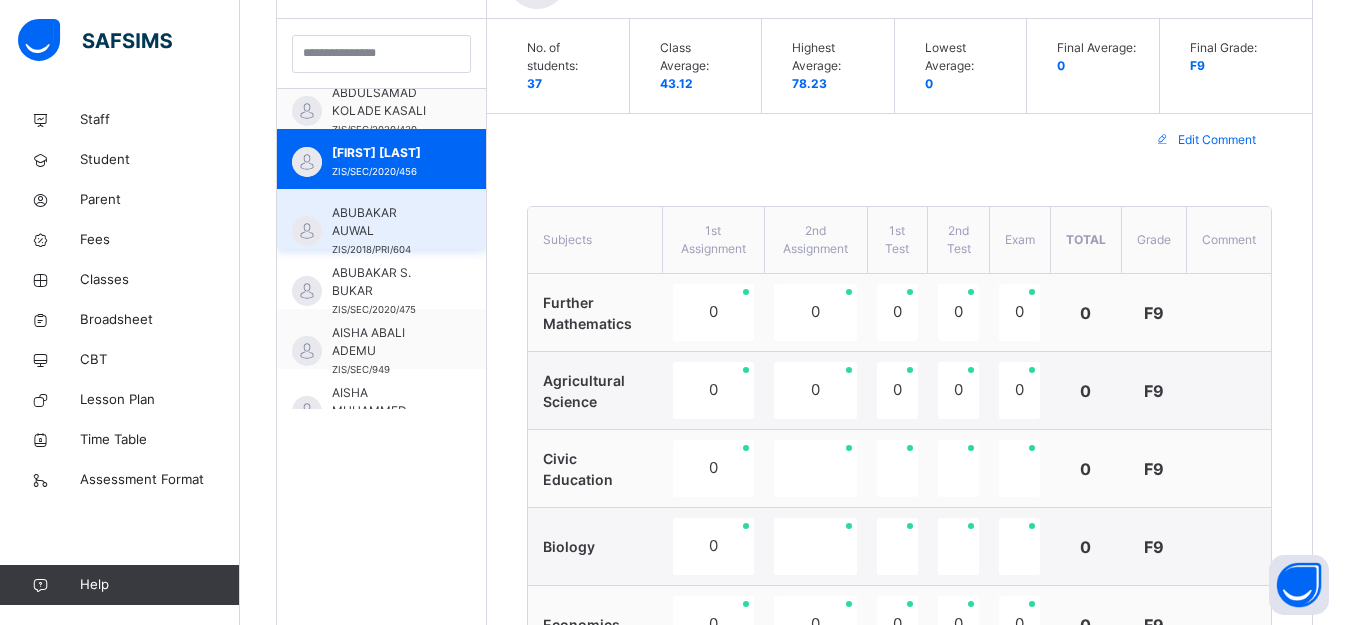 click on "[FIRST] [LAST] [ID]" at bounding box center (386, 231) 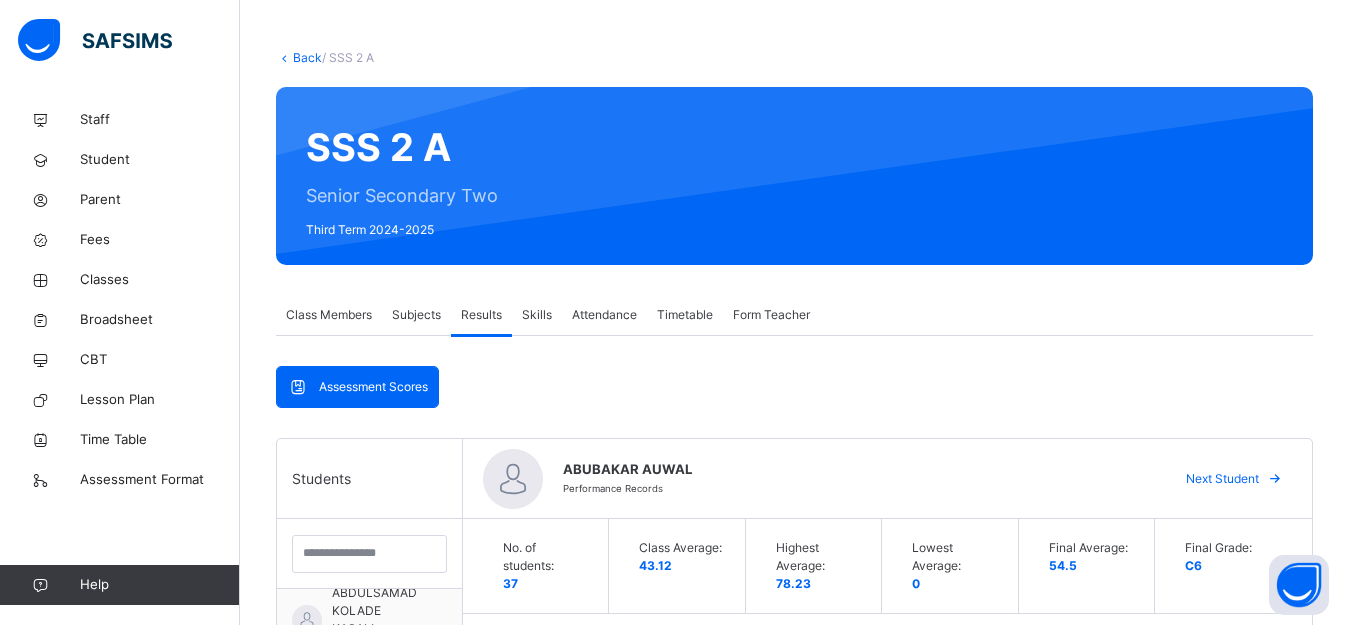 scroll, scrollTop: 0, scrollLeft: 0, axis: both 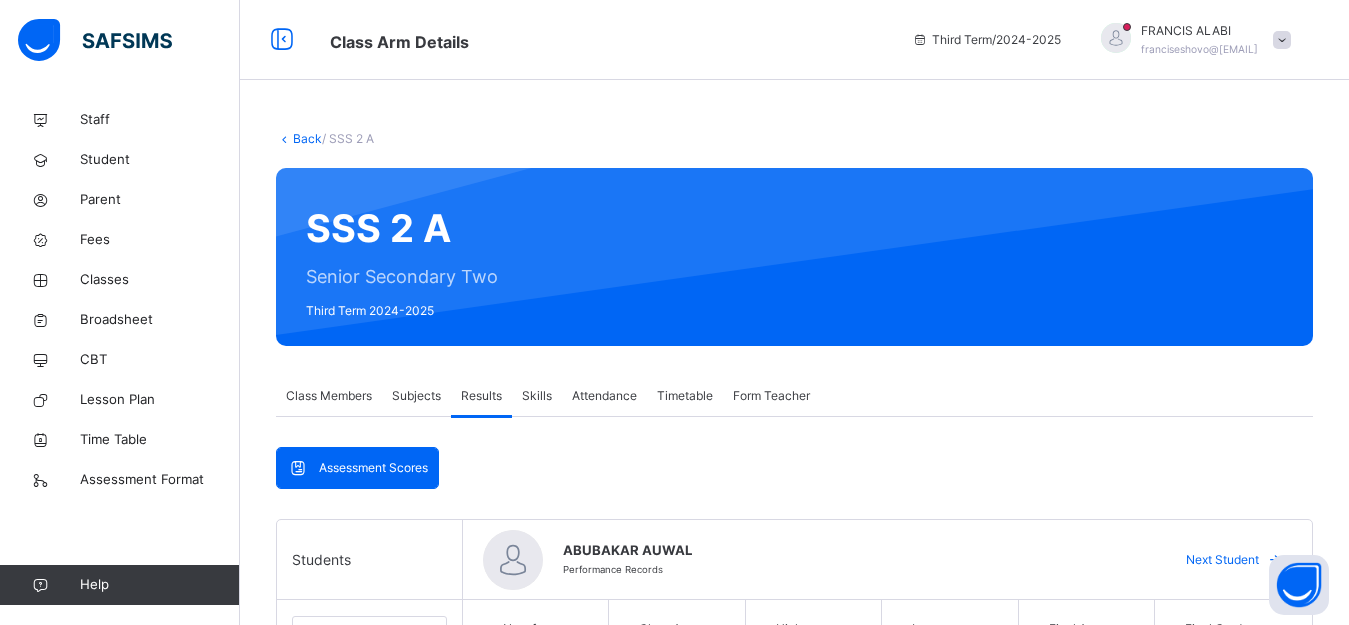 click on "Skills" at bounding box center [537, 396] 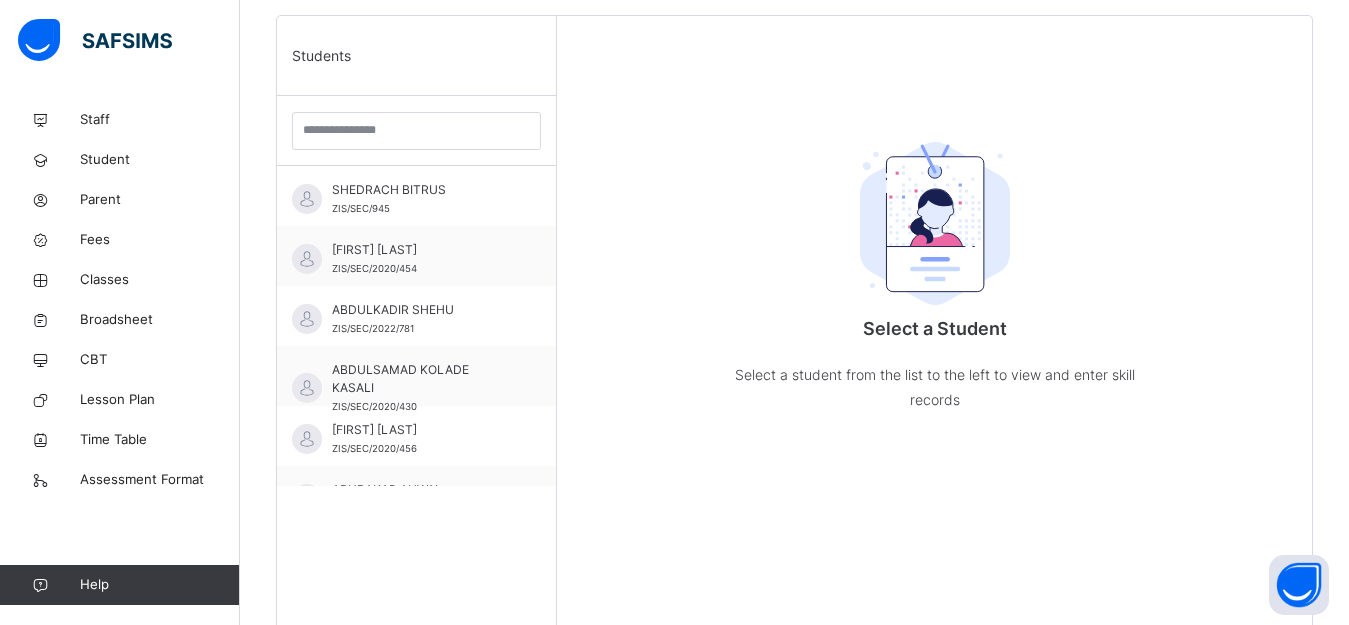 scroll, scrollTop: 100, scrollLeft: 0, axis: vertical 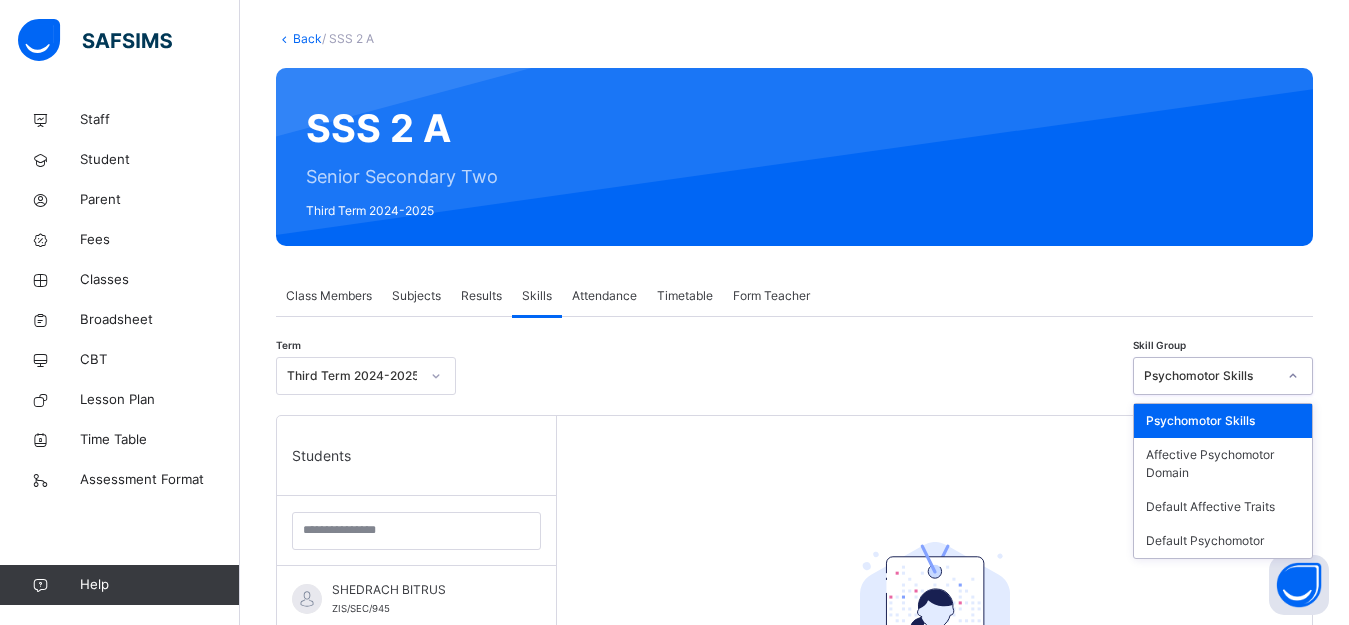 click 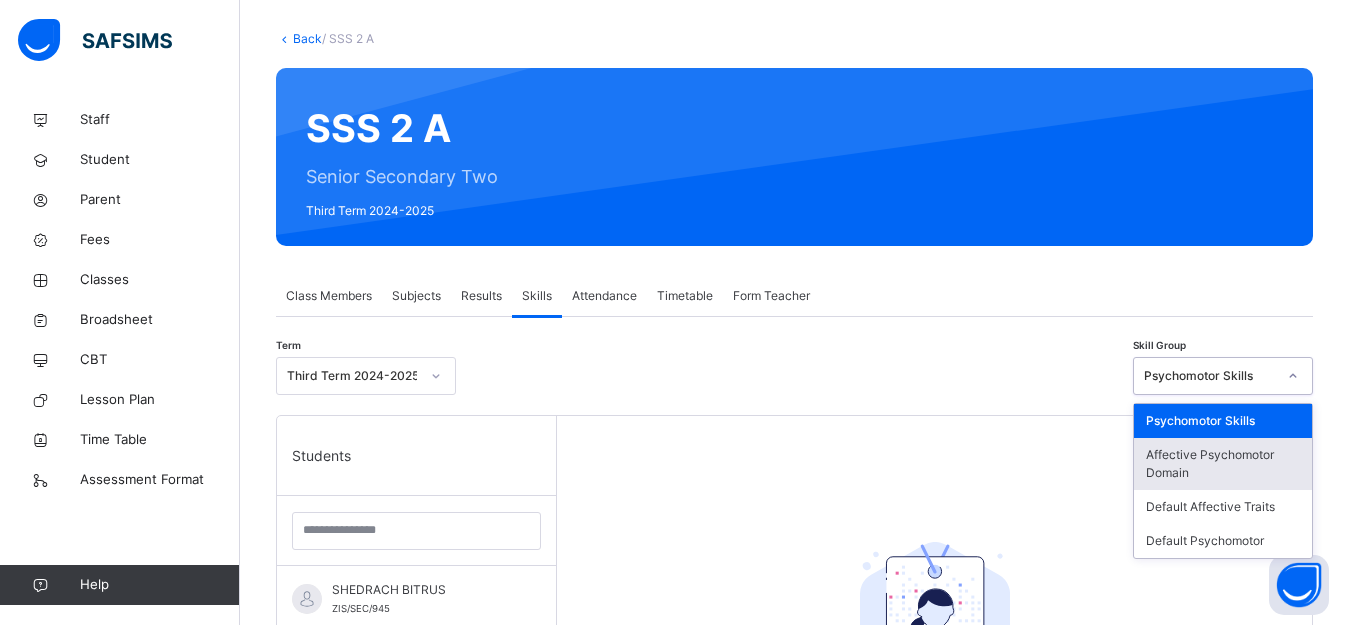 click on "Affective Psychomotor Domain" at bounding box center [1223, 464] 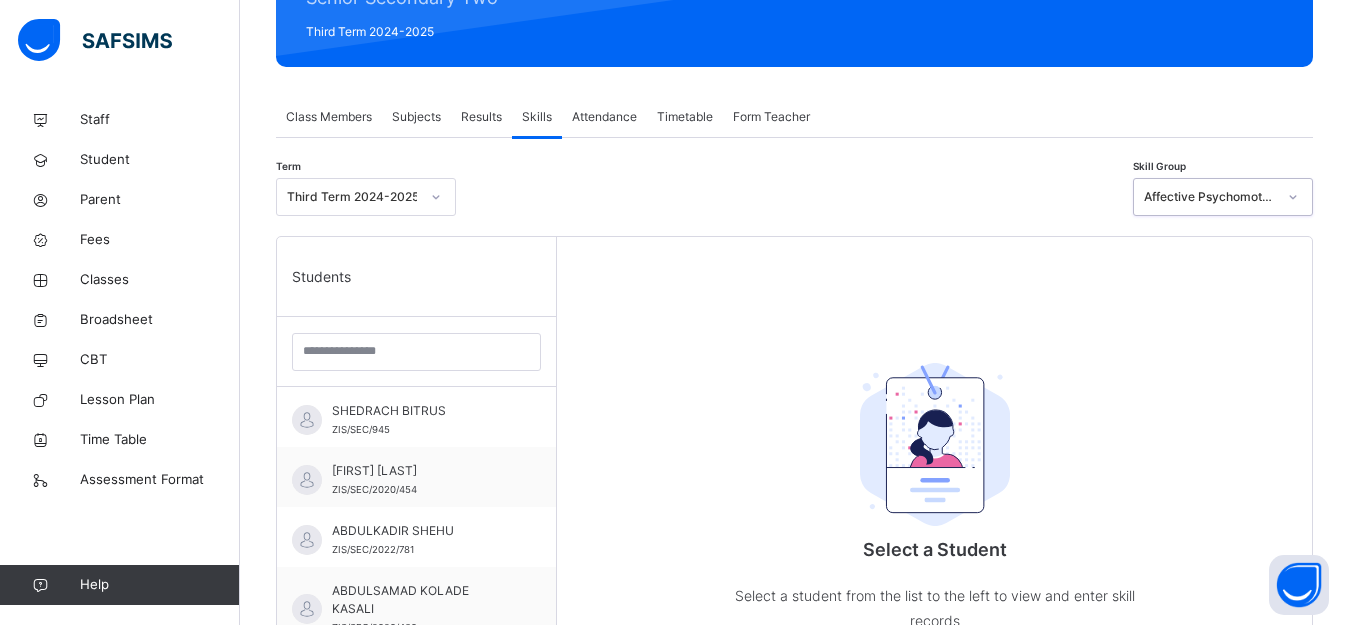 scroll, scrollTop: 300, scrollLeft: 0, axis: vertical 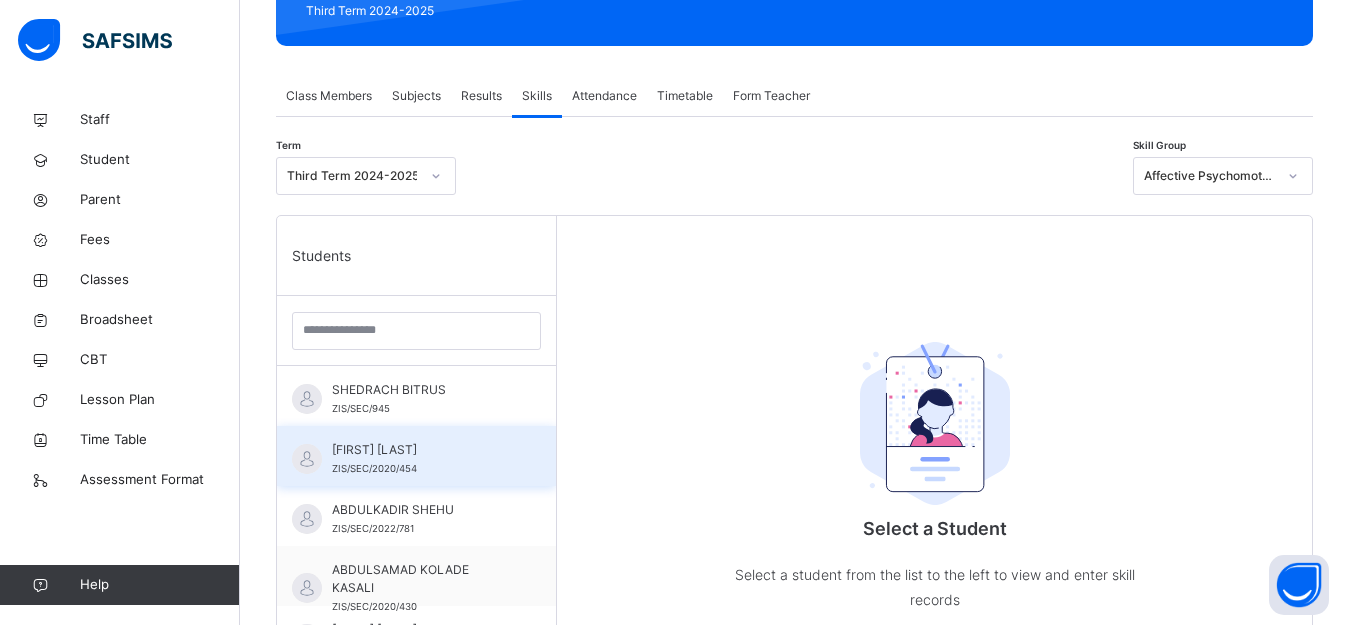 click on "[FIRST] [LAST] [ID]" at bounding box center (421, 459) 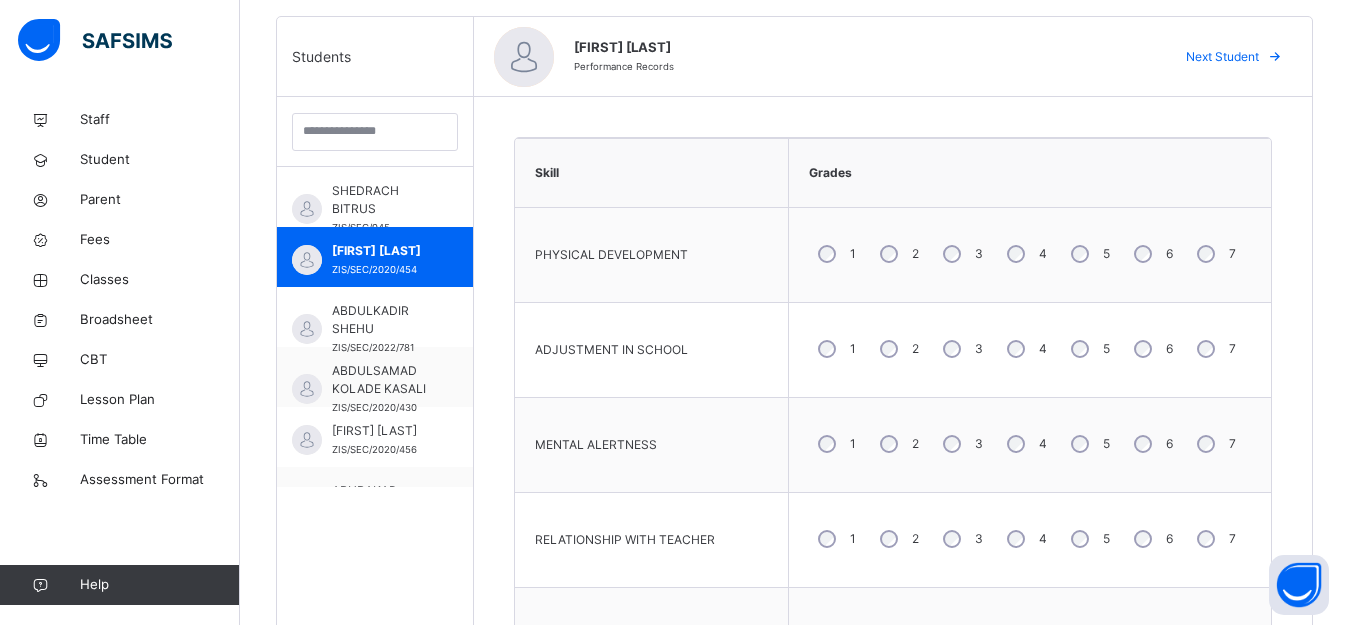 scroll, scrollTop: 300, scrollLeft: 0, axis: vertical 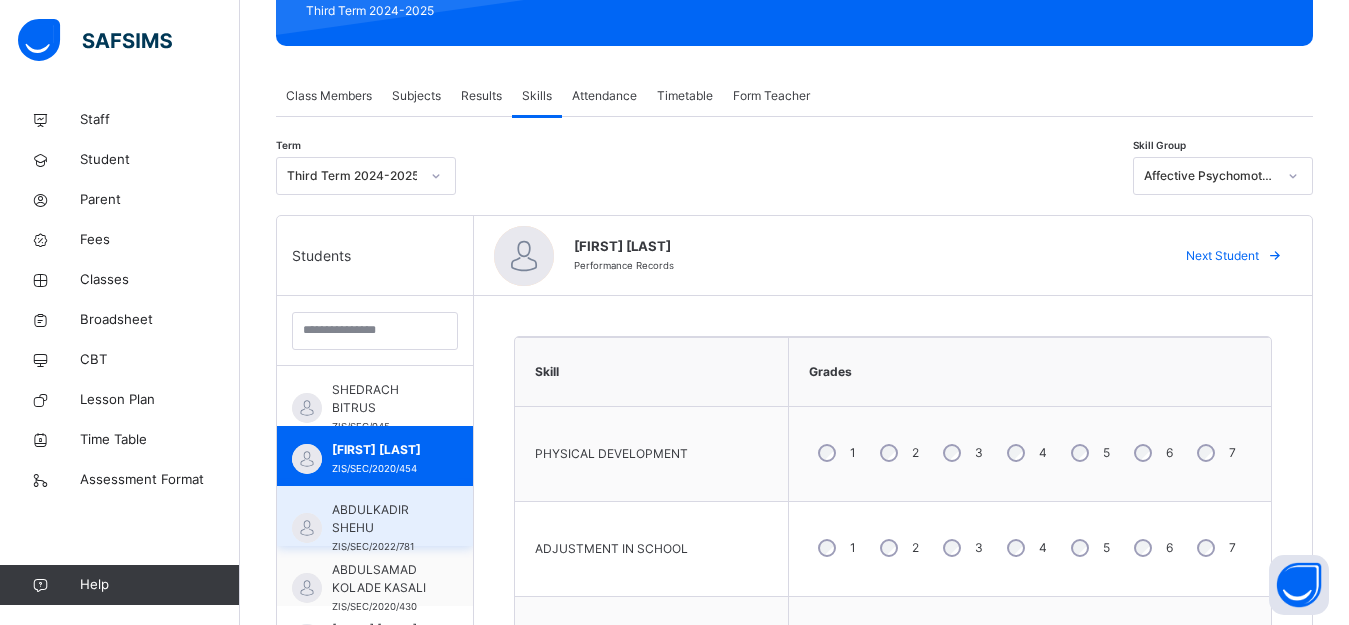 click on "ABDULKADIR  SHEHU" at bounding box center [380, 519] 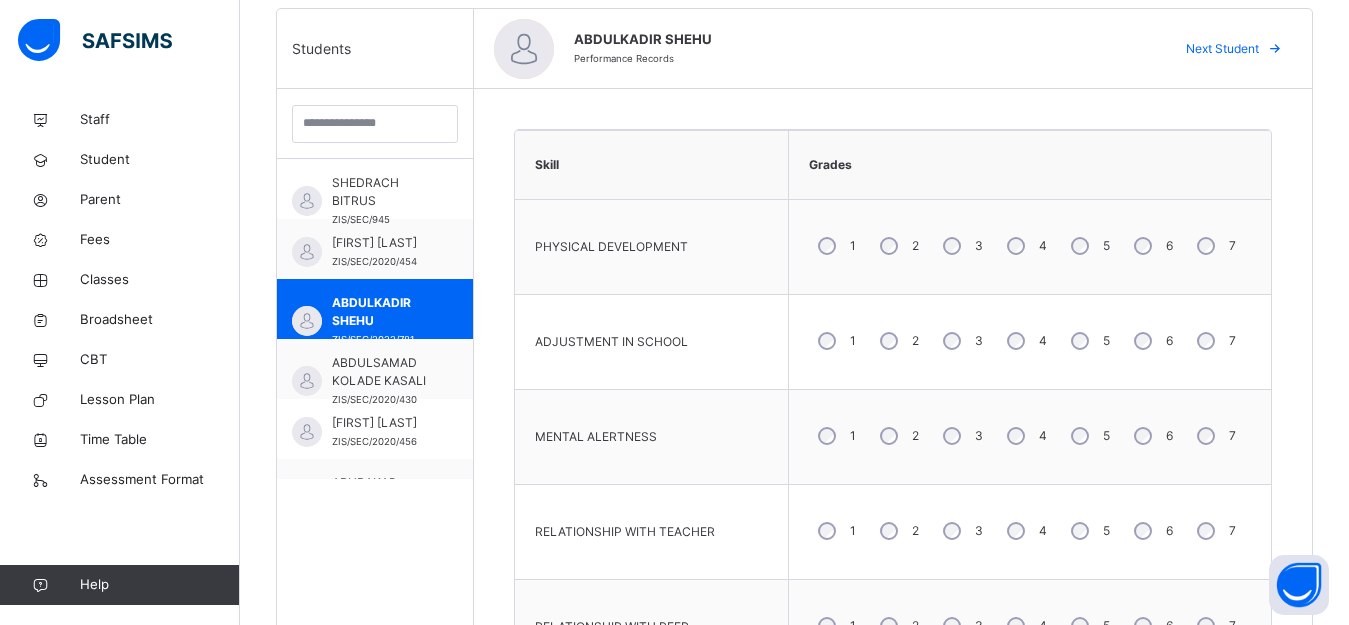 scroll, scrollTop: 600, scrollLeft: 0, axis: vertical 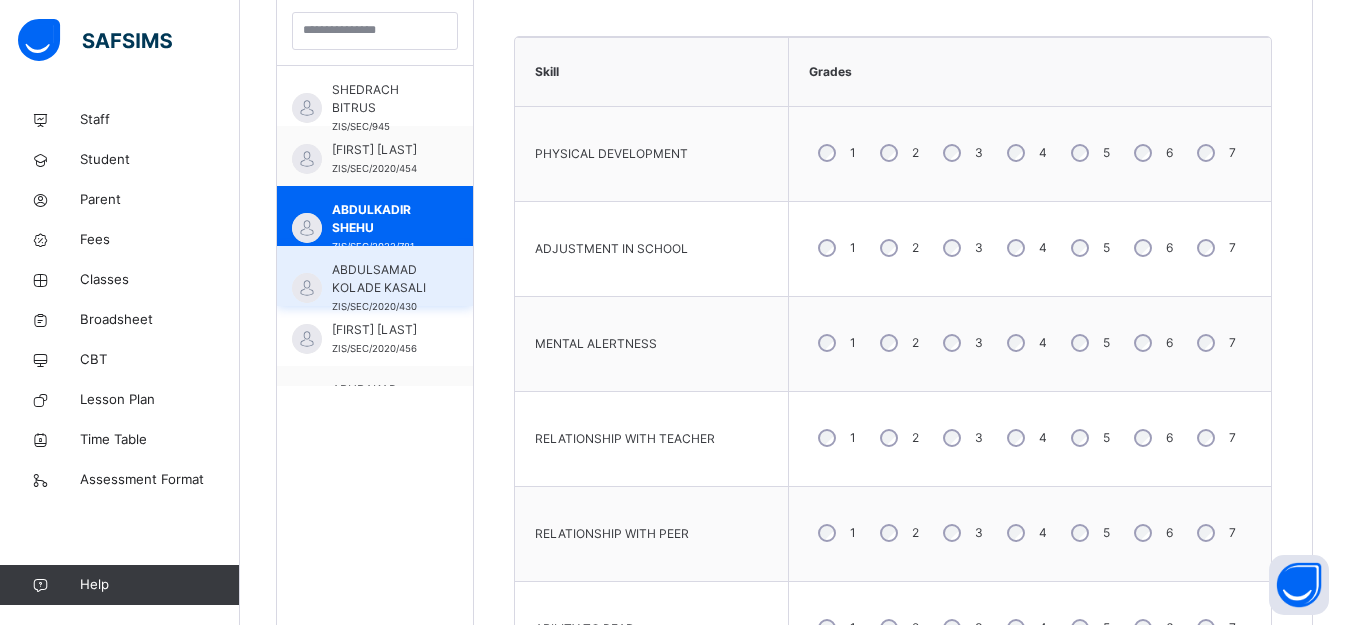 click on "ABDULSAMAD KOLADE KASALI" at bounding box center (380, 279) 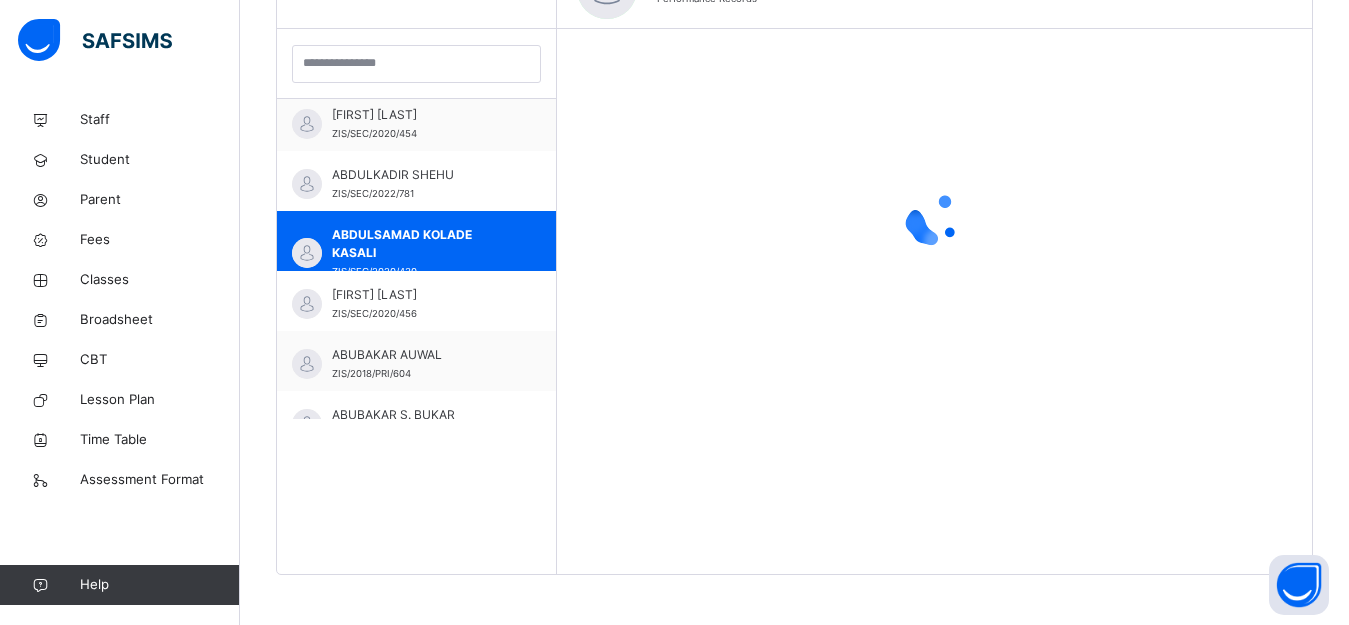 scroll, scrollTop: 200, scrollLeft: 0, axis: vertical 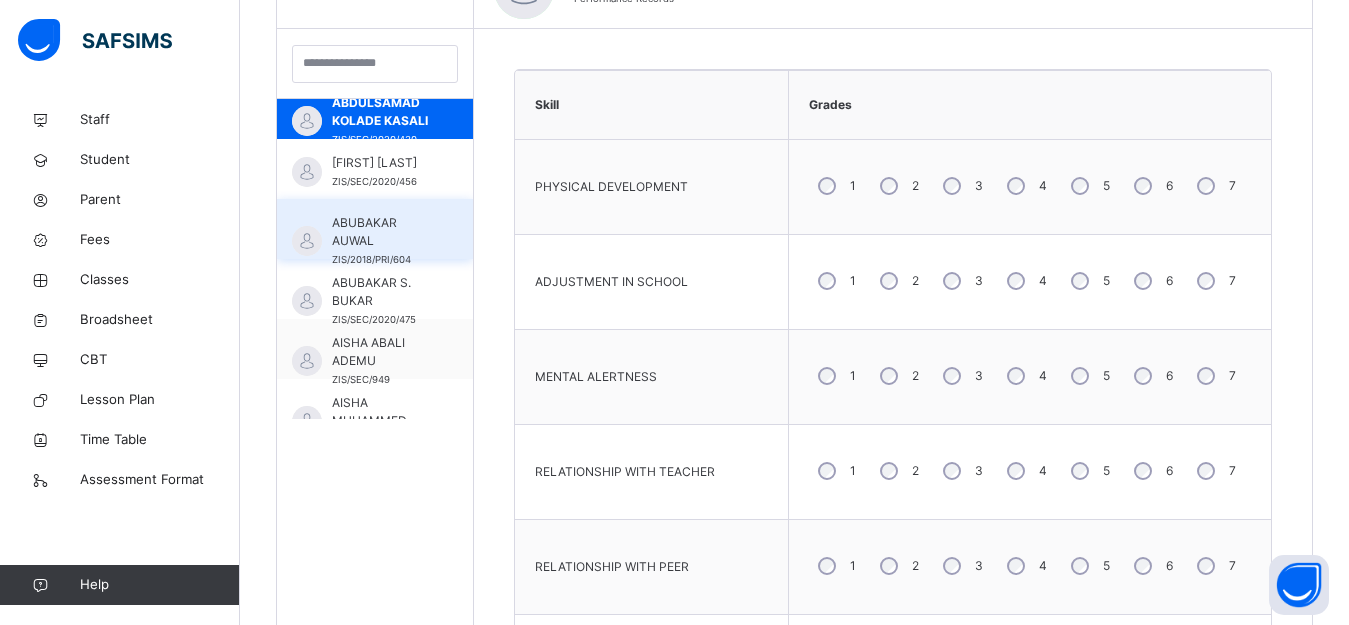click on "ABUBAKAR  AUWAL" at bounding box center (380, 232) 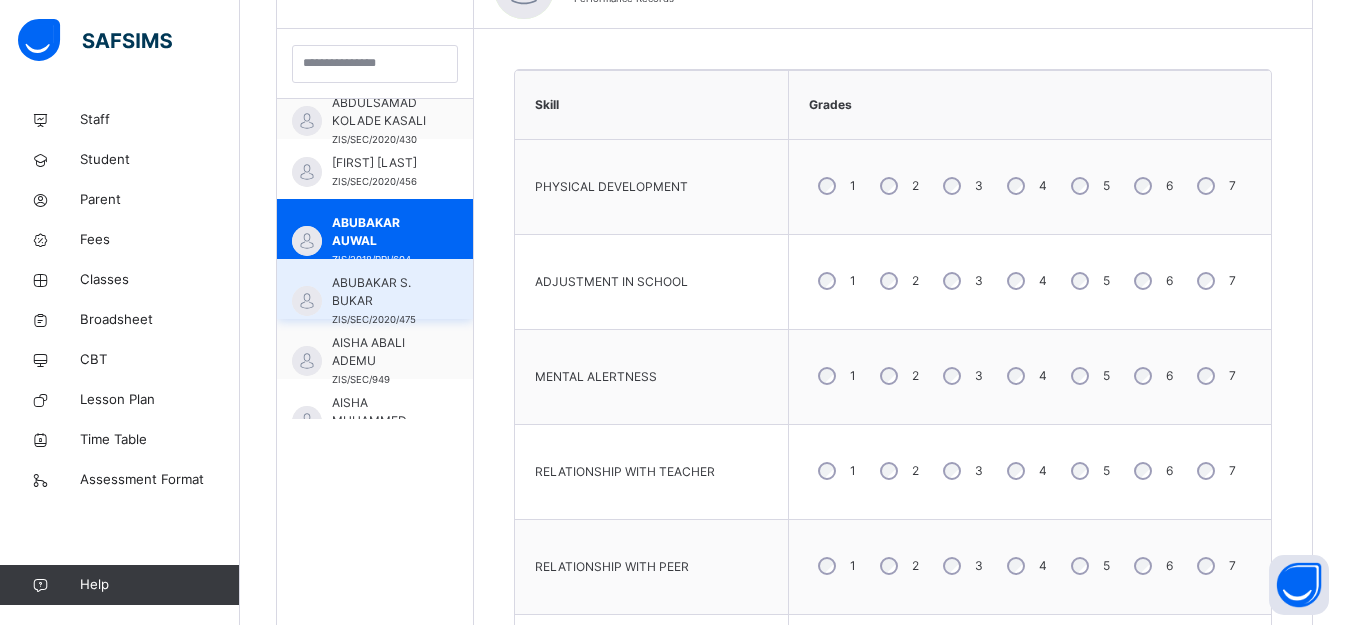 click on "ABUBAKAR S. BUKAR" at bounding box center (380, 292) 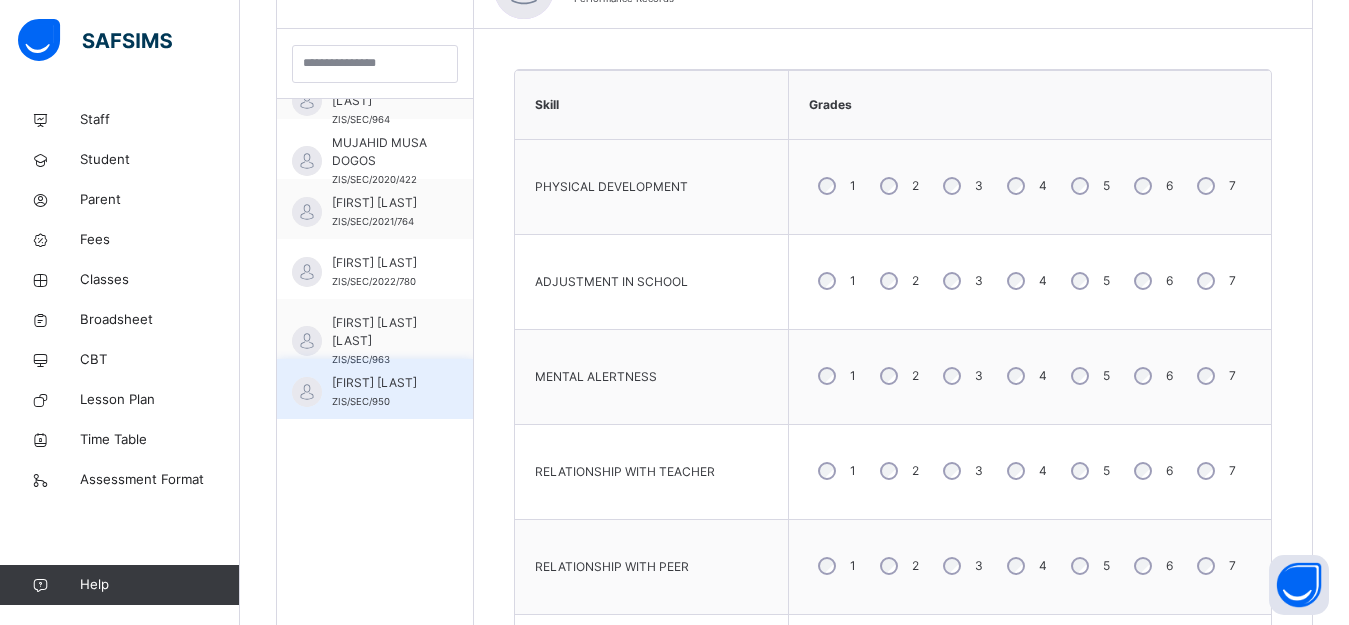 scroll, scrollTop: 1909, scrollLeft: 0, axis: vertical 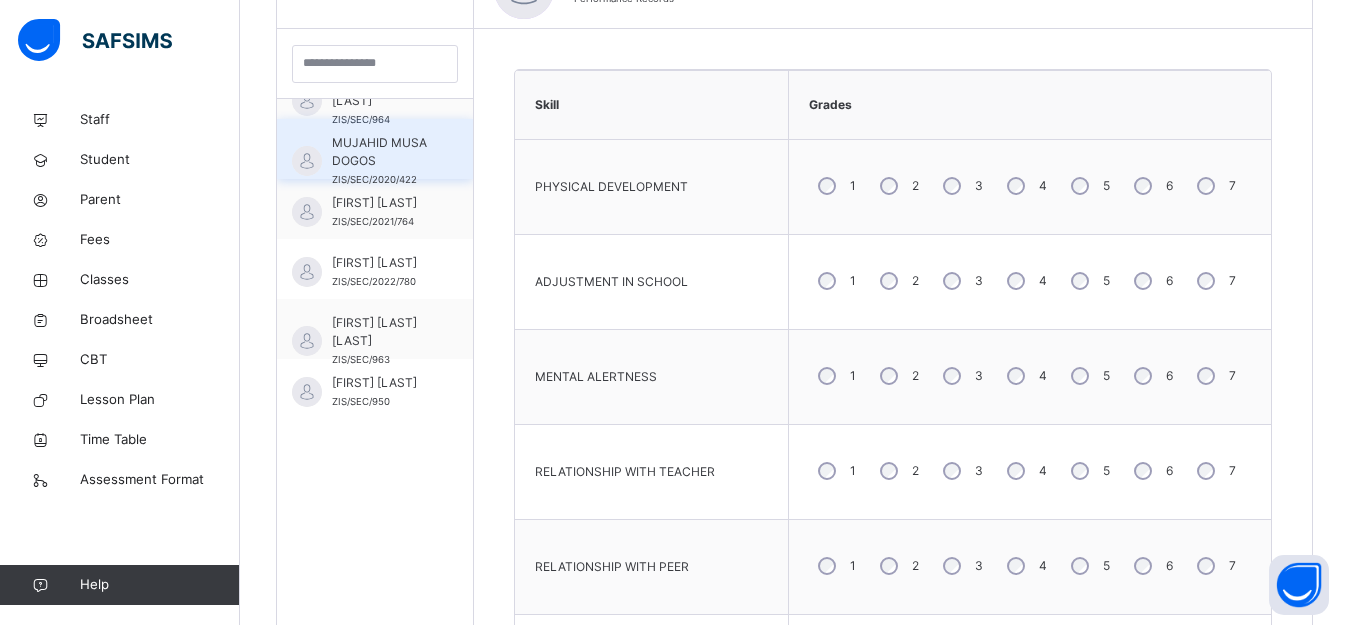click on "MUJAHID MUSA DOGOS" at bounding box center [380, 152] 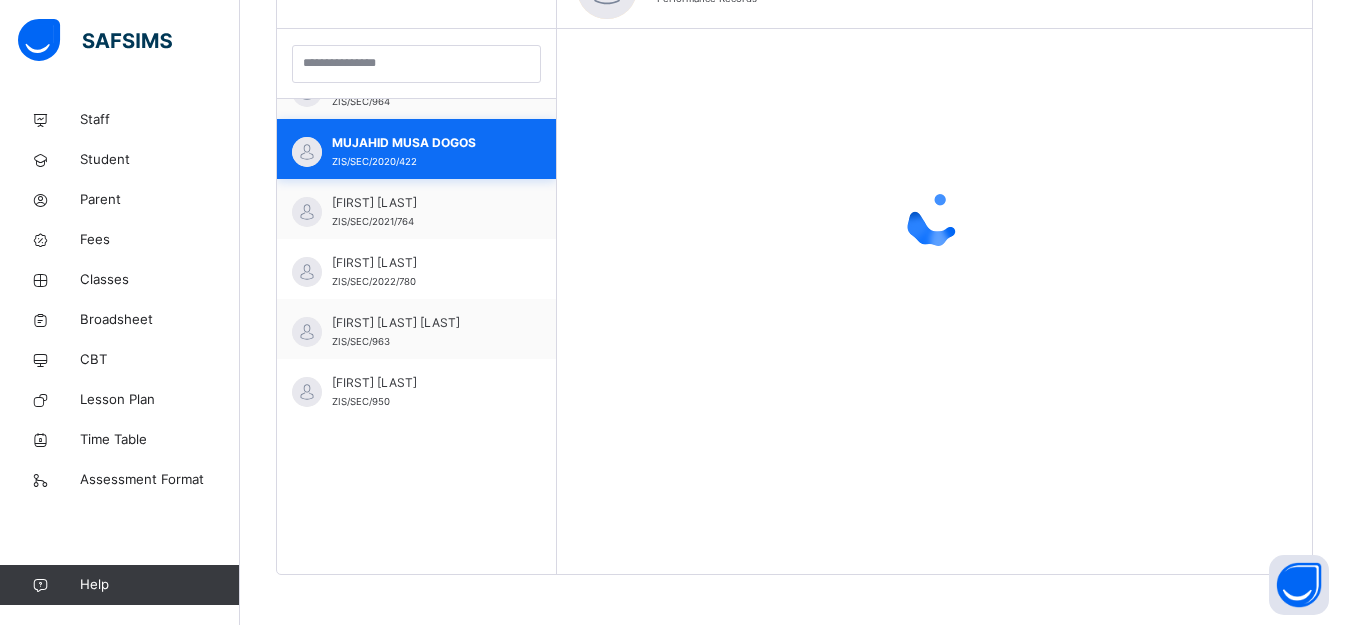 scroll, scrollTop: 1900, scrollLeft: 0, axis: vertical 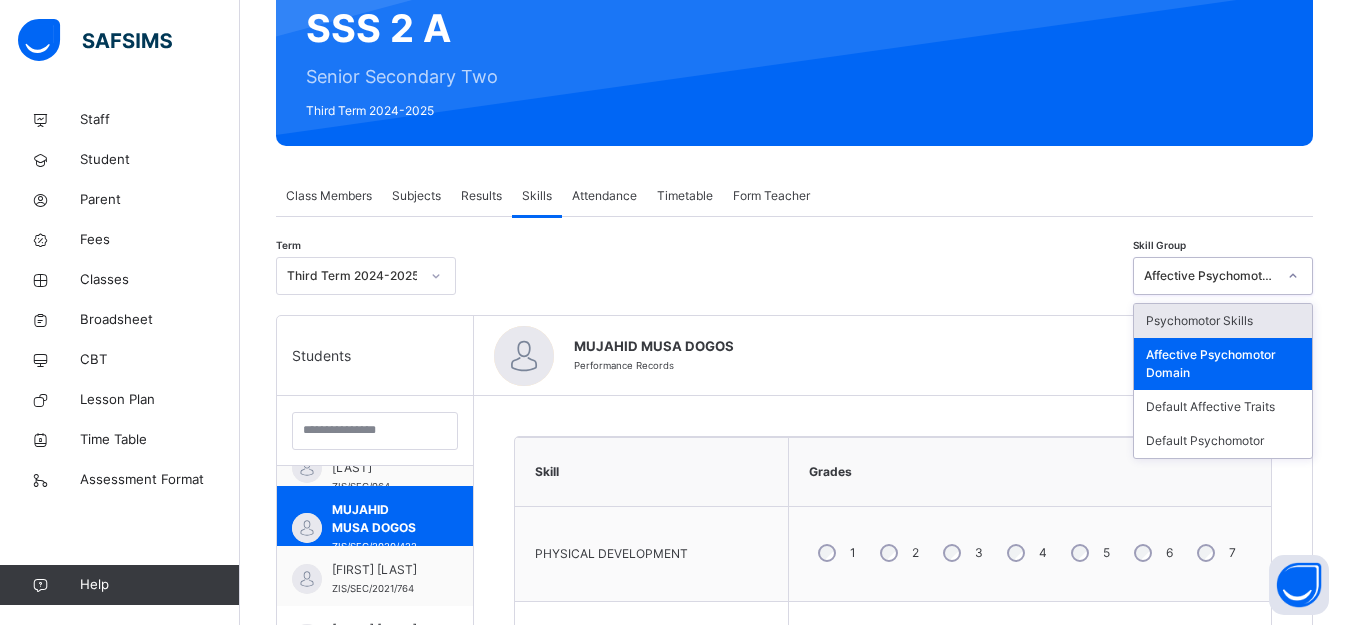 click 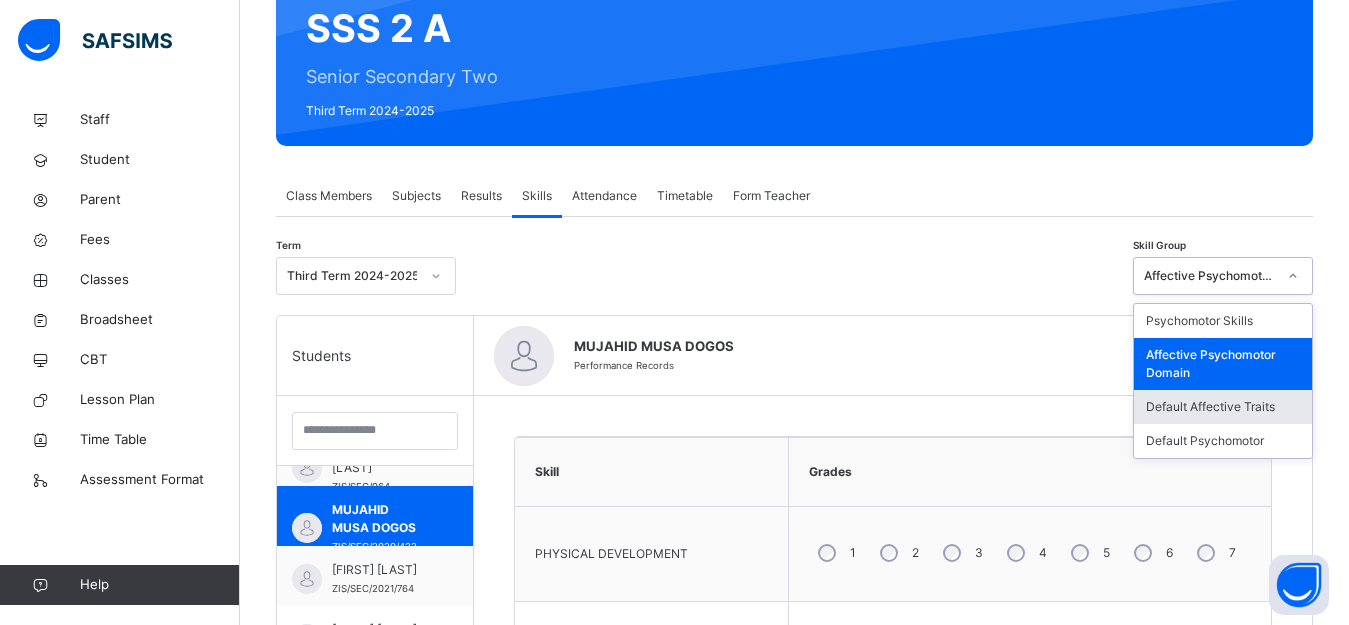 click on "Default Affective Traits" at bounding box center (1223, 407) 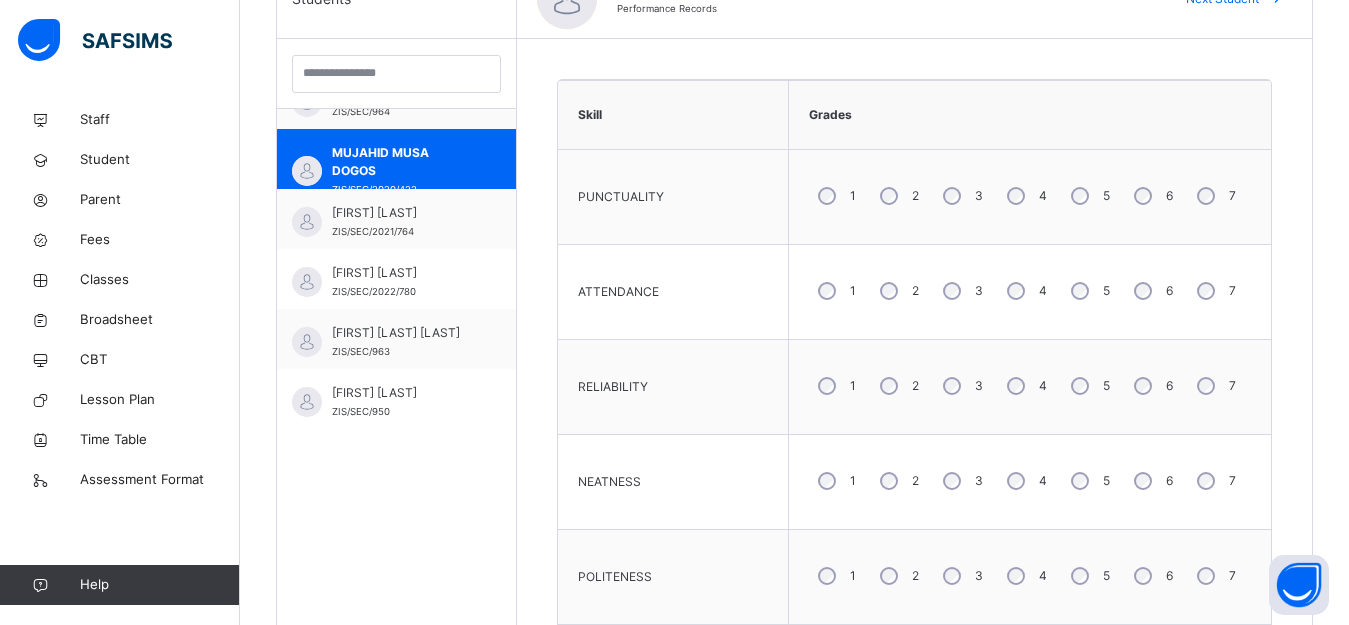 scroll, scrollTop: 600, scrollLeft: 0, axis: vertical 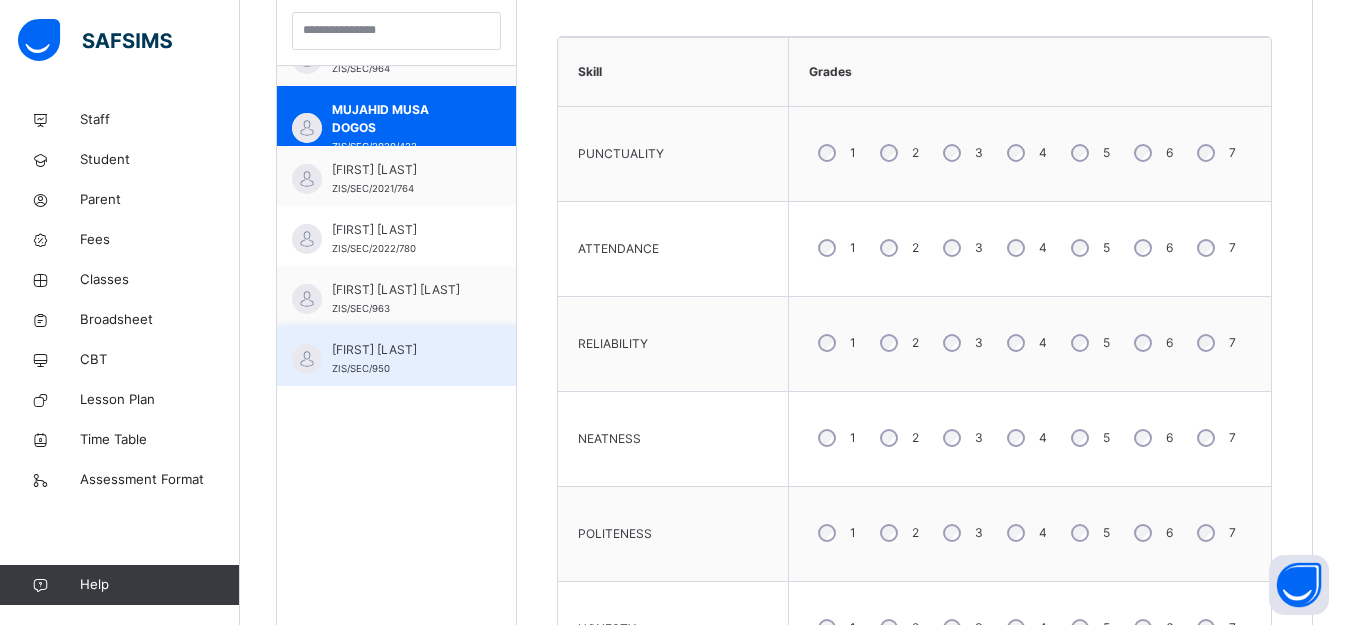 click on "[FIRST] [LAST]" at bounding box center [401, 350] 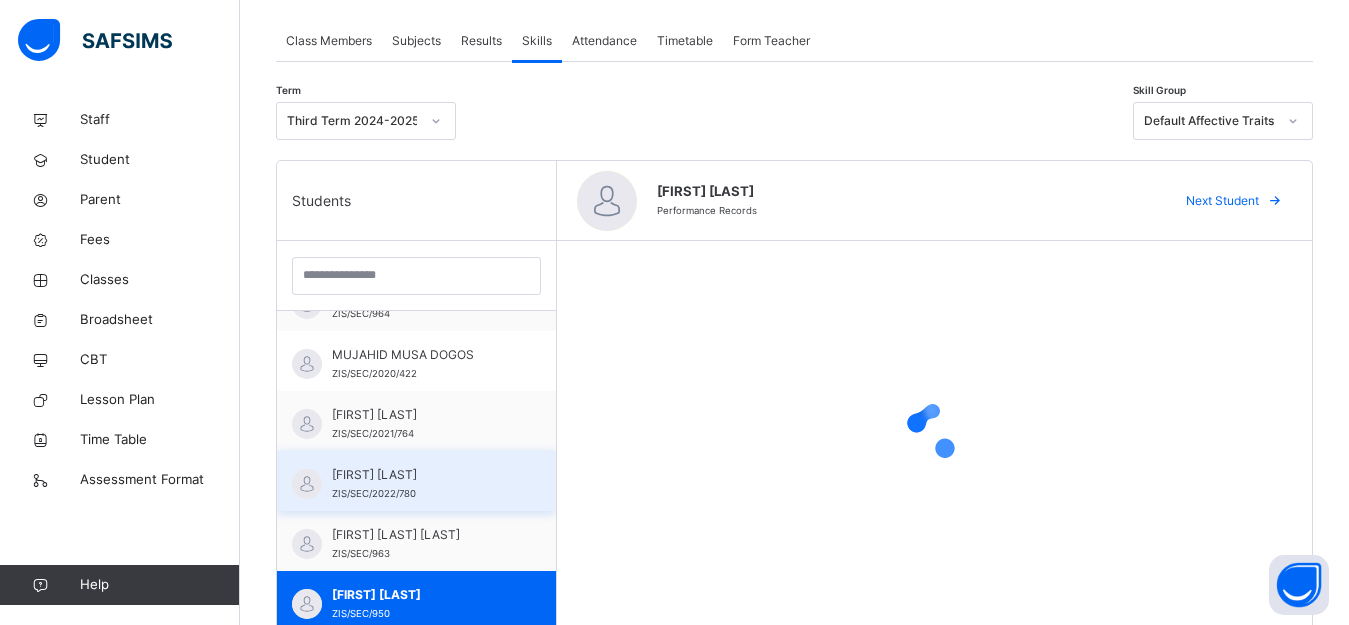 scroll, scrollTop: 367, scrollLeft: 0, axis: vertical 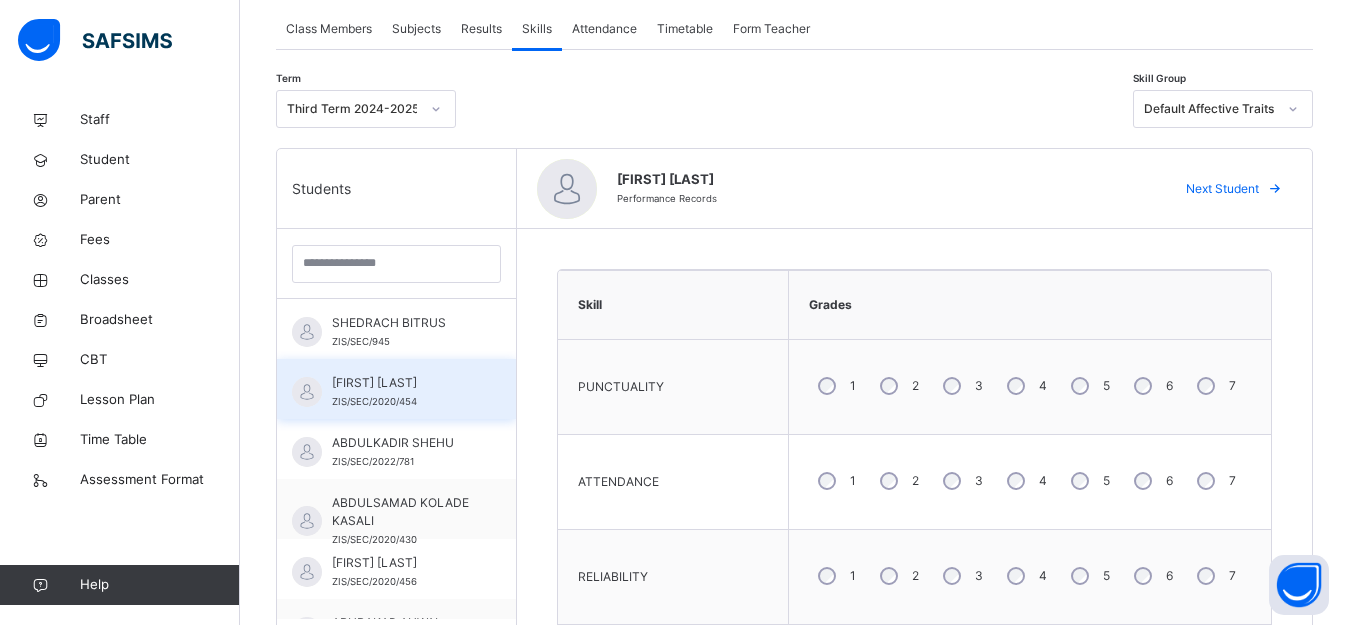 click on "[FIRST] [LAST] [ID]" at bounding box center (396, 389) 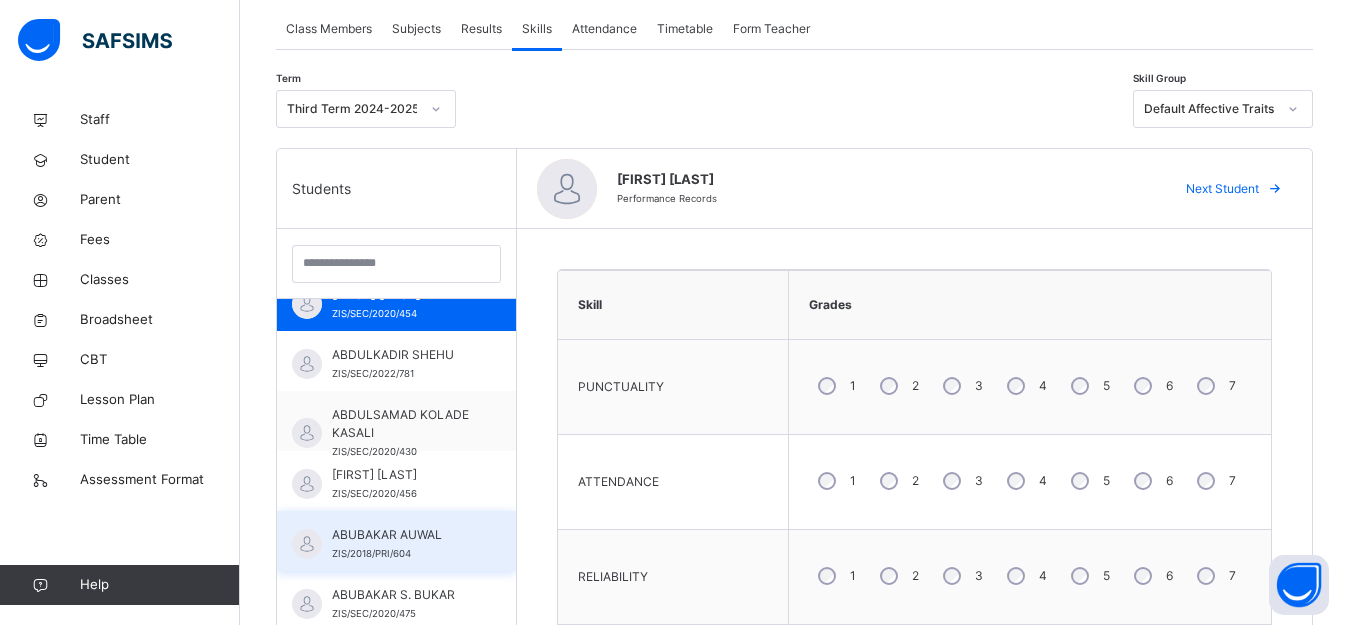 scroll, scrollTop: 200, scrollLeft: 0, axis: vertical 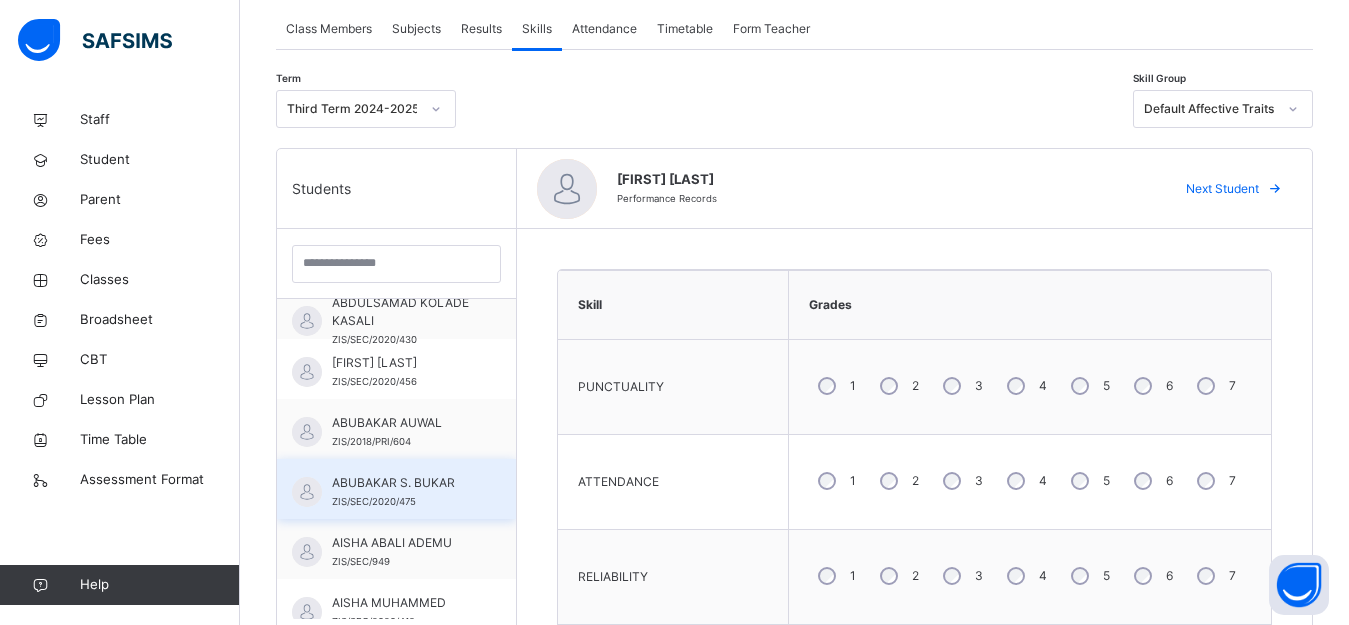 click on "ABUBAKAR S. BUKAR" at bounding box center (401, 483) 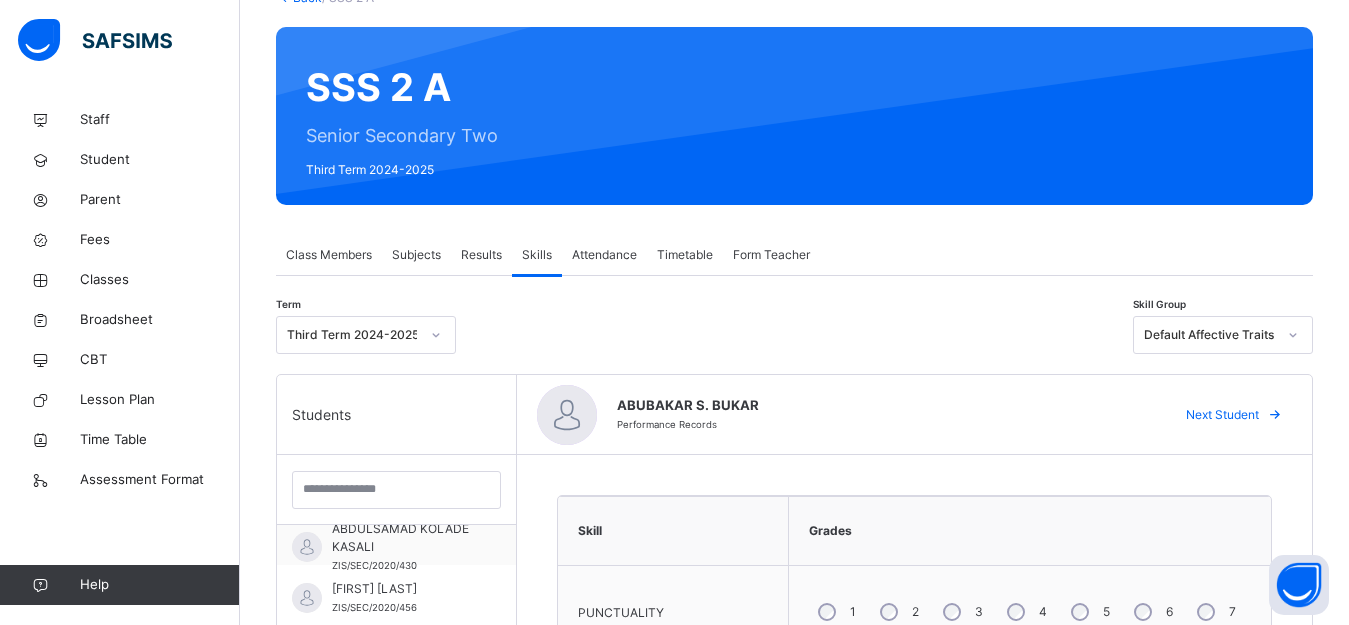 scroll, scrollTop: 0, scrollLeft: 0, axis: both 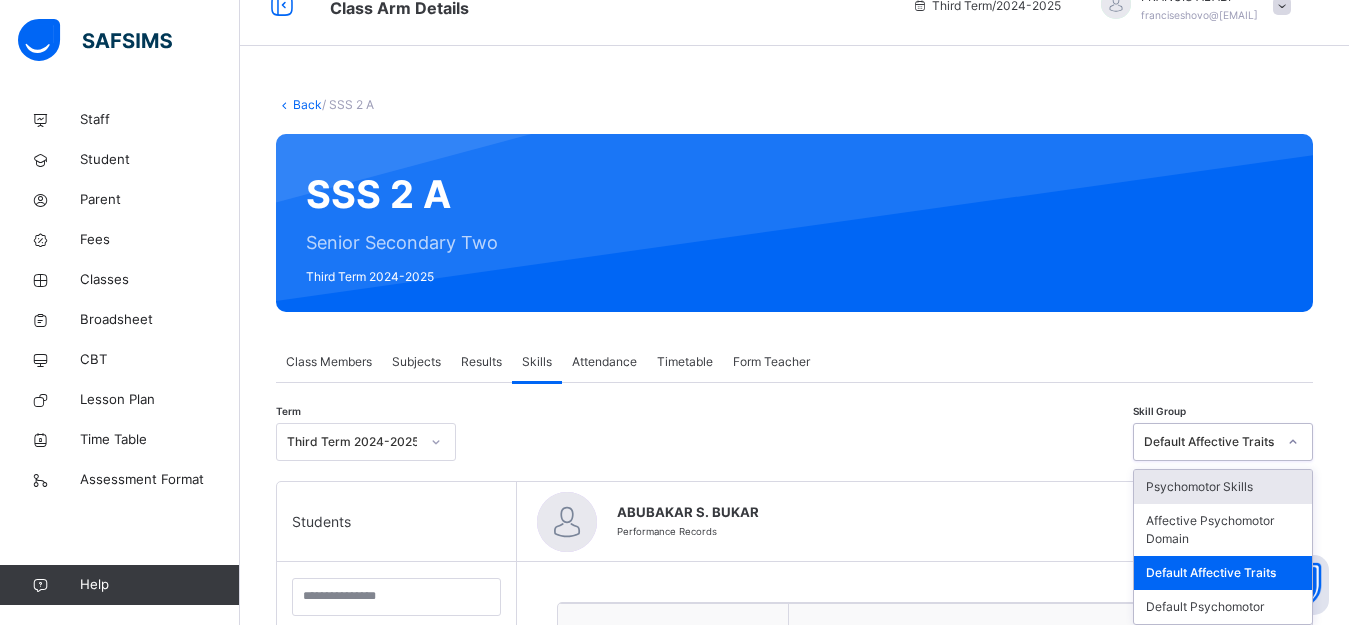 click on "option Default Affective Traits, selected.    option Psychomotor Skills focused, 1 of 4. 4 results available. Use Up and Down to choose options, press Enter to select the currently focused option, press Escape to exit the menu, press Tab to select the option and exit the menu. Default Affective Traits Psychomotor Skills Affective Psychomotor Domain Default Affective Traits Default Psychomotor" at bounding box center (1223, 442) 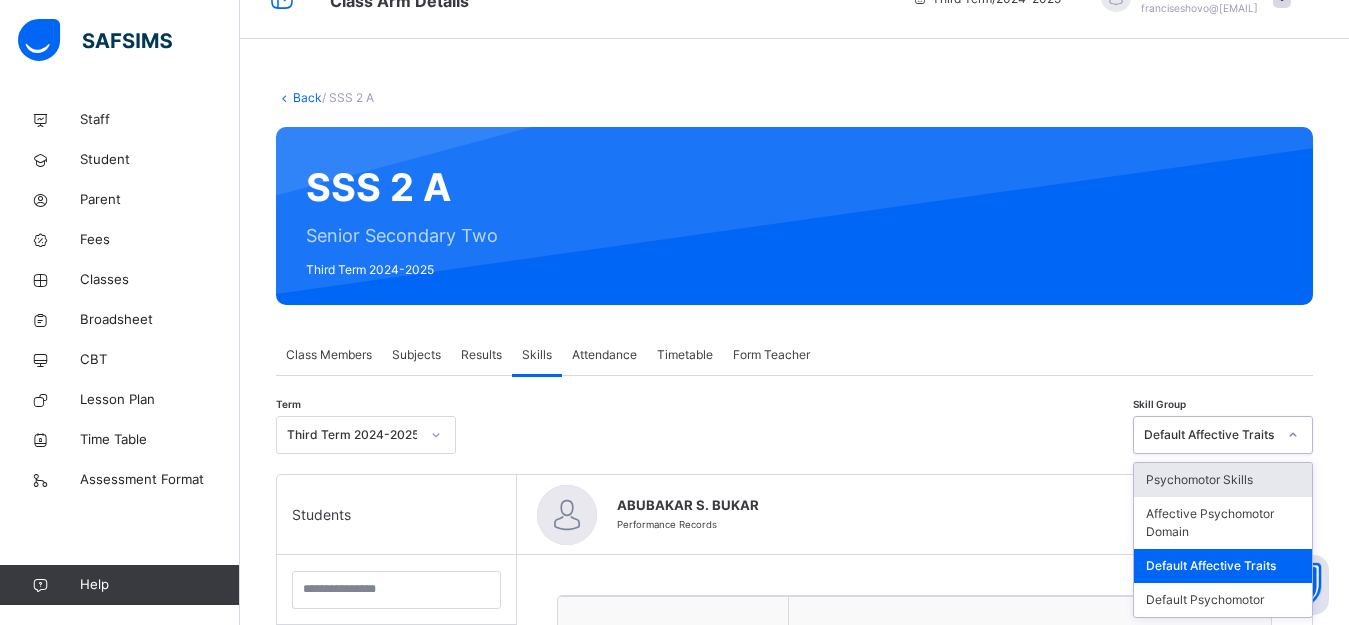 scroll, scrollTop: 42, scrollLeft: 0, axis: vertical 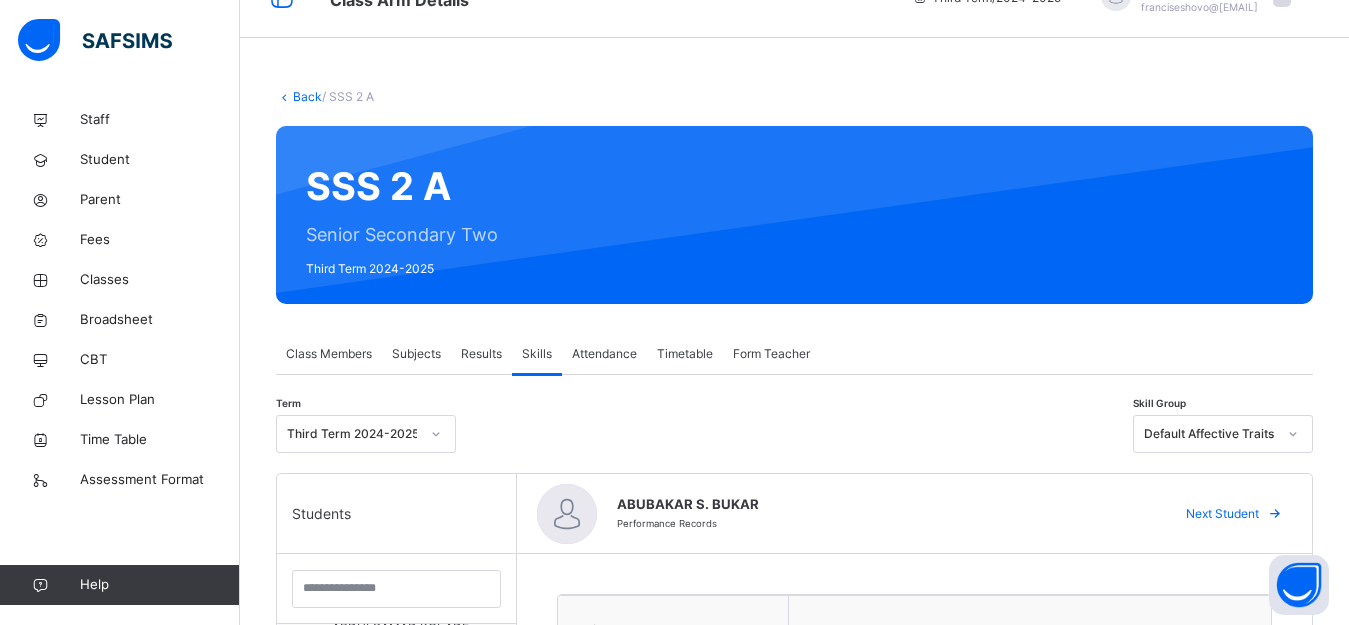 click on "Back / SSS 2 A SSS 2 A Senior Secondary Two Third Term 2024-2025 Class Members Subjects Results Skills Attendance Timetable Form Teacher Skills More Options 37 Students in class Download Pdf Report Excel Report View subject profile Bulk upload Add Class Members Zinaria International School Date: [DATE], [TIME] Class Members Class: SSS 2 A Total no. of Students: 37 Term: Third Term Session: 2024-2025 S/NO Admission No. Last Name First Name Other Name 1 ZIS/SEC/945 [LAST] [FIRST] 2 ZIS/SEC/2020/454 [LAST] [FIRST] 3 ZIS/SEC/2022/781 [LAST] [FIRST] 4 ZIS/SEC/2020/430 [LAST] [FIRST] [LAST] 5 ZIS/SEC/2020/456 [LAST] [FIRST] [LAST] 6 ZIS/2018/PRI/604 [LAST] [FIRST] 7 ZIS/SEC/2020/475 [LAST] [FIRST] S. 8 ZIS/SEC/949 [LAST] [FIRST] [LAST] 9 ZIS/SEC/2020/418 [LAST] [FIRST] 10 ZIS/SEC/2022/737 [LAST] [FIRST] [LAST] 11 ZIS/SEC/2024/1001 [LAST] [FIRST] [LAST] 12 ZIS/SEC/948 [LAST] [FIRST] [LAST] 13 ZIS/SEC/2020/427 [LAST] [FIRST] [LAST] 14 ZIS/SEC/2022/804 [LAST] [FIRST] [LAST] 15 USMAN" at bounding box center (794, 1061) 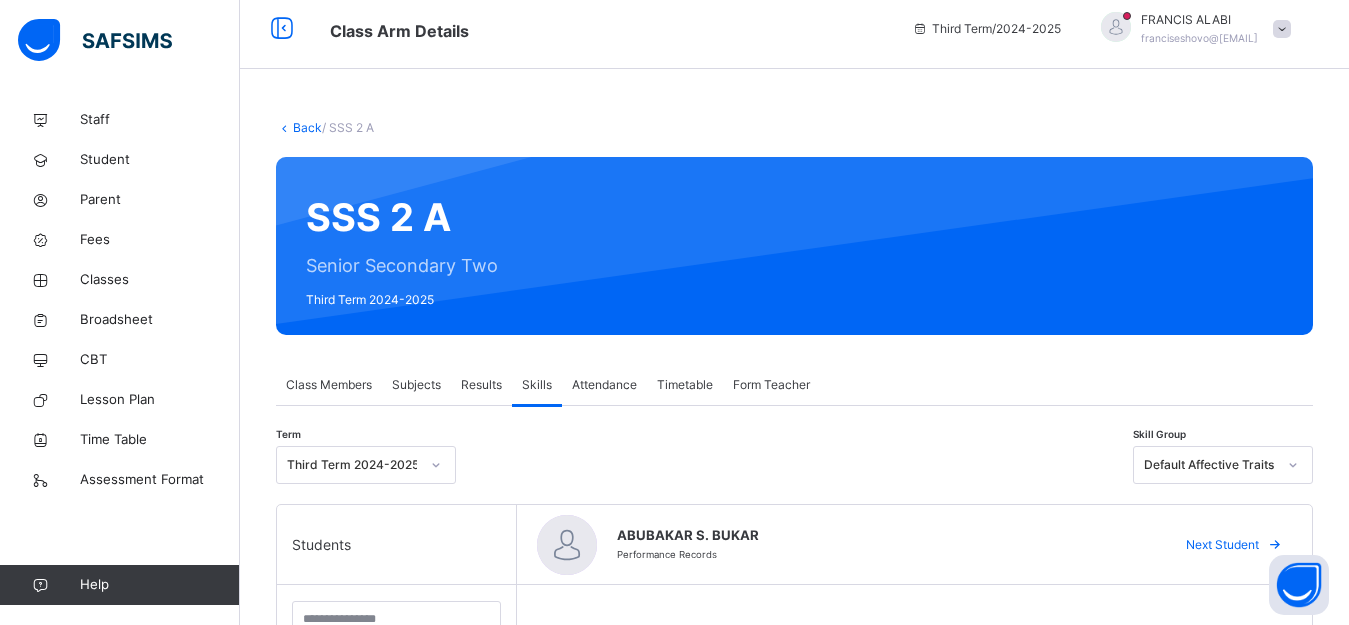 scroll, scrollTop: 0, scrollLeft: 0, axis: both 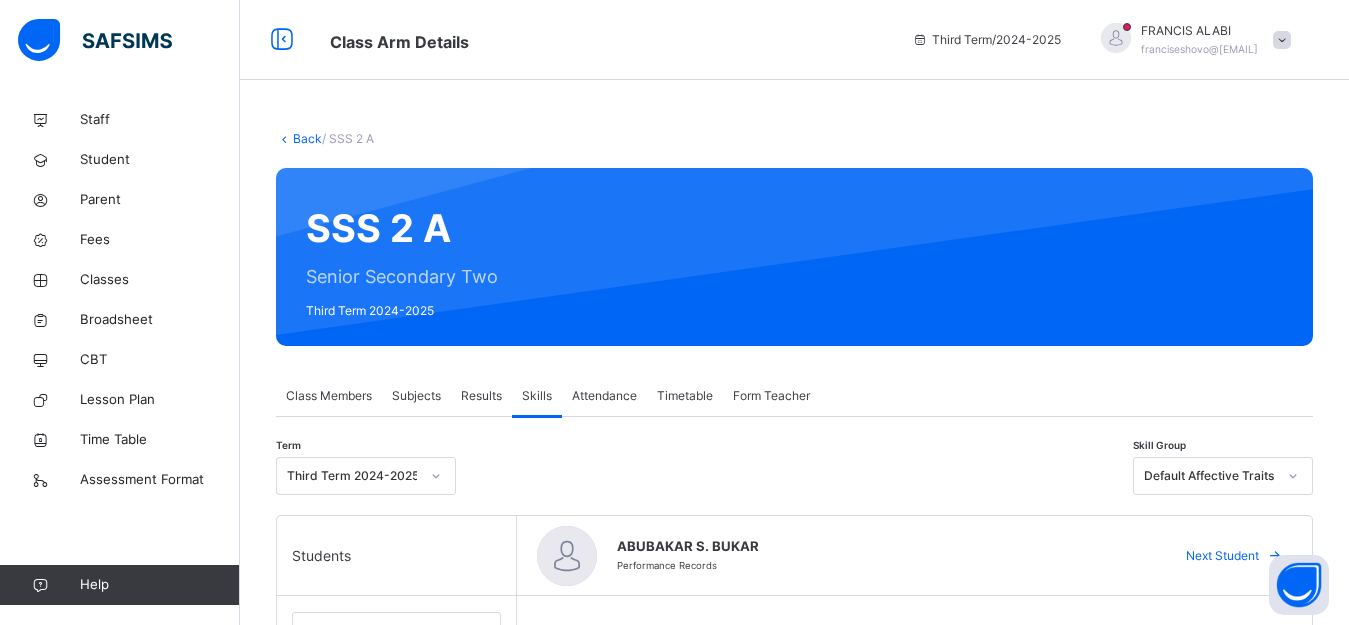 click on "Results" at bounding box center [481, 396] 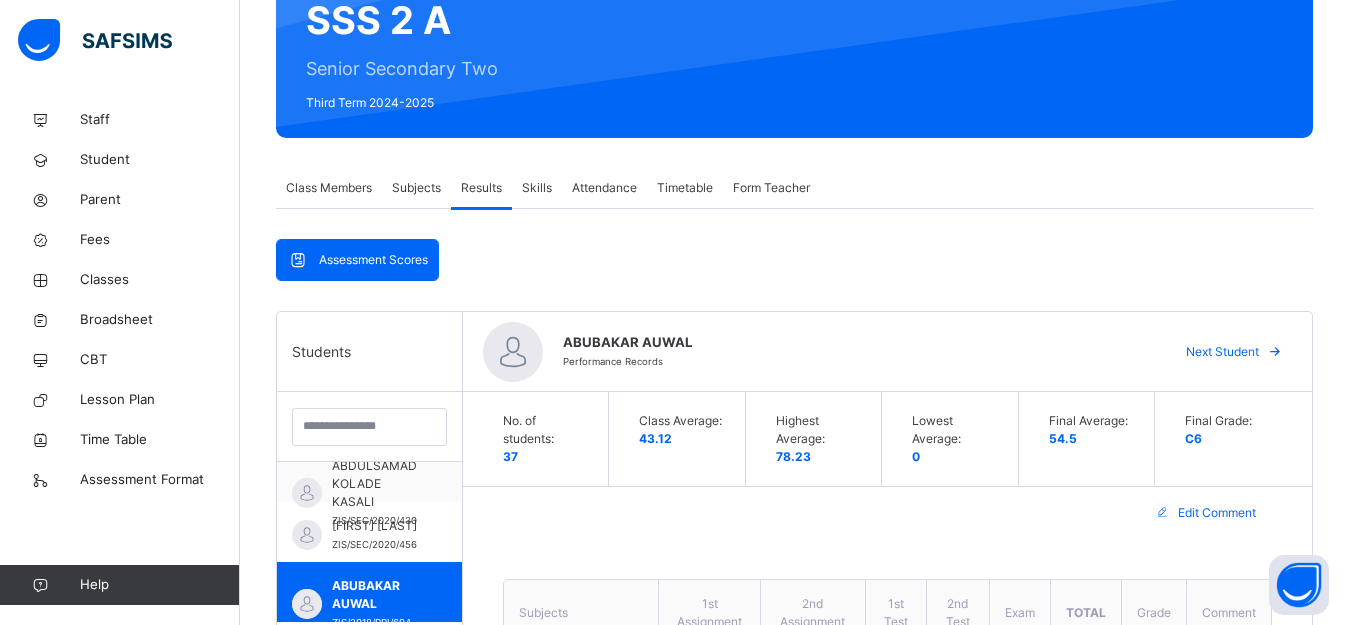 scroll, scrollTop: 200, scrollLeft: 0, axis: vertical 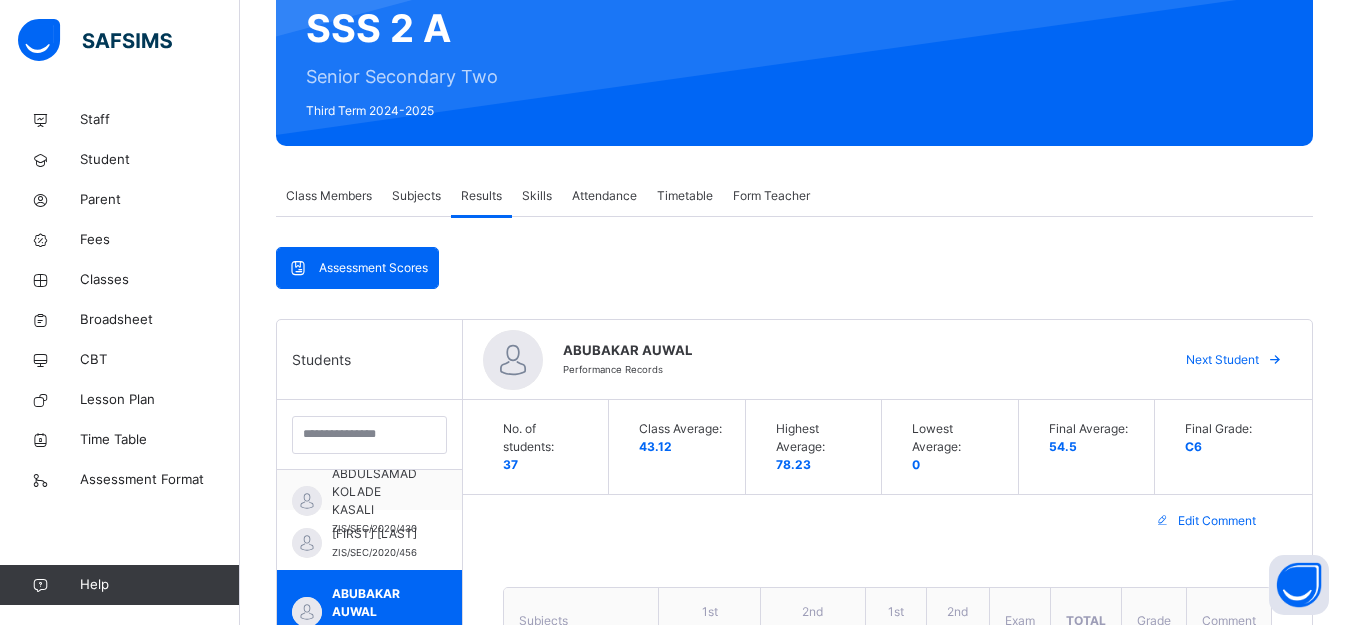 click on "Attendance" at bounding box center (604, 196) 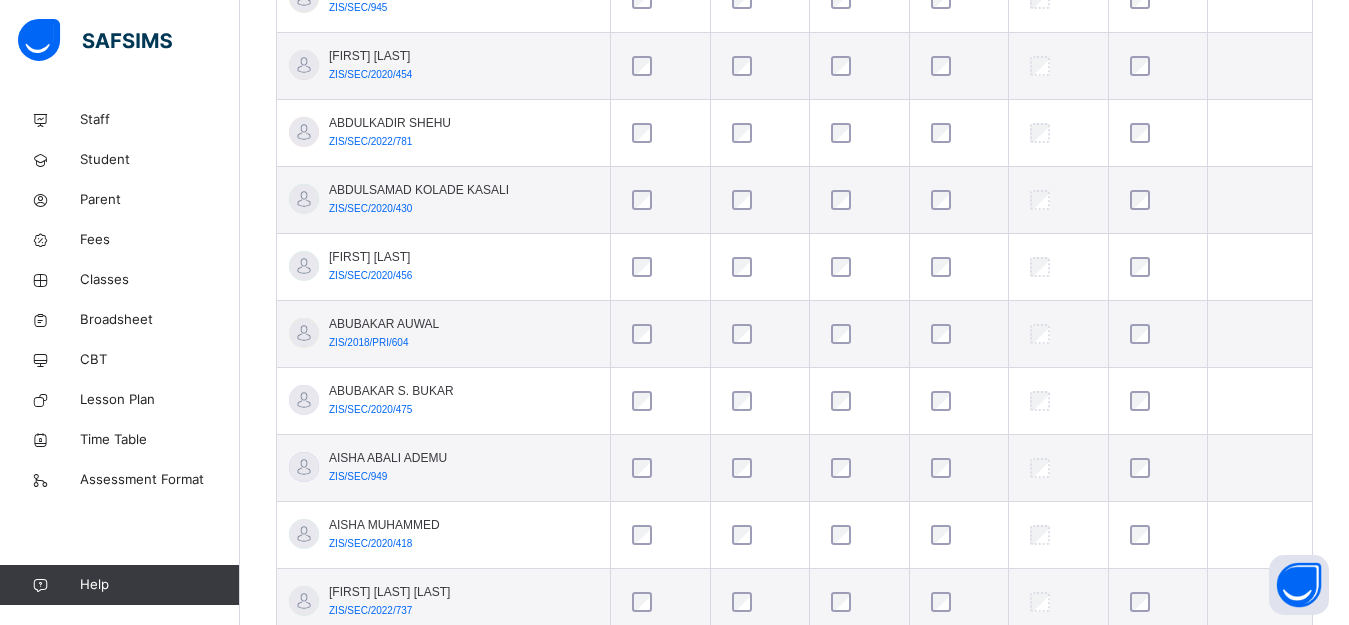 scroll, scrollTop: 469, scrollLeft: 0, axis: vertical 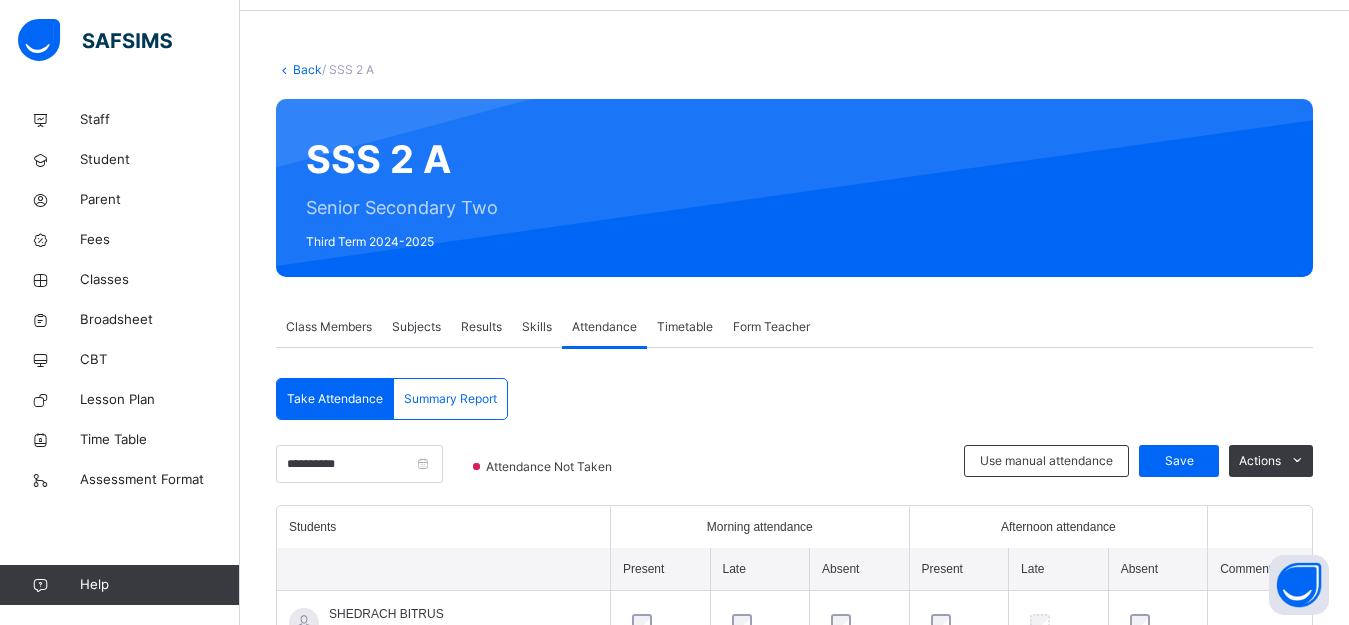 click on "Form Teacher" at bounding box center [771, 327] 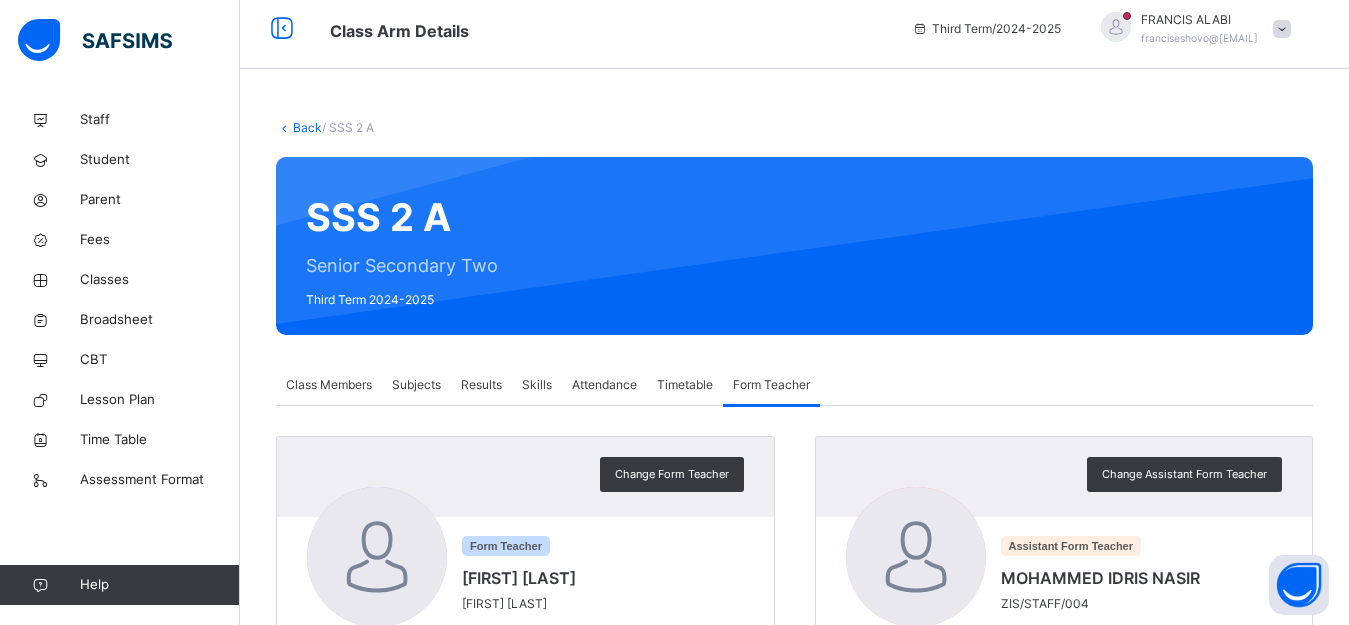 scroll, scrollTop: 0, scrollLeft: 0, axis: both 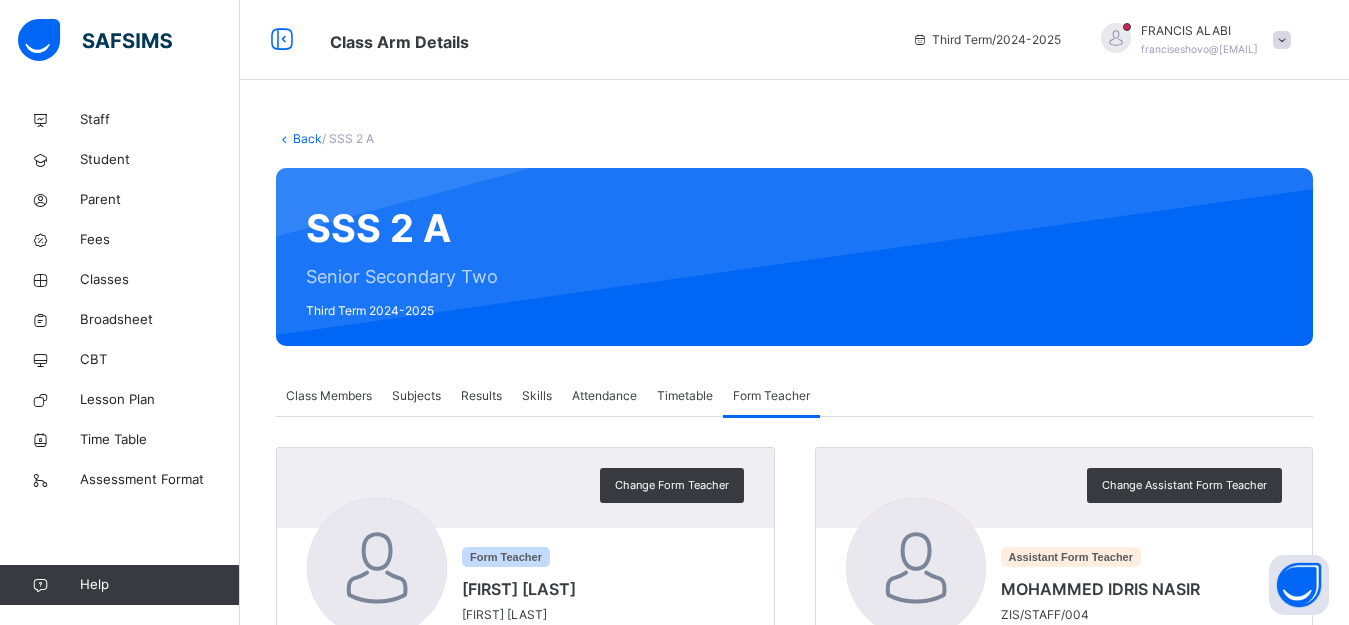 click on "Timetable" at bounding box center (685, 396) 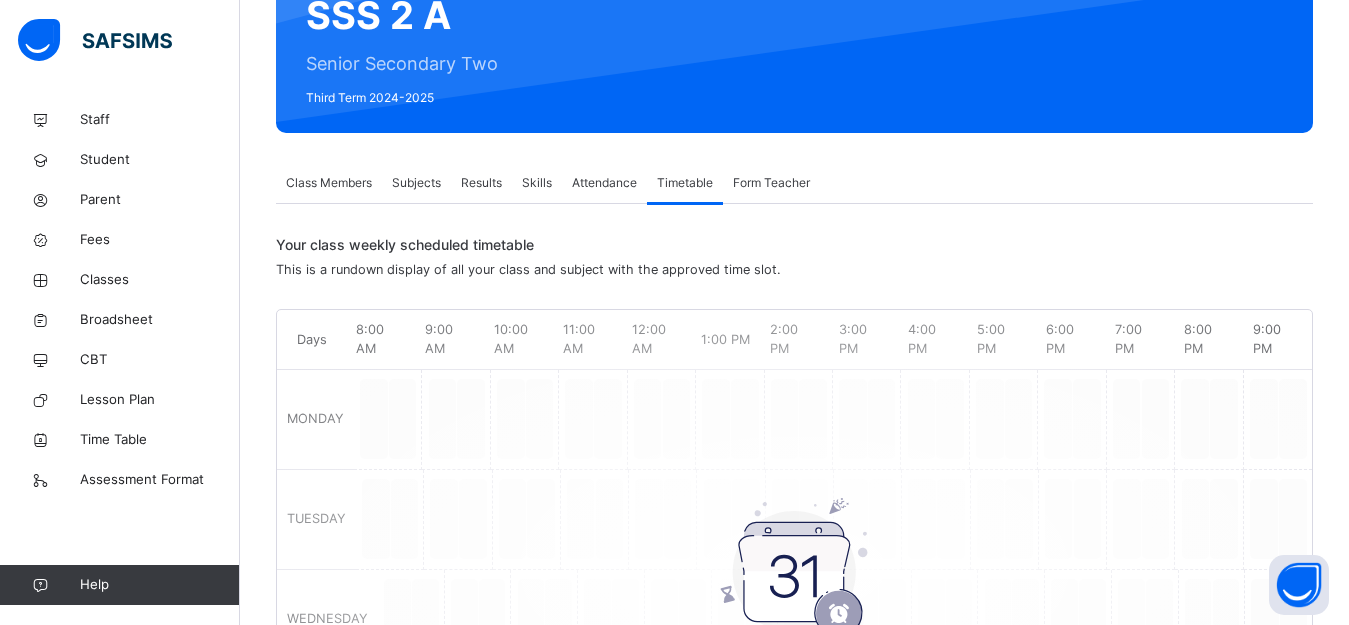 scroll, scrollTop: 209, scrollLeft: 0, axis: vertical 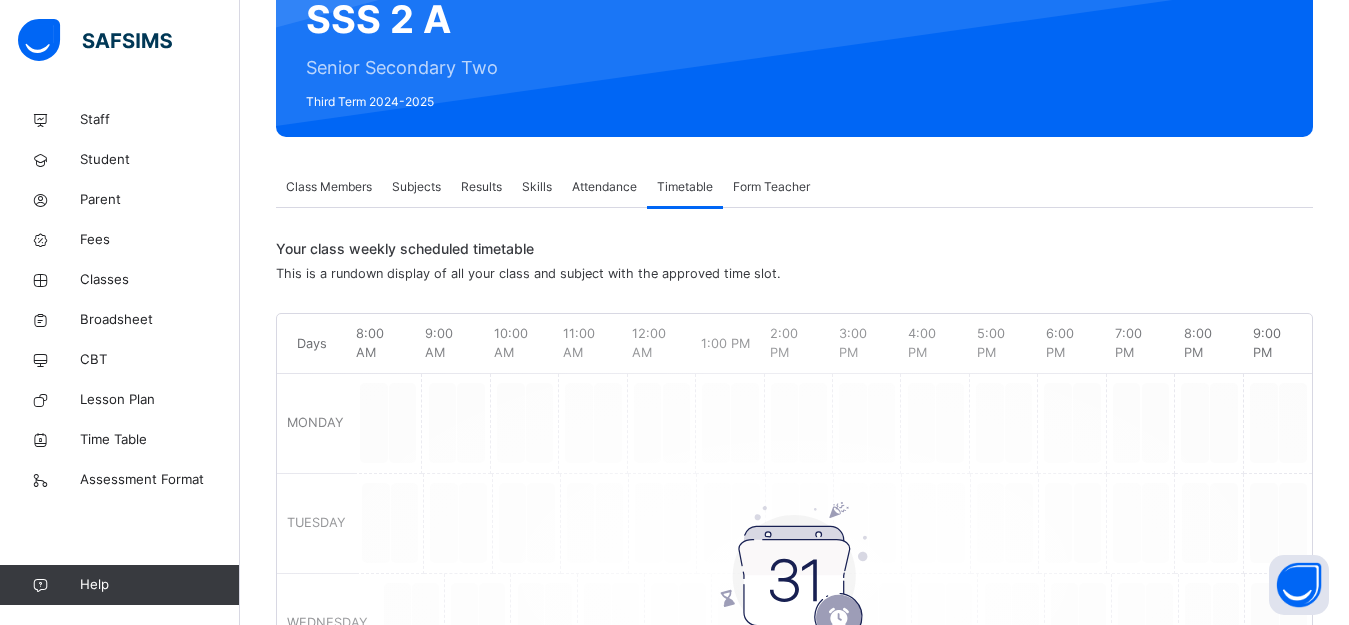 click on "Subjects" at bounding box center [416, 187] 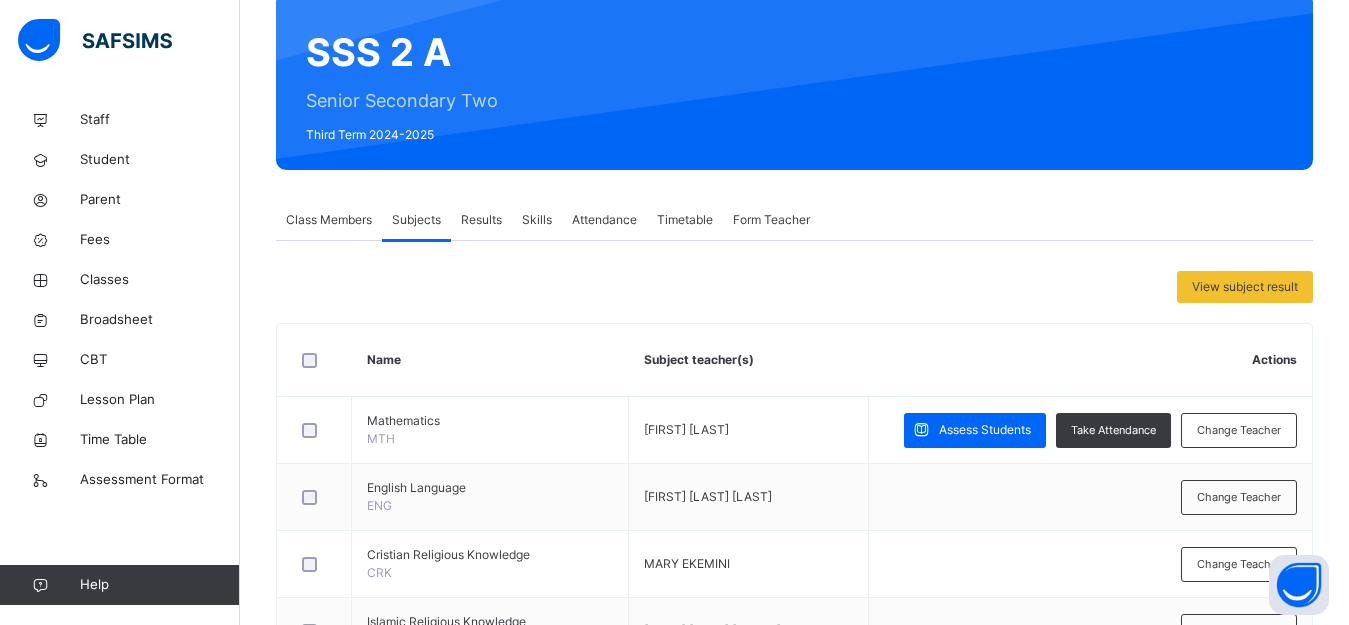 scroll, scrollTop: 100, scrollLeft: 0, axis: vertical 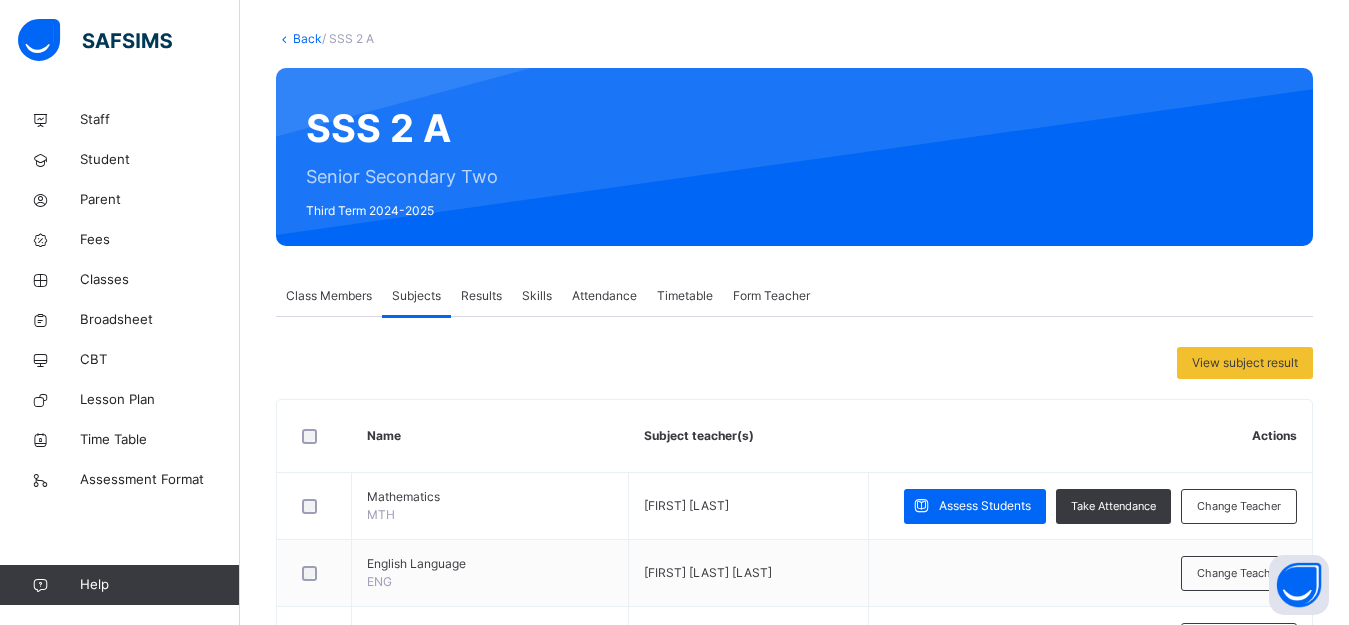 click on "Class Members" at bounding box center (329, 296) 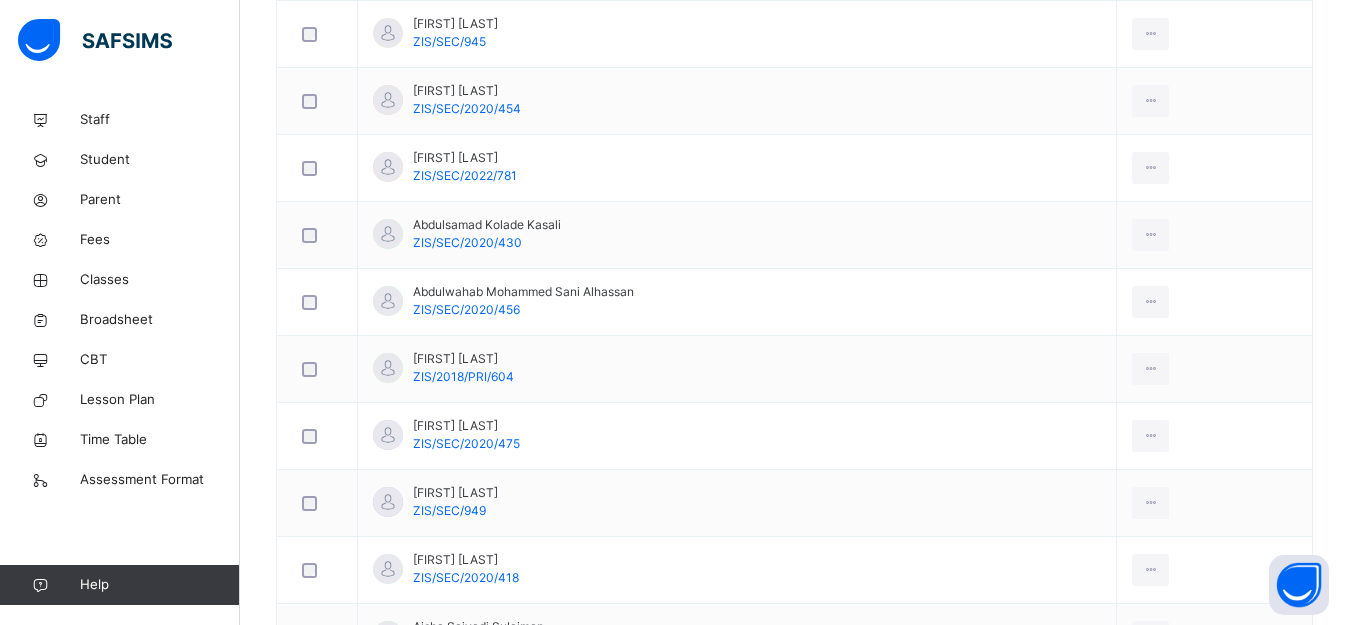 scroll, scrollTop: 300, scrollLeft: 0, axis: vertical 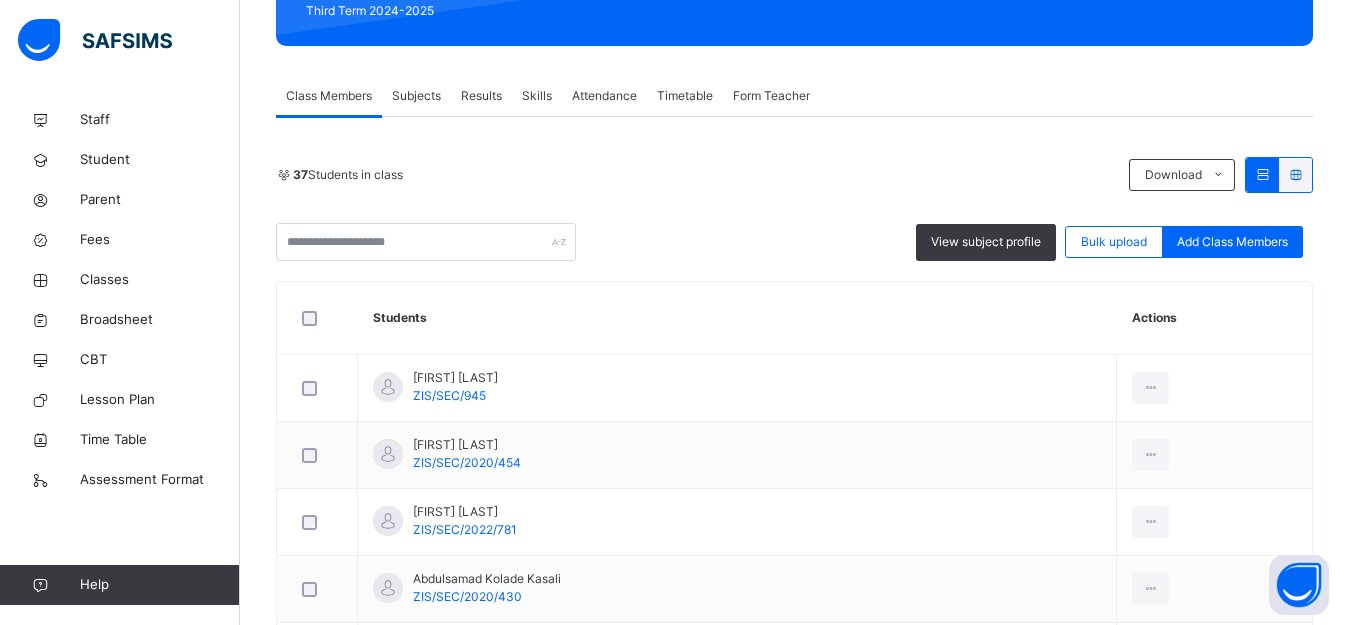 click on "Results" at bounding box center (481, 96) 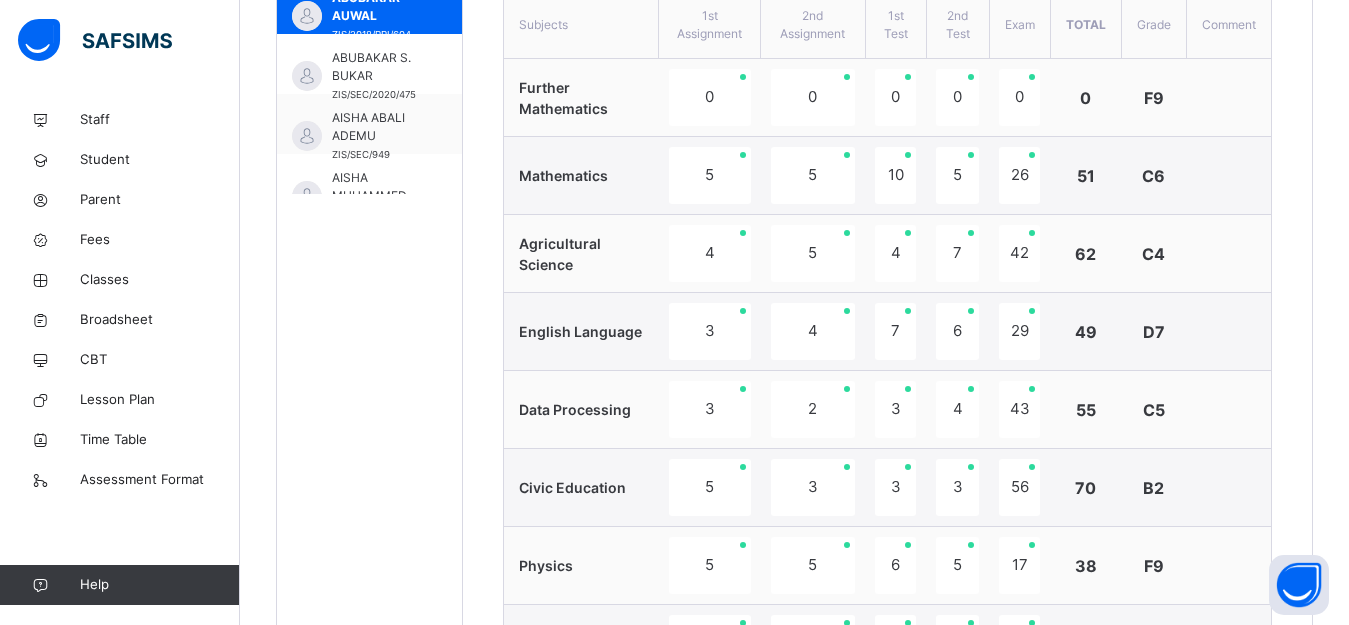 scroll, scrollTop: 500, scrollLeft: 0, axis: vertical 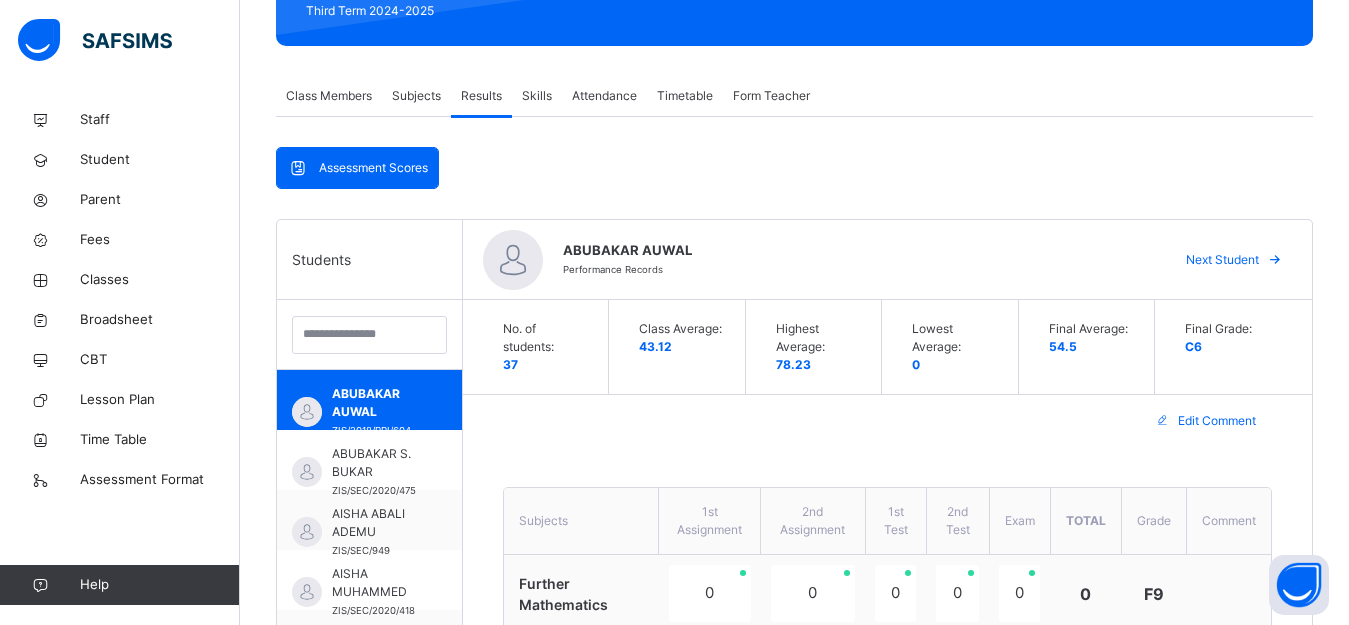 click on "ABUBAKAR S. BUKAR" at bounding box center (374, 463) 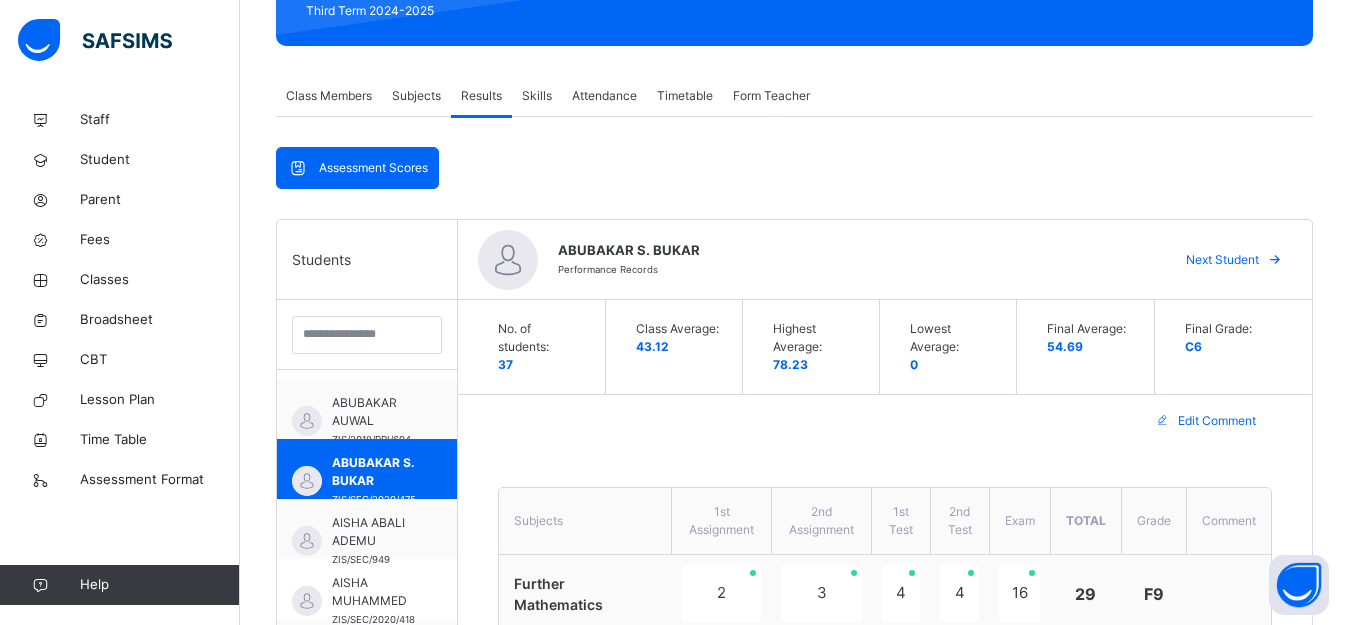 scroll, scrollTop: 309, scrollLeft: 0, axis: vertical 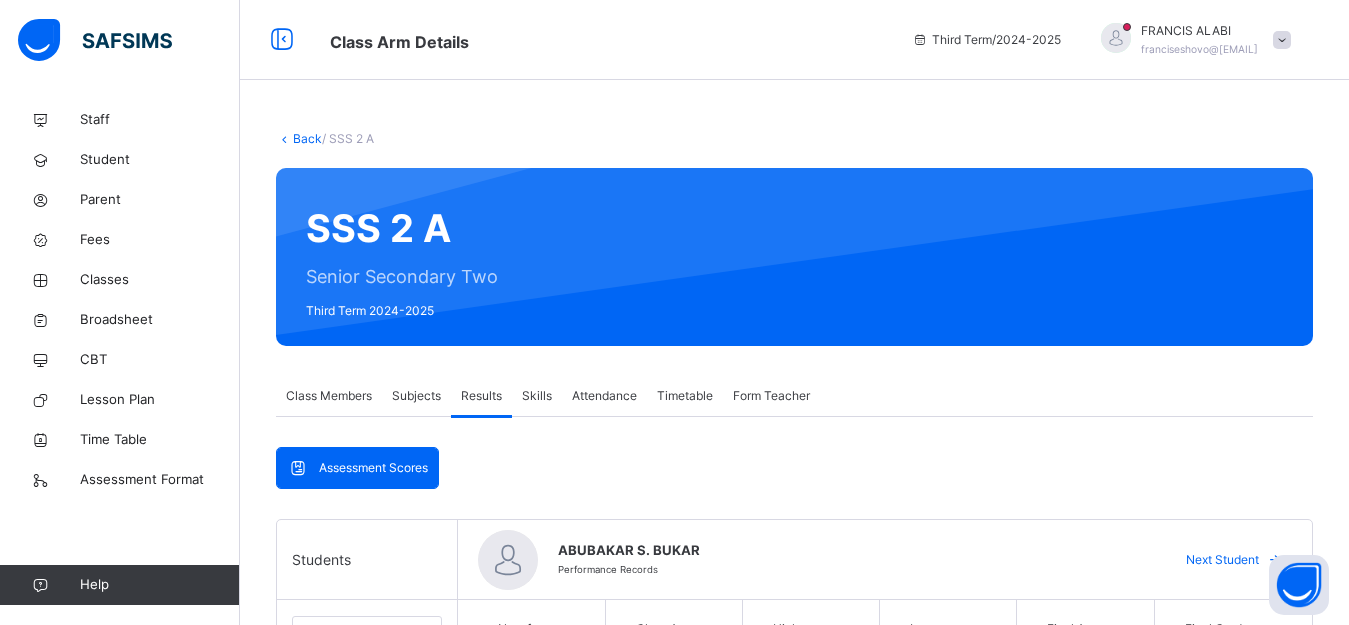 click at bounding box center (1282, 40) 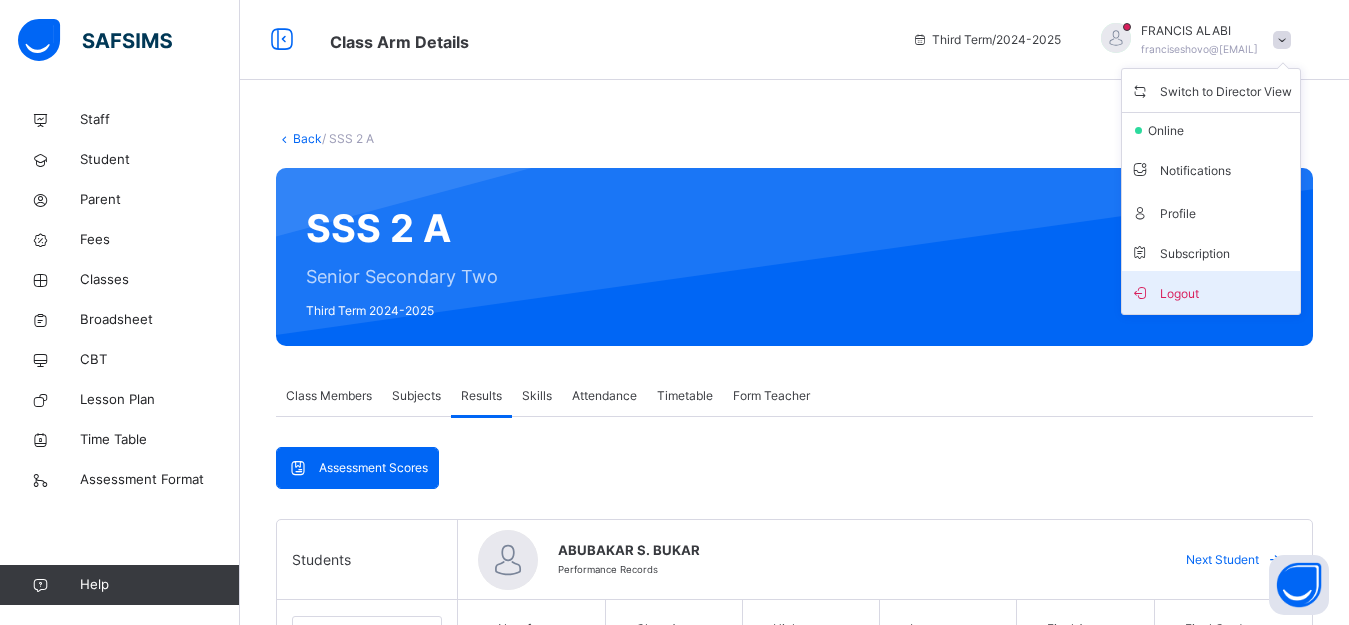click on "Logout" at bounding box center (1211, 292) 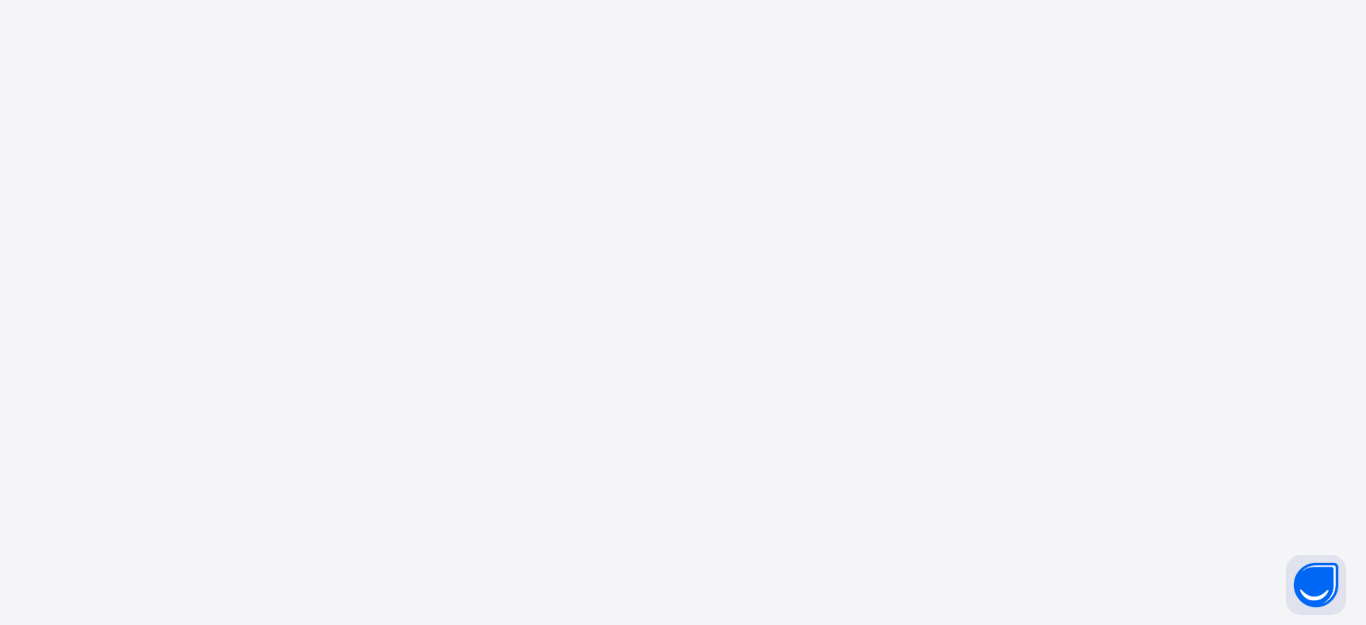 click on "New Update Available Hello there, You can install SAFSIMS on your device for easier access. Dismiss Update app" at bounding box center [683, 312] 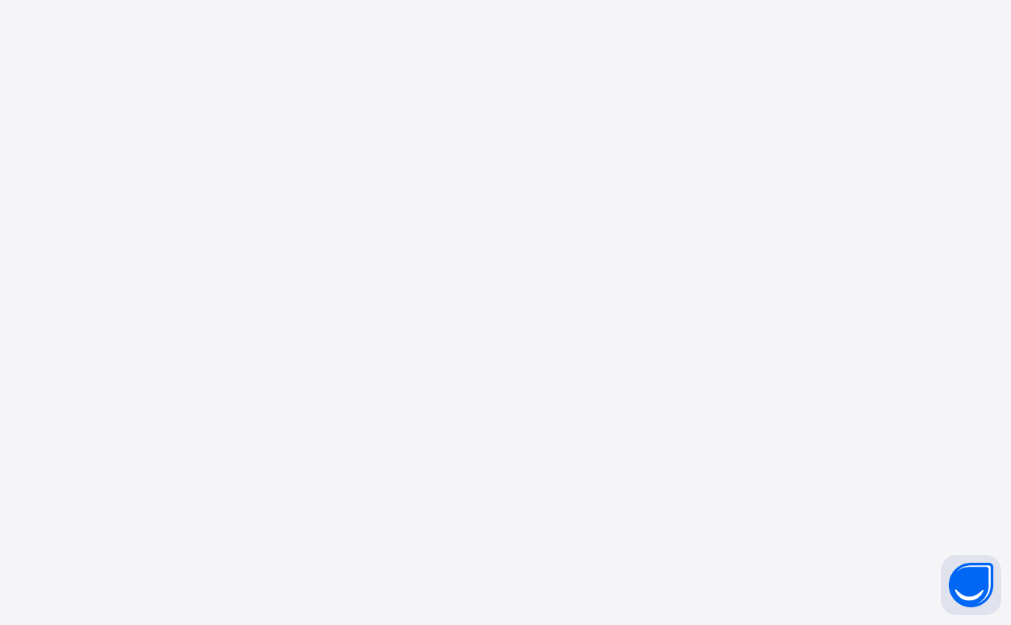 click on "New Update Available Hello there, You can install SAFSIMS on your device for easier access. Dismiss Update app" at bounding box center (505, 312) 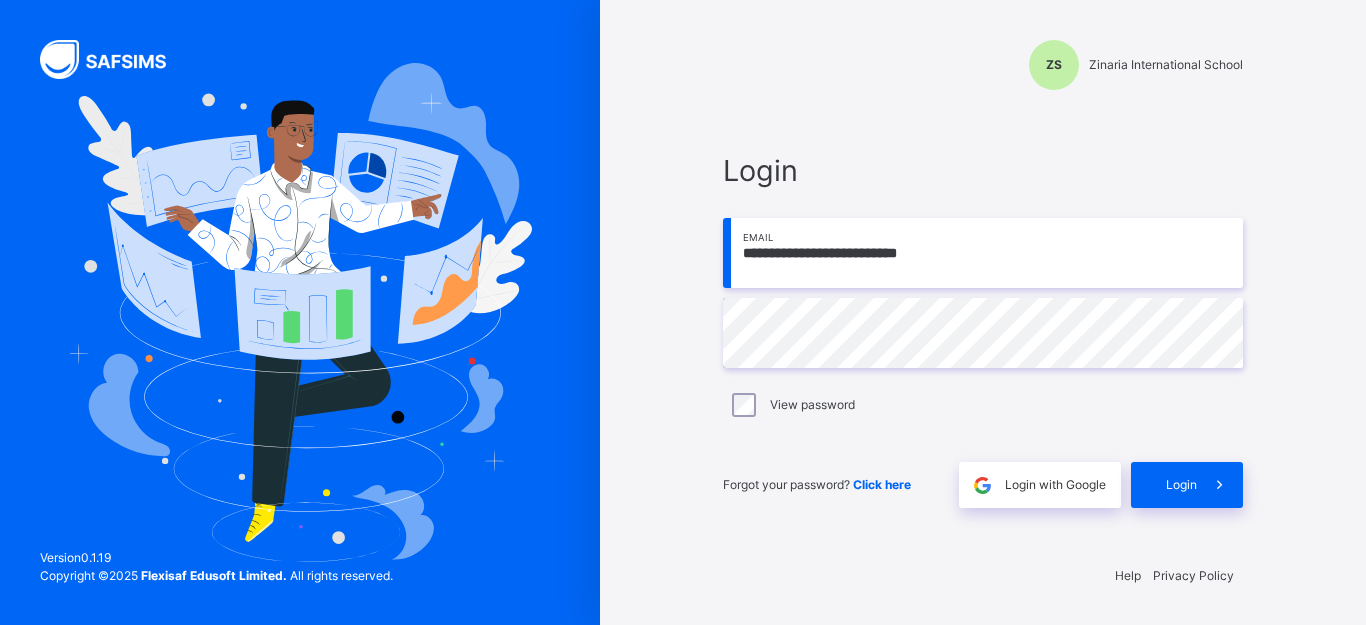 click on "**********" at bounding box center (983, 253) 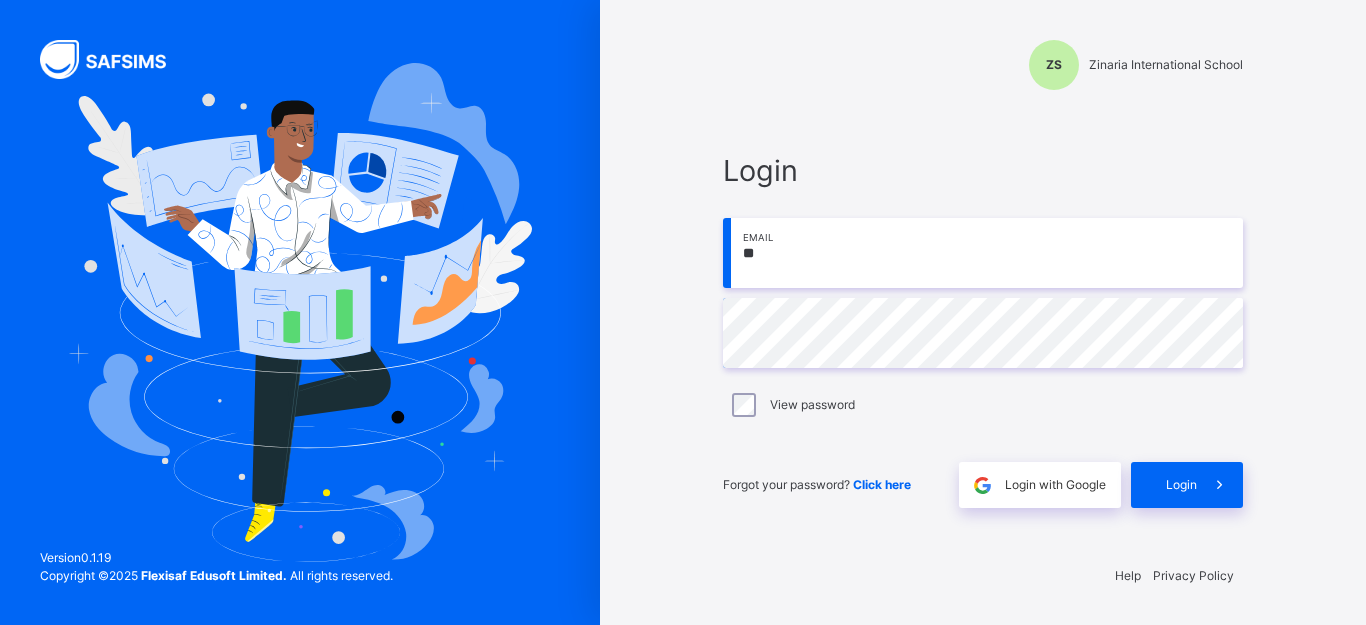 type on "*" 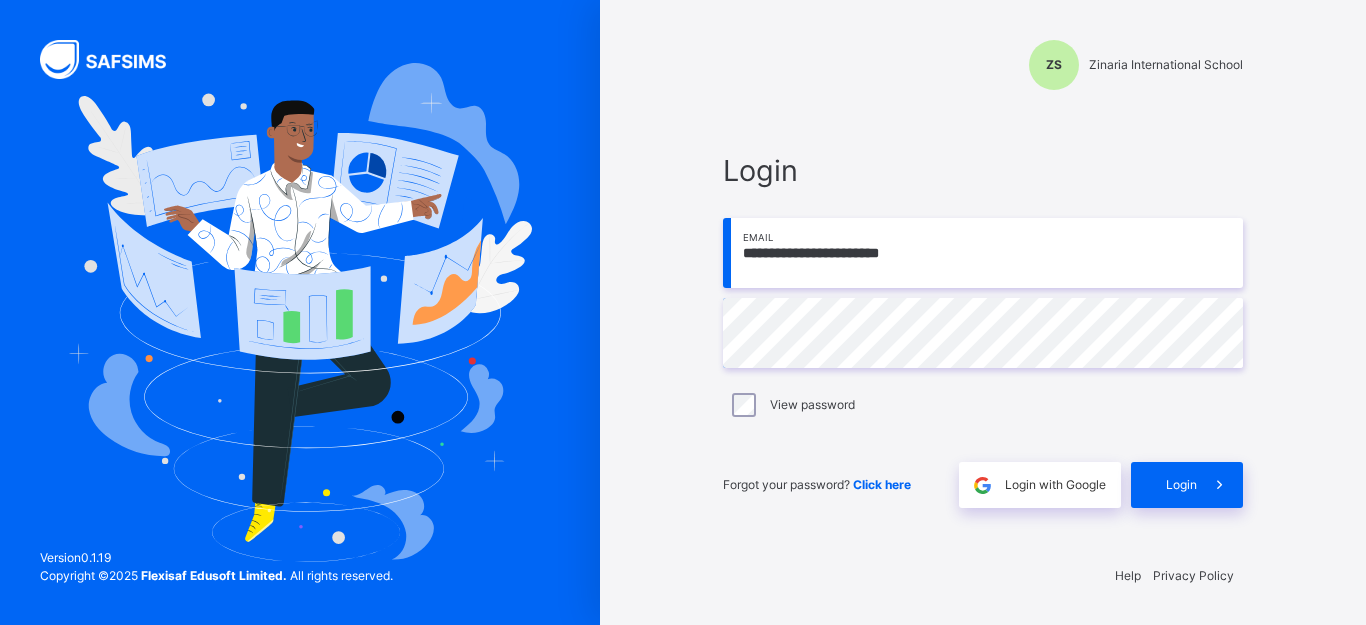 type on "**********" 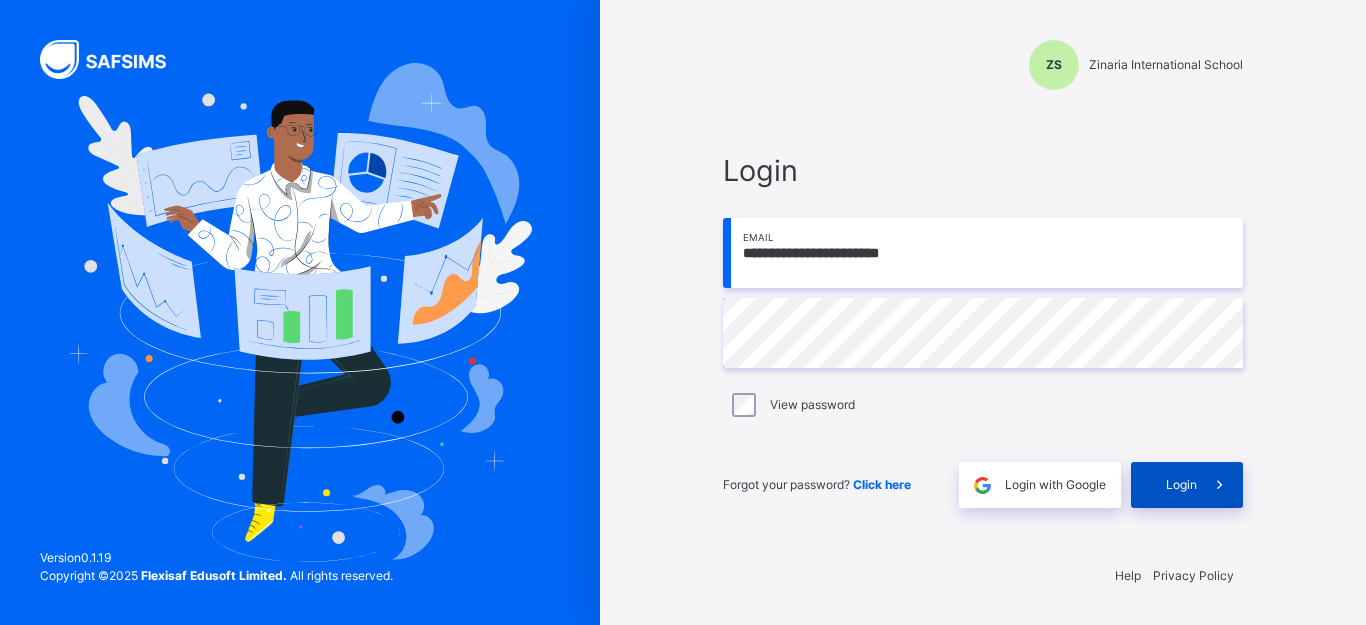 click on "Login" at bounding box center (1181, 485) 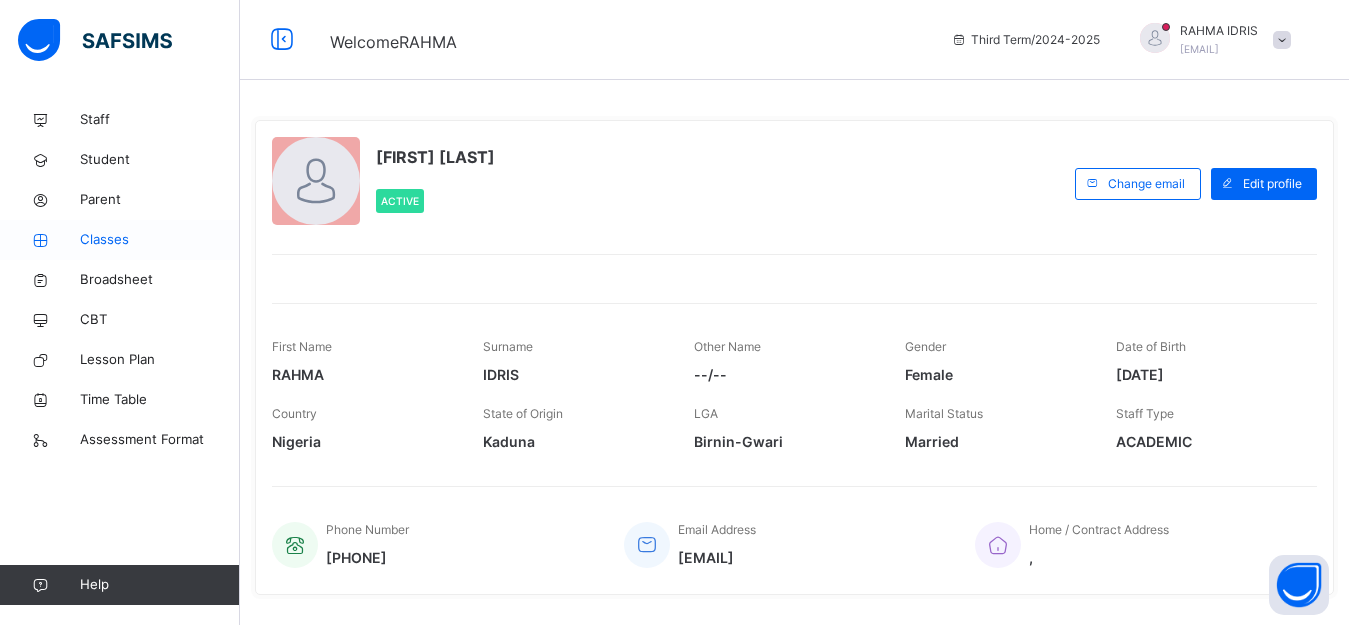 click on "Classes" at bounding box center (160, 240) 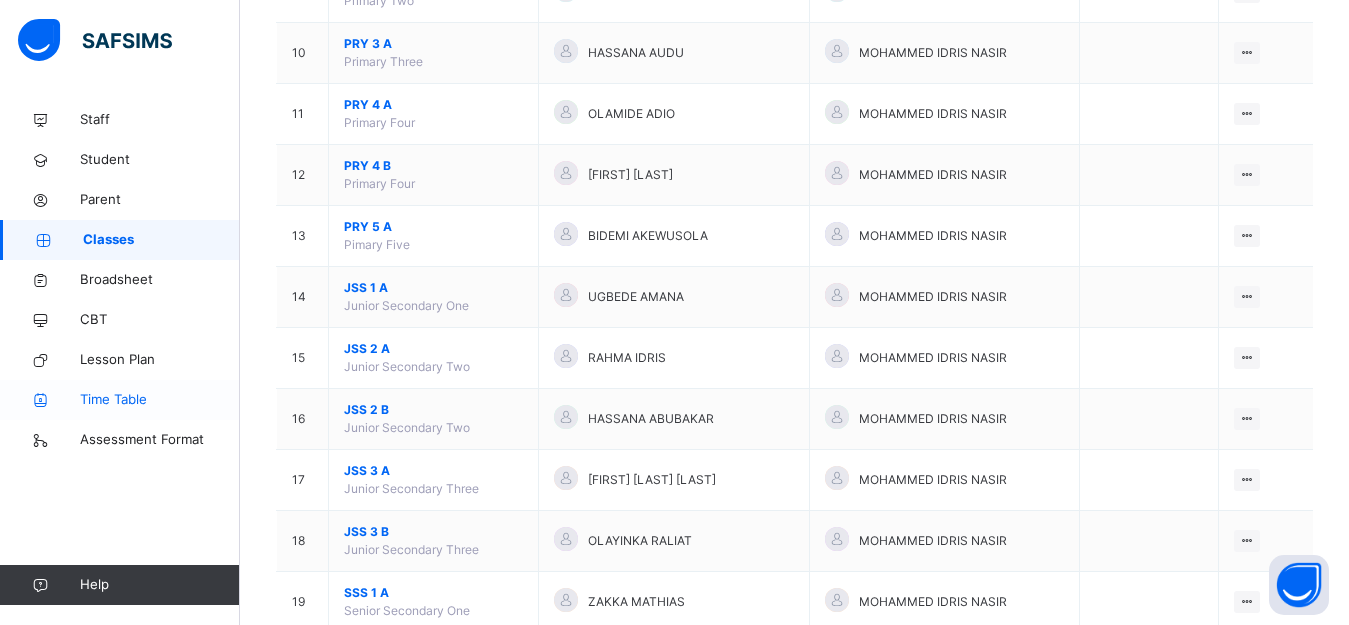 scroll, scrollTop: 800, scrollLeft: 0, axis: vertical 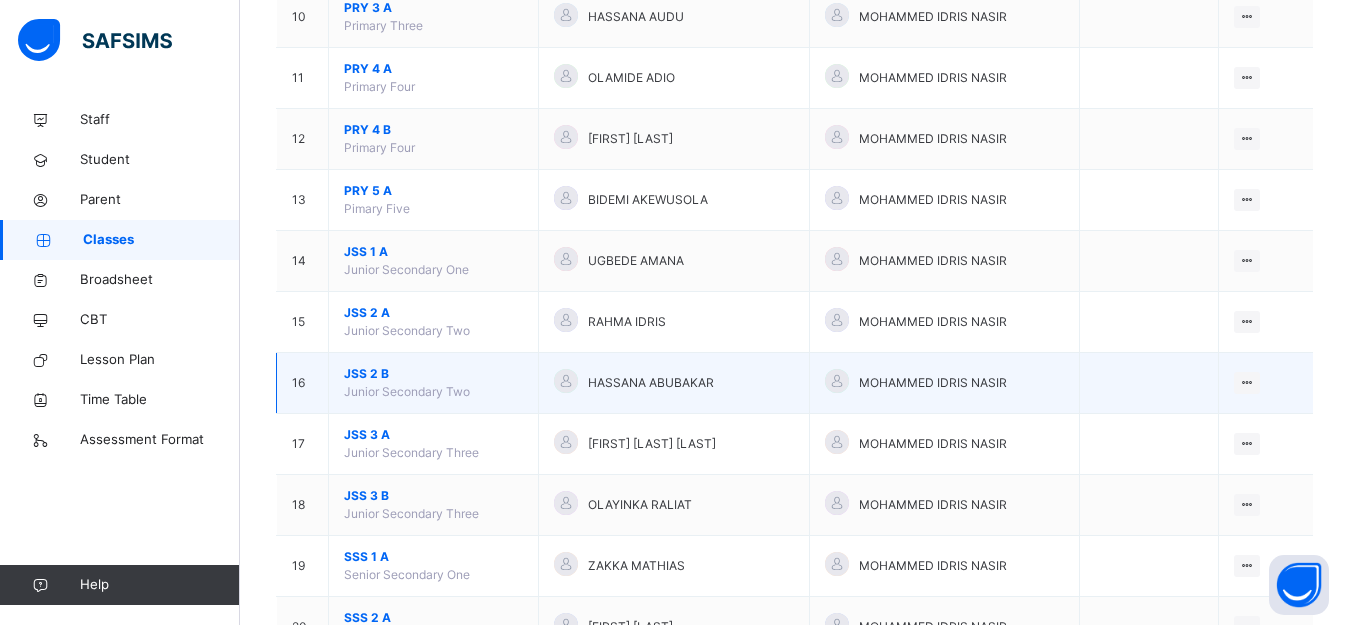 click on "JSS 2   B" at bounding box center (433, 374) 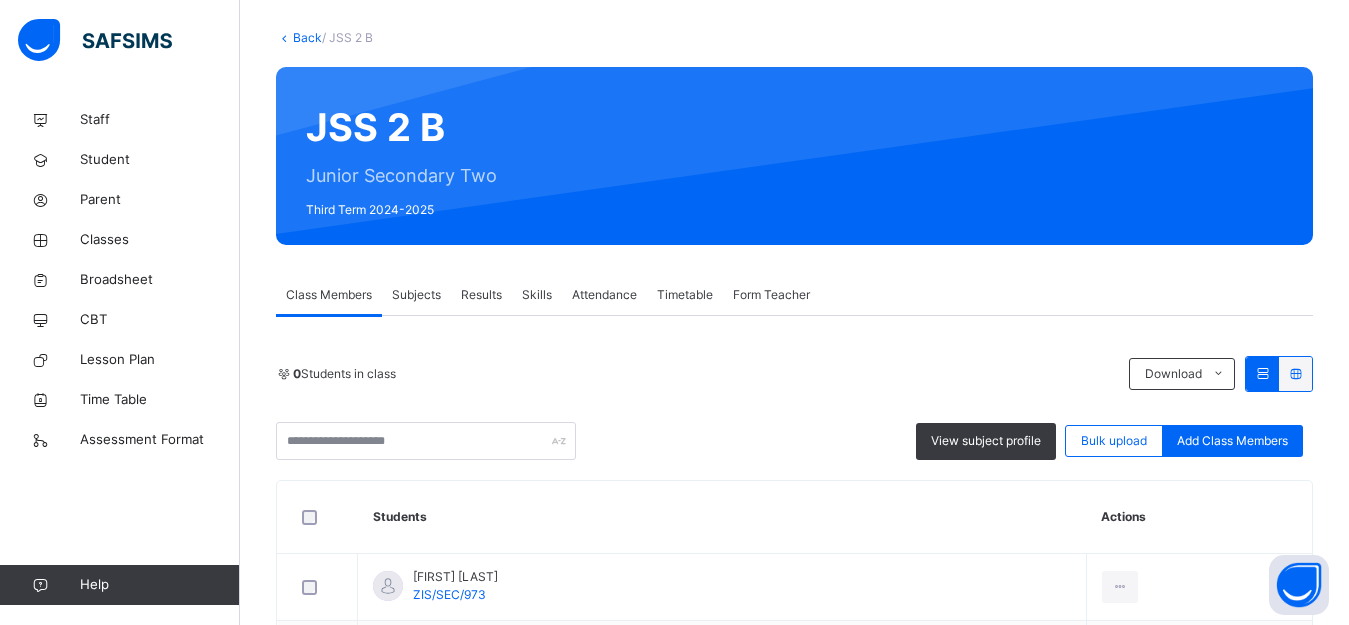 scroll, scrollTop: 100, scrollLeft: 0, axis: vertical 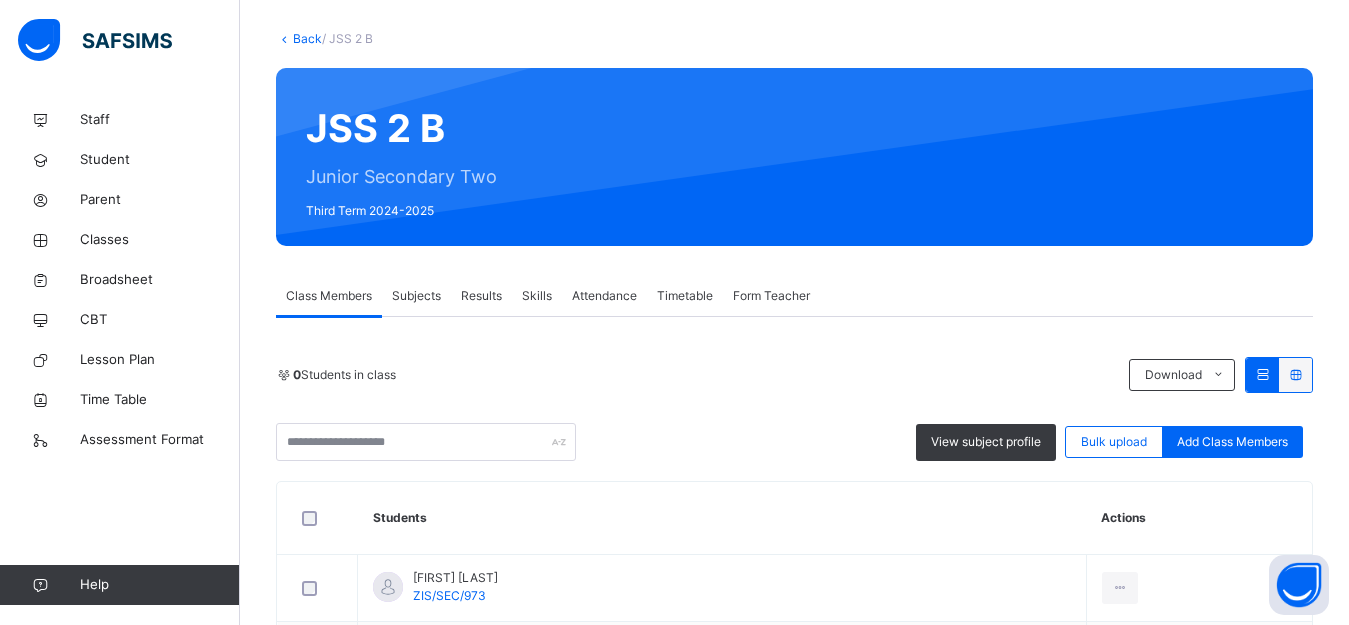 click on "Subjects" at bounding box center [416, 296] 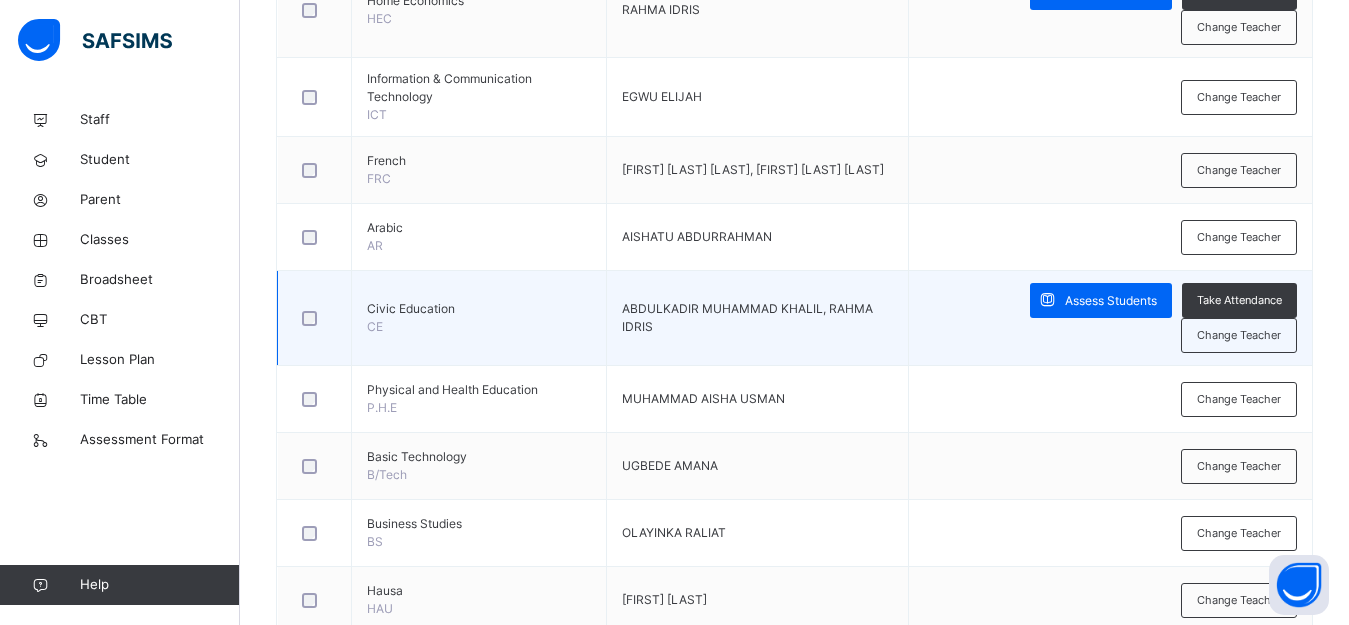 scroll, scrollTop: 1100, scrollLeft: 0, axis: vertical 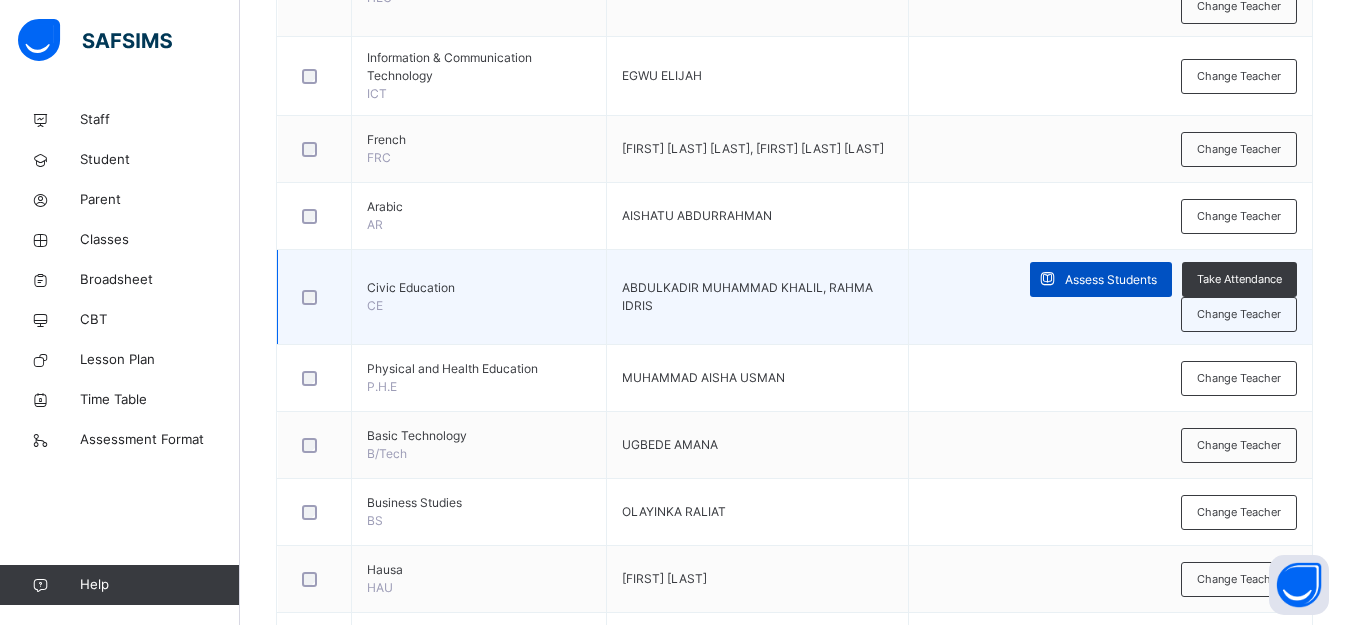 click at bounding box center [1047, 279] 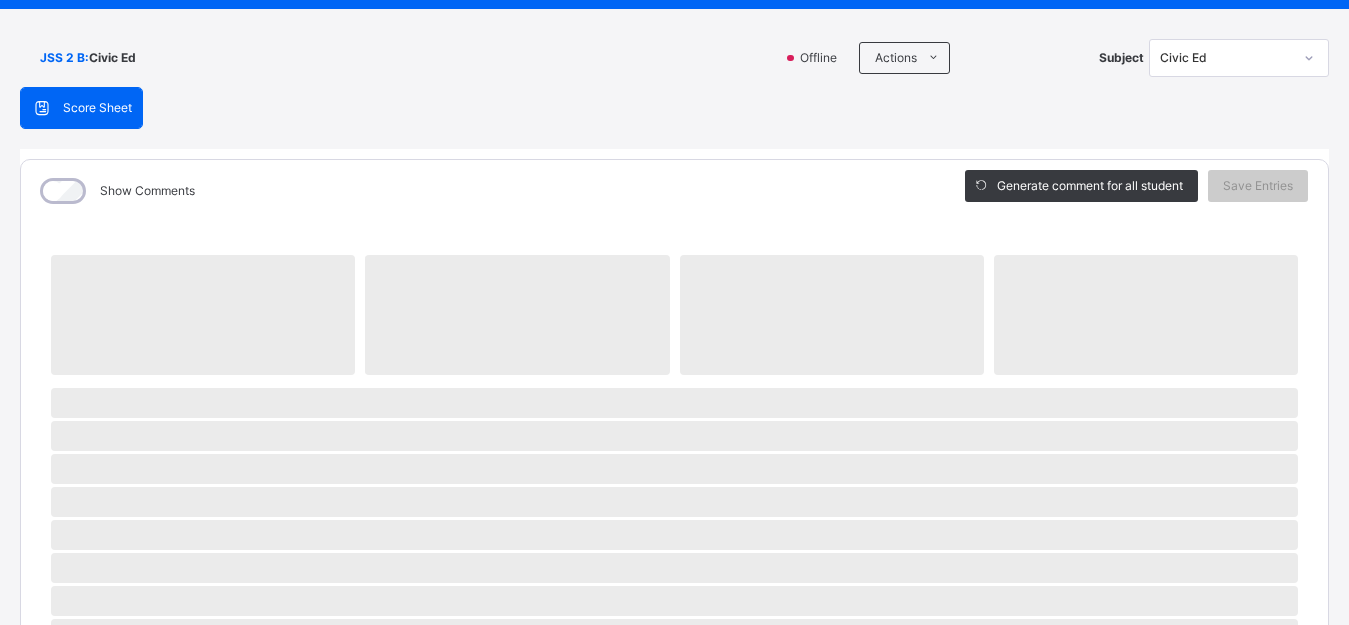 scroll, scrollTop: 0, scrollLeft: 0, axis: both 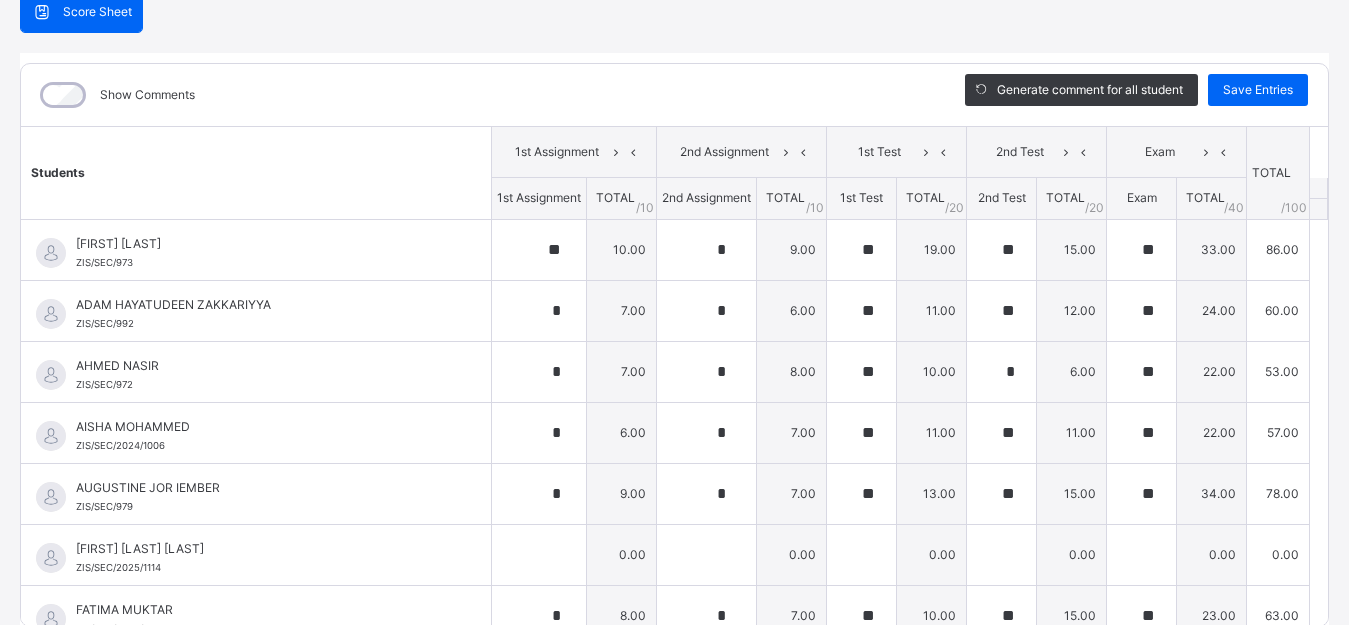type on "**" 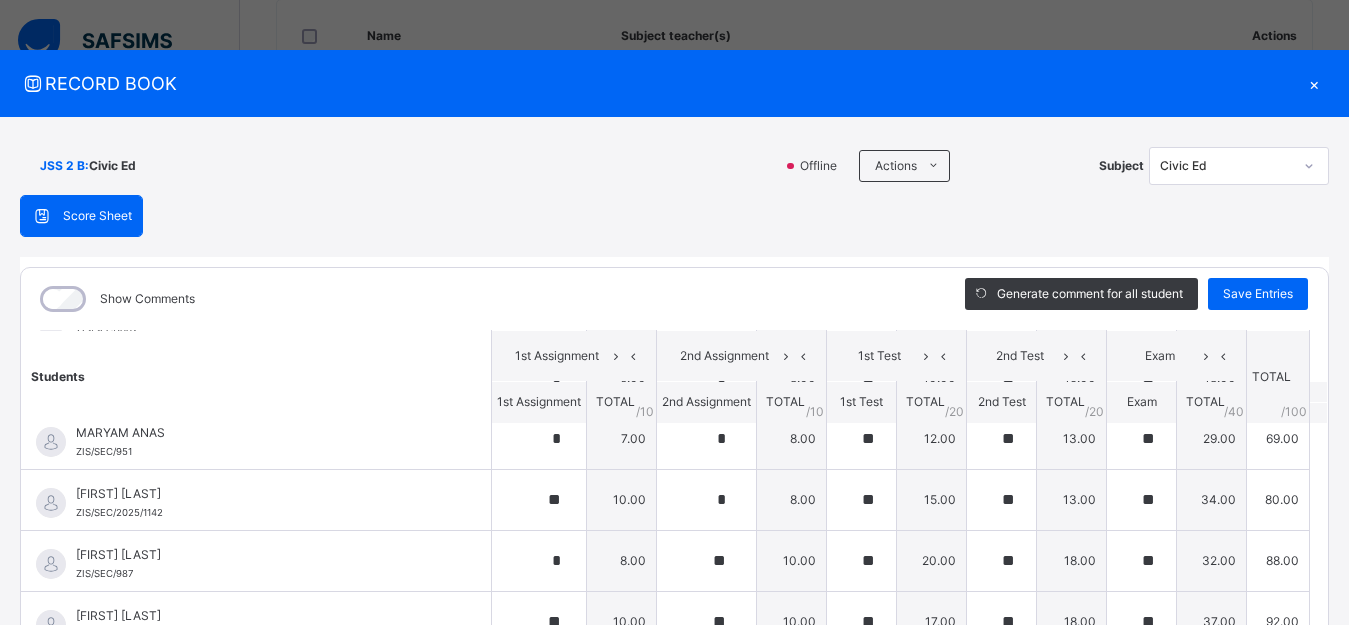 scroll, scrollTop: 631, scrollLeft: 0, axis: vertical 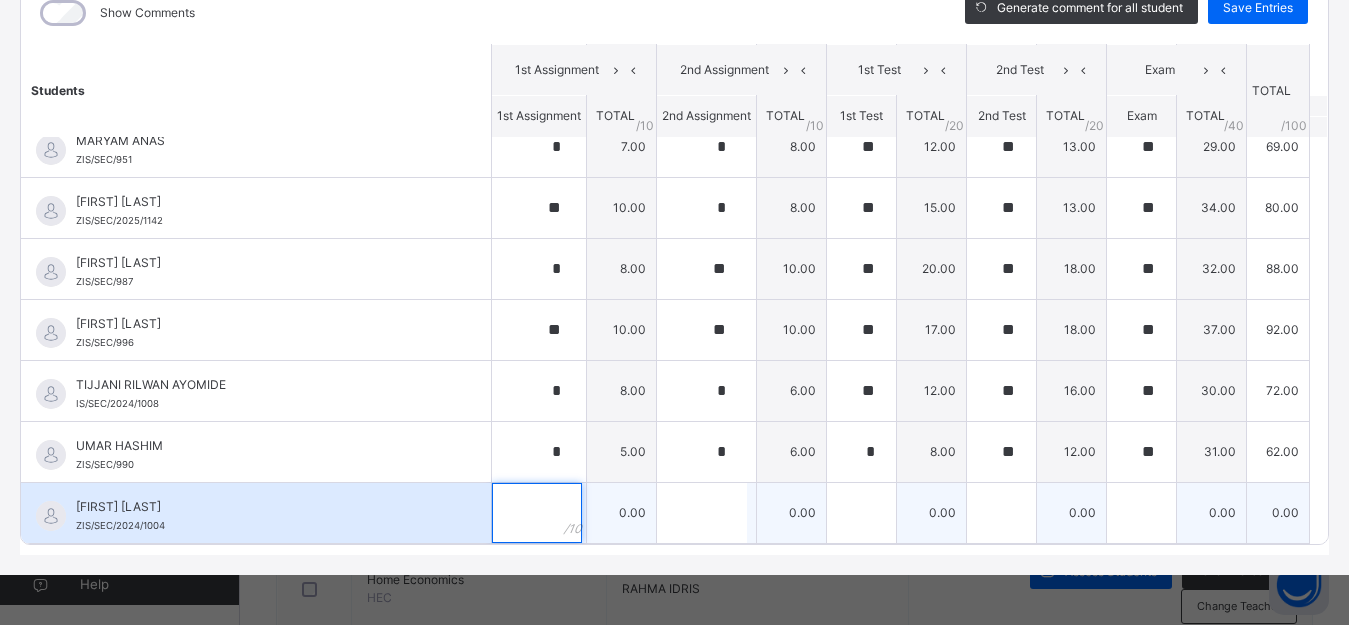 click at bounding box center [537, 513] 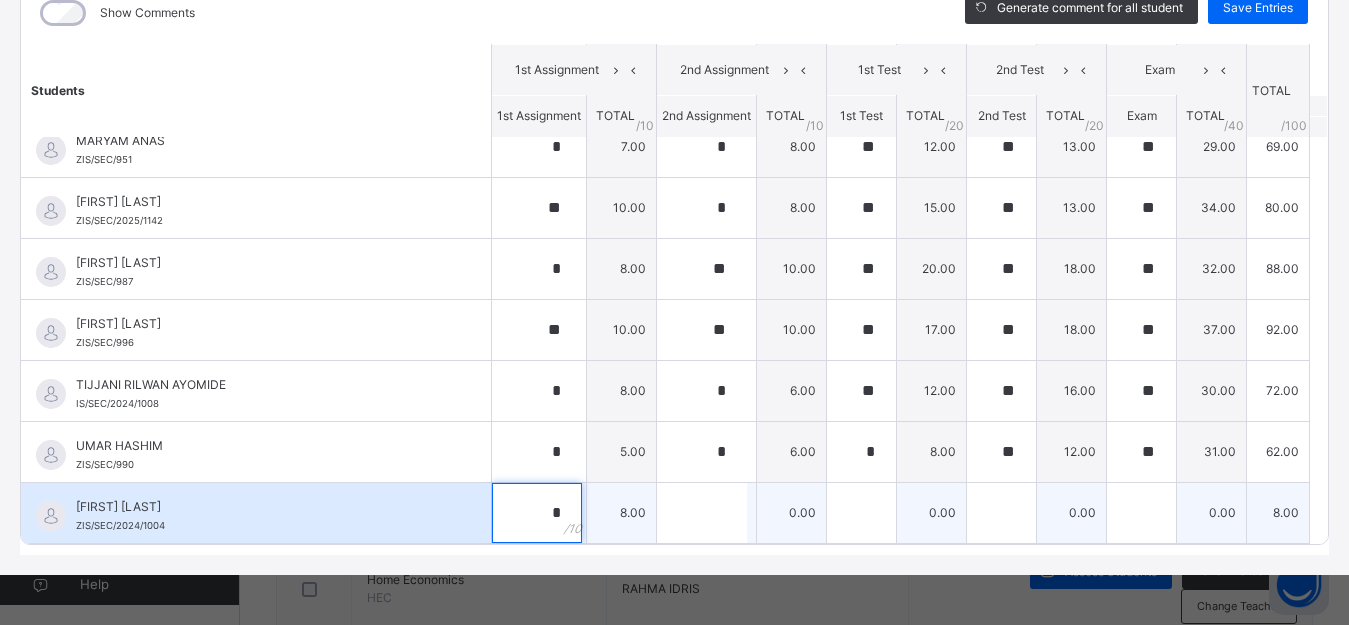 type on "*" 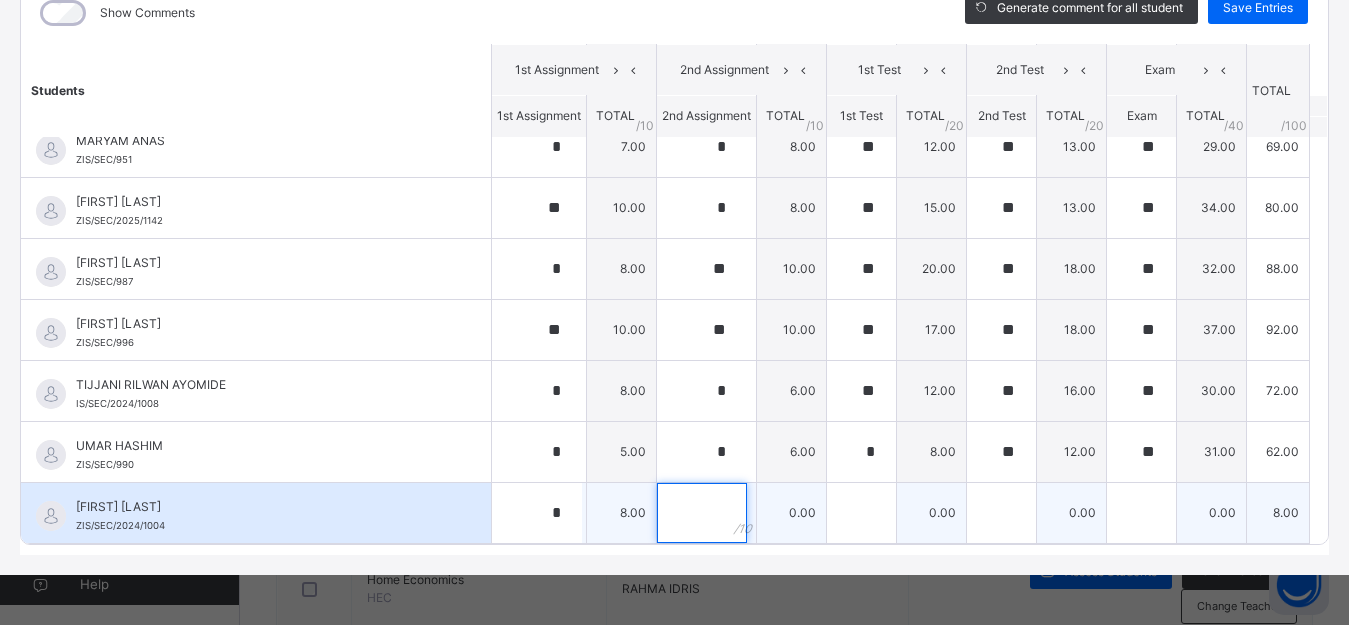 click at bounding box center [702, 513] 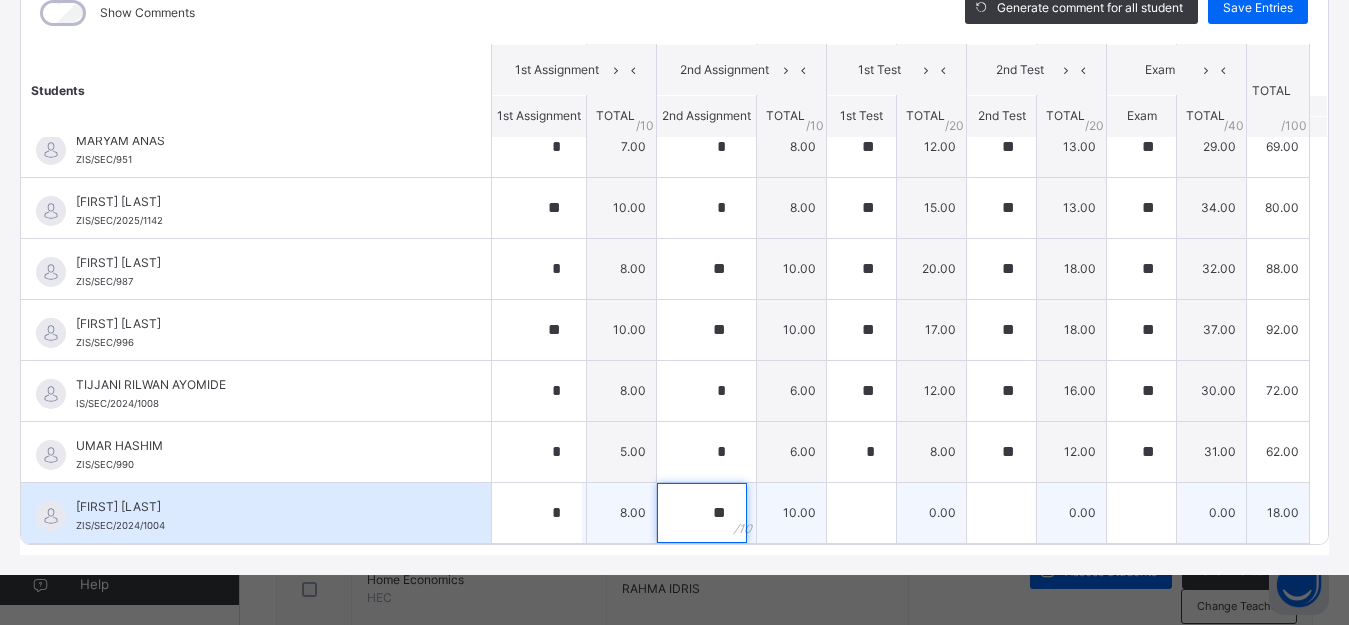 type on "**" 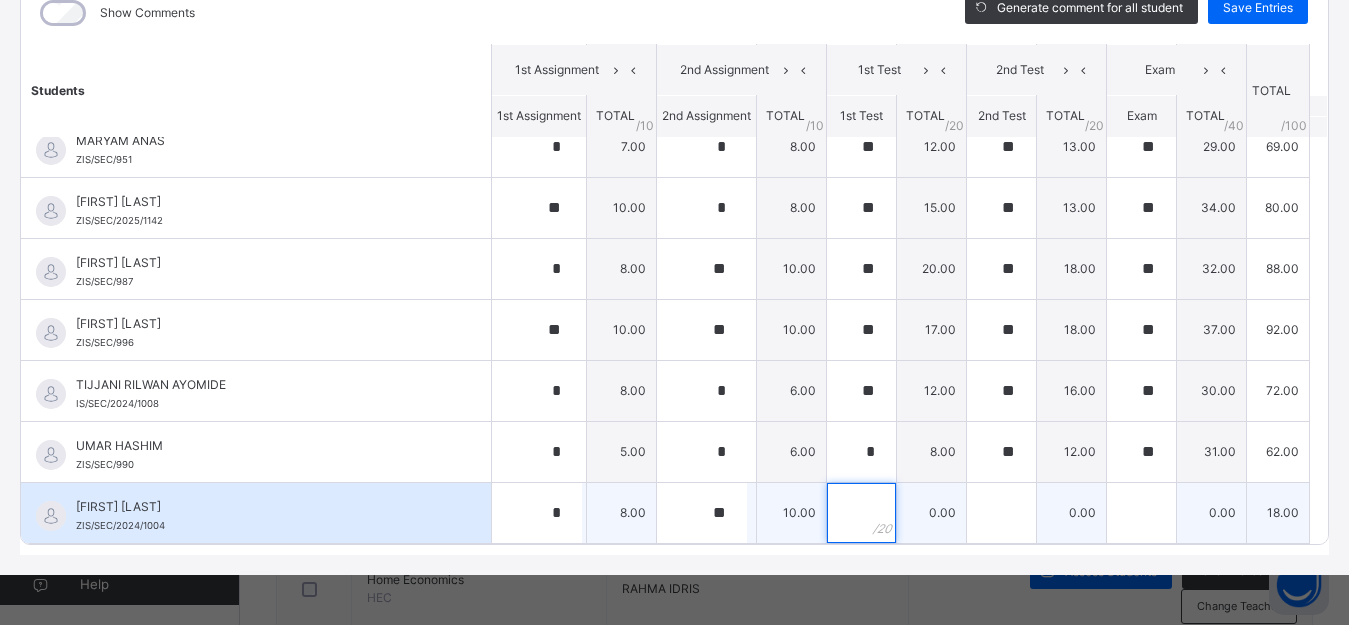 click at bounding box center [861, 513] 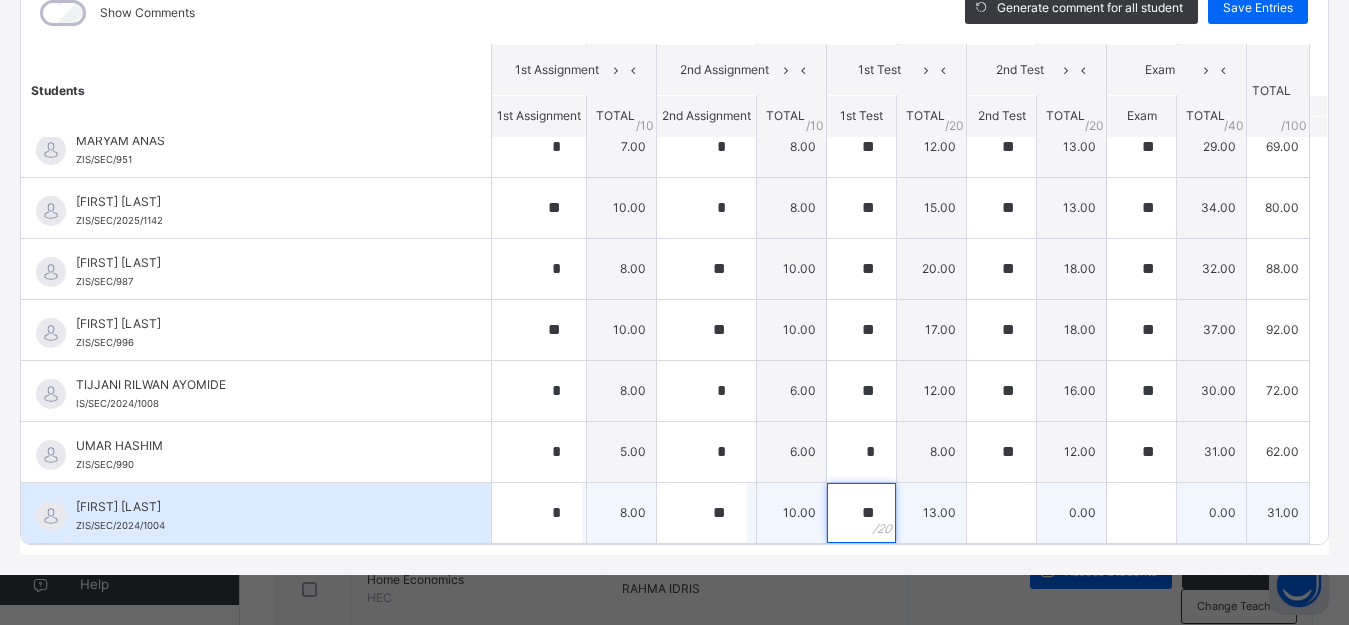 type on "**" 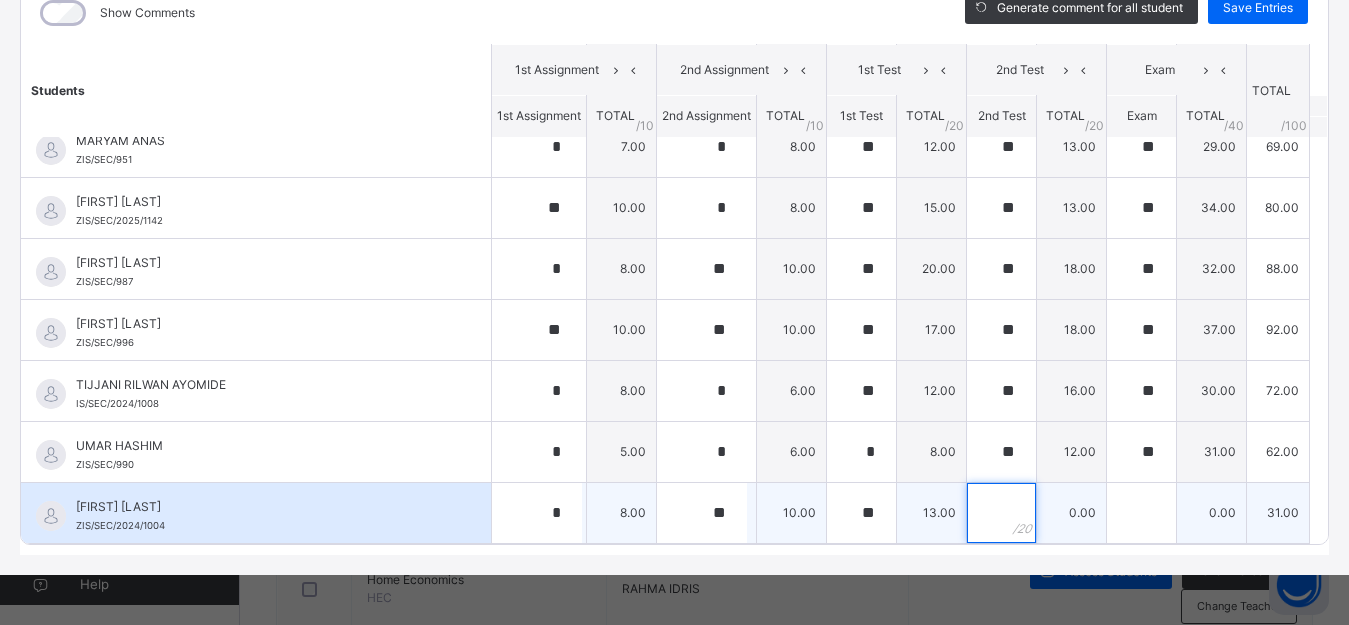 click at bounding box center (1001, 513) 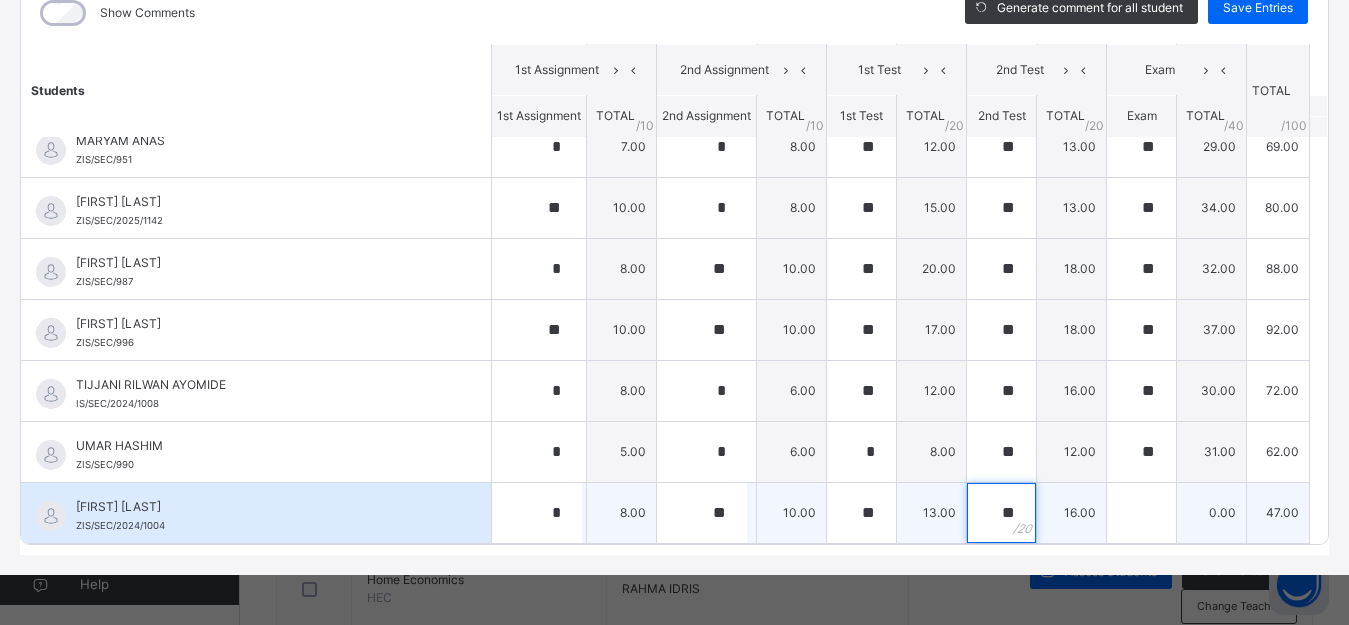type on "**" 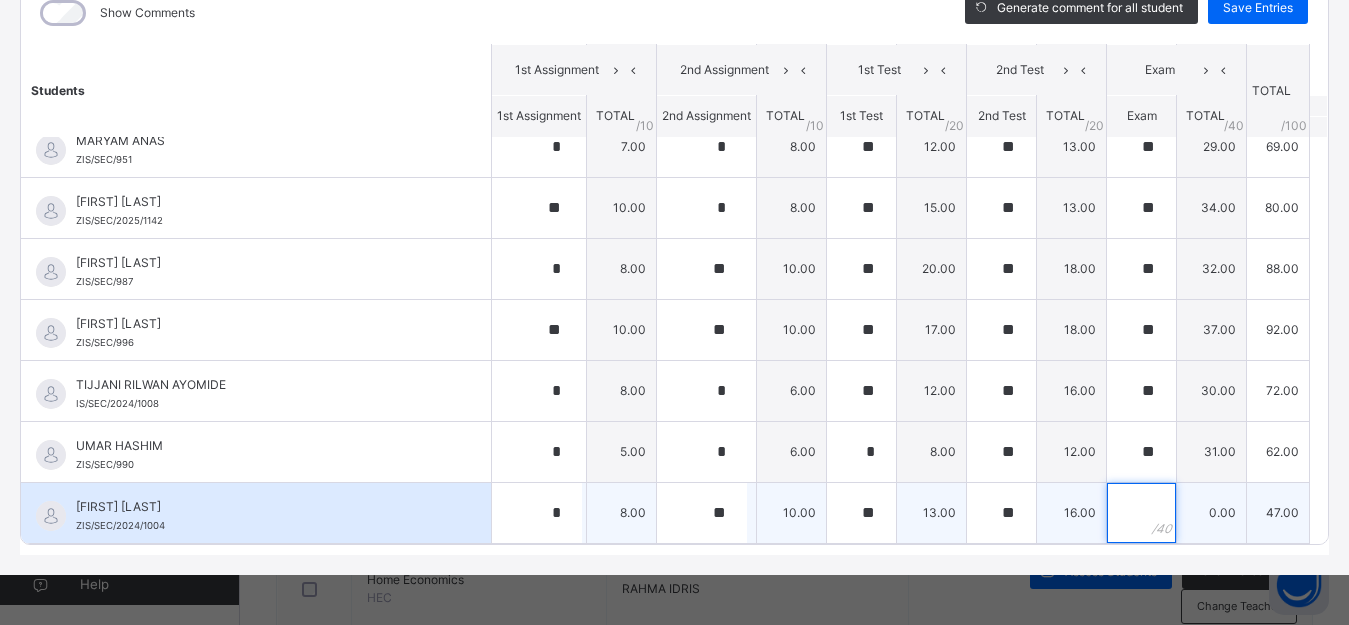 click at bounding box center (1141, 513) 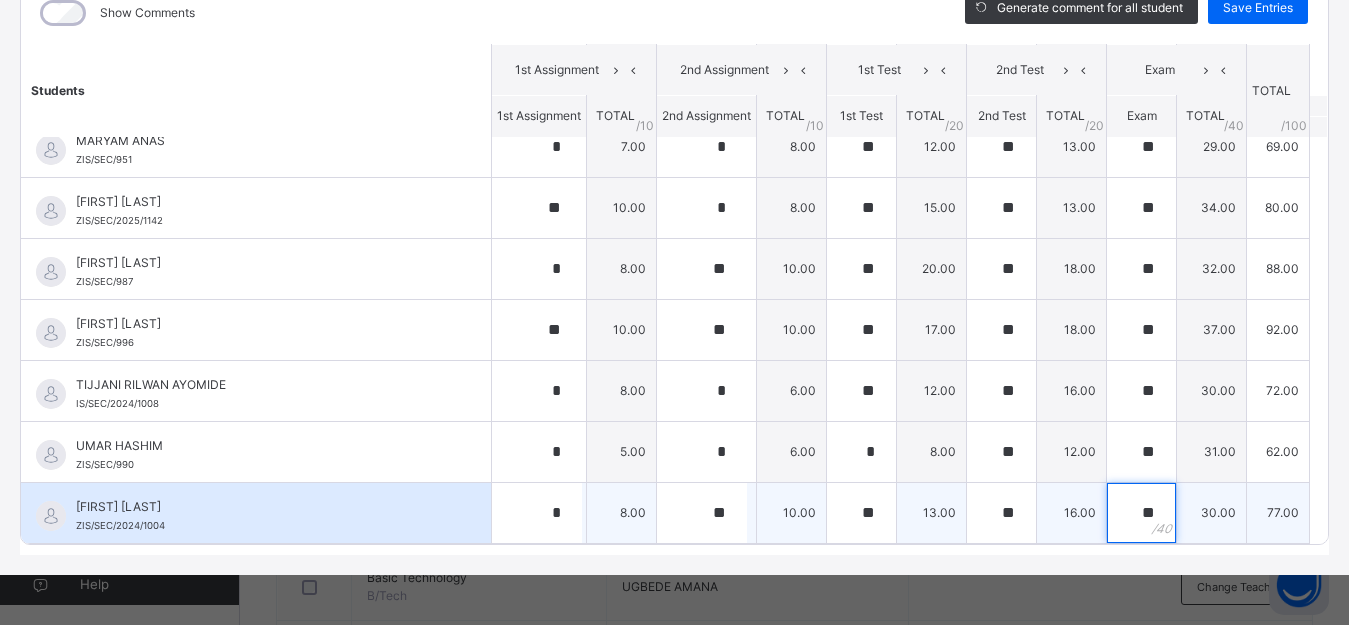 scroll, scrollTop: 1000, scrollLeft: 0, axis: vertical 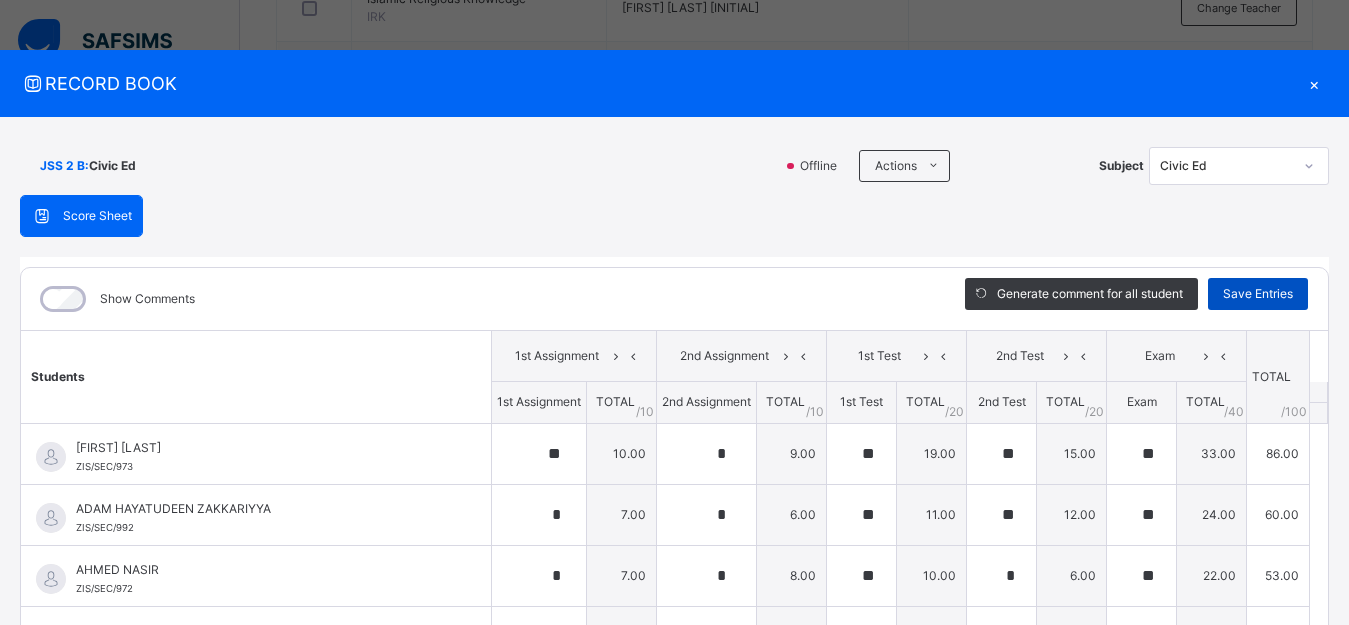 type on "**" 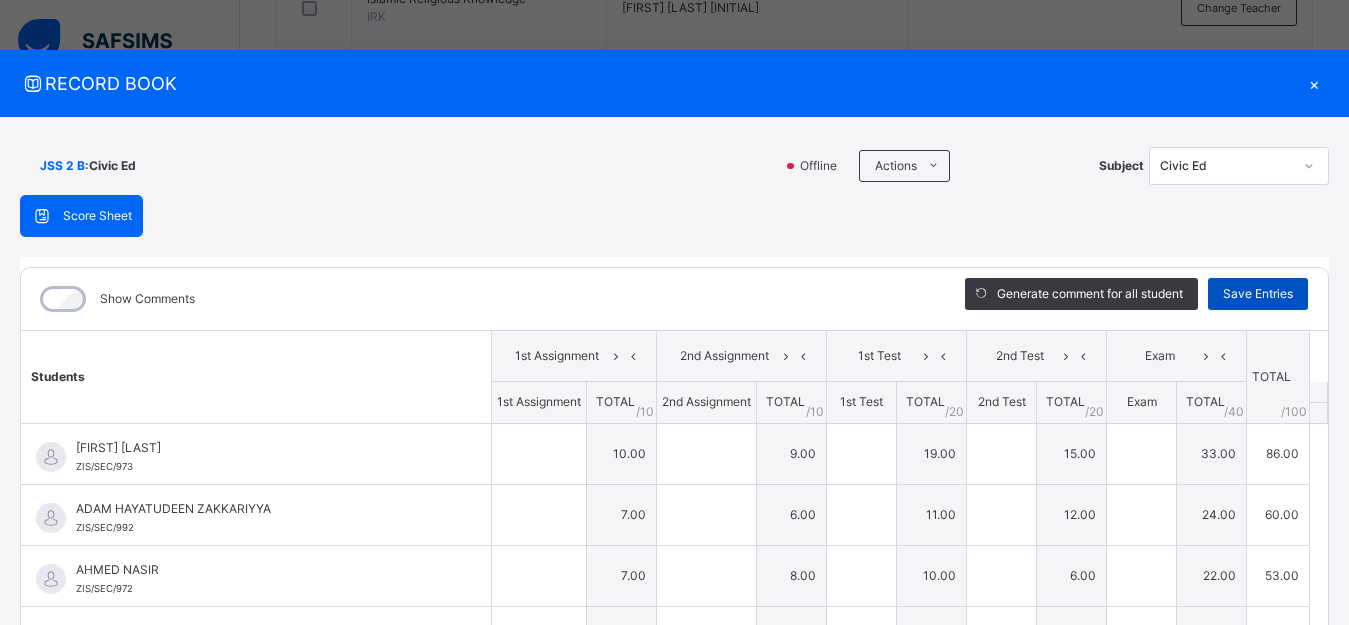 type on "**" 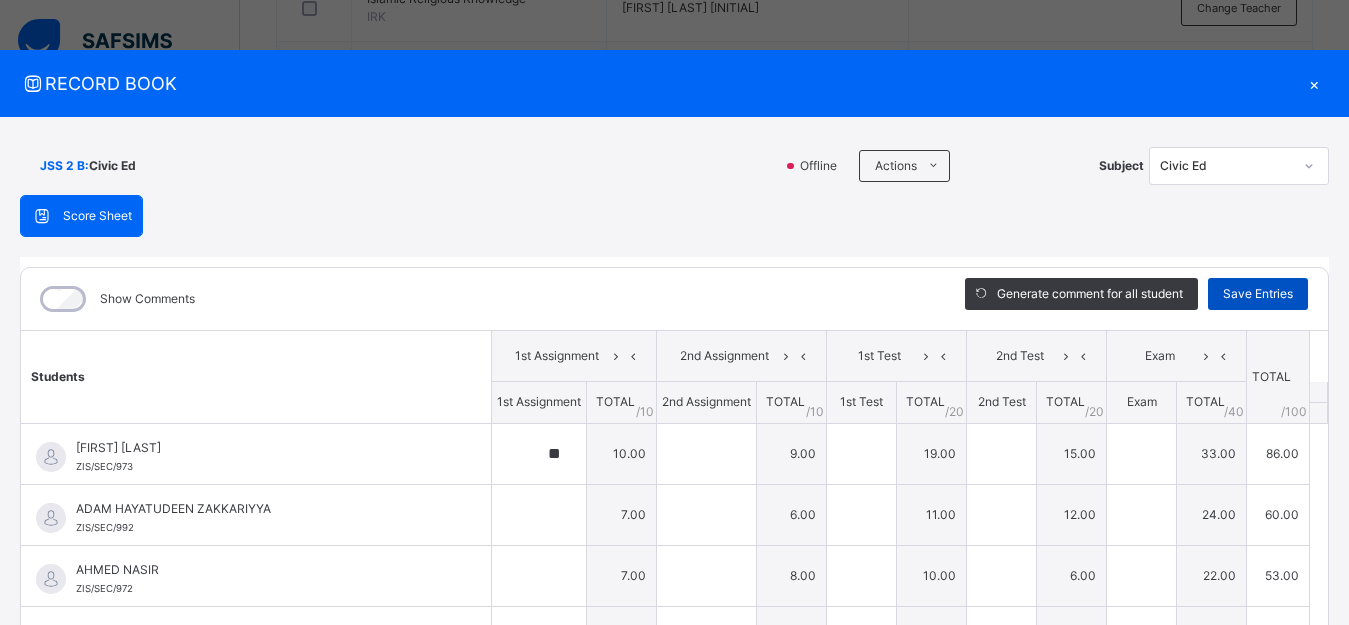 type on "*" 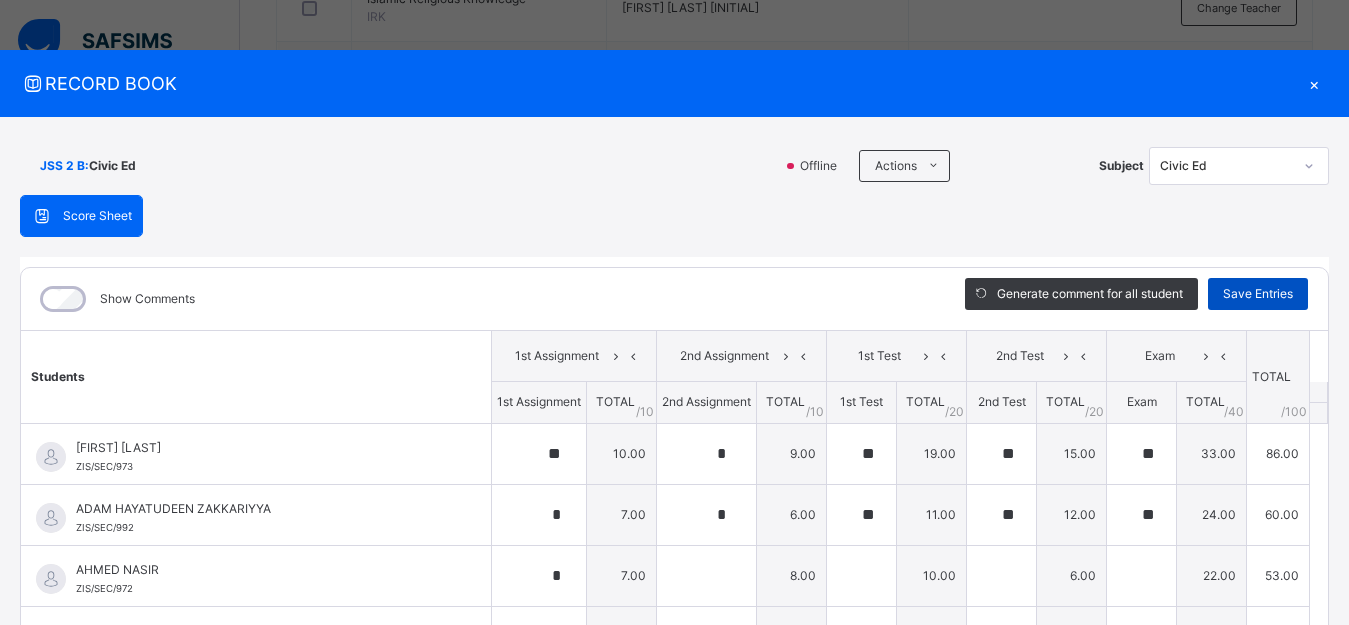 type on "*" 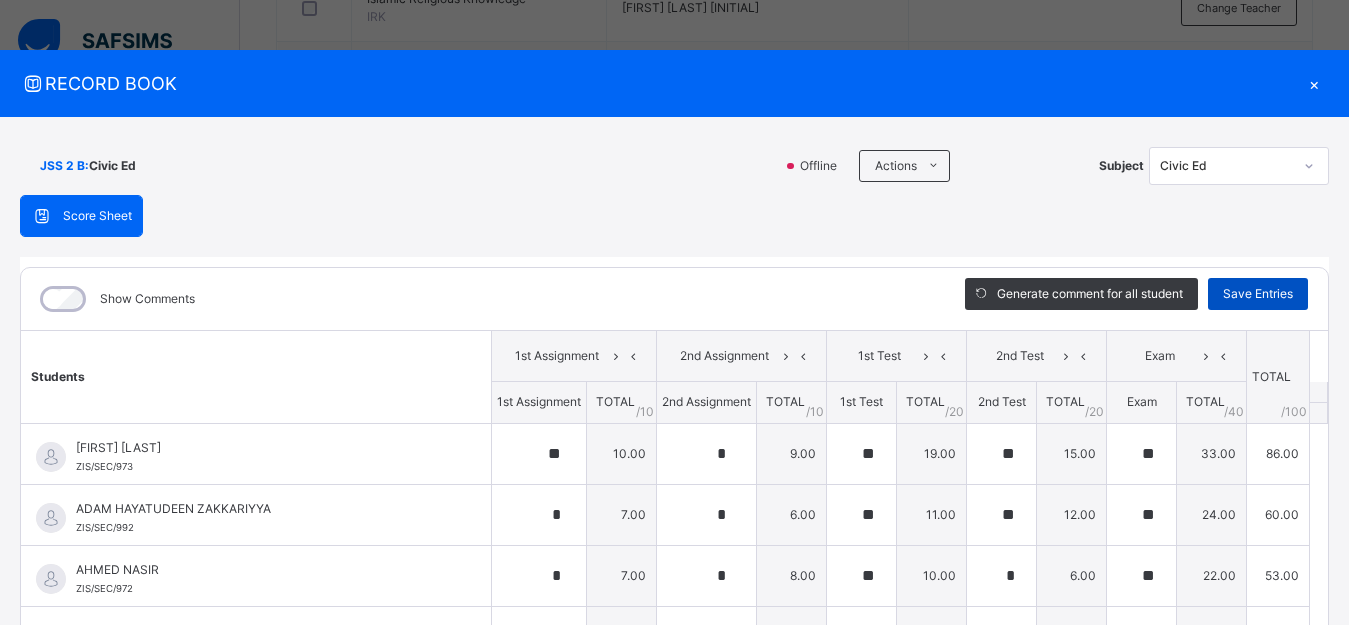 type on "*" 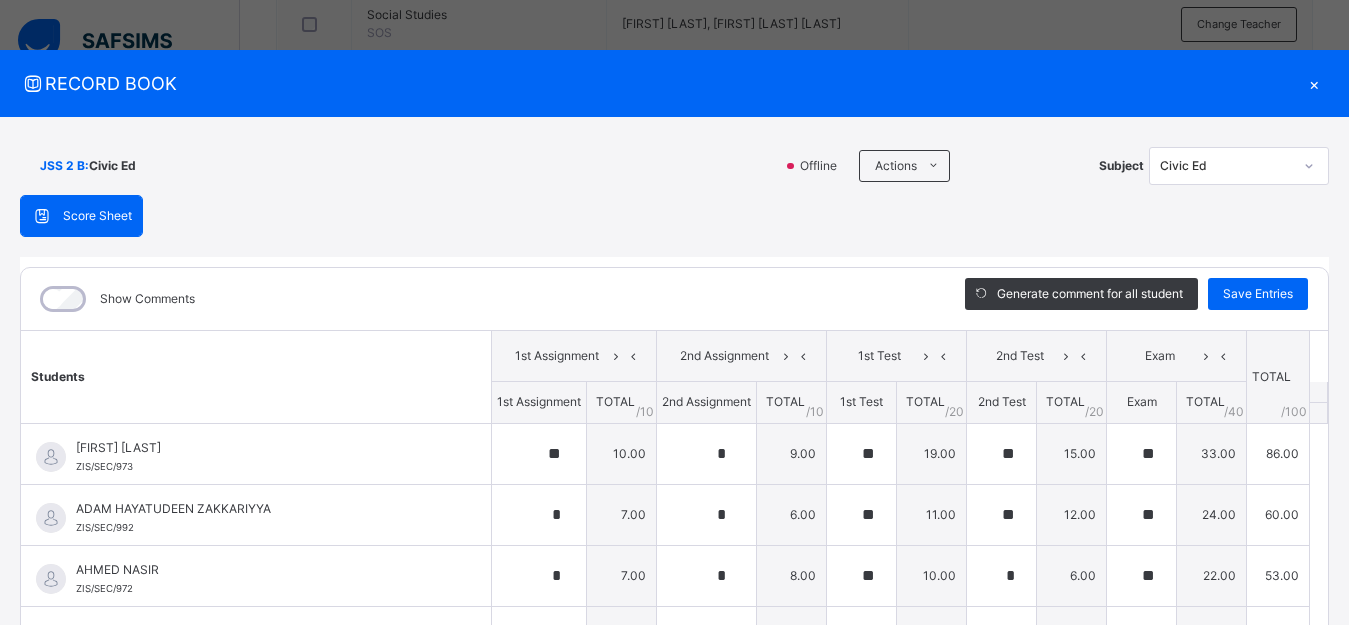 scroll, scrollTop: 700, scrollLeft: 0, axis: vertical 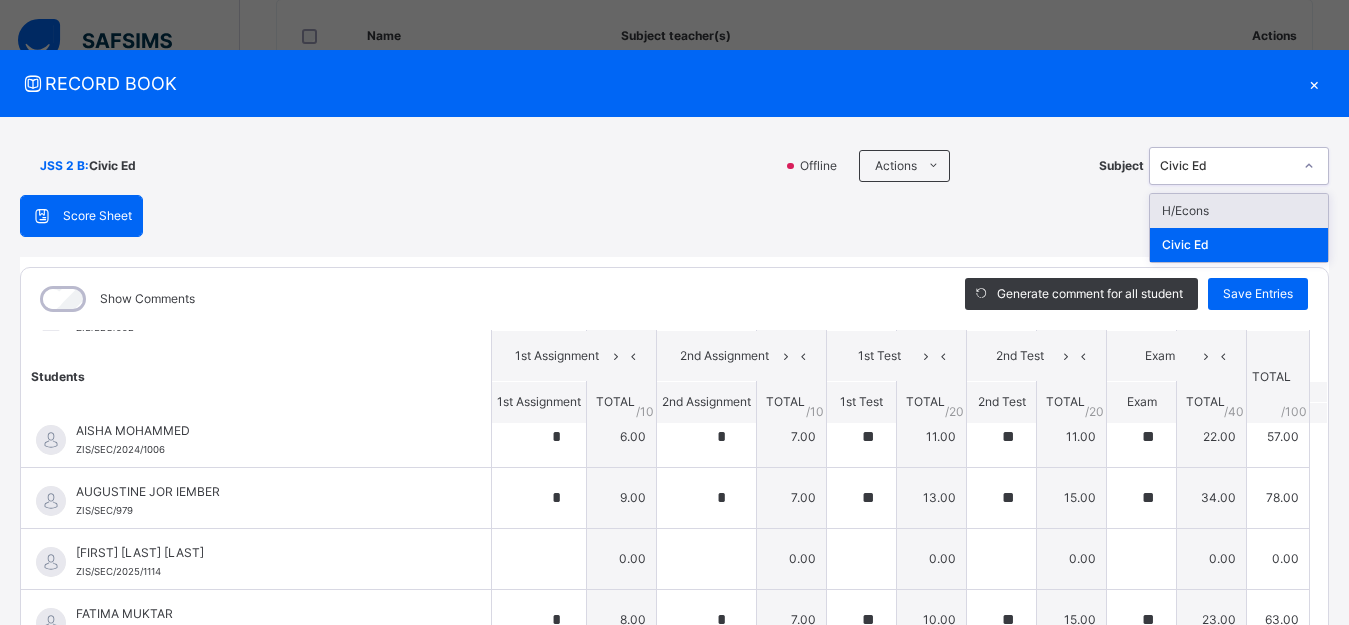 click 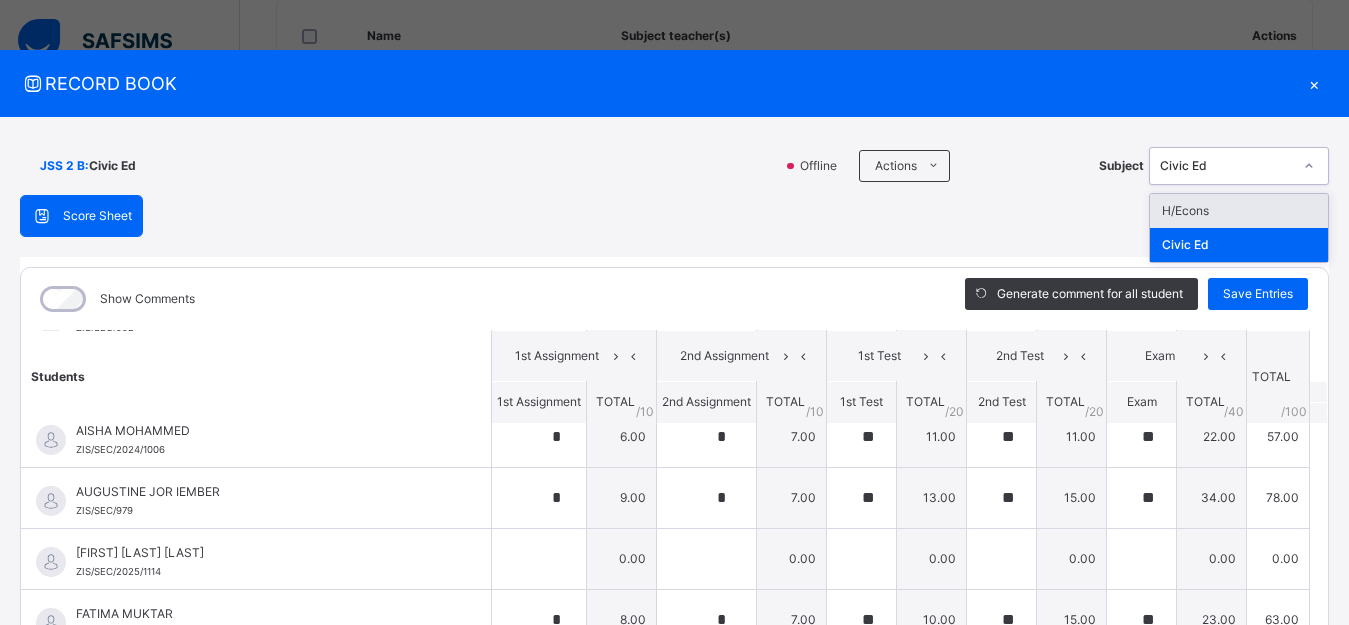 click on "H/Econs" at bounding box center (1239, 211) 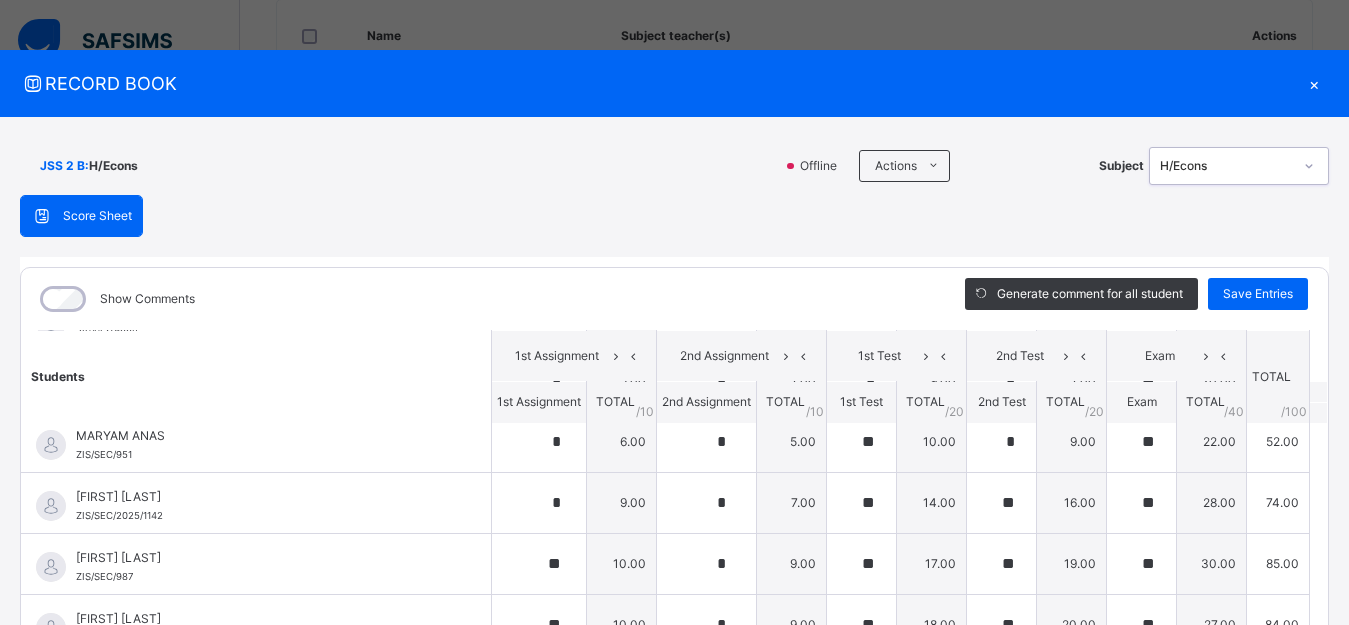 scroll, scrollTop: 631, scrollLeft: 0, axis: vertical 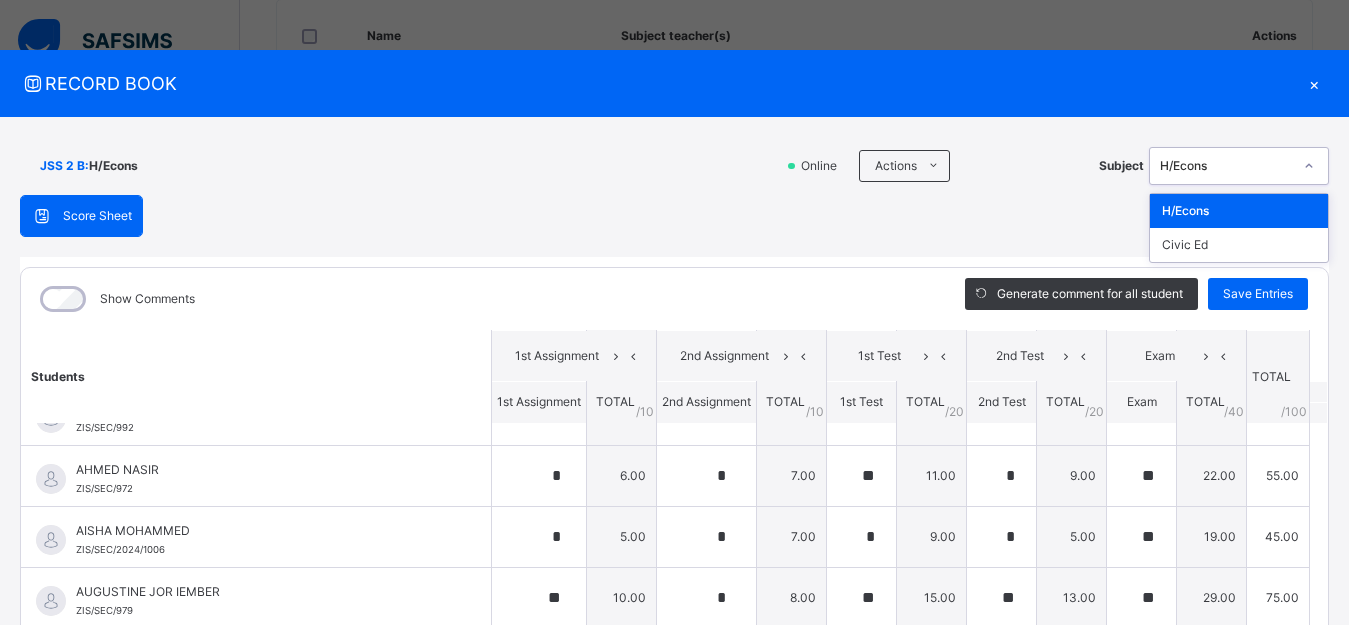 click 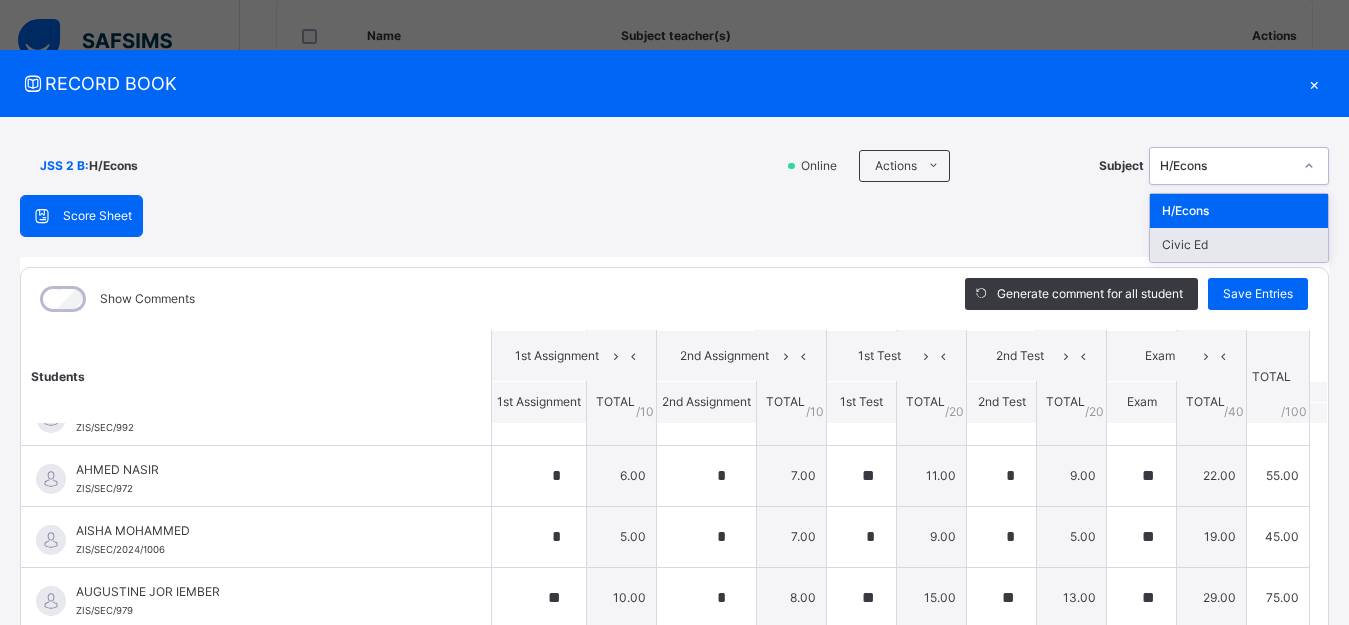 click on "Civic Ed" at bounding box center [1239, 245] 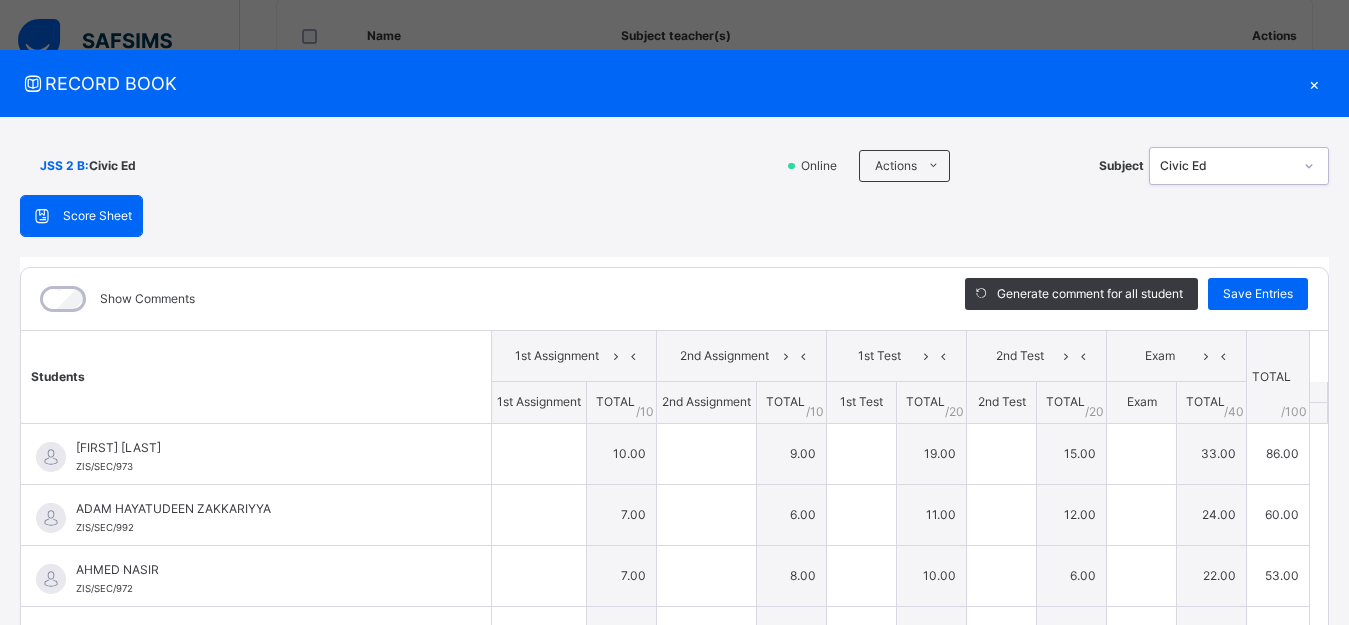 type on "**" 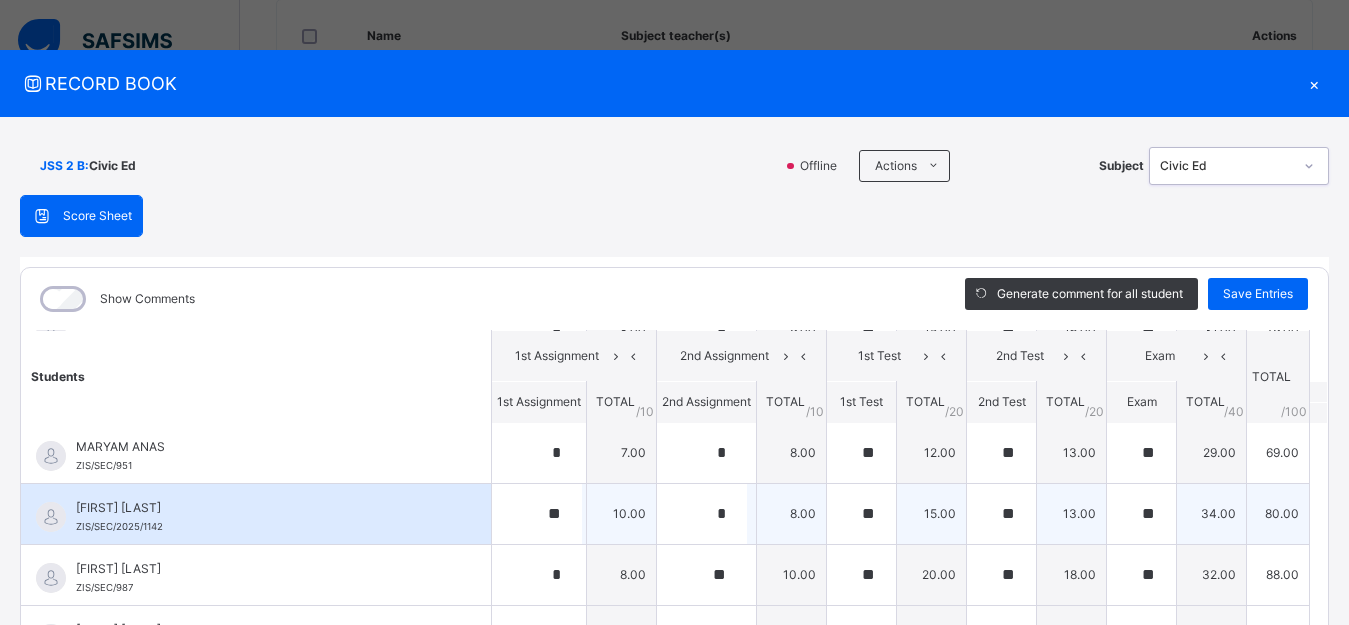 scroll, scrollTop: 631, scrollLeft: 0, axis: vertical 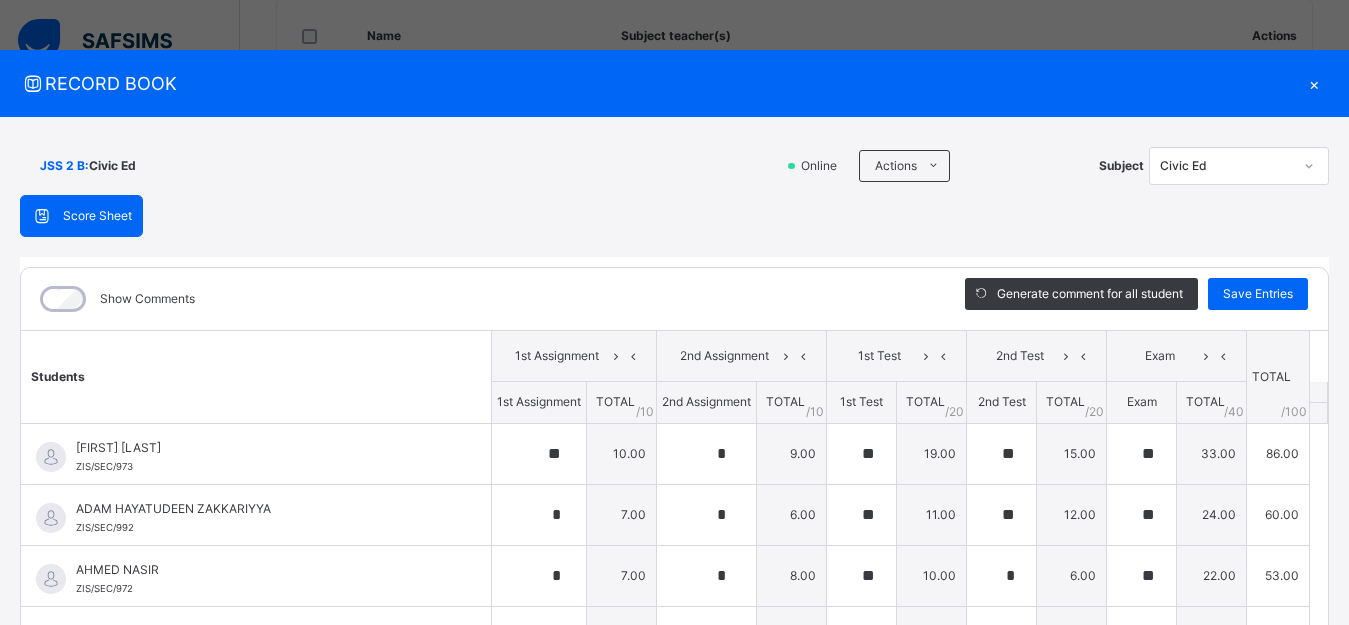 click on "×" at bounding box center [1314, 83] 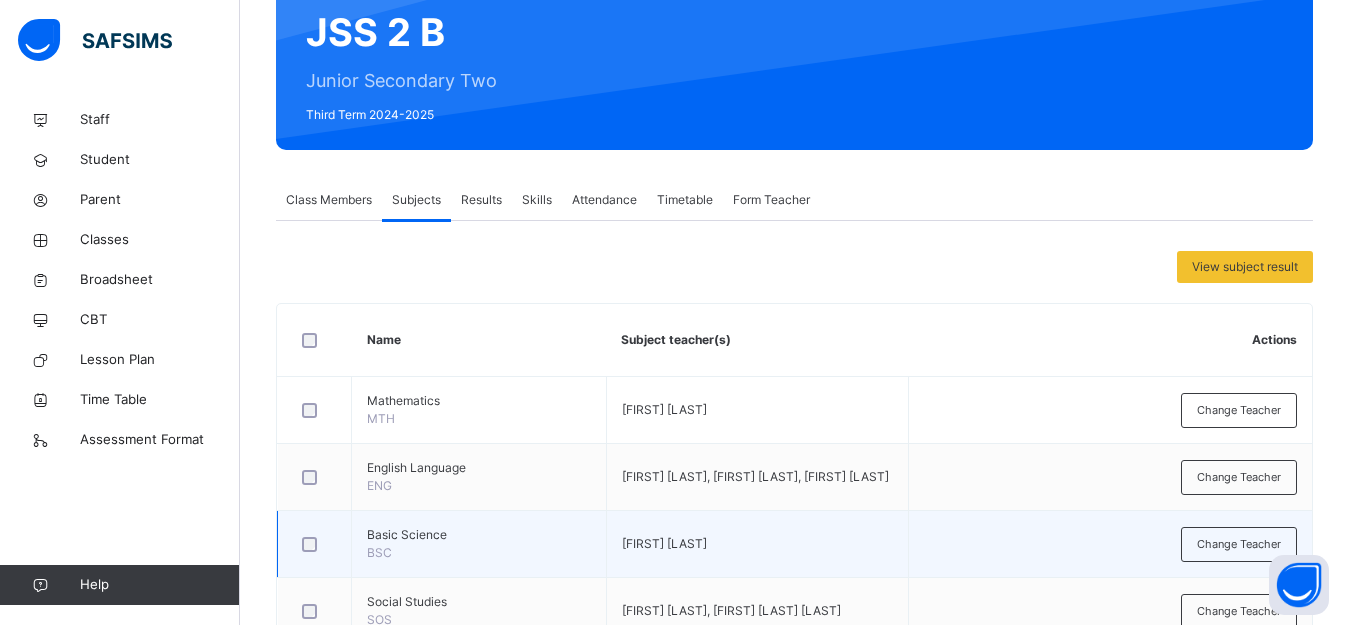 scroll, scrollTop: 100, scrollLeft: 0, axis: vertical 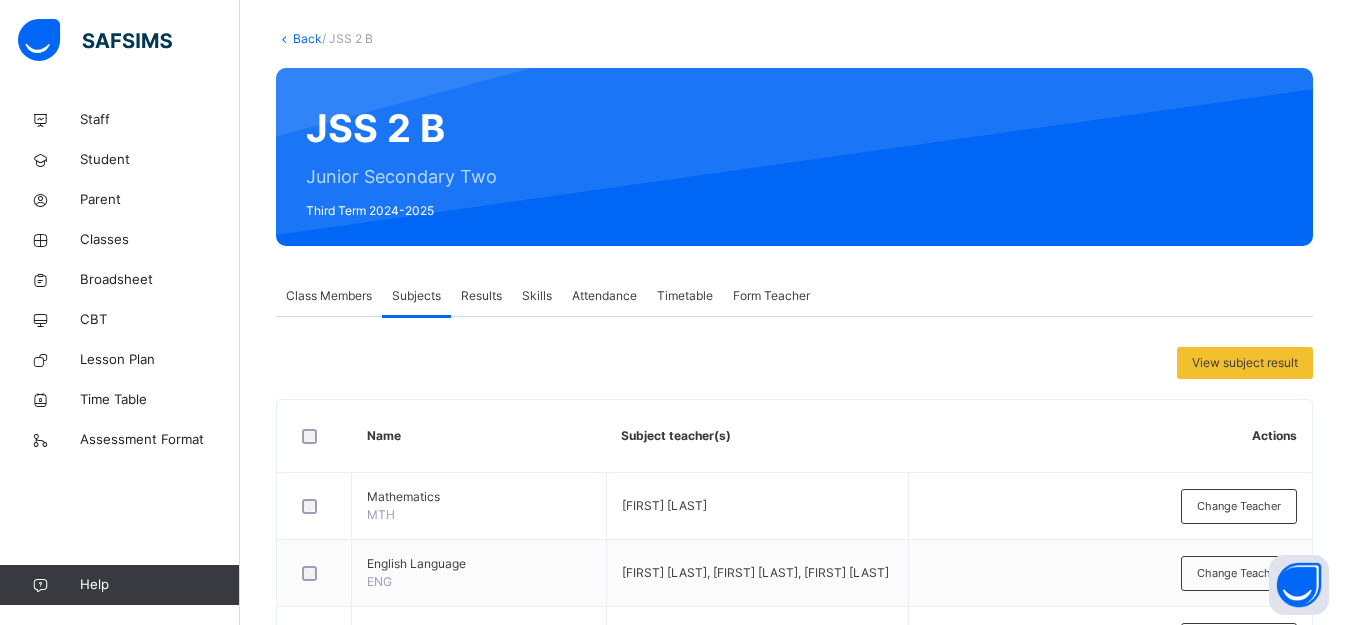 click on "Skills" at bounding box center (537, 296) 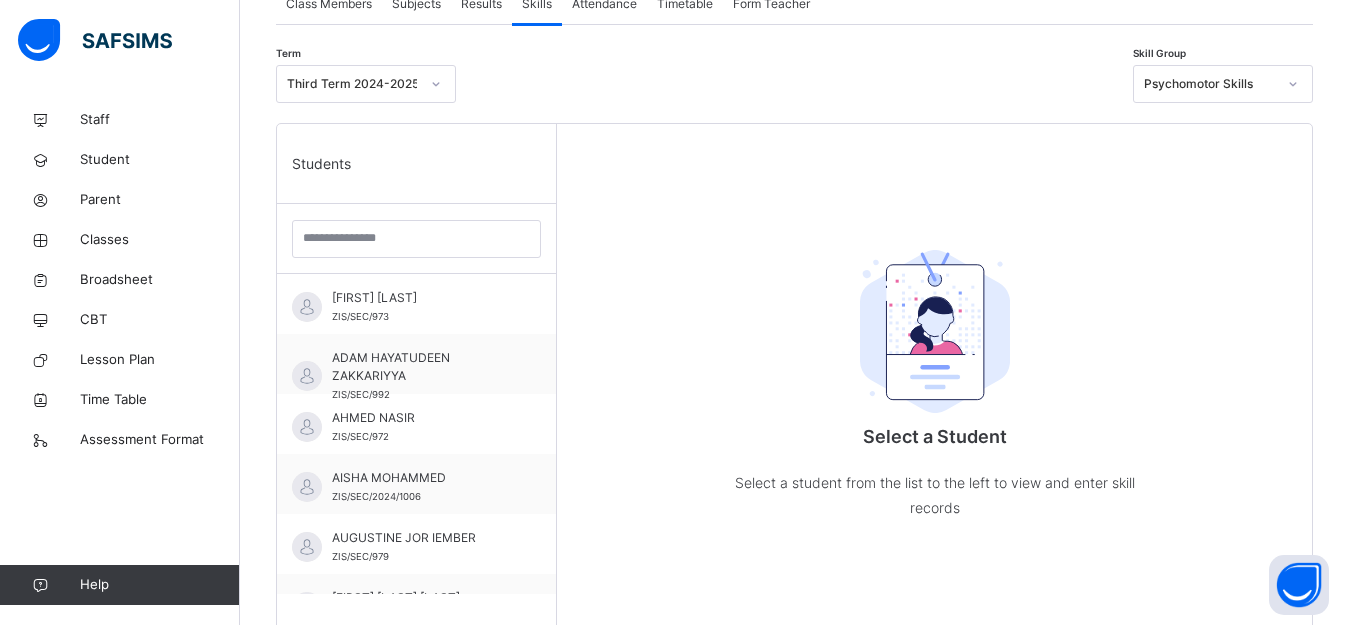 scroll, scrollTop: 400, scrollLeft: 0, axis: vertical 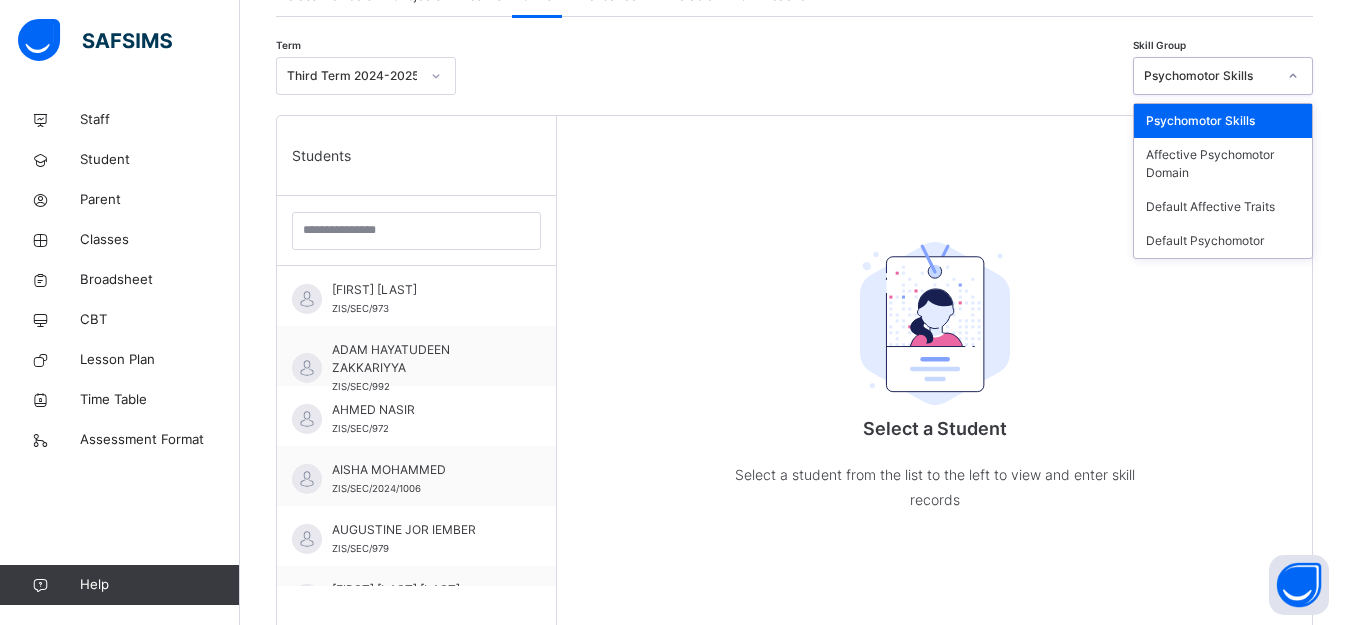 click 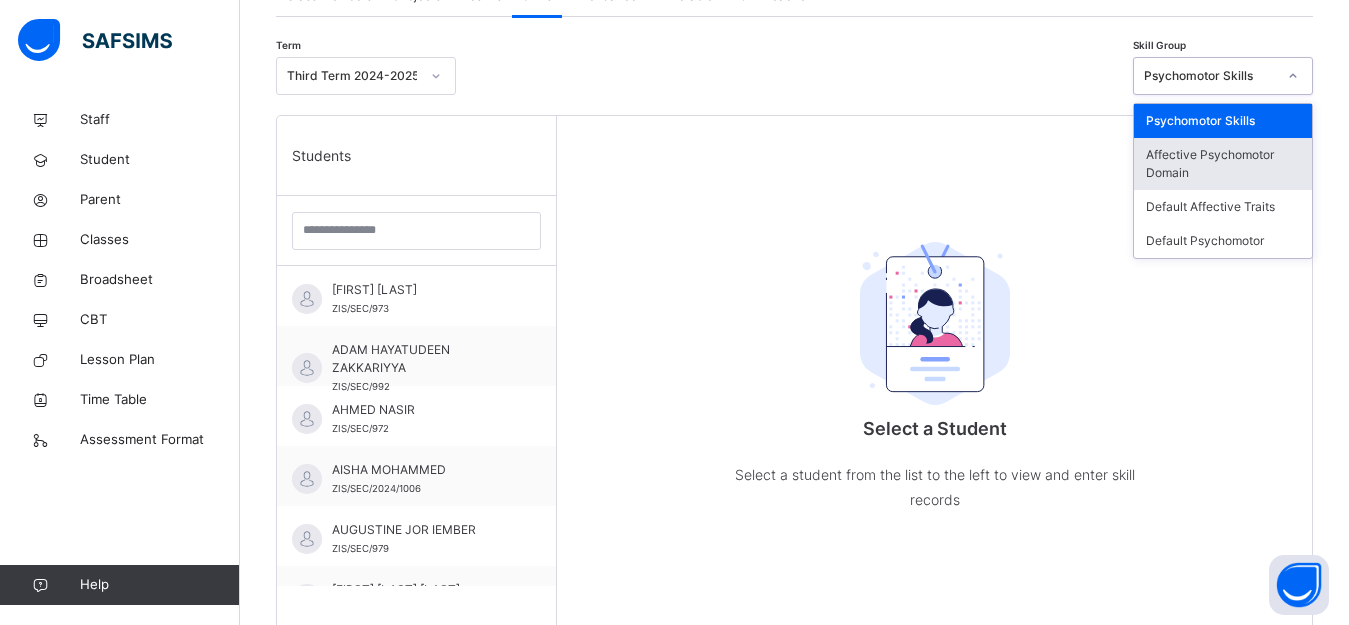 click on "Affective Psychomotor Domain" at bounding box center [1223, 164] 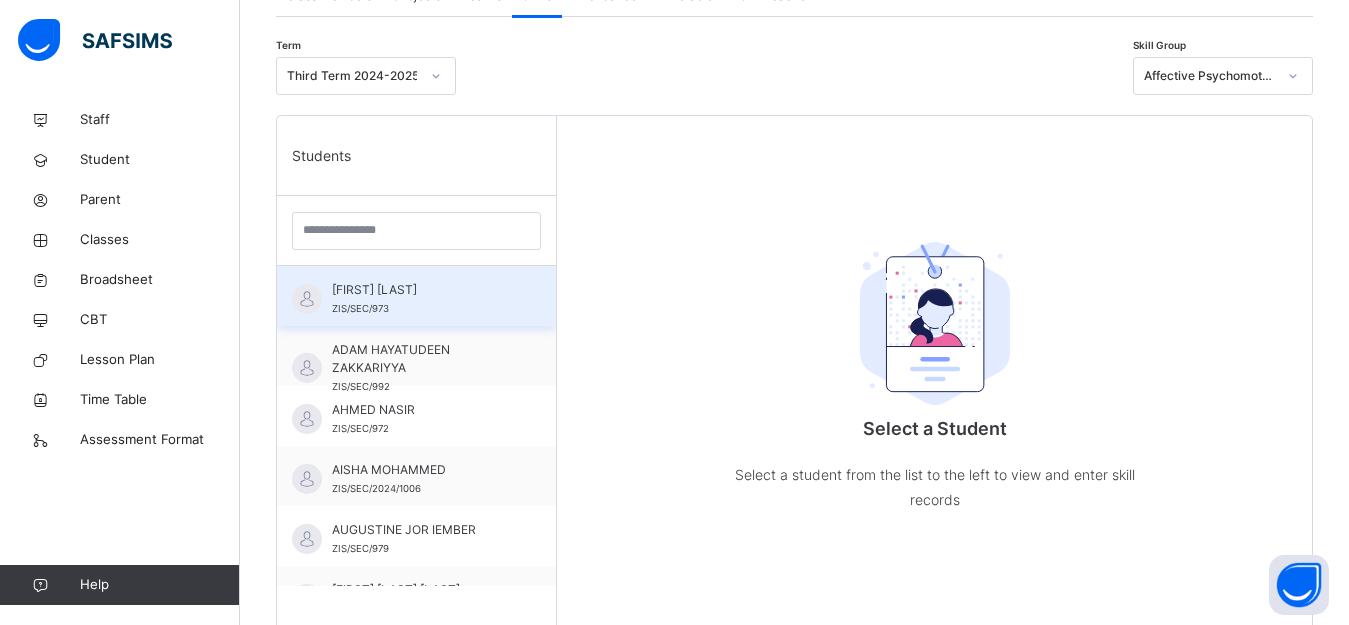 click on "[FIRST] [LAST]" at bounding box center [421, 290] 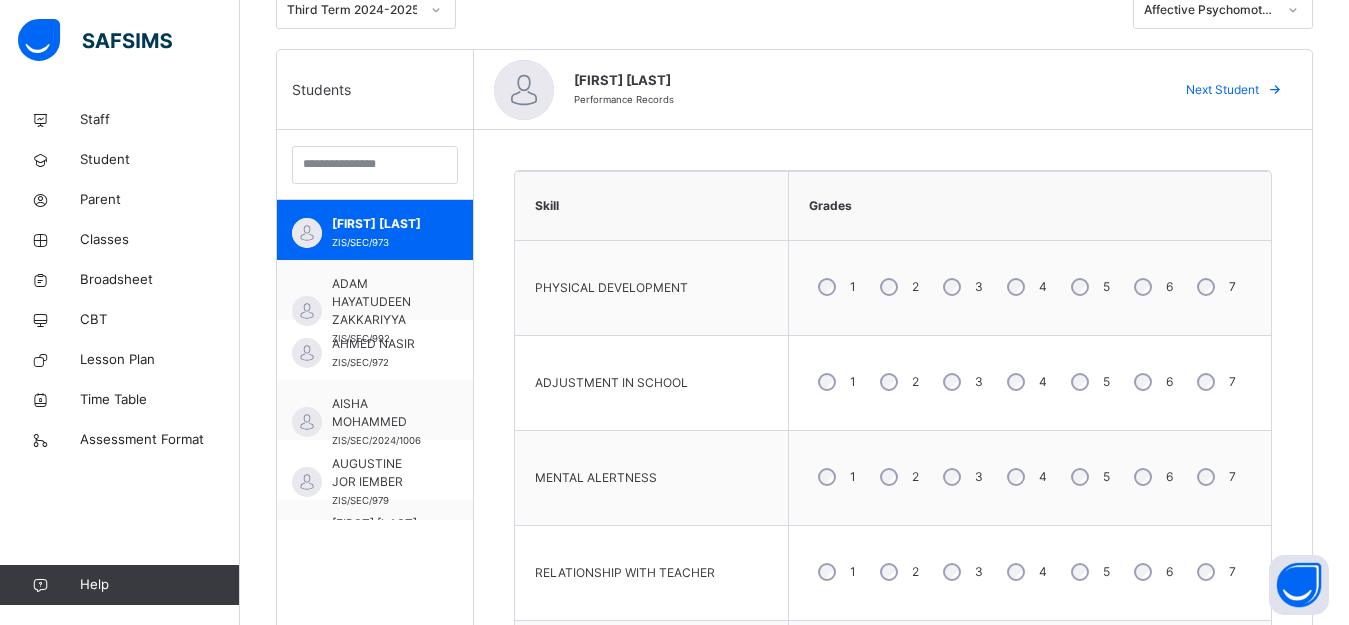 scroll, scrollTop: 500, scrollLeft: 0, axis: vertical 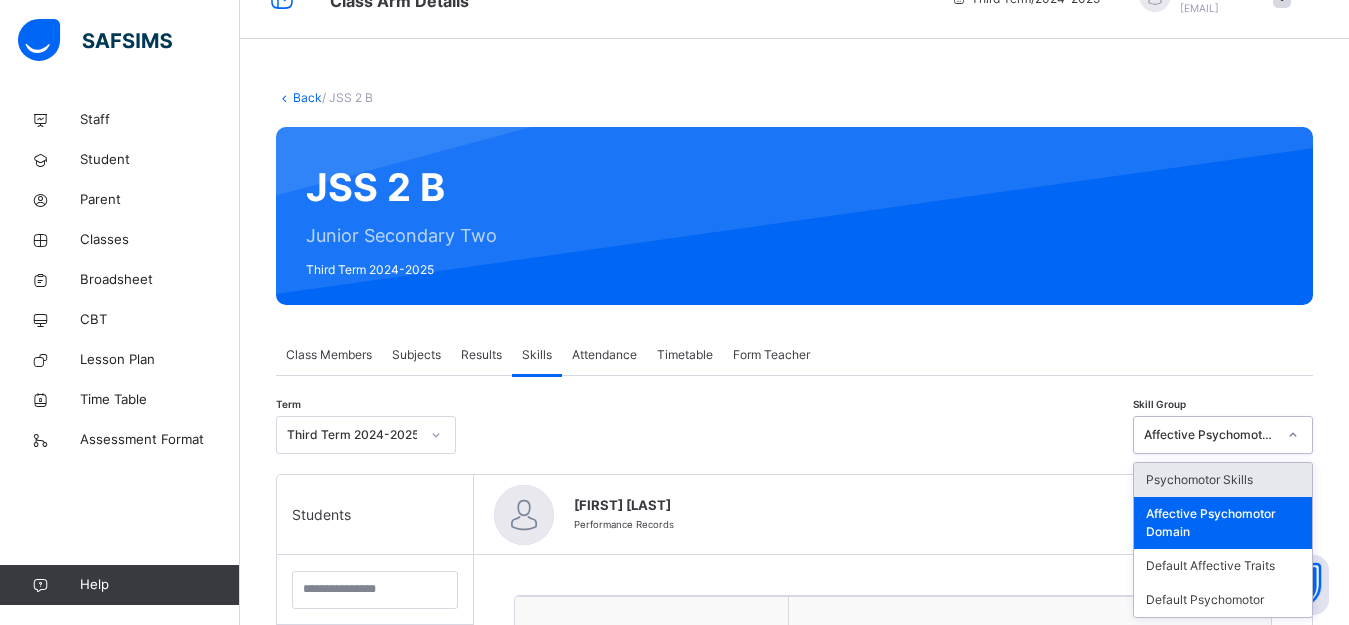 click on "option Affective Psychomotor Domain, selected.    option Psychomotor Skills focused, 1 of 4. 4 results available. Use Up and Down to choose options, press Enter to select the currently focused option, press Escape to exit the menu, press Tab to select the option and exit the menu. Affective Psychomotor Domain Psychomotor Skills Affective Psychomotor Domain Default Affective Traits Default Psychomotor" at bounding box center [1223, 435] 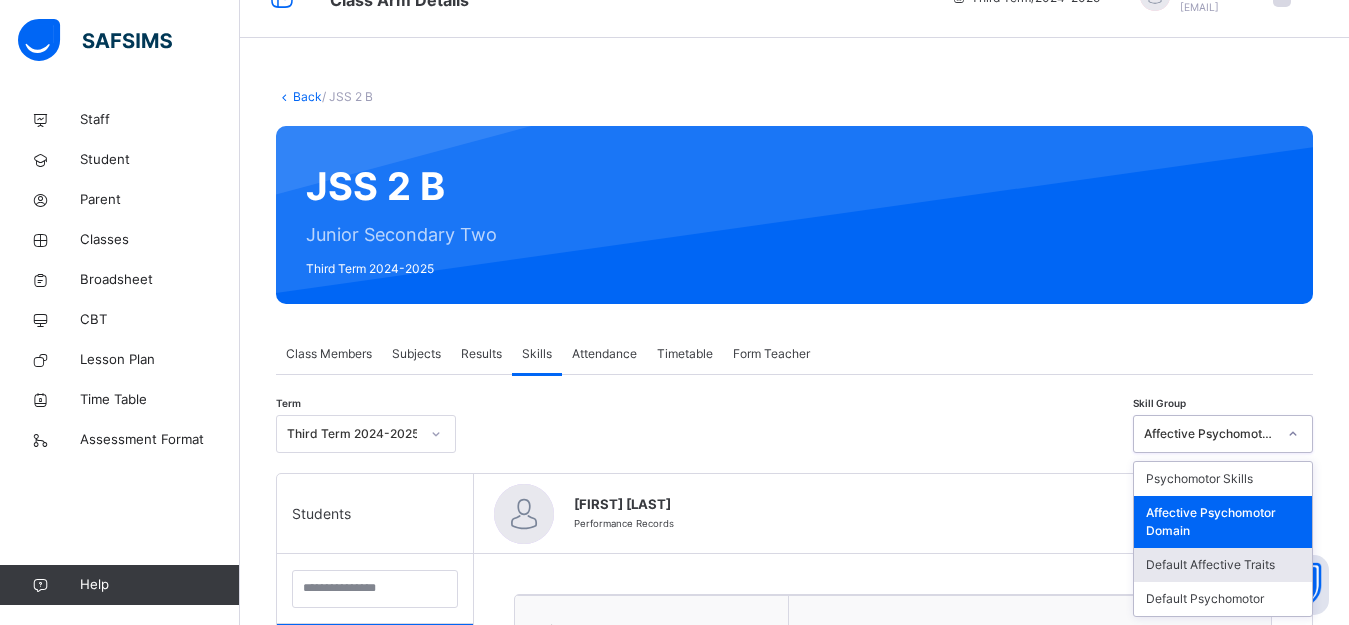 click on "Default Affective Traits" at bounding box center (1223, 565) 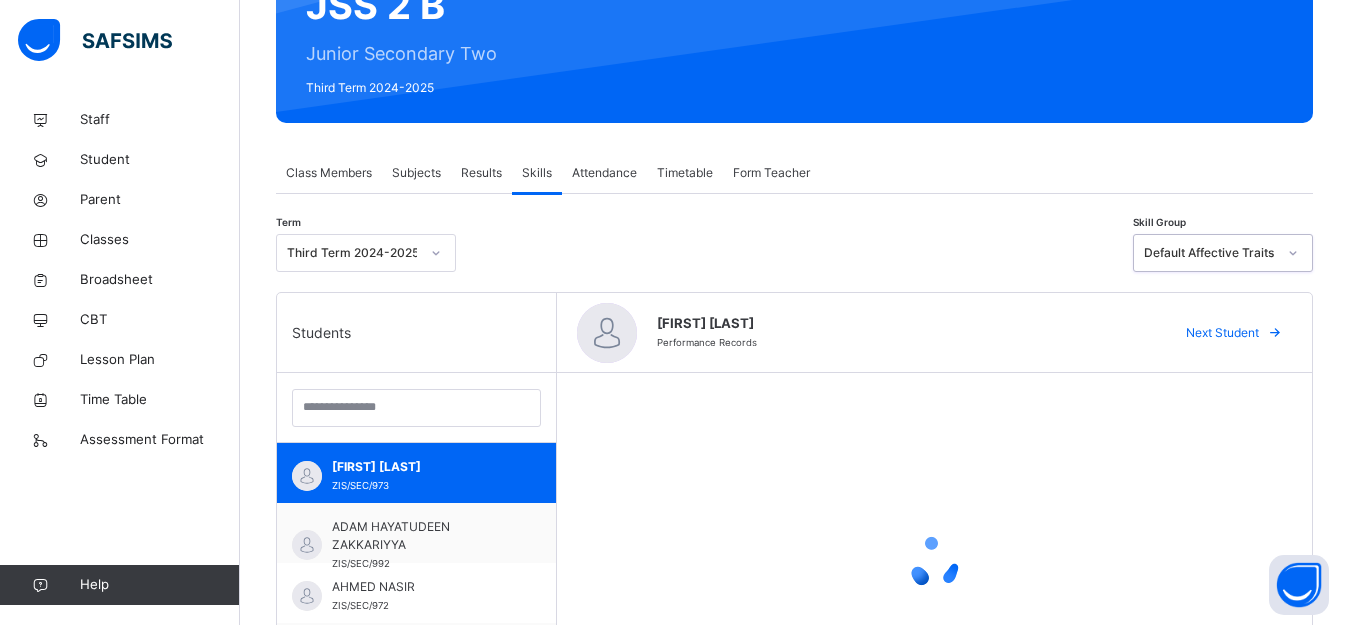 scroll, scrollTop: 242, scrollLeft: 0, axis: vertical 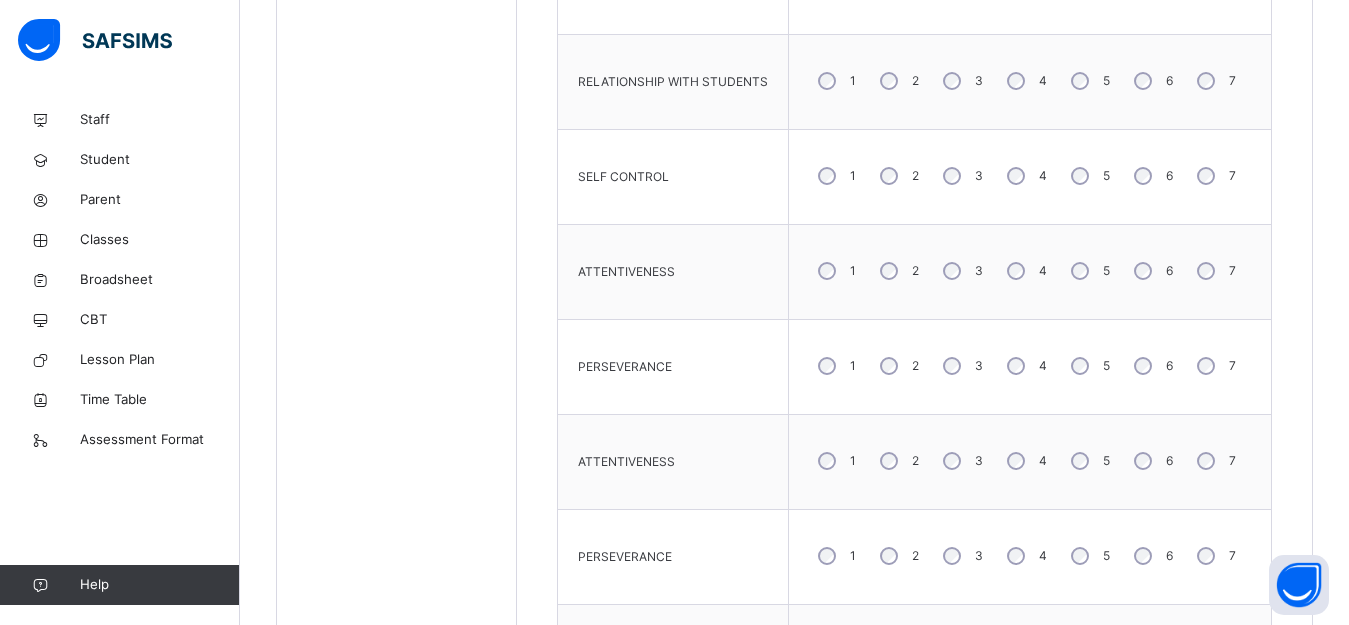 click on "3" at bounding box center (961, 556) 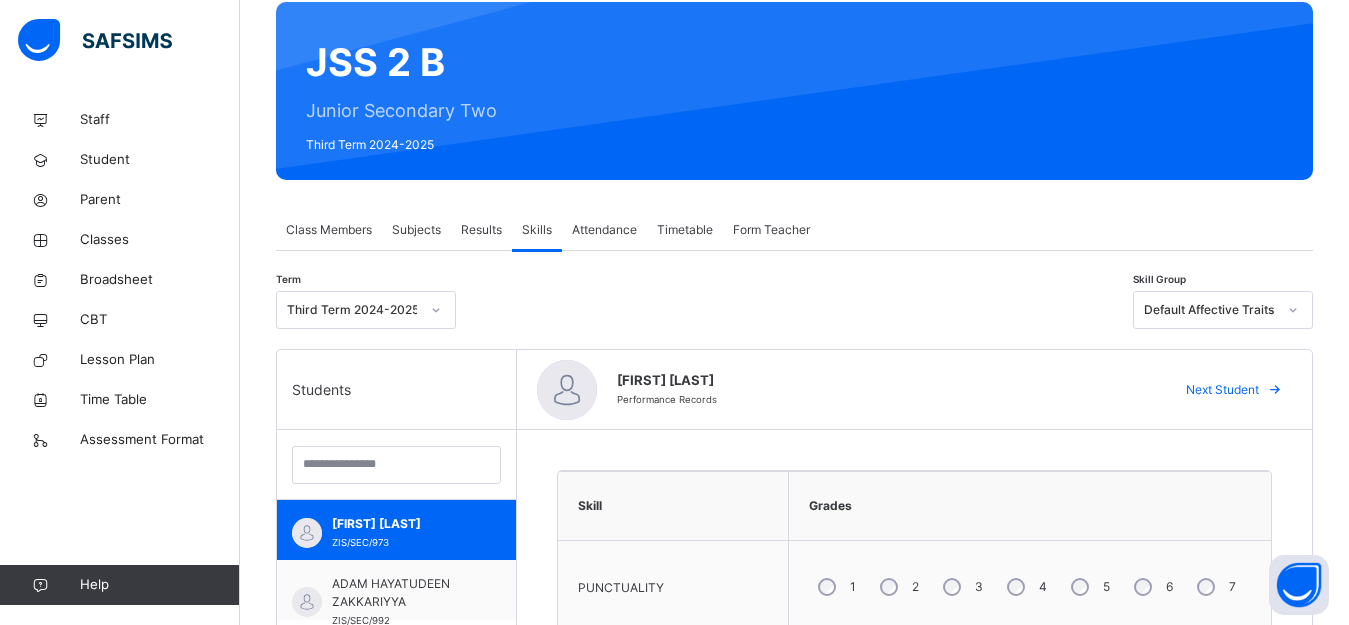 scroll, scrollTop: 200, scrollLeft: 0, axis: vertical 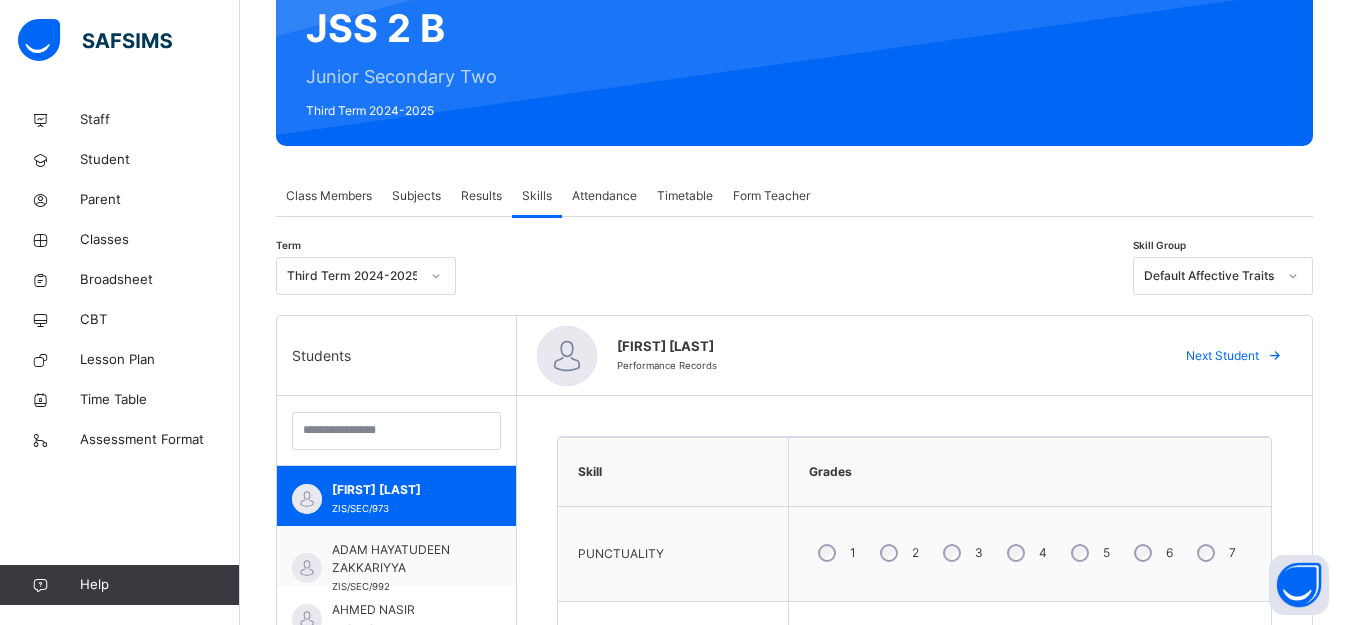 click on "Form Teacher" at bounding box center (771, 196) 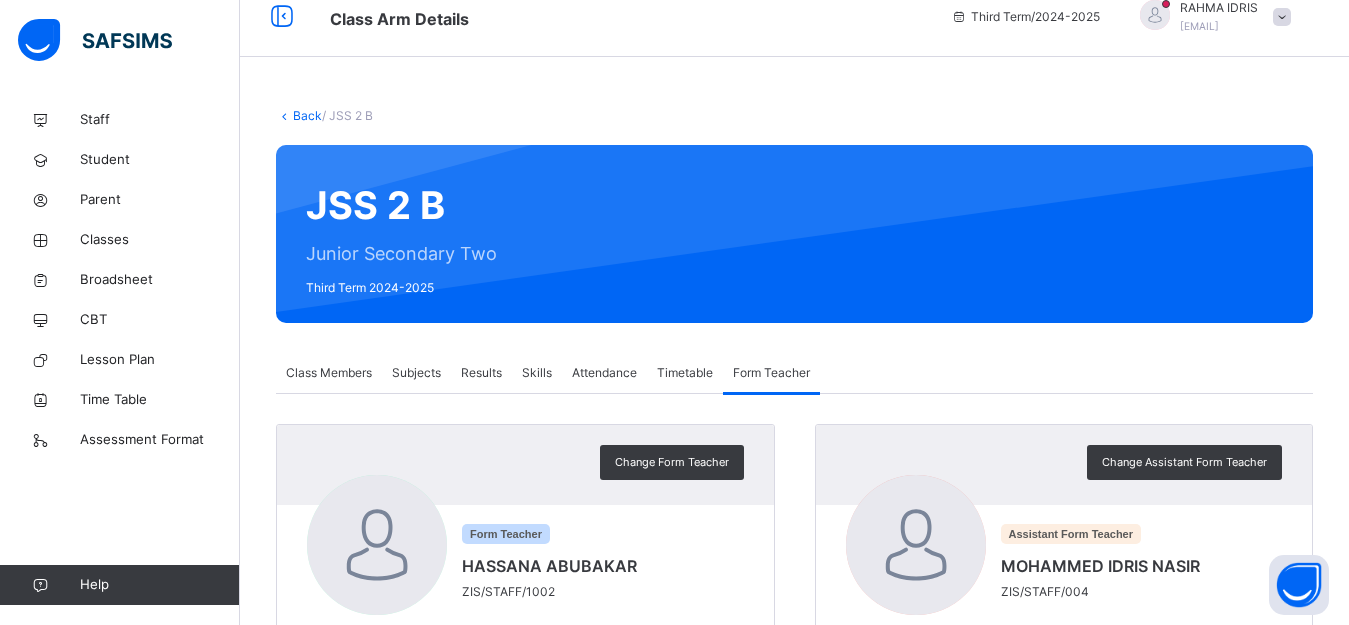 scroll, scrollTop: 0, scrollLeft: 0, axis: both 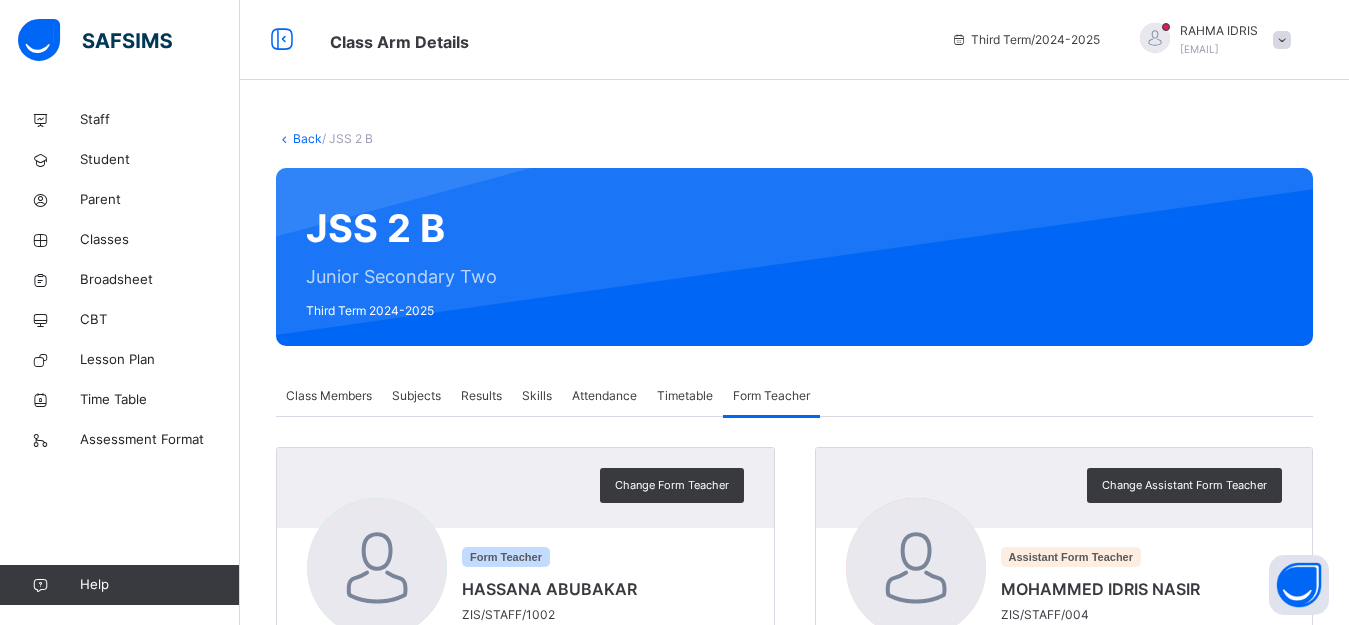 click on "Form Teacher" at bounding box center (771, 396) 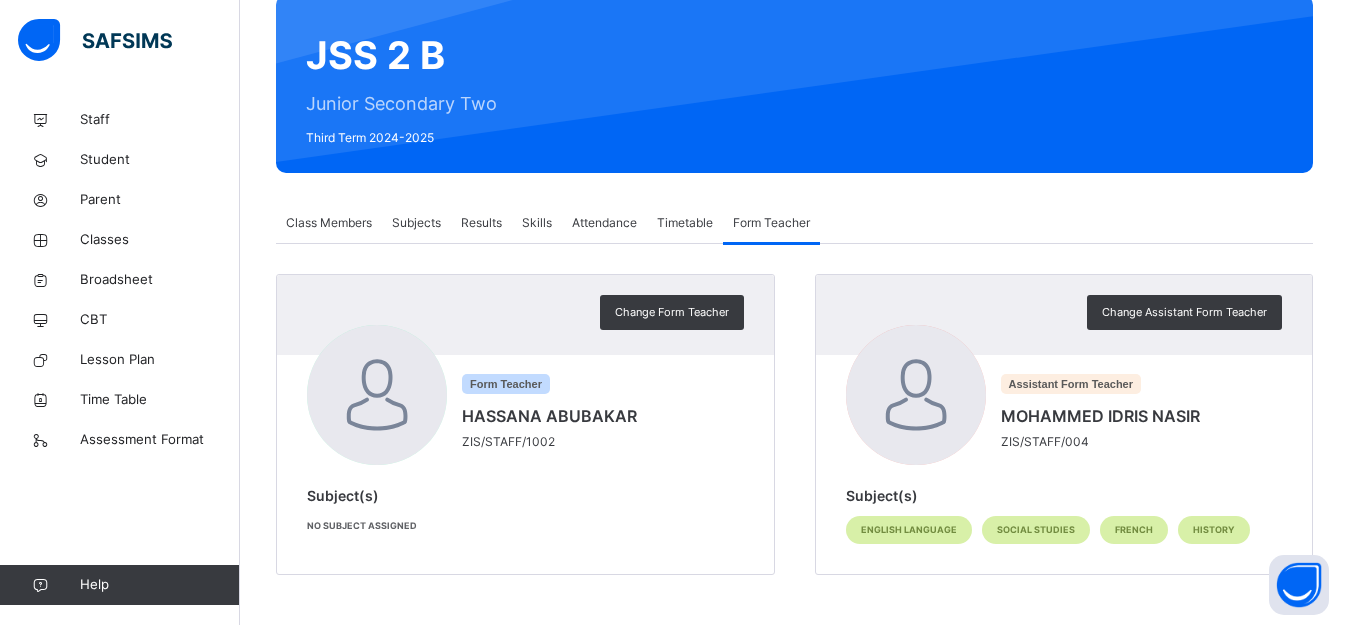 scroll, scrollTop: 0, scrollLeft: 0, axis: both 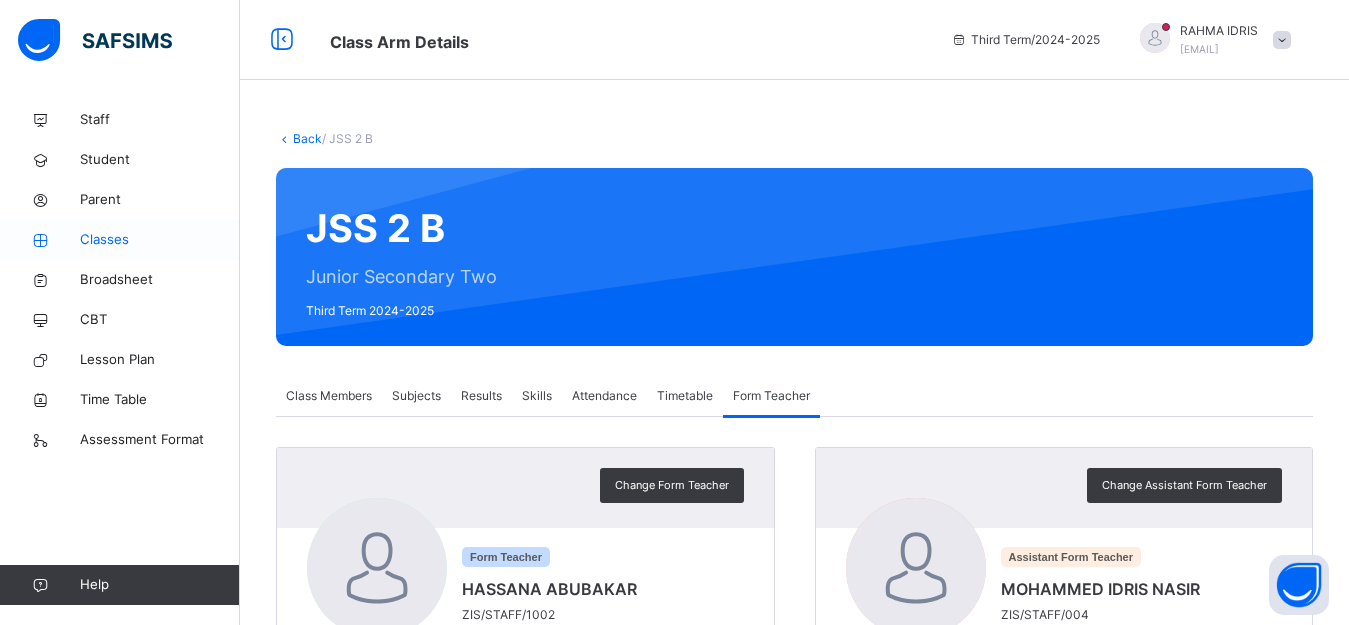 click on "Classes" at bounding box center (160, 240) 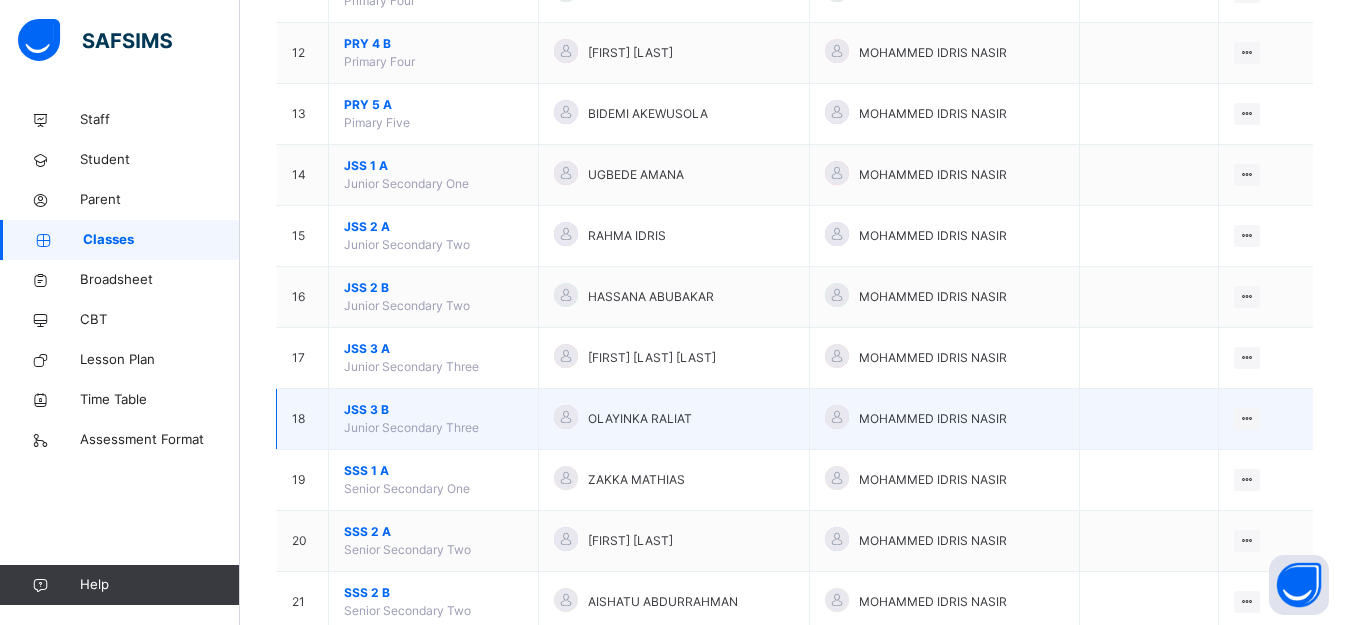 scroll, scrollTop: 844, scrollLeft: 0, axis: vertical 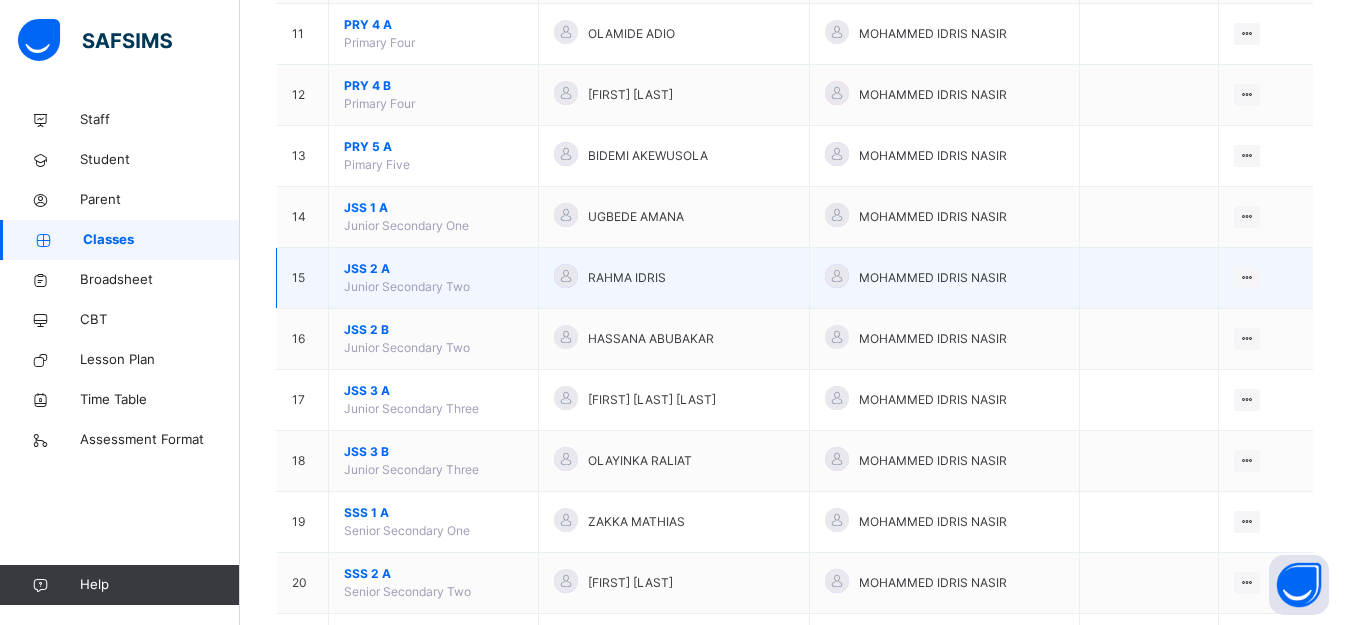 click on "Junior Secondary Two" at bounding box center (407, 286) 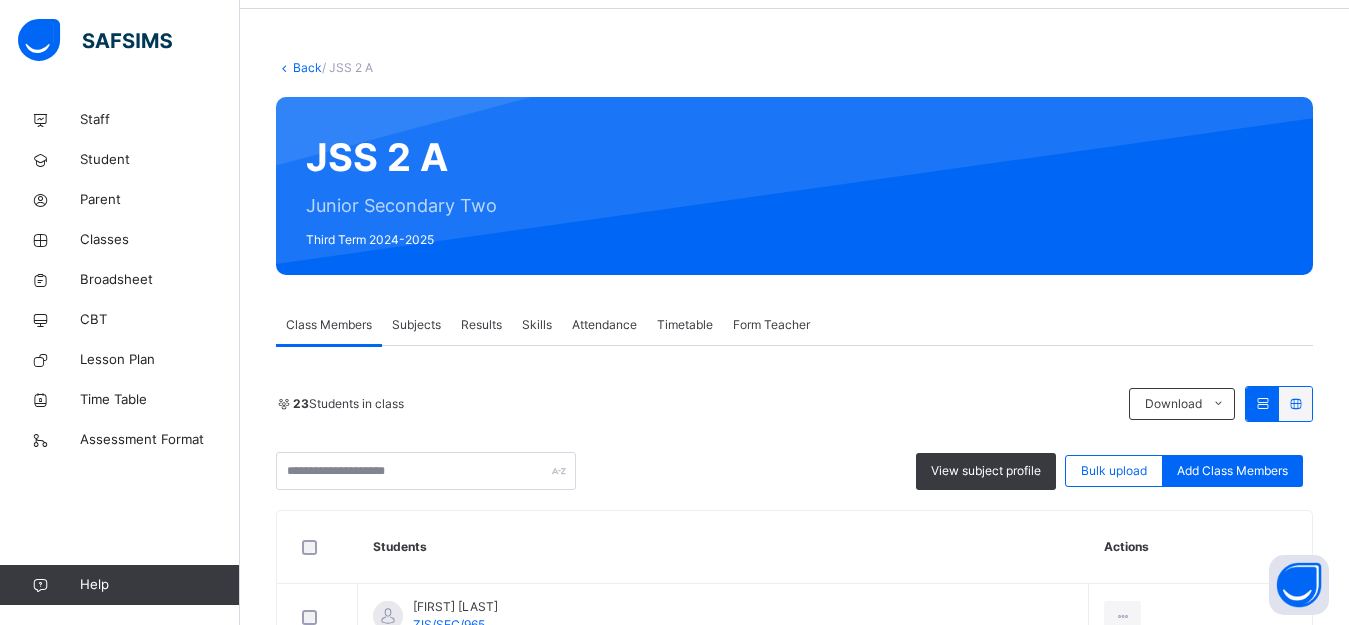 scroll, scrollTop: 0, scrollLeft: 0, axis: both 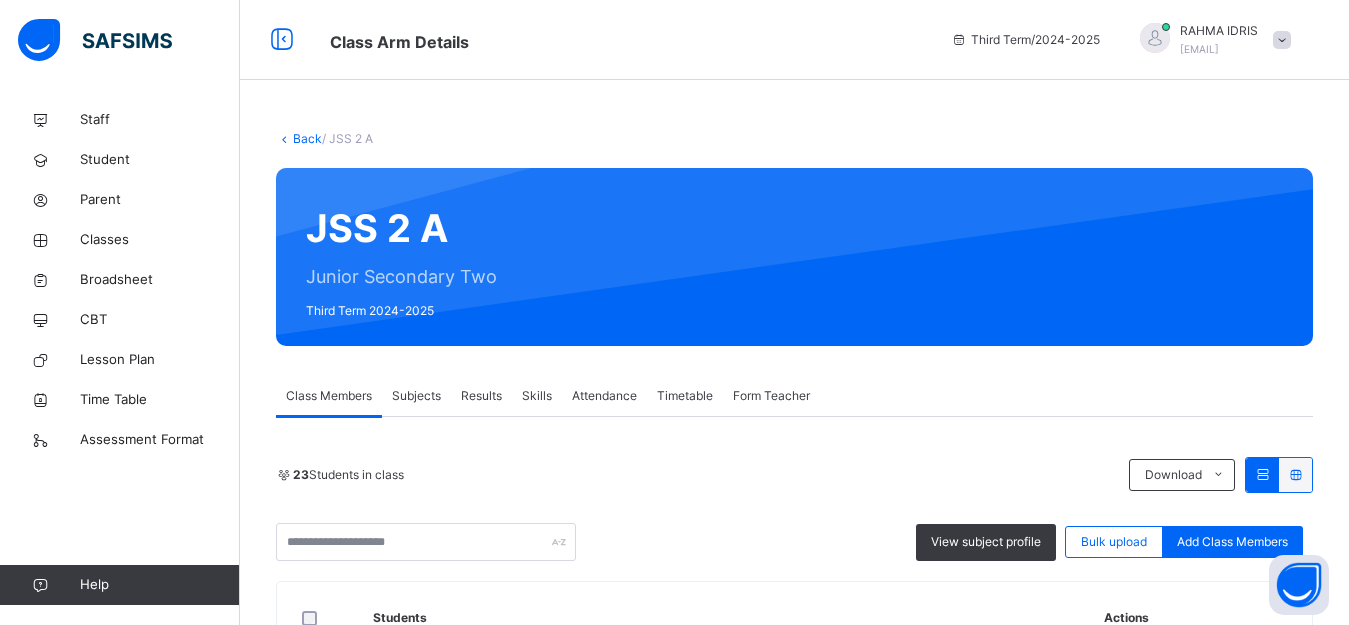 click on "Skills" at bounding box center (537, 396) 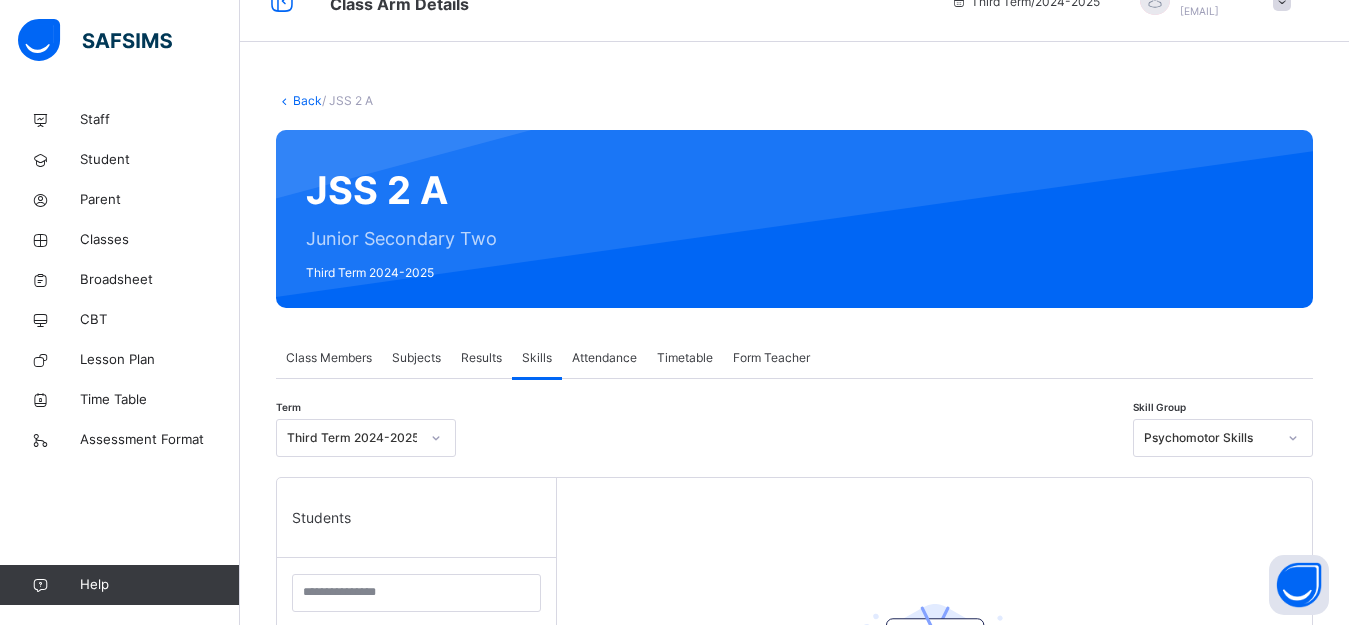 click on "Psychomotor Skills" at bounding box center (1223, 438) 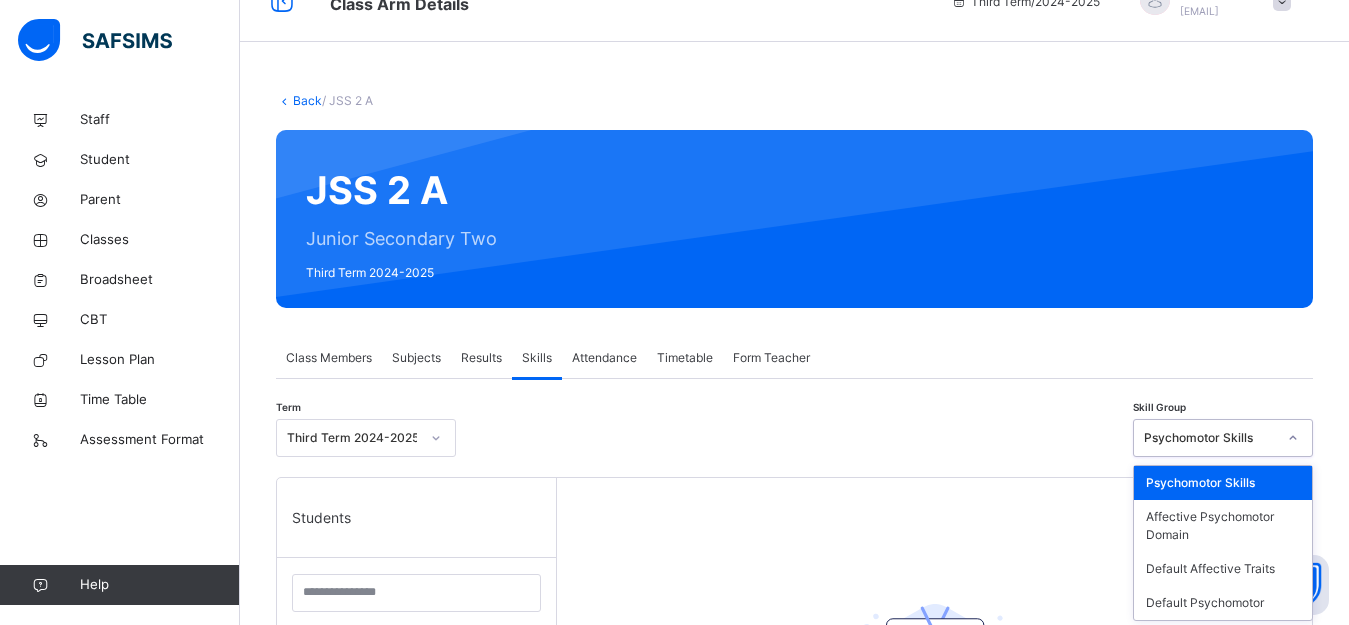 scroll, scrollTop: 42, scrollLeft: 0, axis: vertical 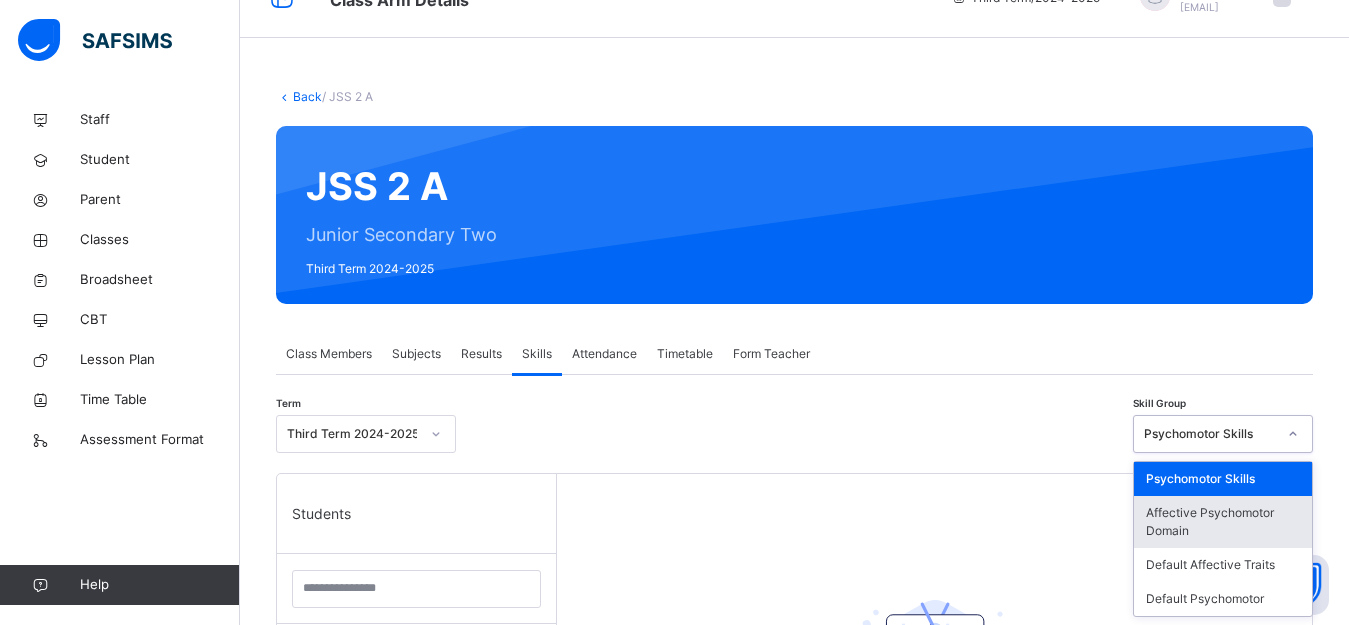 click on "Affective Psychomotor Domain" at bounding box center (1223, 522) 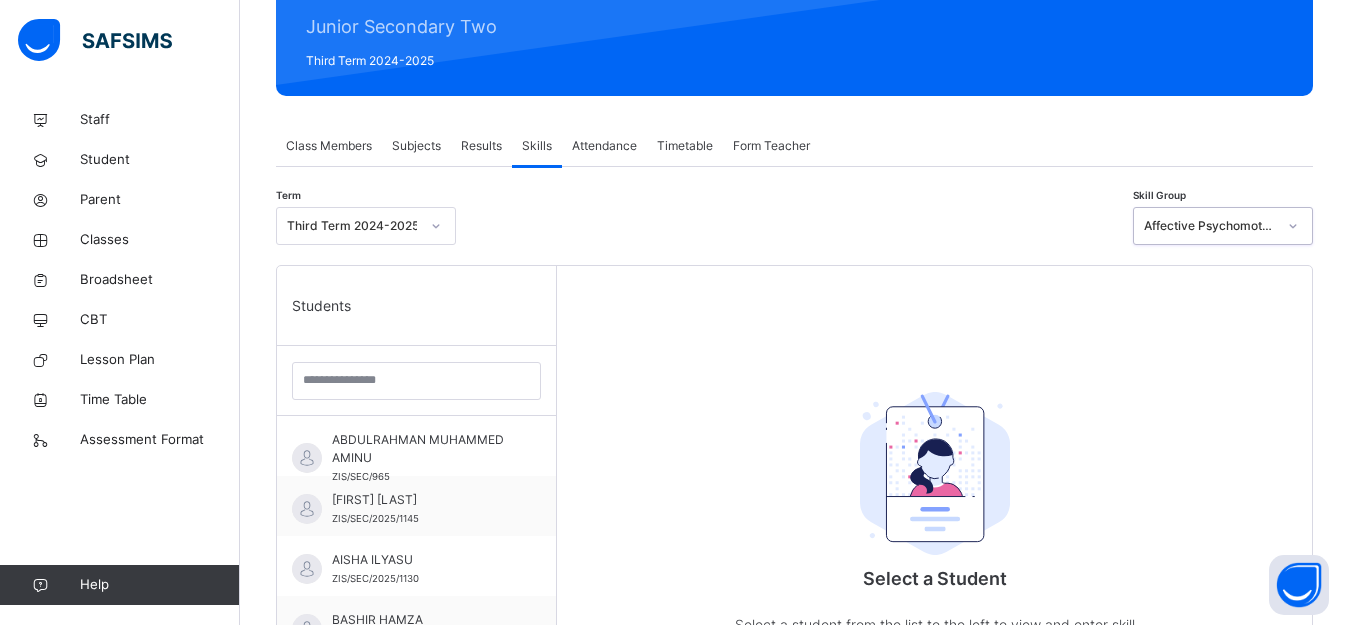 scroll, scrollTop: 242, scrollLeft: 0, axis: vertical 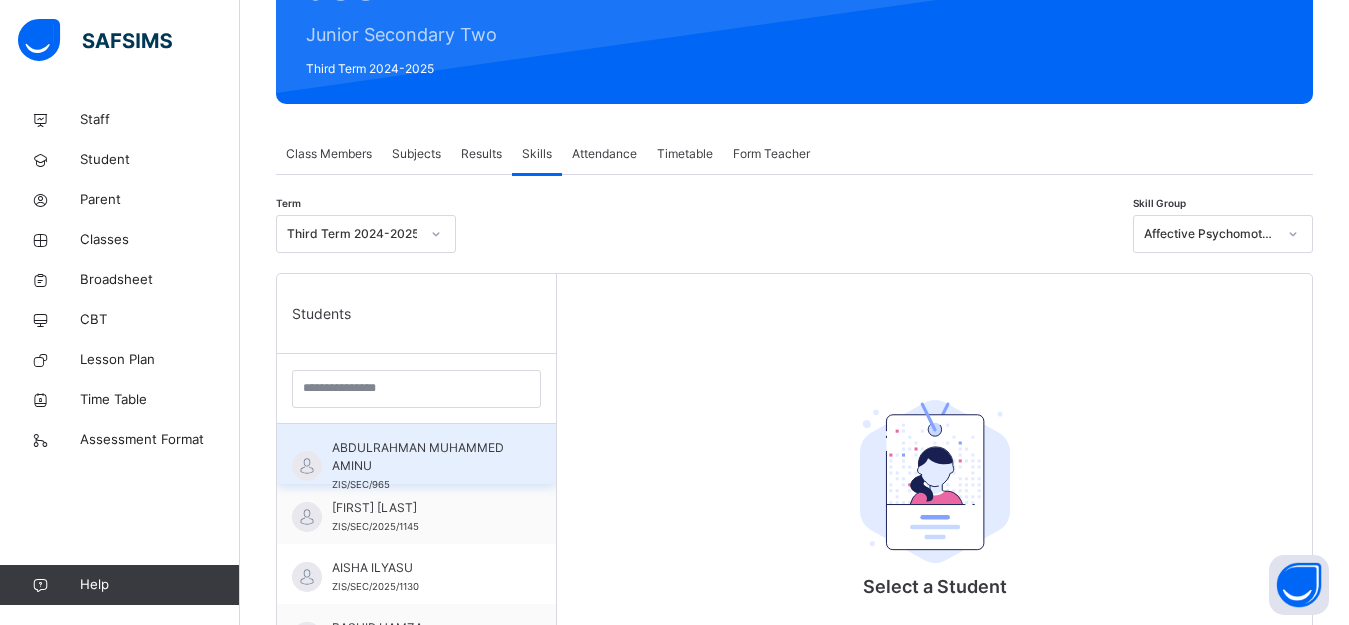click on "ABDULRAHMAN MUHAMMED AMINU" at bounding box center [421, 457] 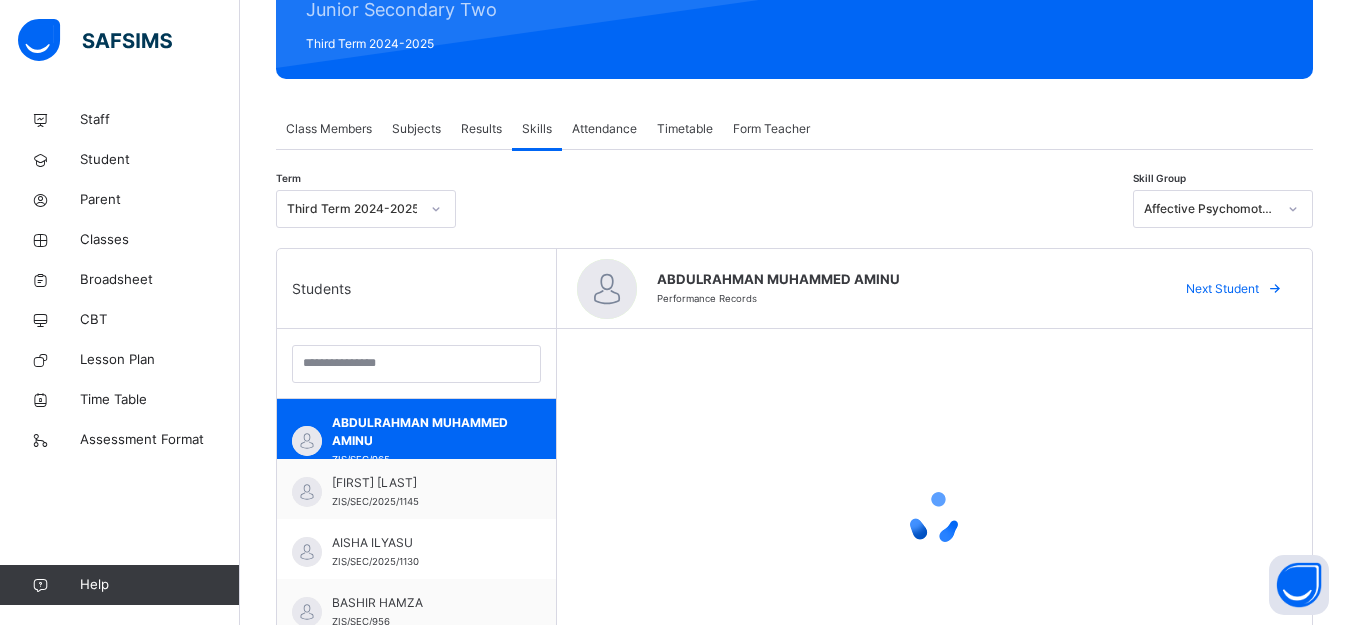 scroll, scrollTop: 367, scrollLeft: 0, axis: vertical 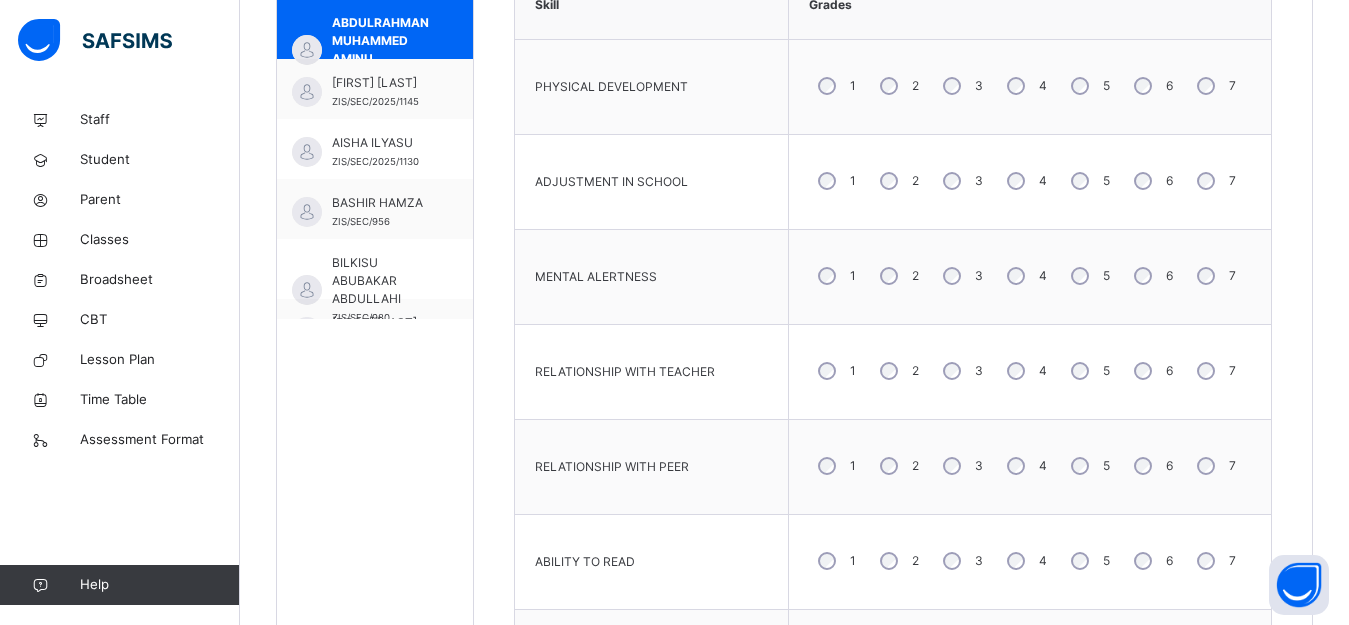 click on "4" at bounding box center (1025, 371) 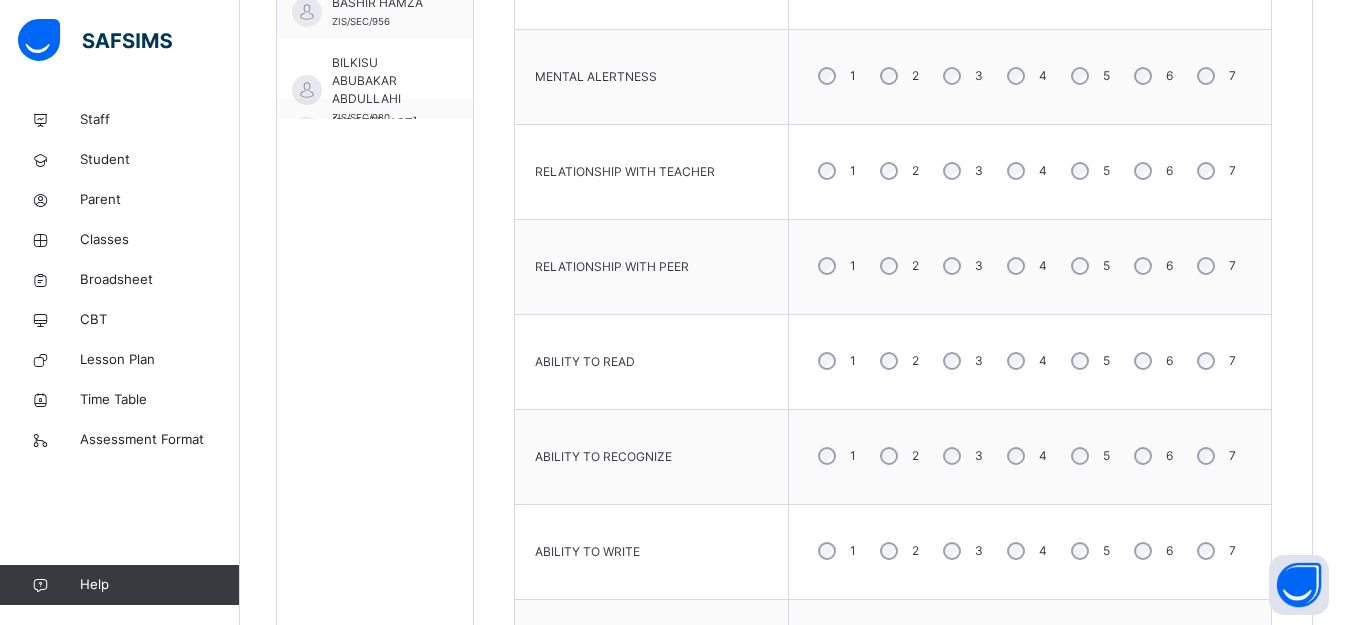 scroll, scrollTop: 967, scrollLeft: 0, axis: vertical 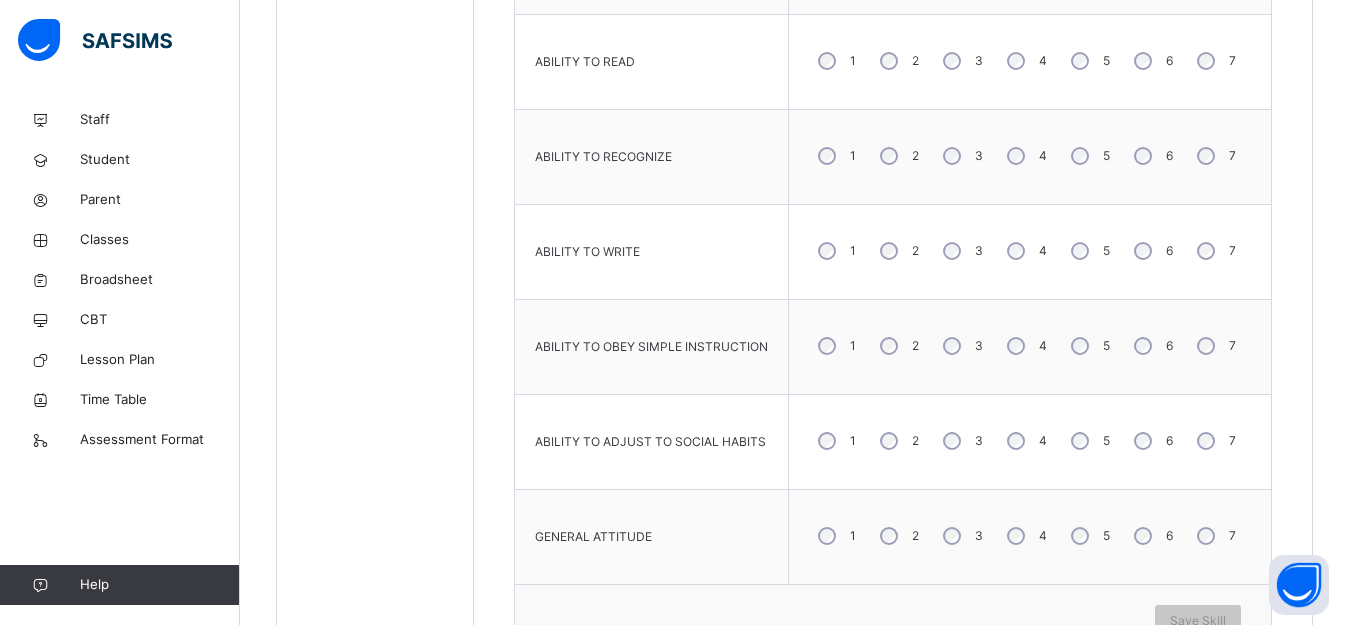 click on "4" at bounding box center (1025, 346) 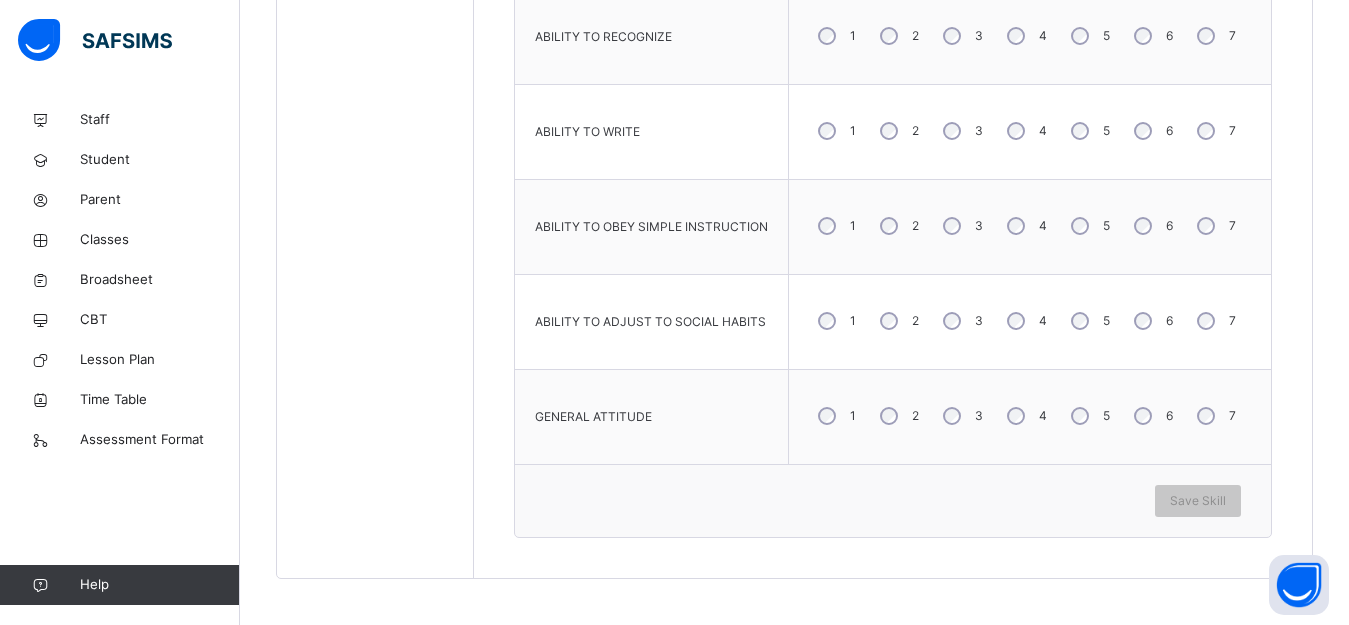 scroll, scrollTop: 1291, scrollLeft: 0, axis: vertical 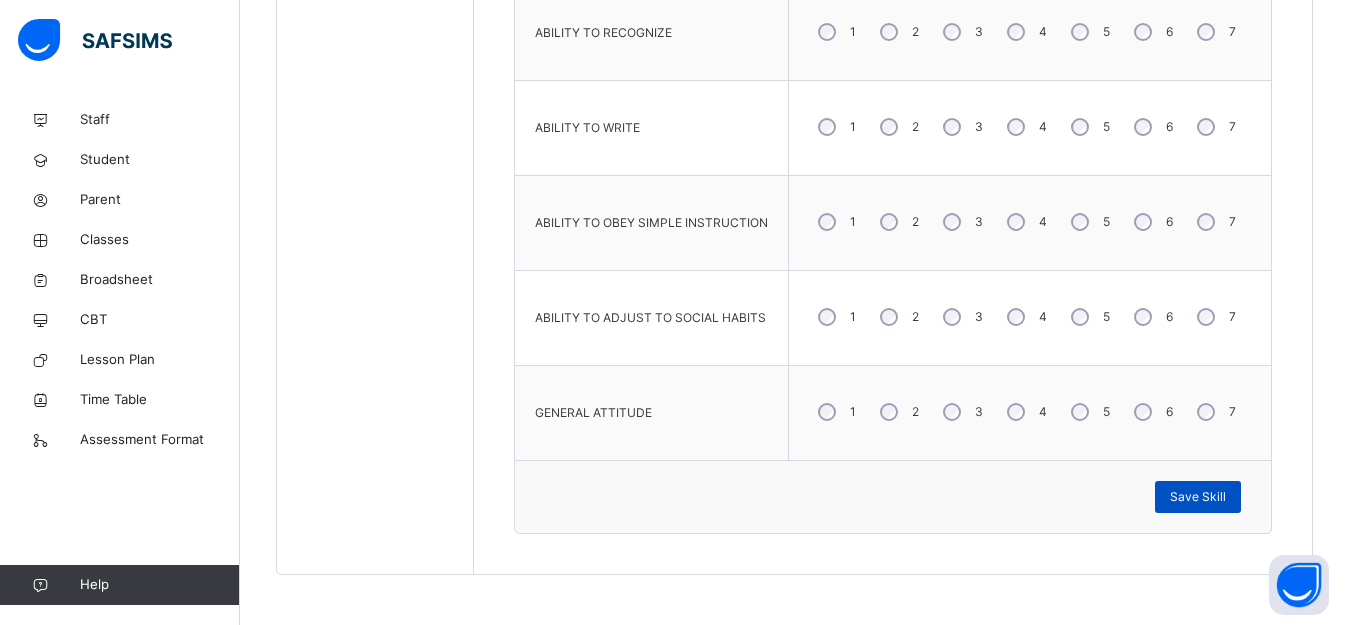 click on "Save Skill" at bounding box center [1198, 497] 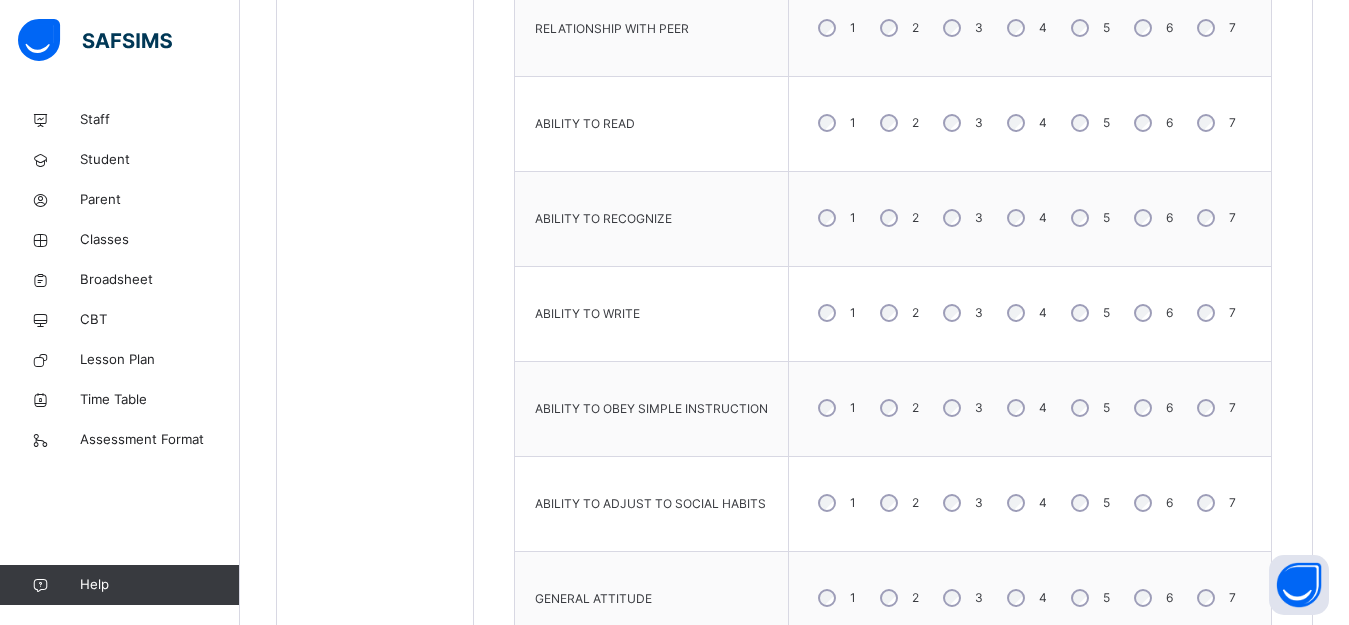 scroll, scrollTop: 1291, scrollLeft: 0, axis: vertical 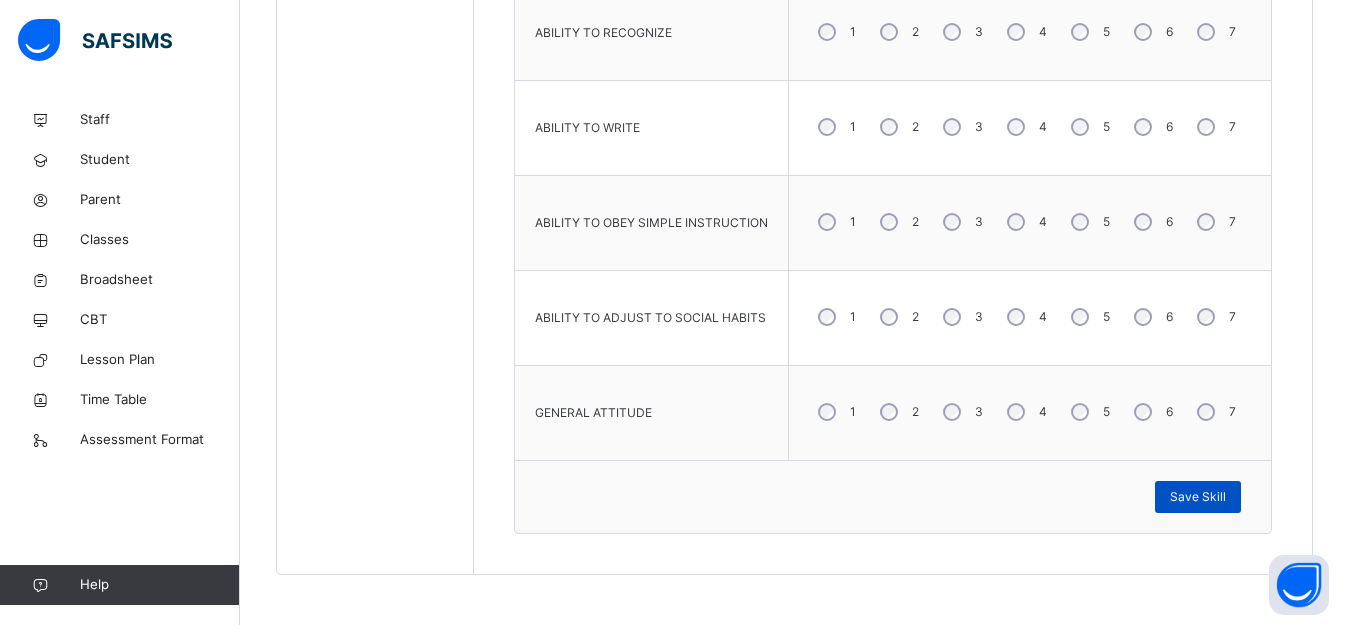 click on "Save Skill" at bounding box center (1198, 497) 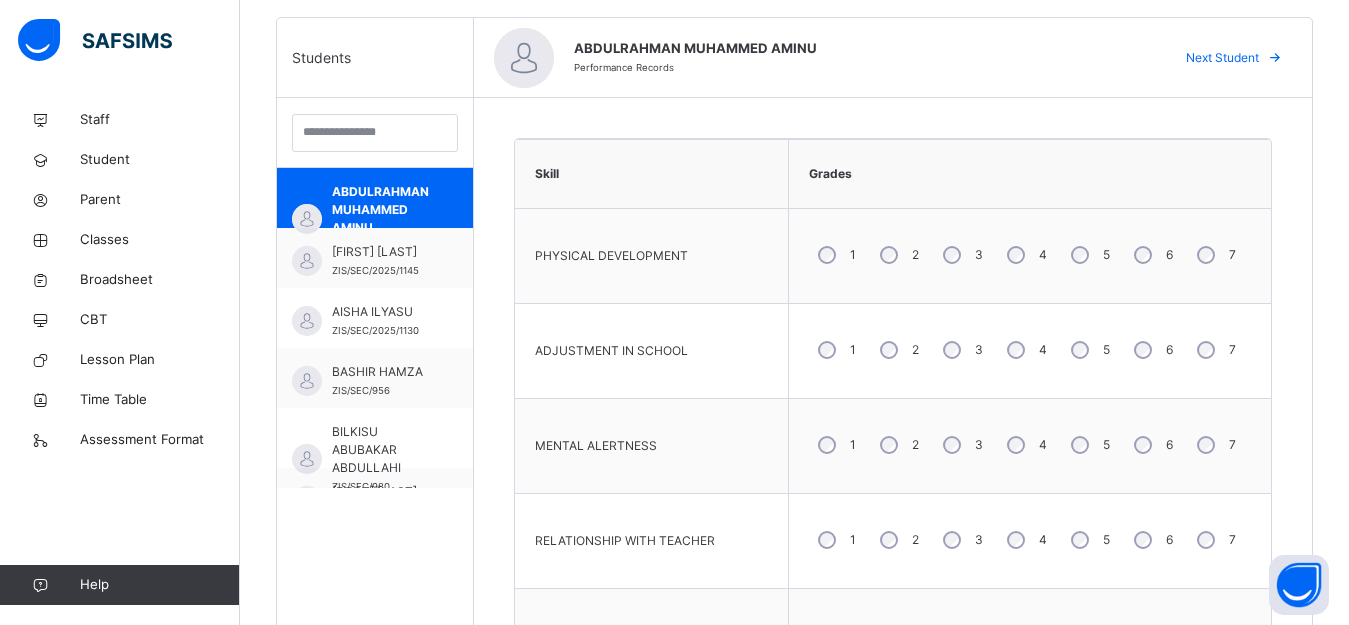 scroll, scrollTop: 491, scrollLeft: 0, axis: vertical 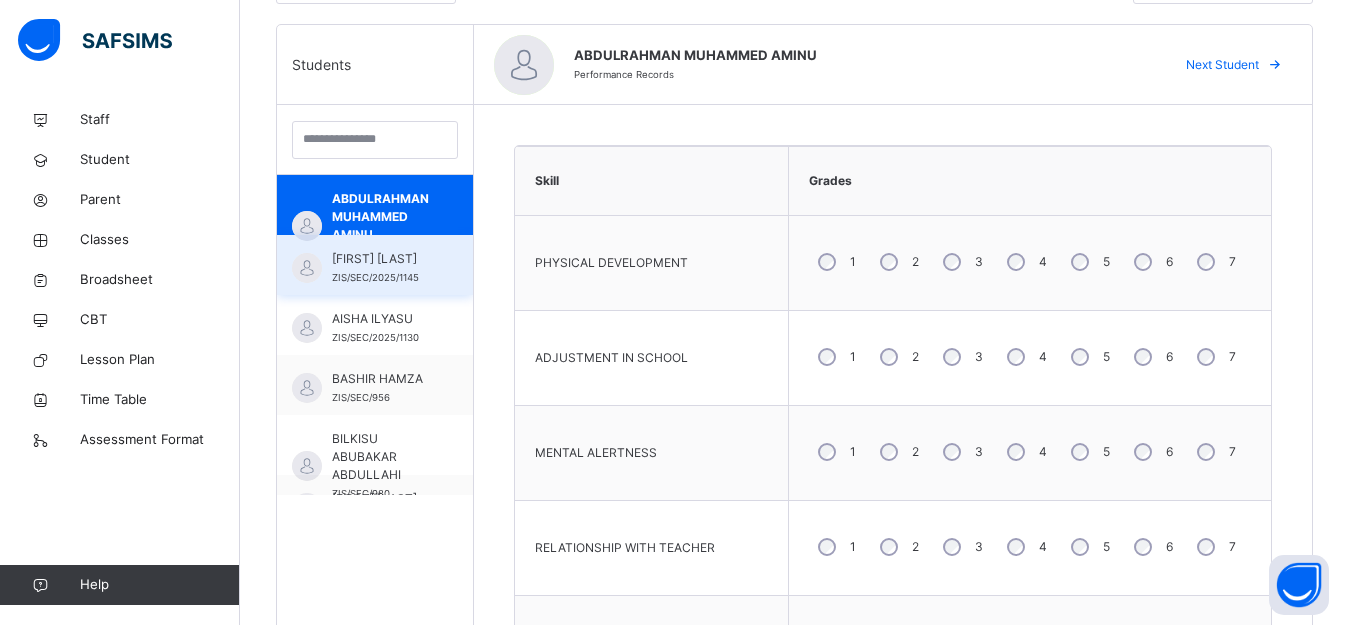click on "[FIRST] [LAST] ZIS/SEC/2025/1145" at bounding box center [375, 265] 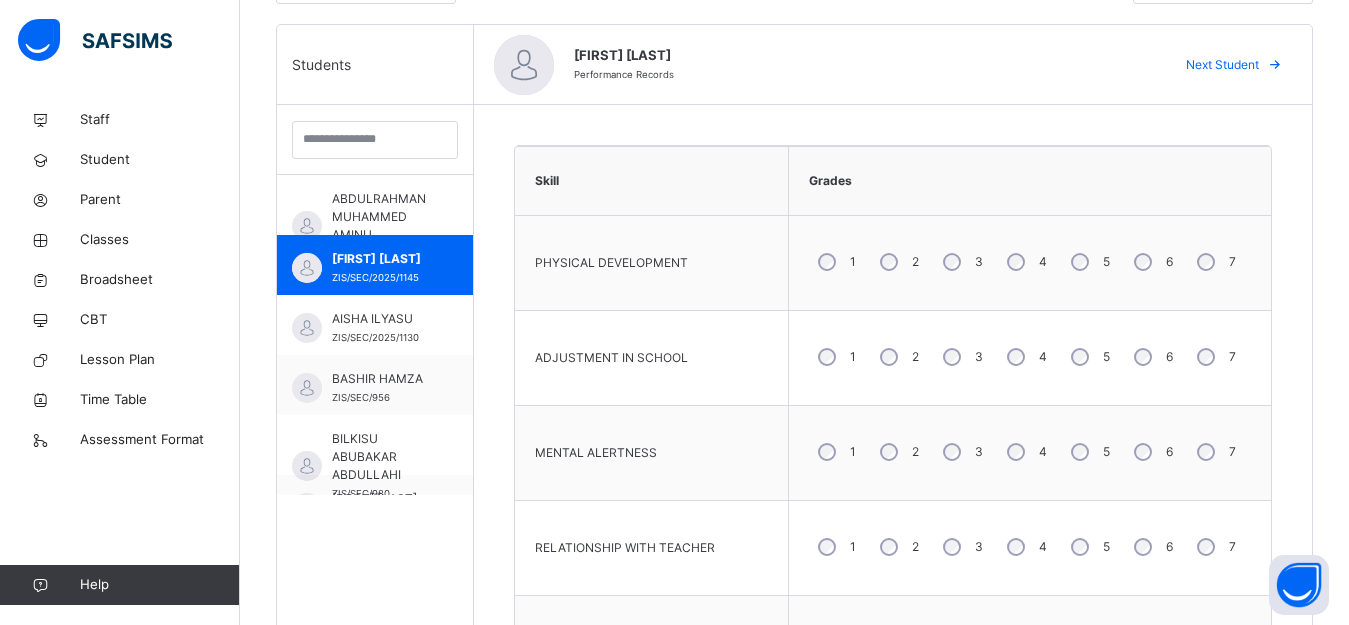 click on "4" at bounding box center [1025, 547] 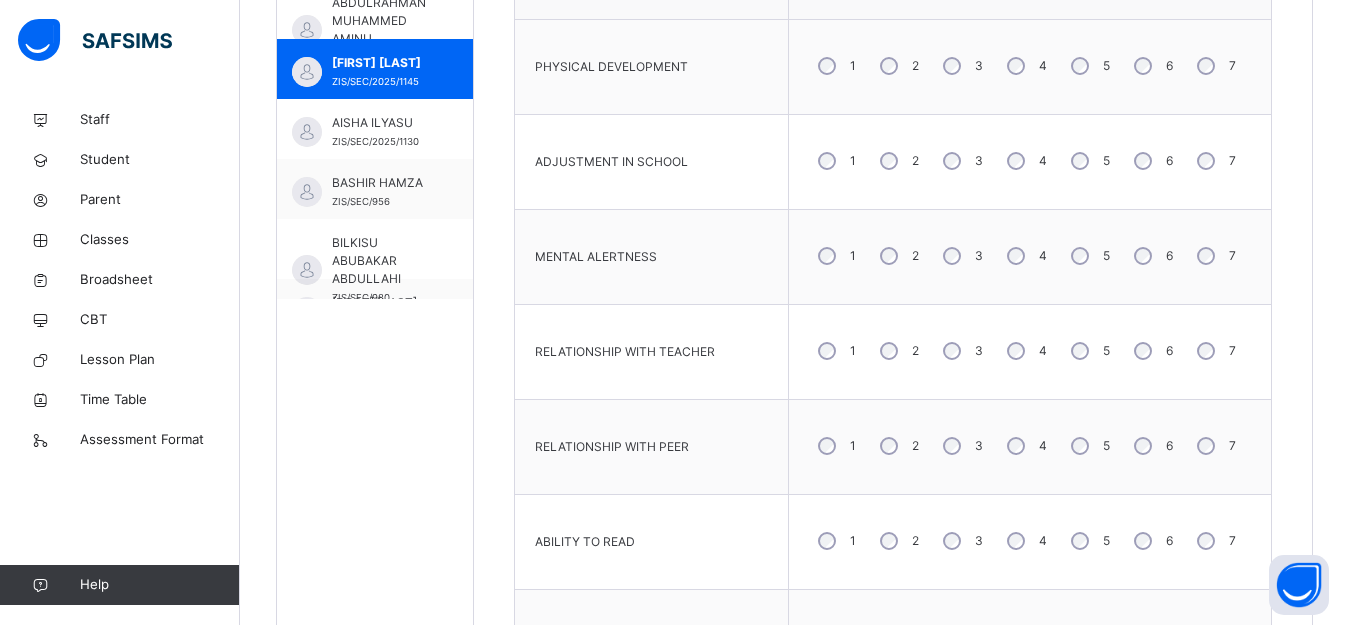 scroll, scrollTop: 691, scrollLeft: 0, axis: vertical 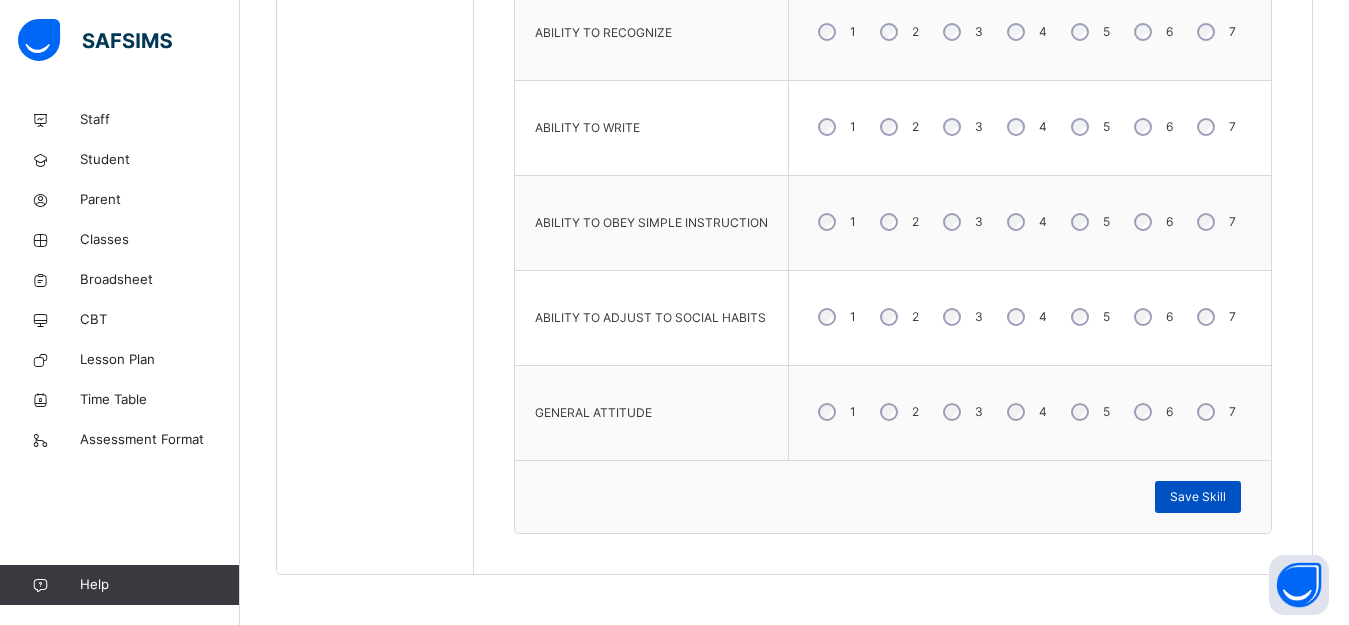 click on "Save Skill" at bounding box center (1198, 497) 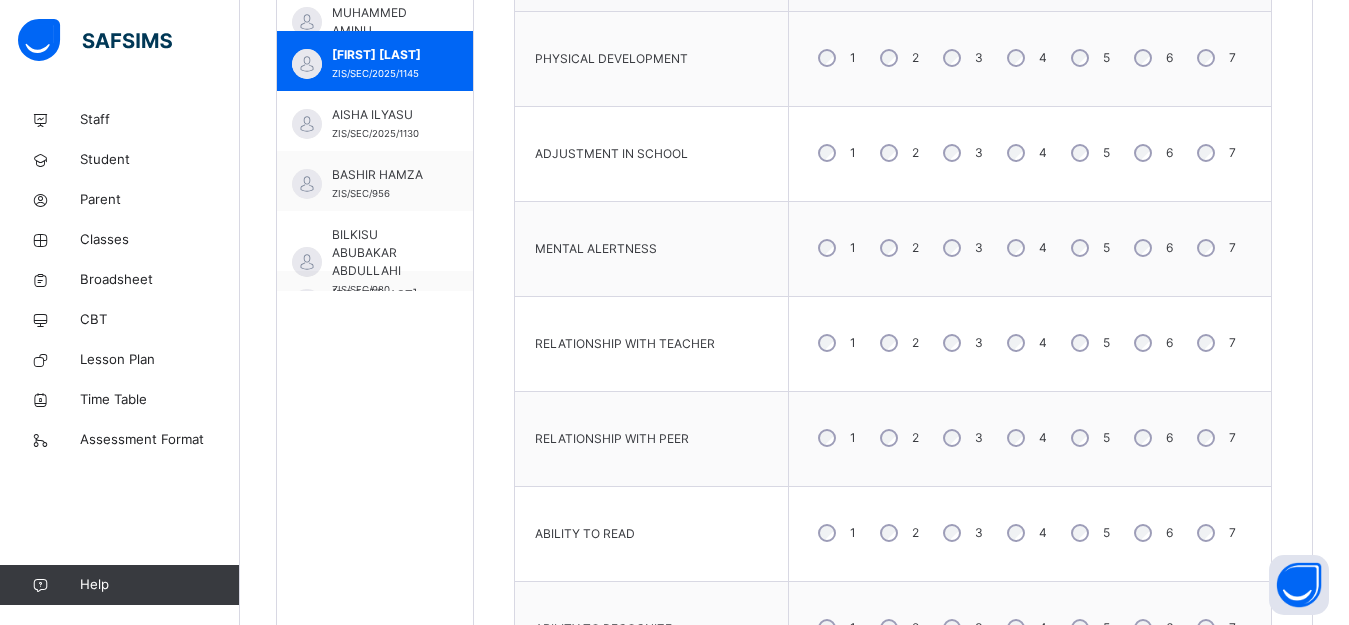 scroll, scrollTop: 591, scrollLeft: 0, axis: vertical 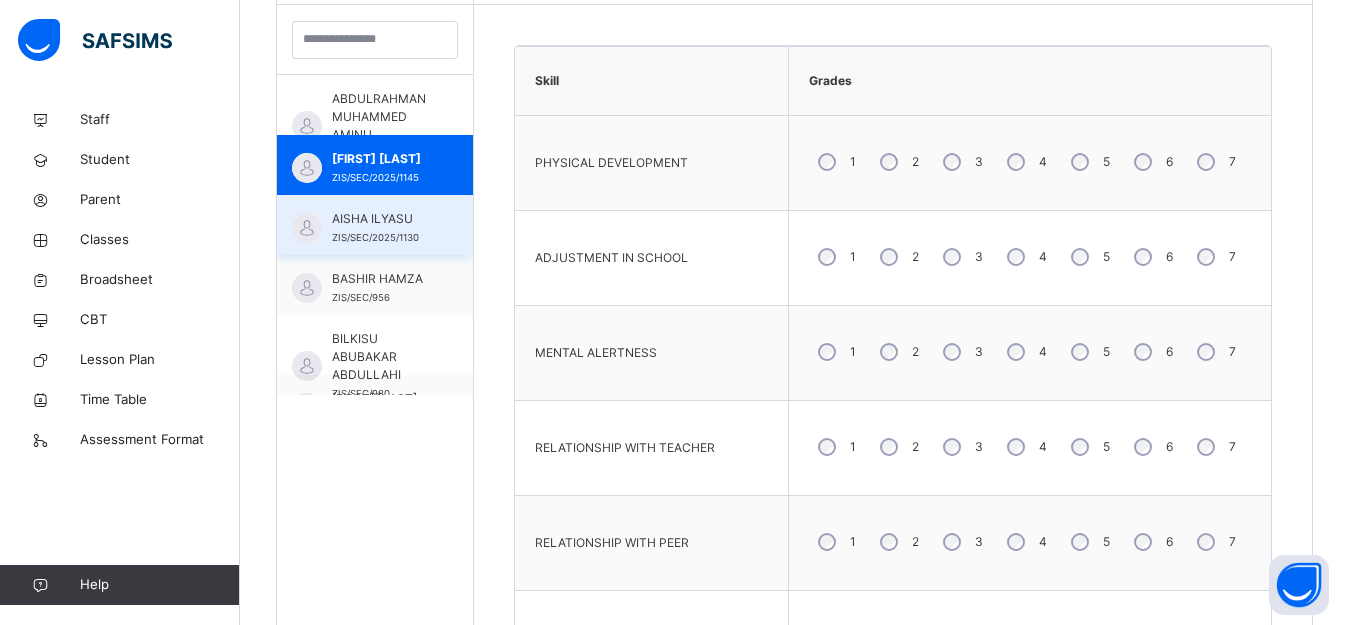 click on "[FIRST] [LAST] ZIS/SEC/2025/1130" at bounding box center [375, 225] 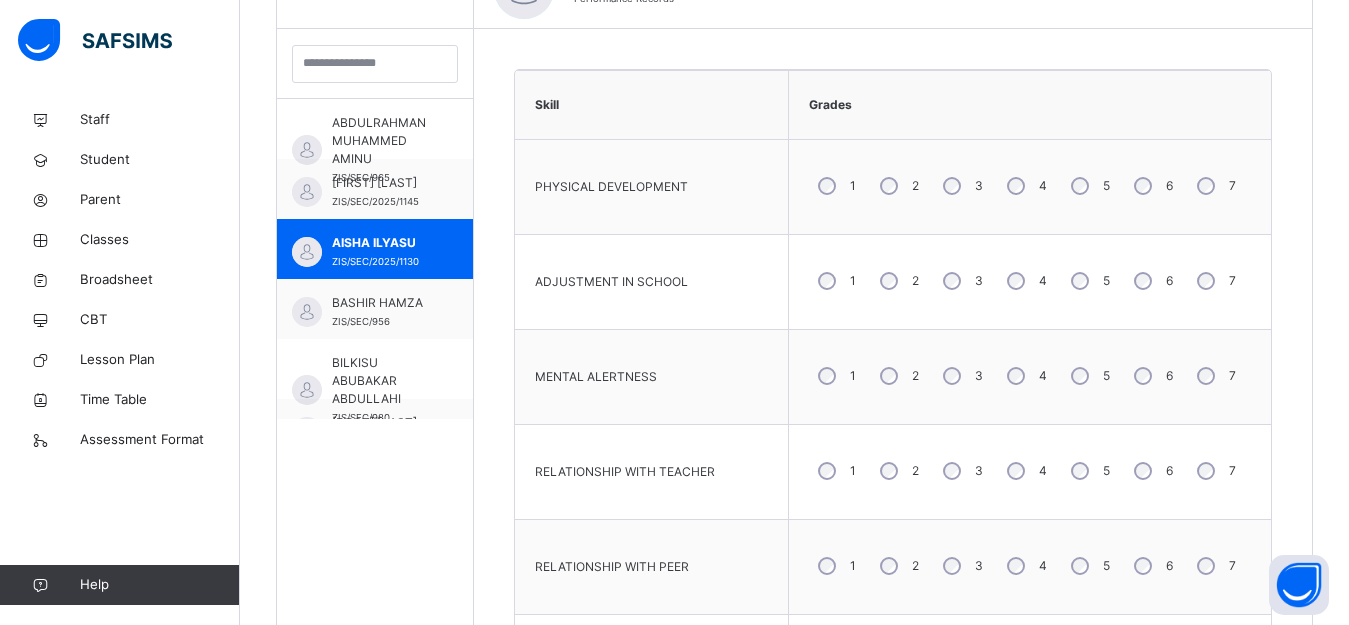 scroll, scrollTop: 591, scrollLeft: 0, axis: vertical 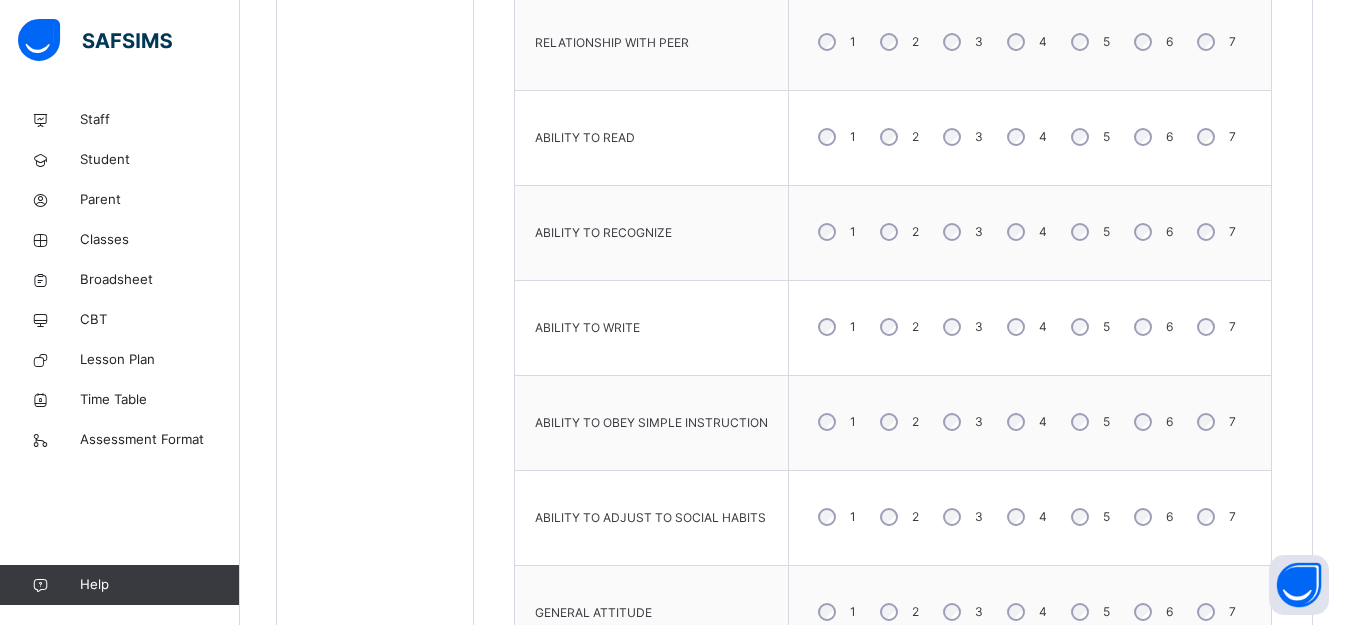 drag, startPoint x: 1033, startPoint y: 408, endPoint x: 1028, endPoint y: 444, distance: 36.345562 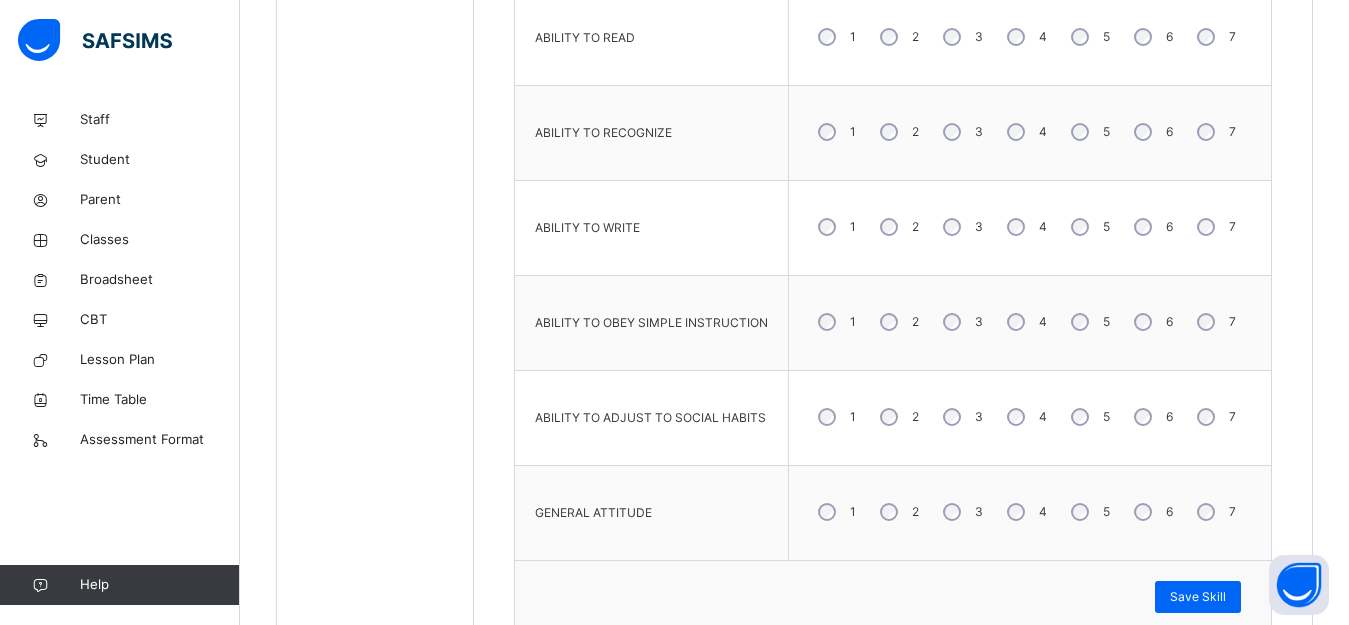 click on "5" at bounding box center [1088, 132] 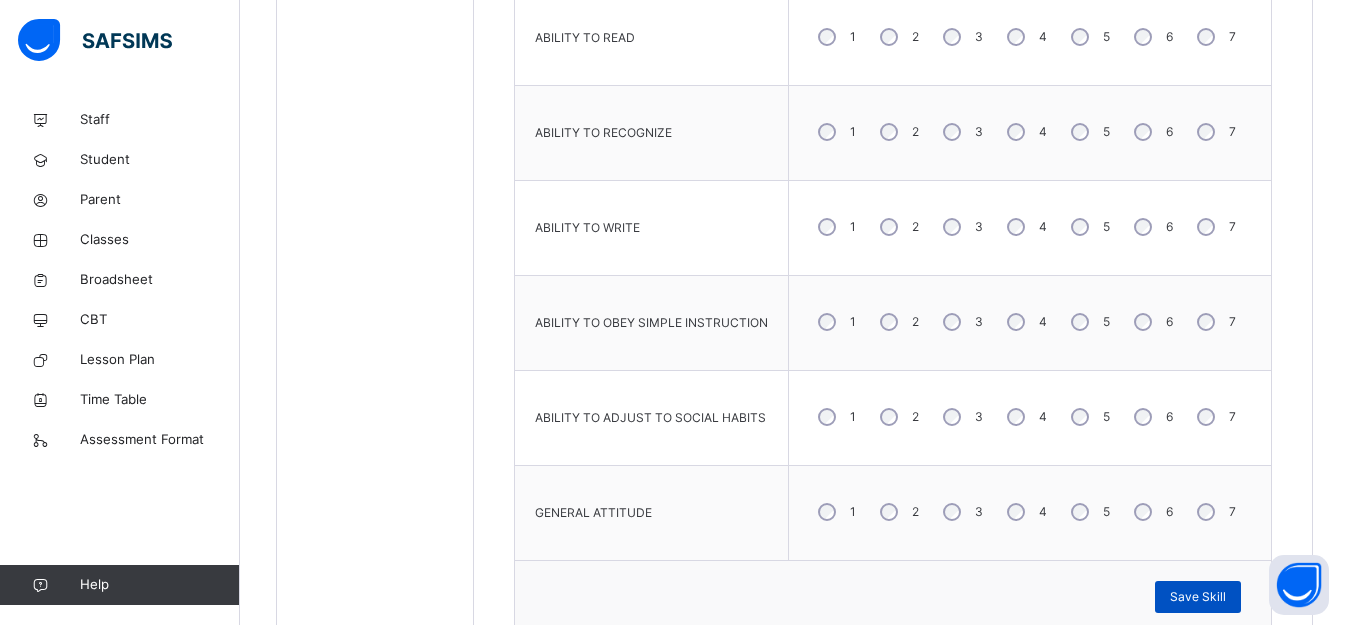click on "Save Skill" at bounding box center [1198, 597] 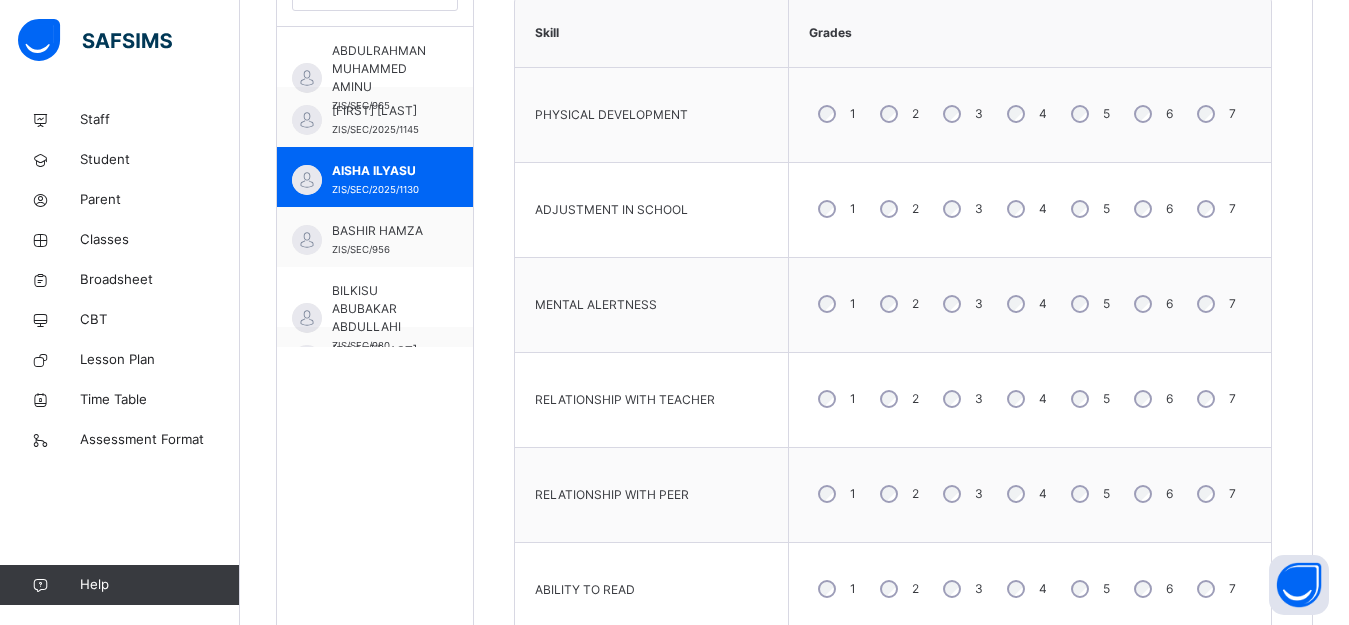 scroll, scrollTop: 591, scrollLeft: 0, axis: vertical 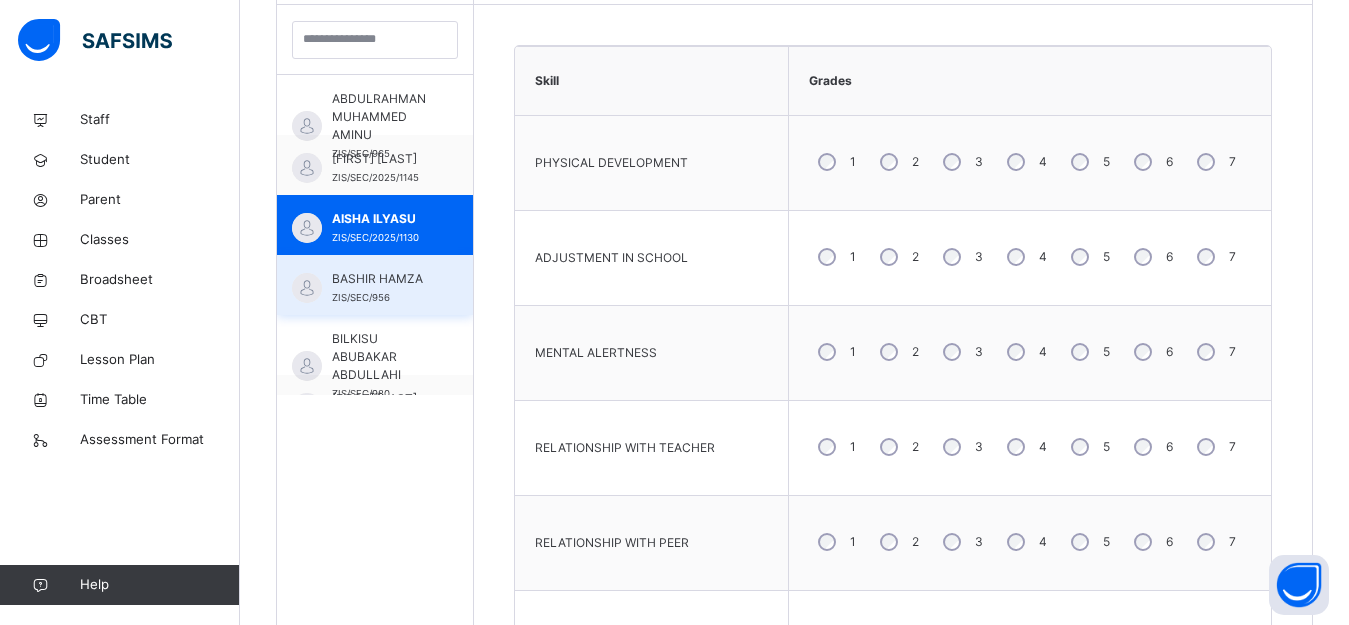 click on "[FIRST] [LAST] ZIS/SEC/956" at bounding box center (375, 285) 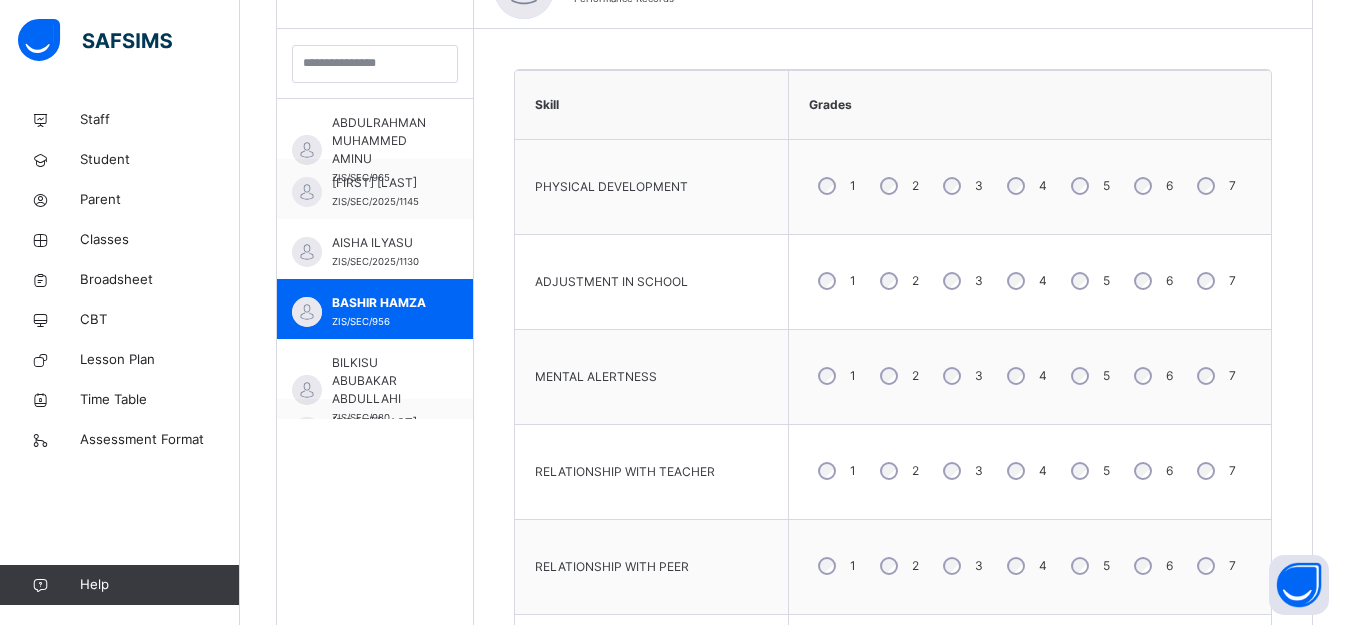 scroll, scrollTop: 591, scrollLeft: 0, axis: vertical 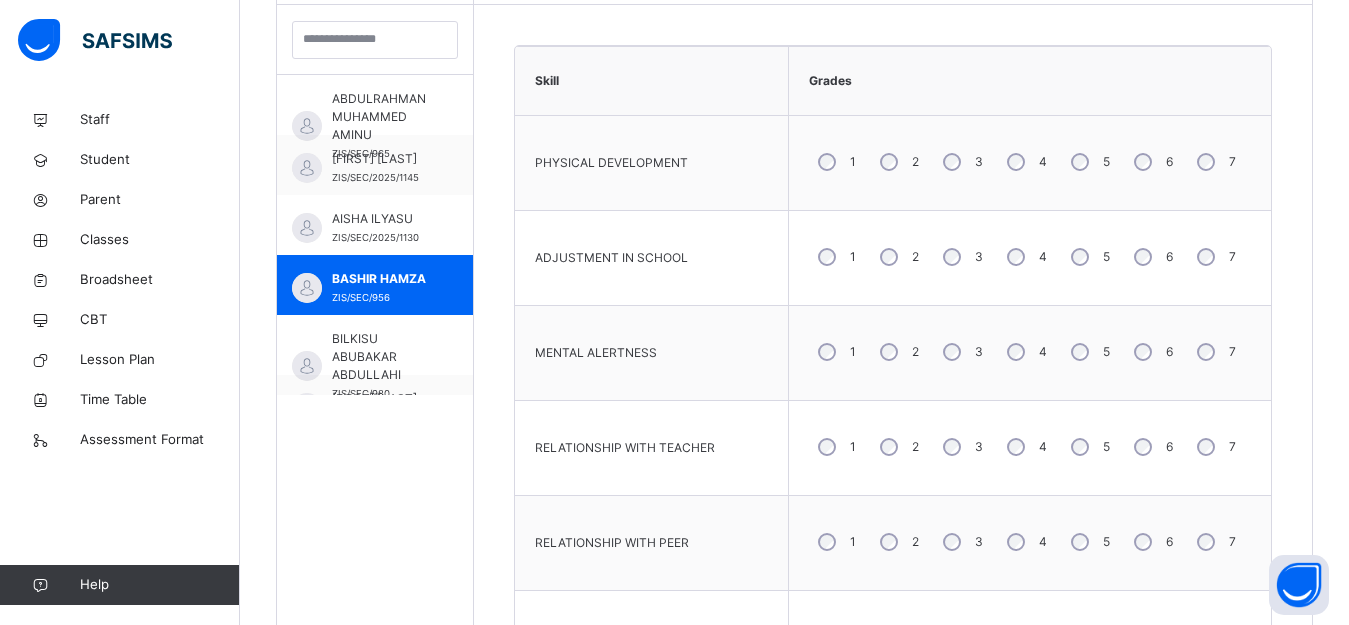 click on "6" at bounding box center [1151, 257] 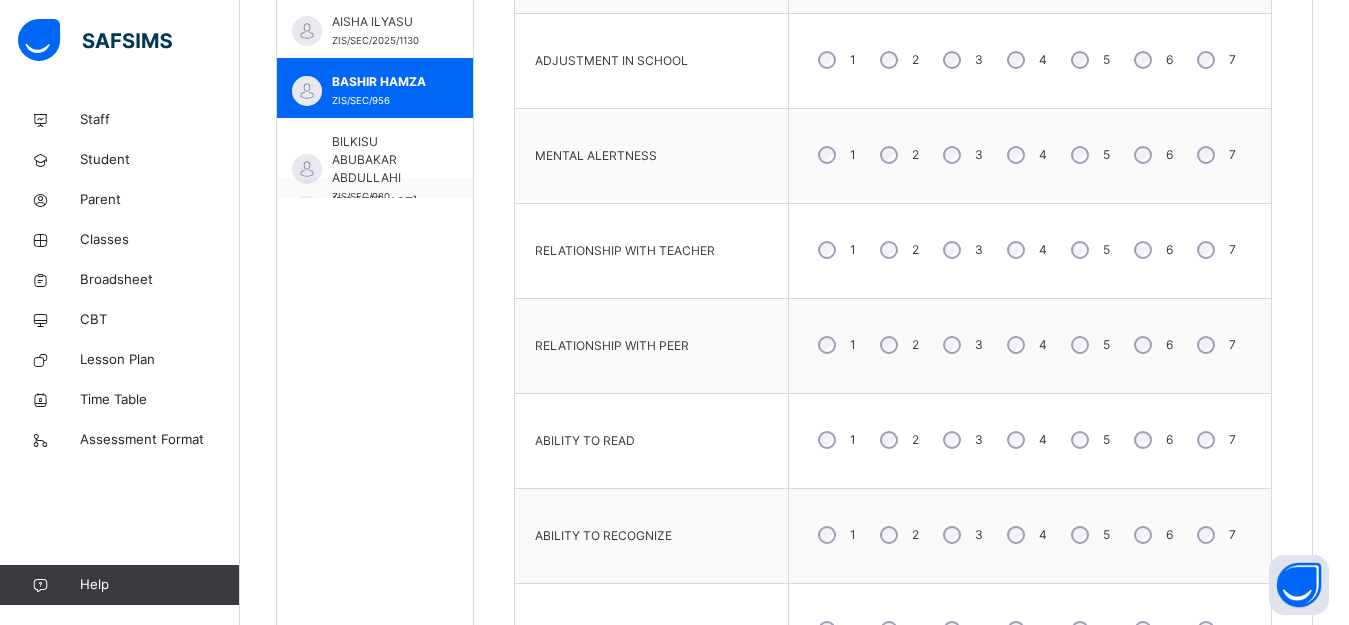 scroll, scrollTop: 791, scrollLeft: 0, axis: vertical 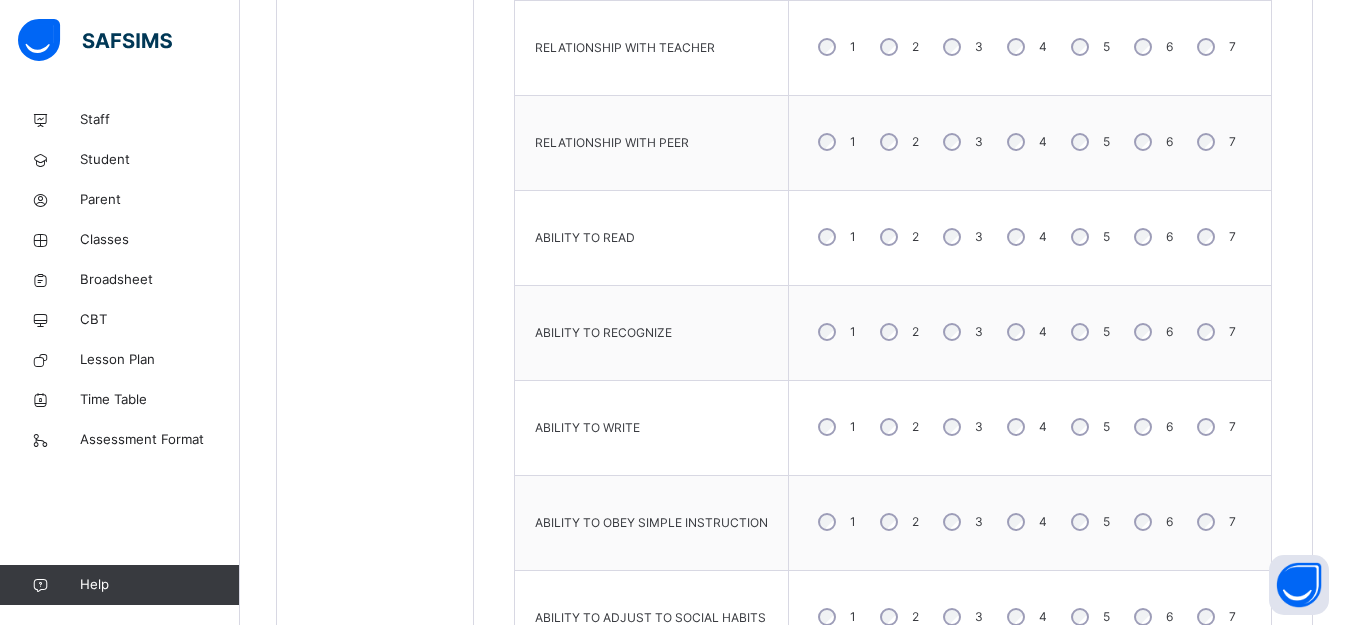 click on "6" at bounding box center (1151, 427) 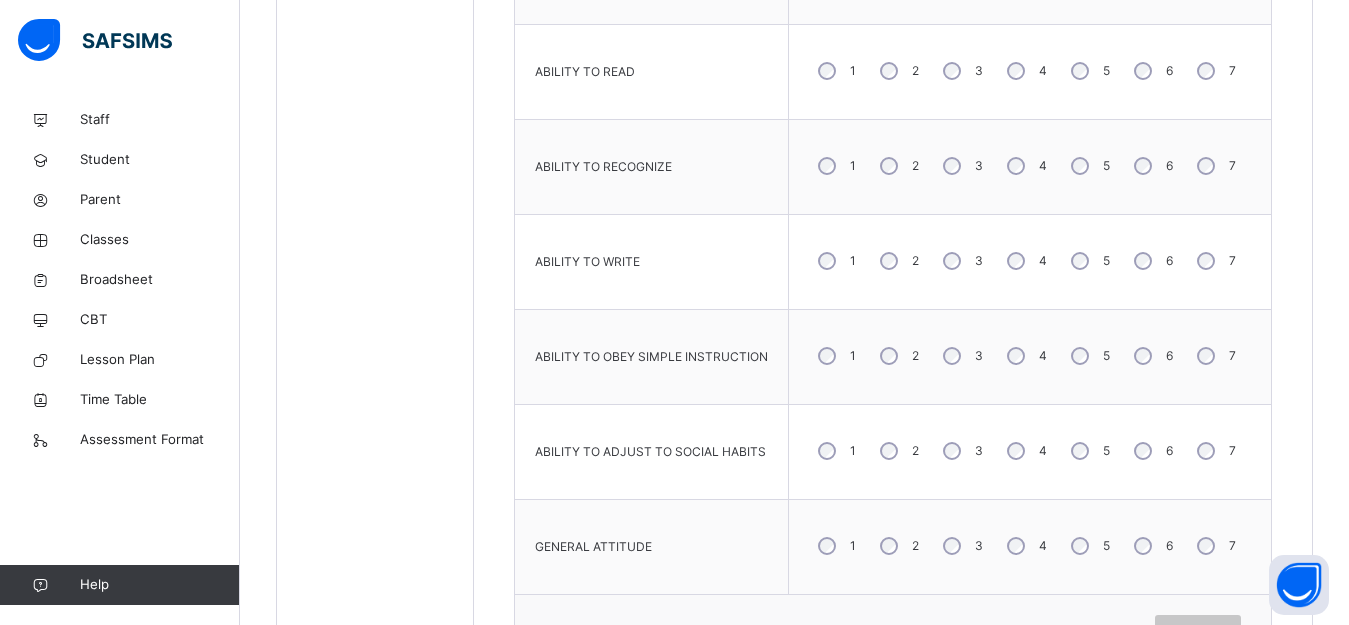 scroll, scrollTop: 1191, scrollLeft: 0, axis: vertical 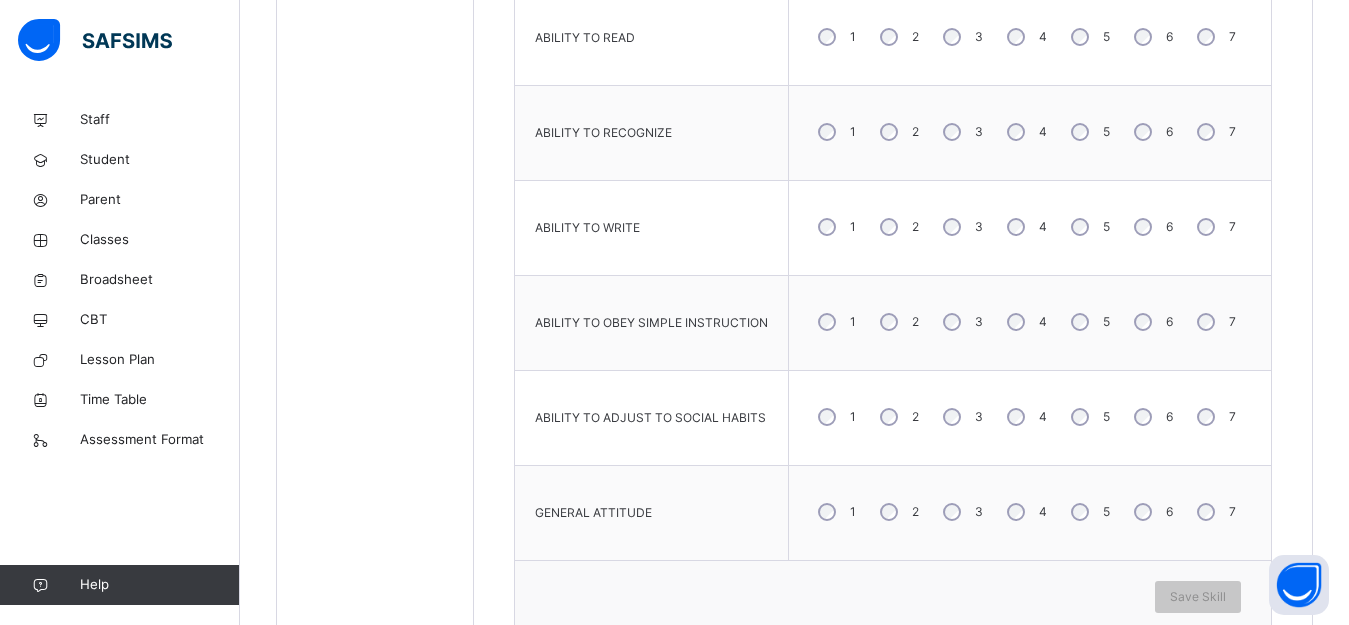 click on "6" at bounding box center [1151, 417] 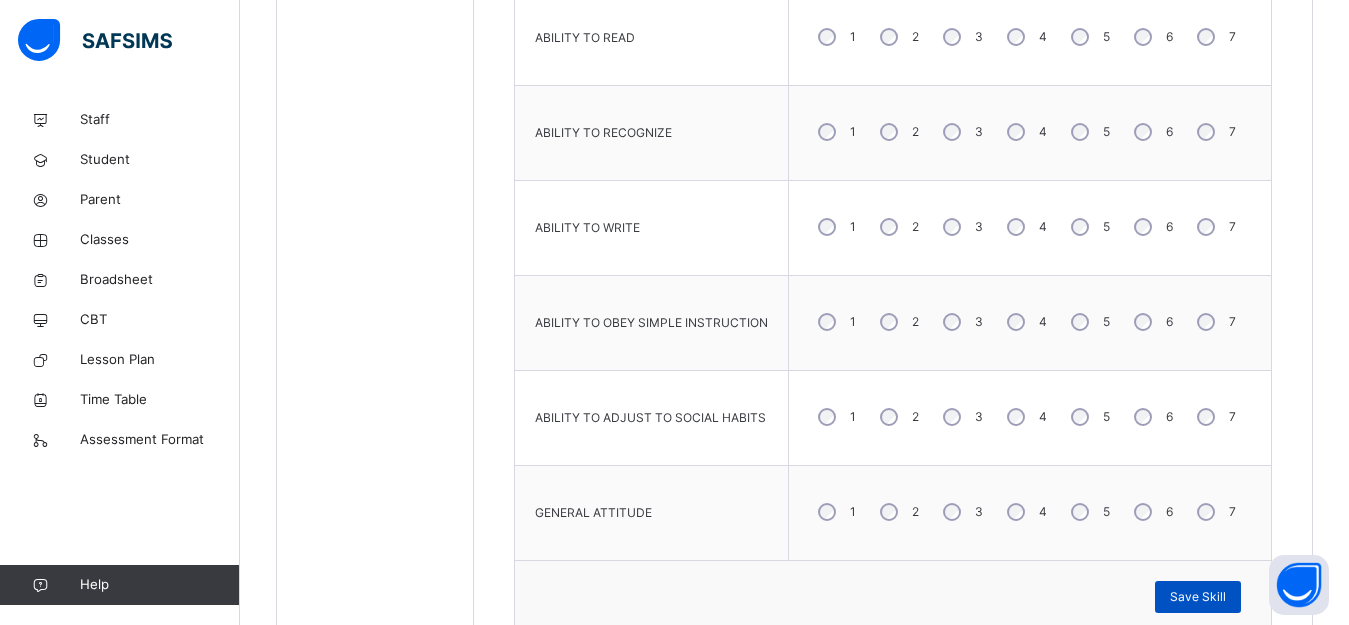 click on "Save Skill" at bounding box center [1198, 597] 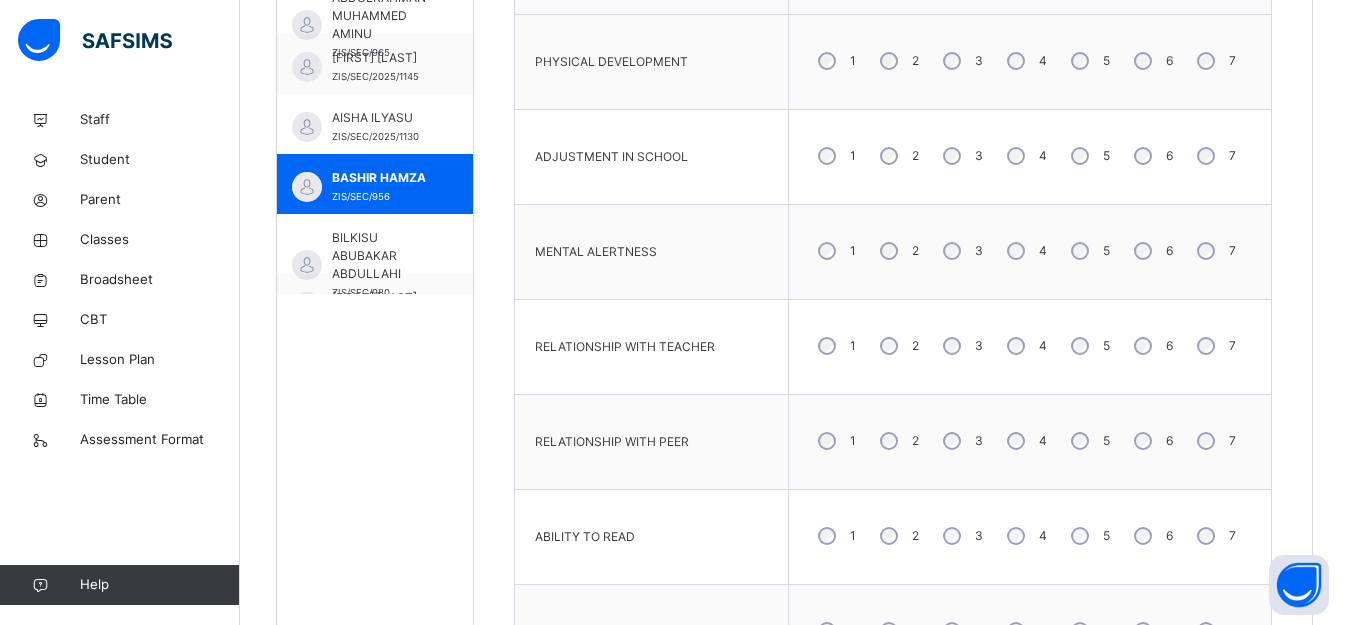 scroll, scrollTop: 691, scrollLeft: 0, axis: vertical 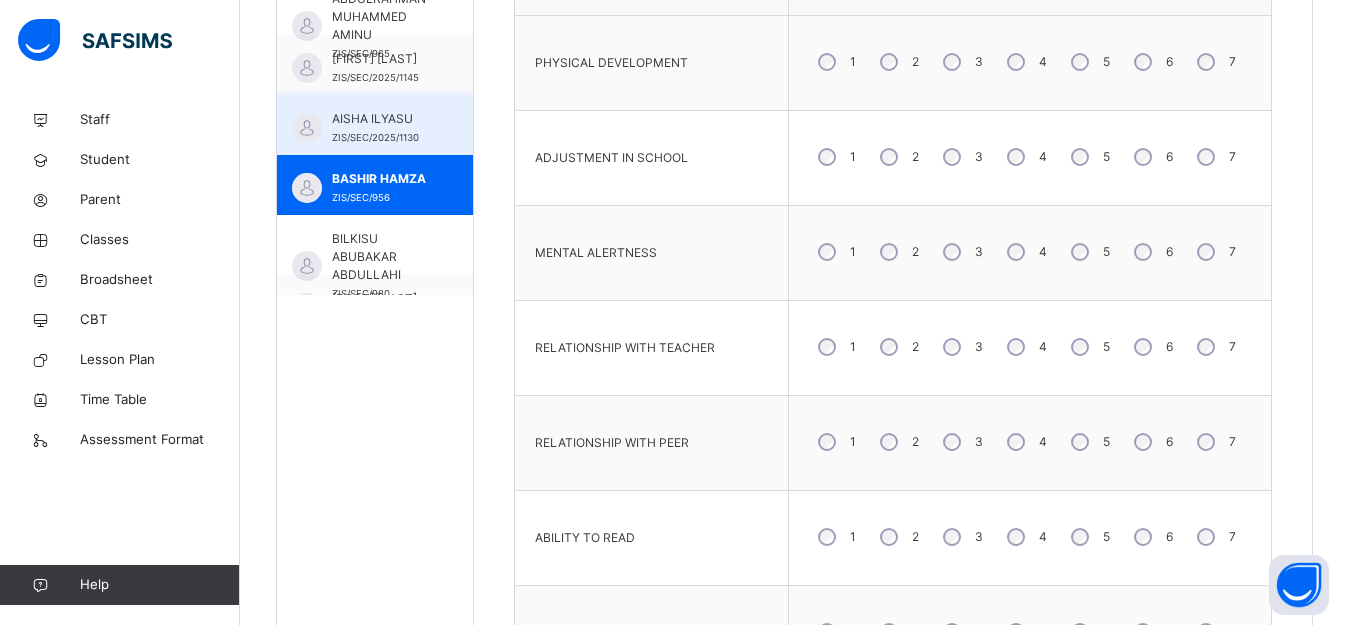 drag, startPoint x: 396, startPoint y: 244, endPoint x: 420, endPoint y: 257, distance: 27.294687 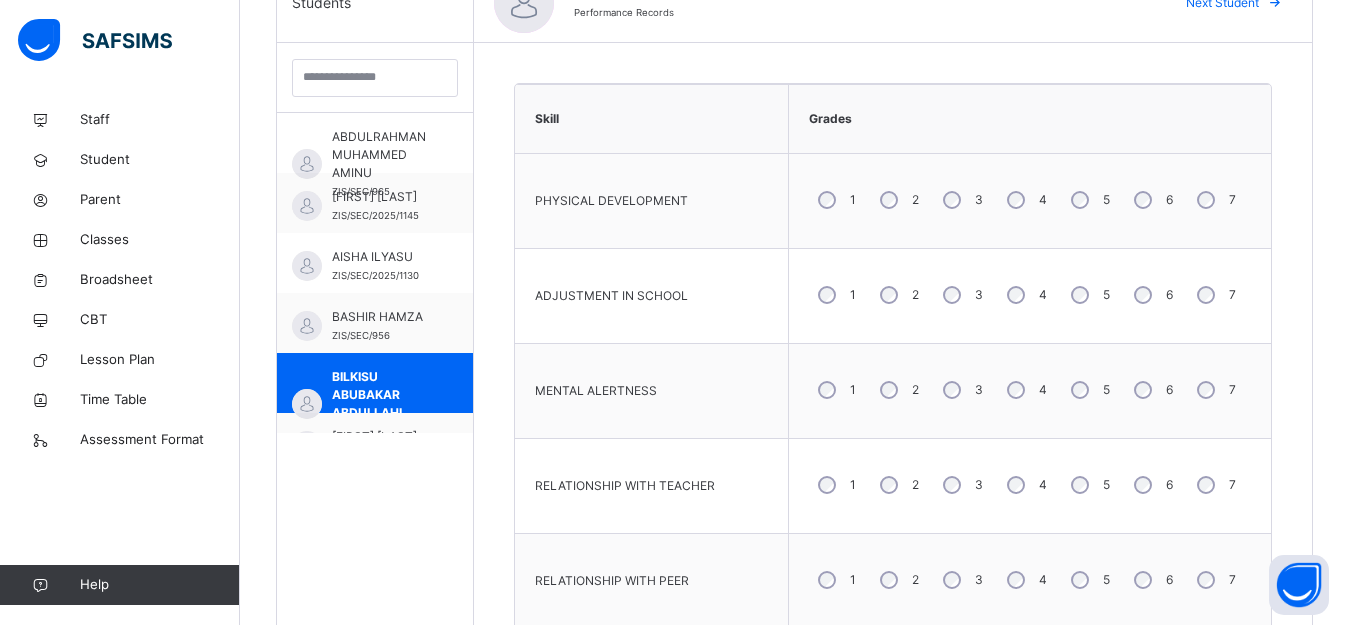 scroll, scrollTop: 591, scrollLeft: 0, axis: vertical 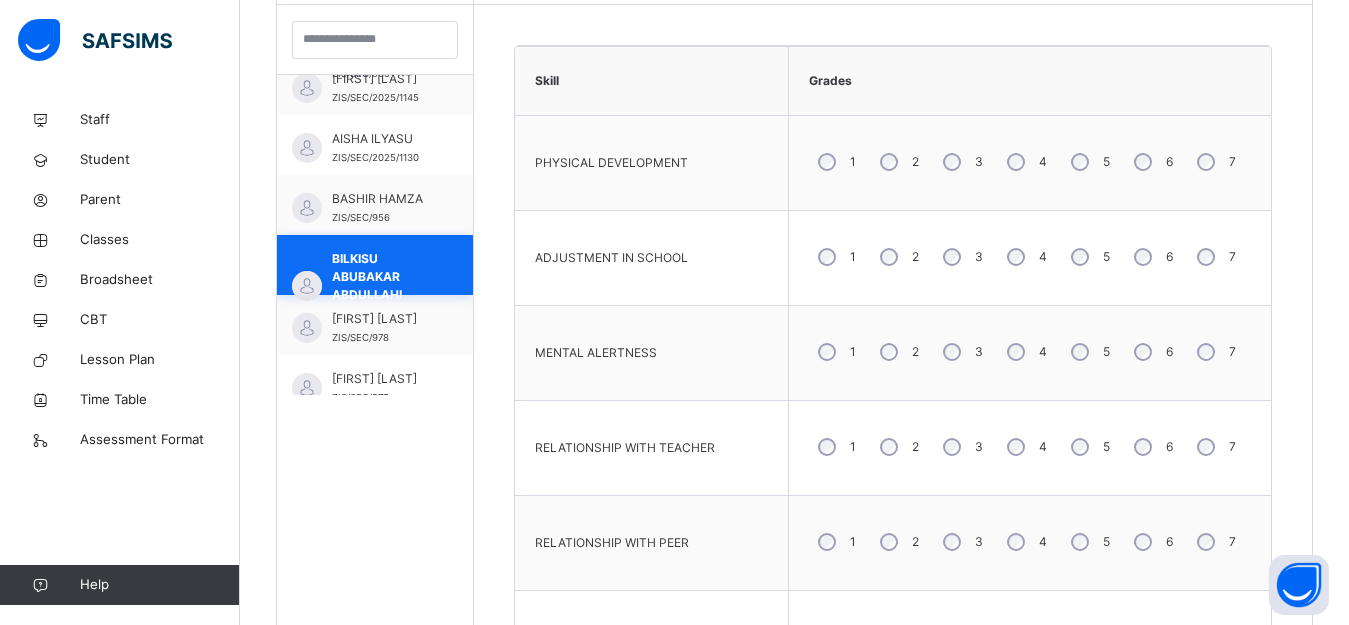 click on "[FIRST] [LAST]" at bounding box center [380, 319] 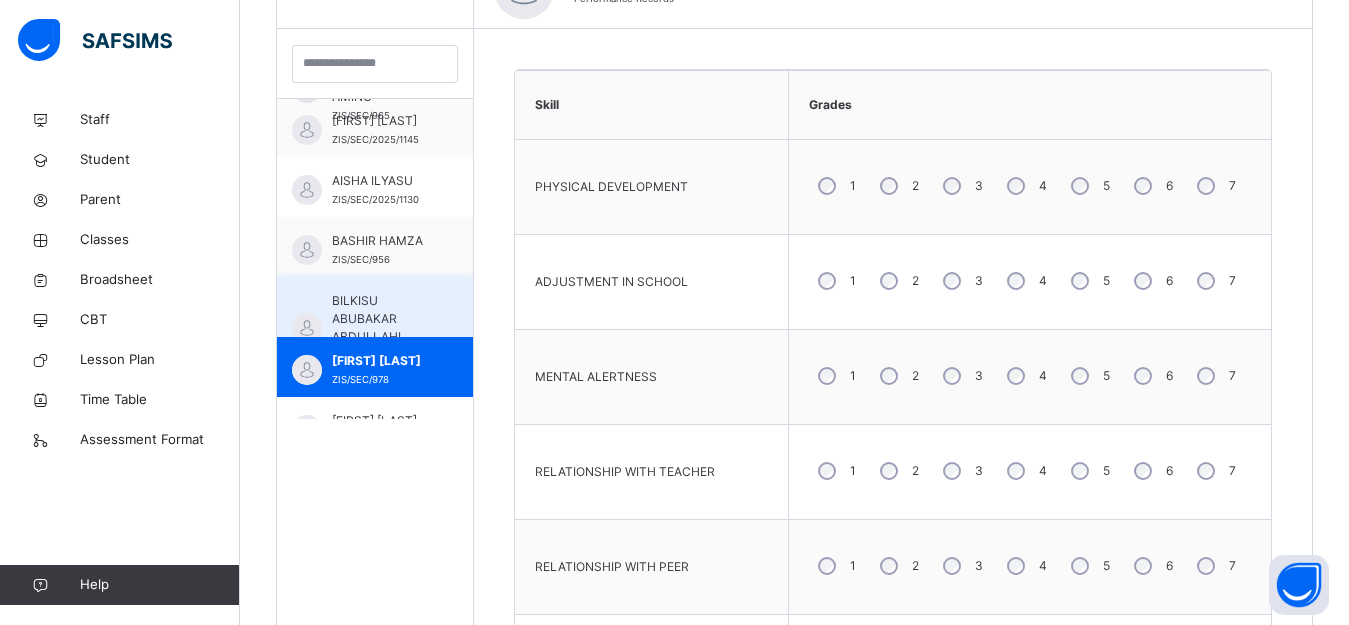 scroll, scrollTop: 591, scrollLeft: 0, axis: vertical 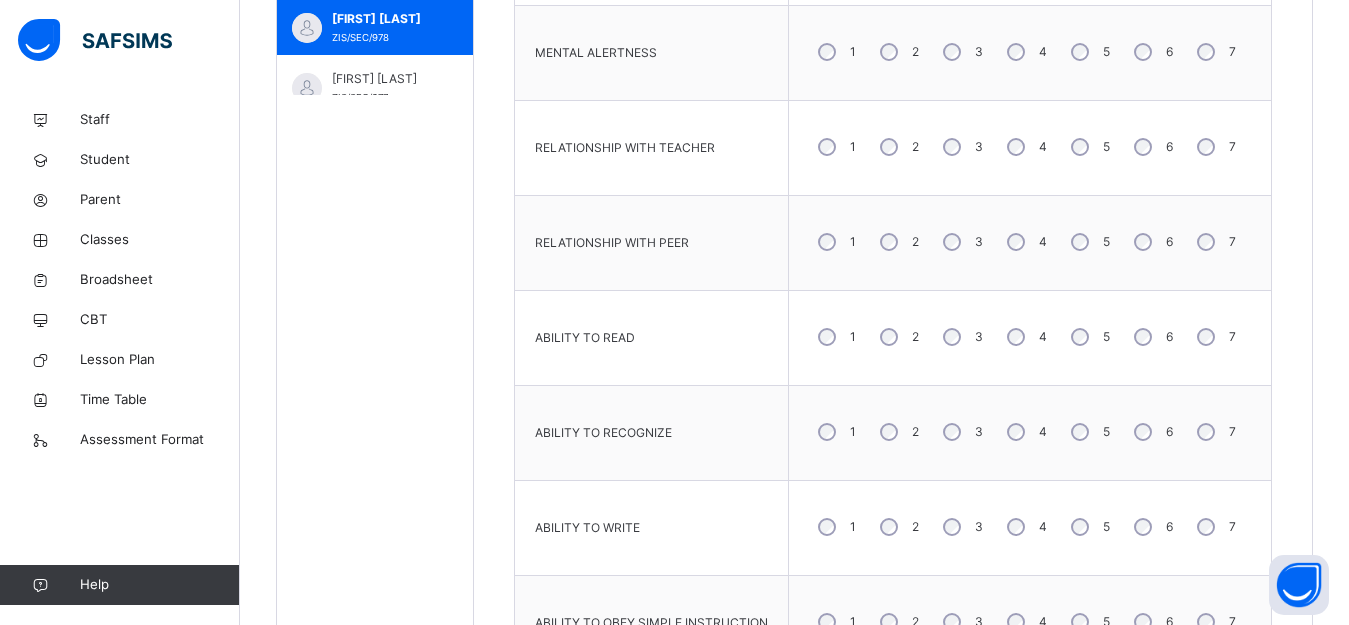 click on "3" at bounding box center (961, 432) 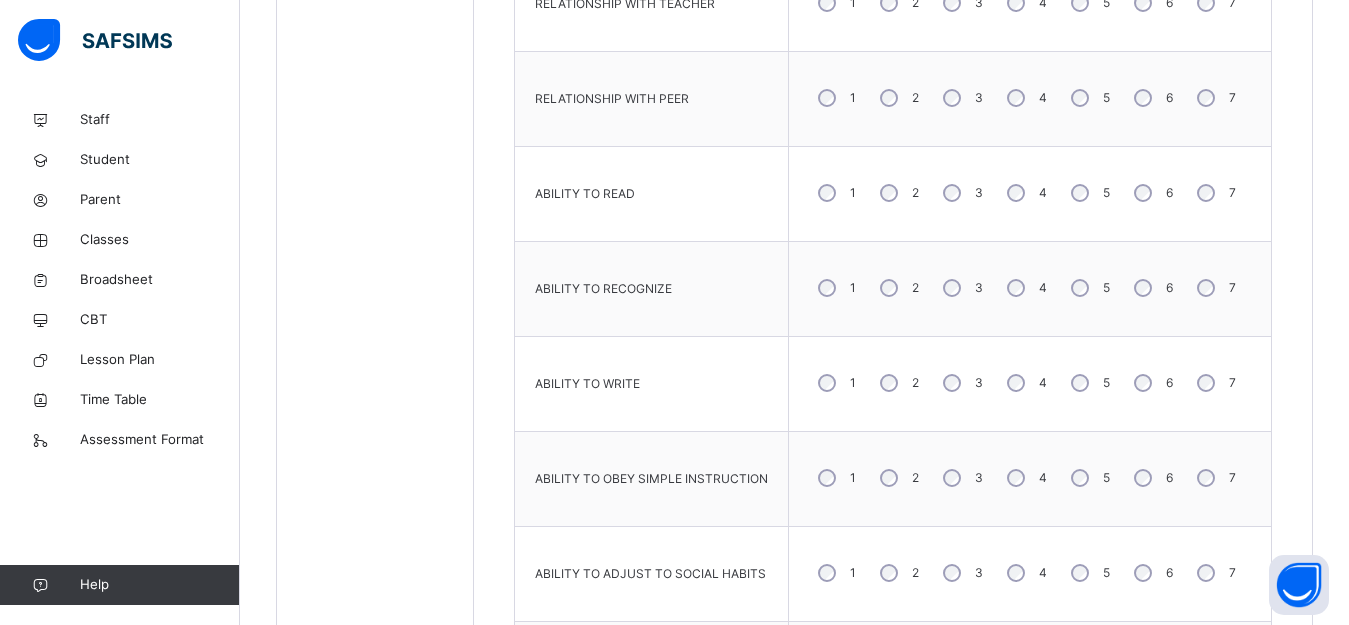 scroll, scrollTop: 1091, scrollLeft: 0, axis: vertical 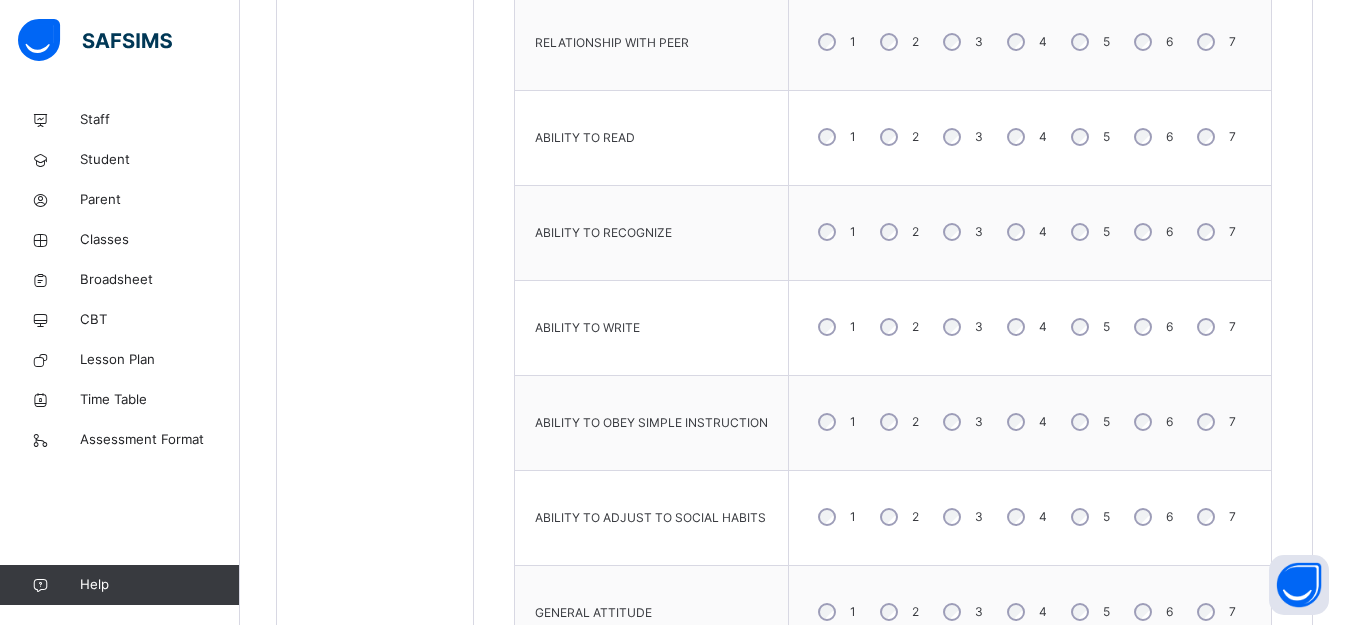 click on "PHYSICAL DEVELOPMENT 1 2 3 4 5 6 7 ADJUSTMENT IN SCHOOL 1 2 3 4 5 6 7 MENTAL ALERTNESS 1 2 3 4 5 6 7 RELATIONSHIP WITH TEACHER 1 2 3 4 5 6 7 RELATIONSHIP WITH PEER 1 2 3 4 5 6 7 ABILITY TO READ 1 2 3 4 5 6 7 ABILITY TO RECOGNIZE 1 2 3 4 5 6 7 ABILITY TO WRITE 1 2 3 4 5 6 7 ABILITY TO OBEY SIMPLE INSTRUCTION 1 2 3 4 5 6 7 ABILITY TO ADJUST TO SOCIAL HABITS 1 2 3 4 5 6 7 GENERAL ATTITUDE 1 2 3 4 5 6 7" at bounding box center (893, 138) 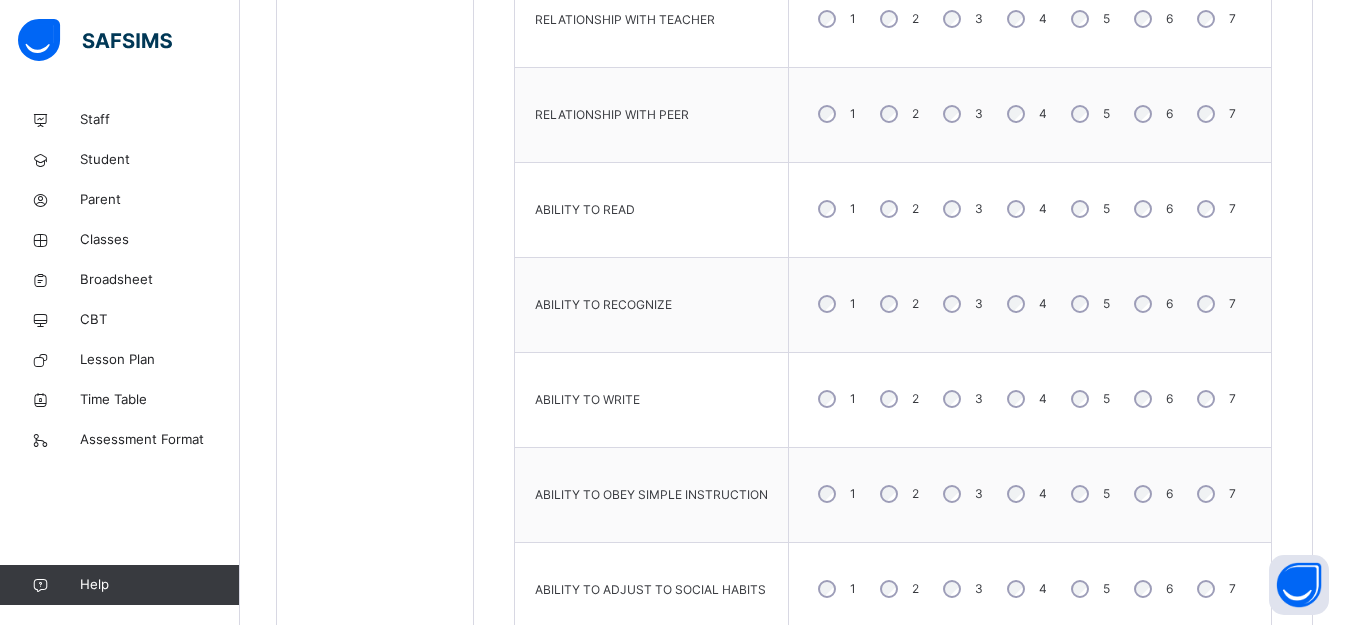 scroll, scrollTop: 1191, scrollLeft: 0, axis: vertical 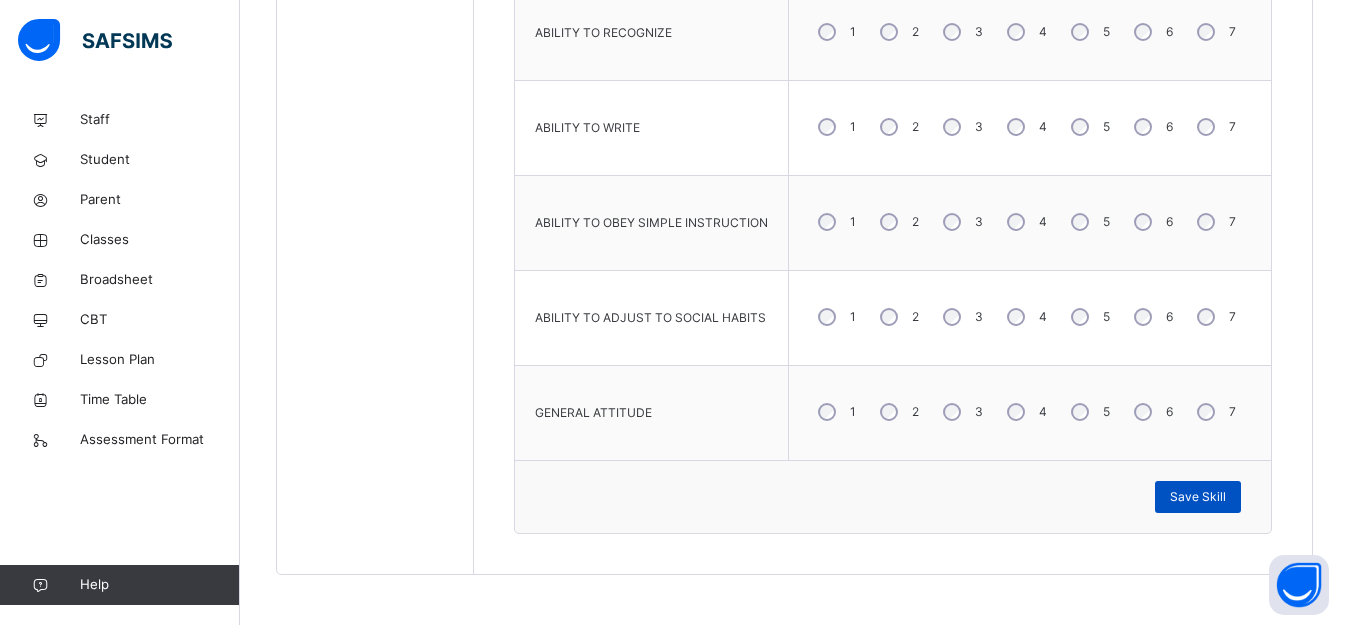 click on "Save Skill" at bounding box center (1198, 497) 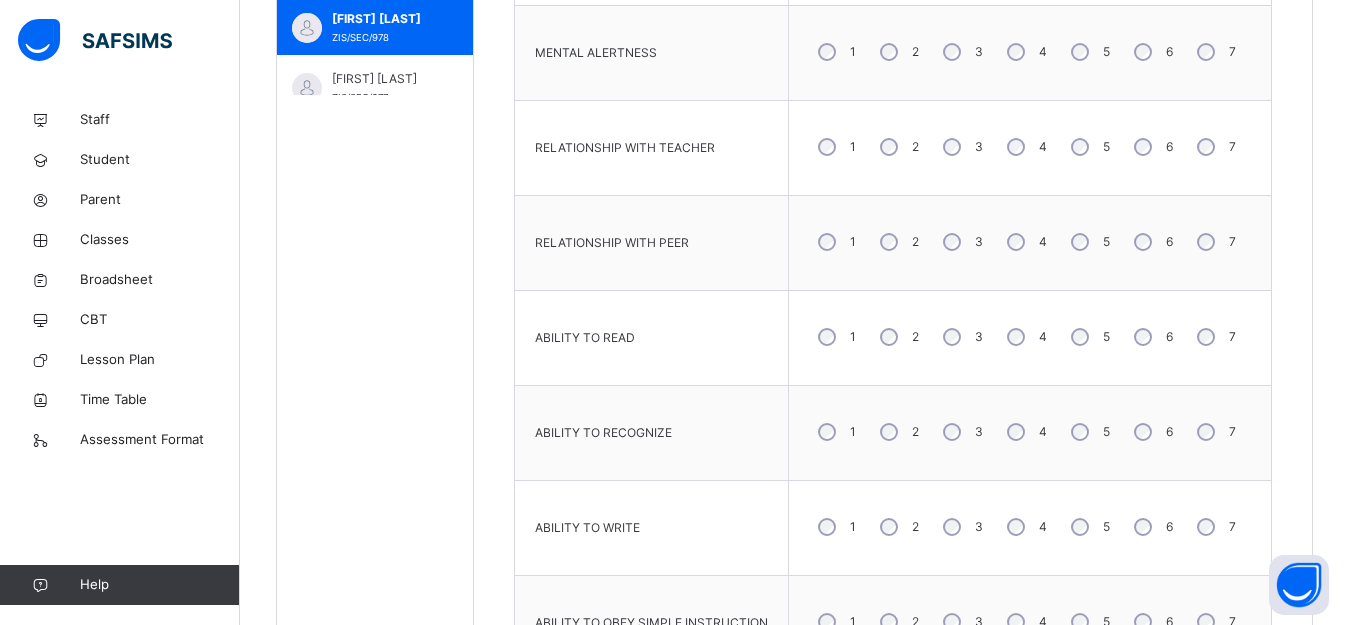 scroll, scrollTop: 791, scrollLeft: 0, axis: vertical 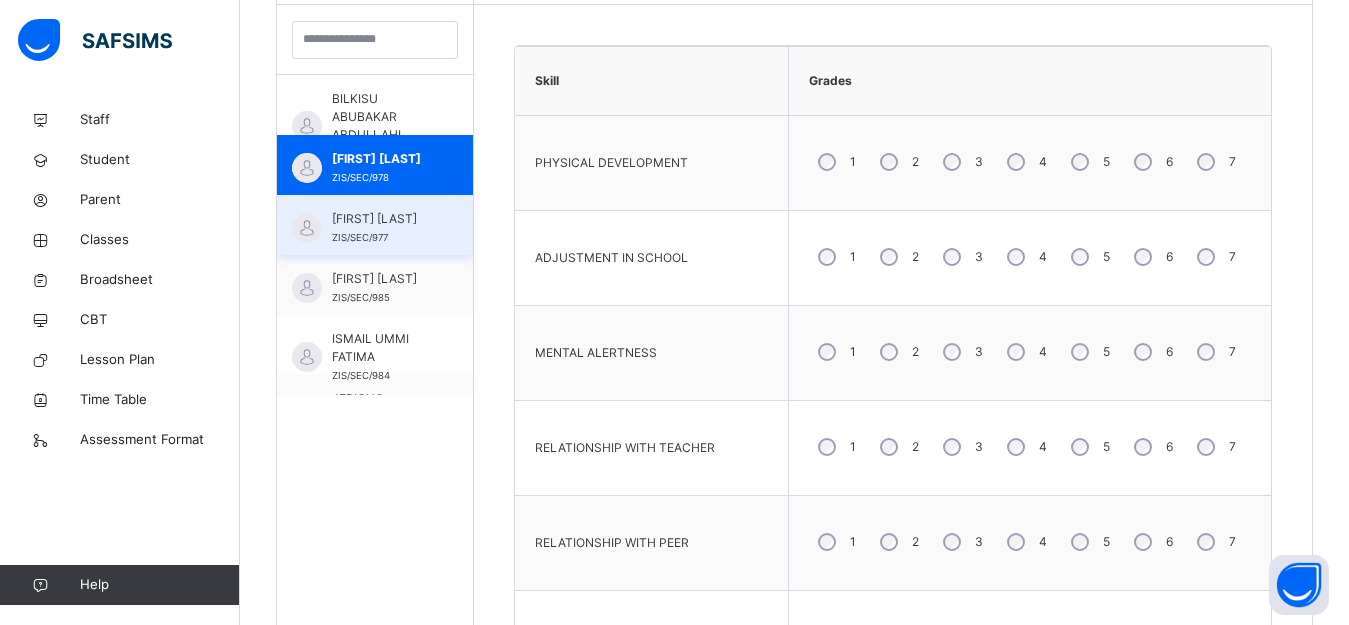 click on "[FIRST] [LAST]" at bounding box center (380, 219) 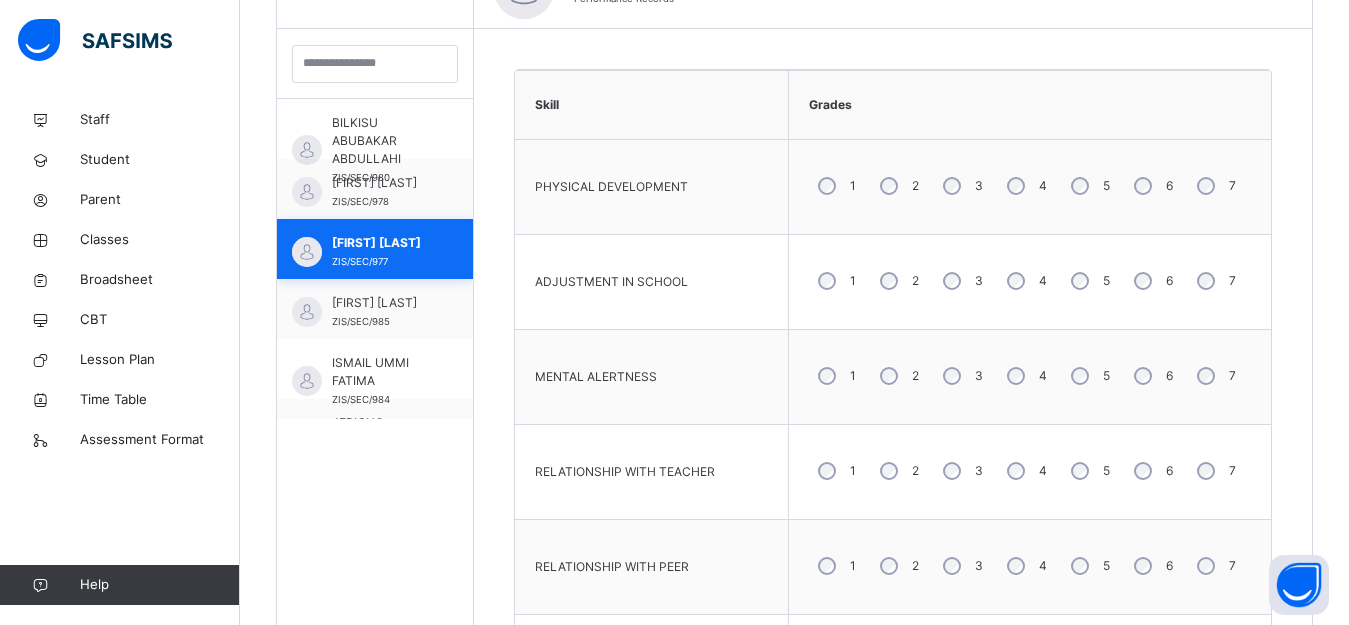 scroll, scrollTop: 591, scrollLeft: 0, axis: vertical 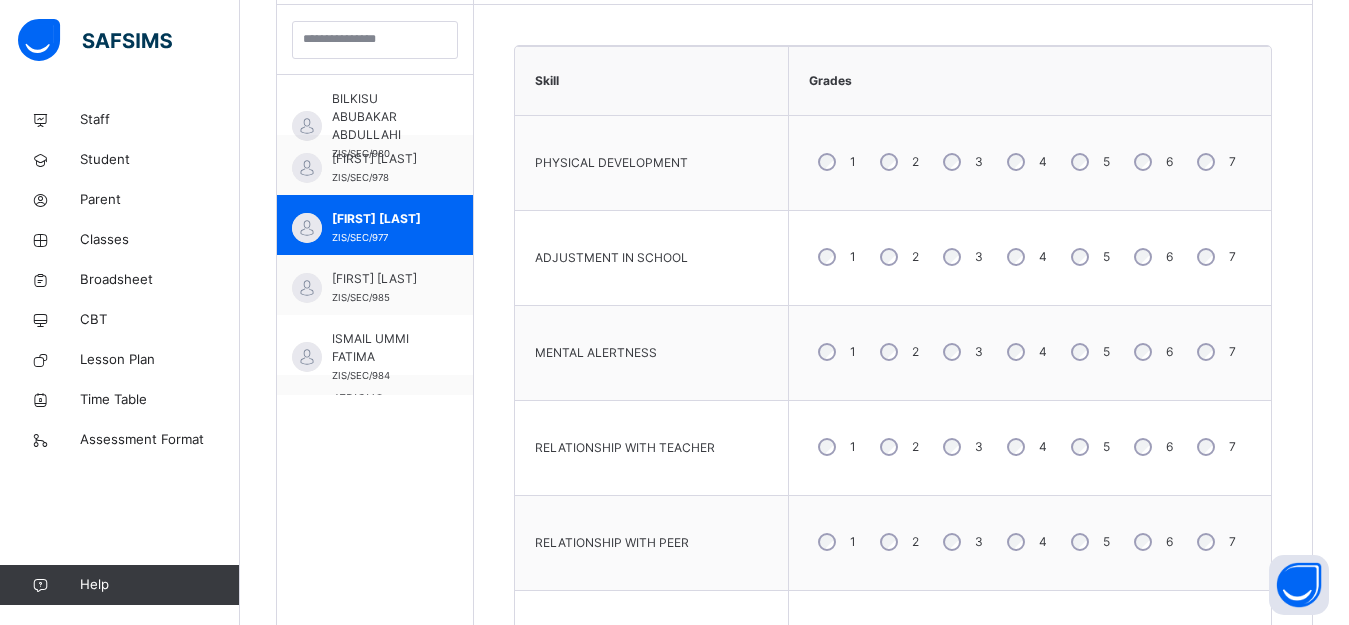 click on "4" at bounding box center (1025, 352) 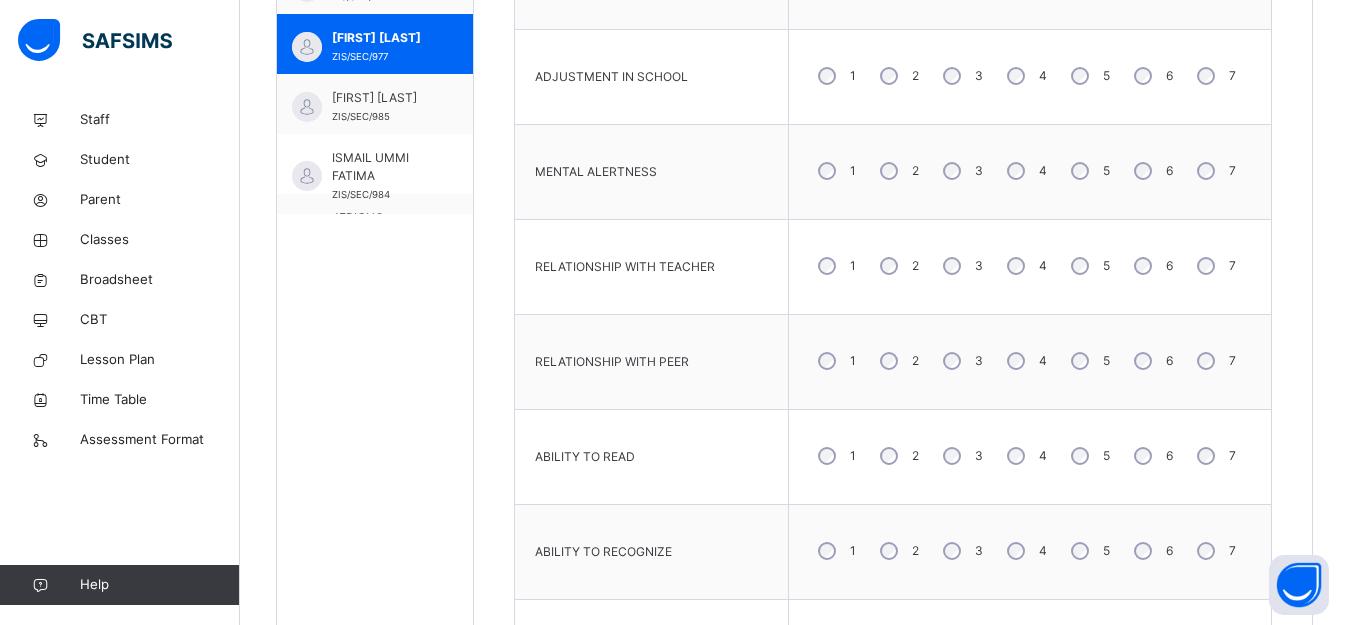 scroll, scrollTop: 791, scrollLeft: 0, axis: vertical 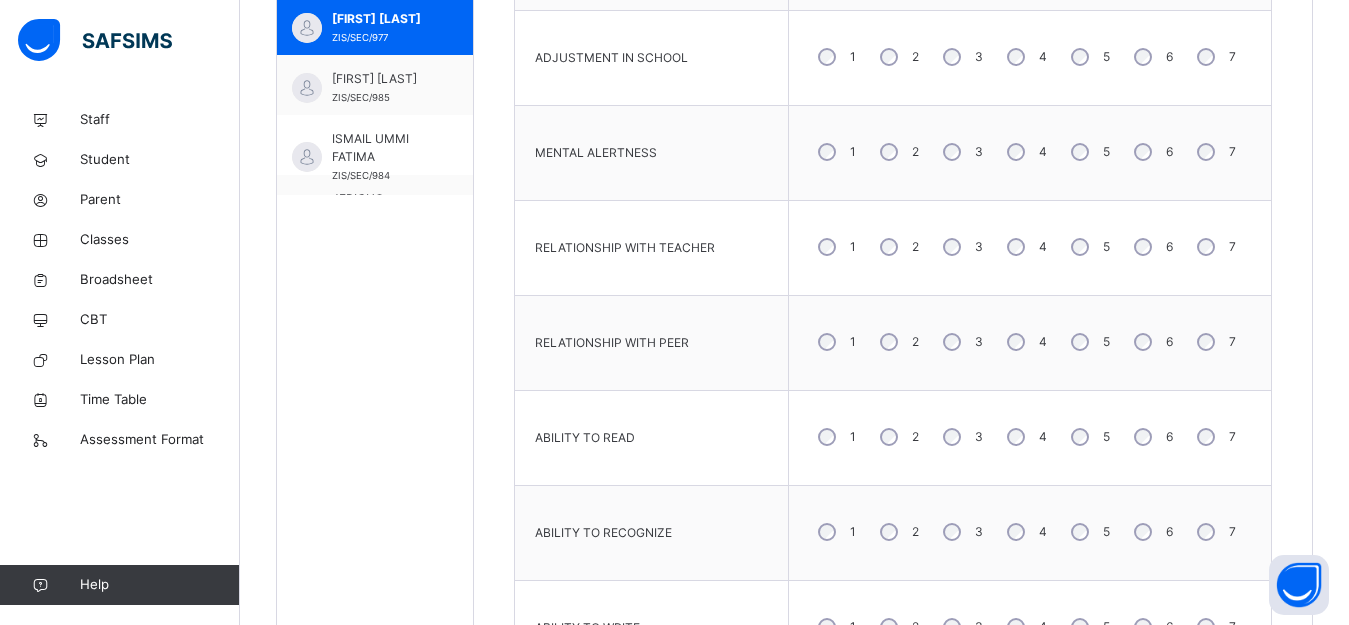 click on "5" at bounding box center [1088, 437] 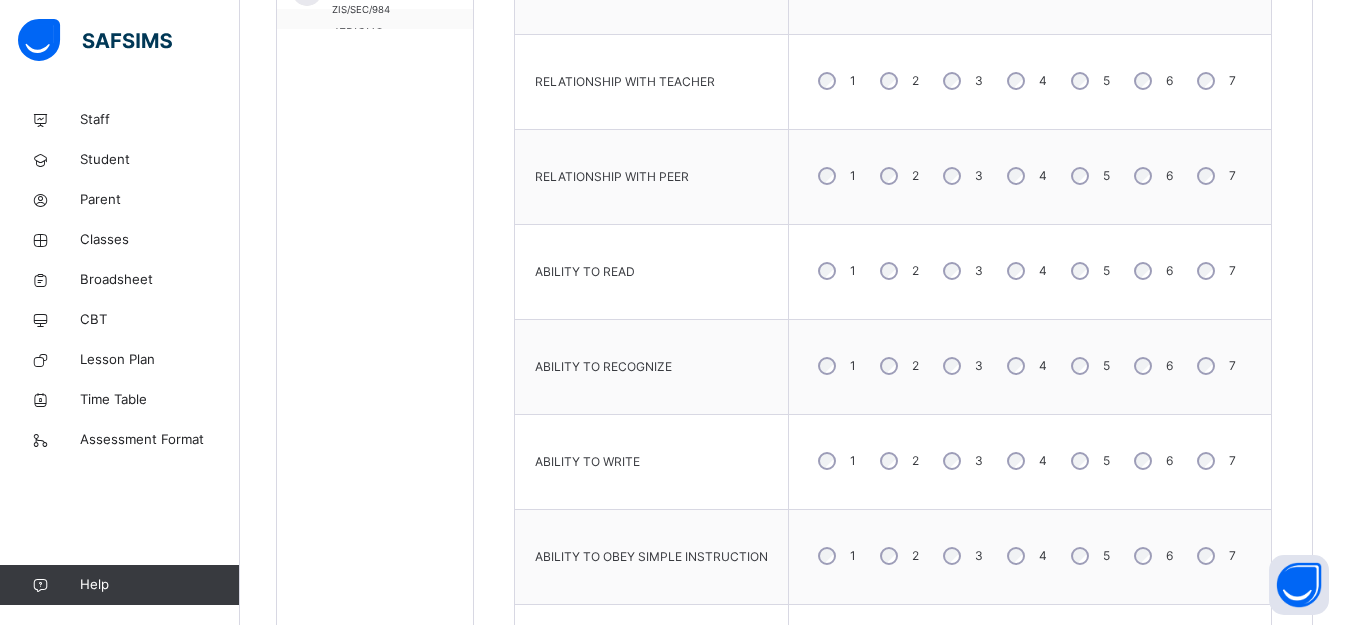 scroll, scrollTop: 991, scrollLeft: 0, axis: vertical 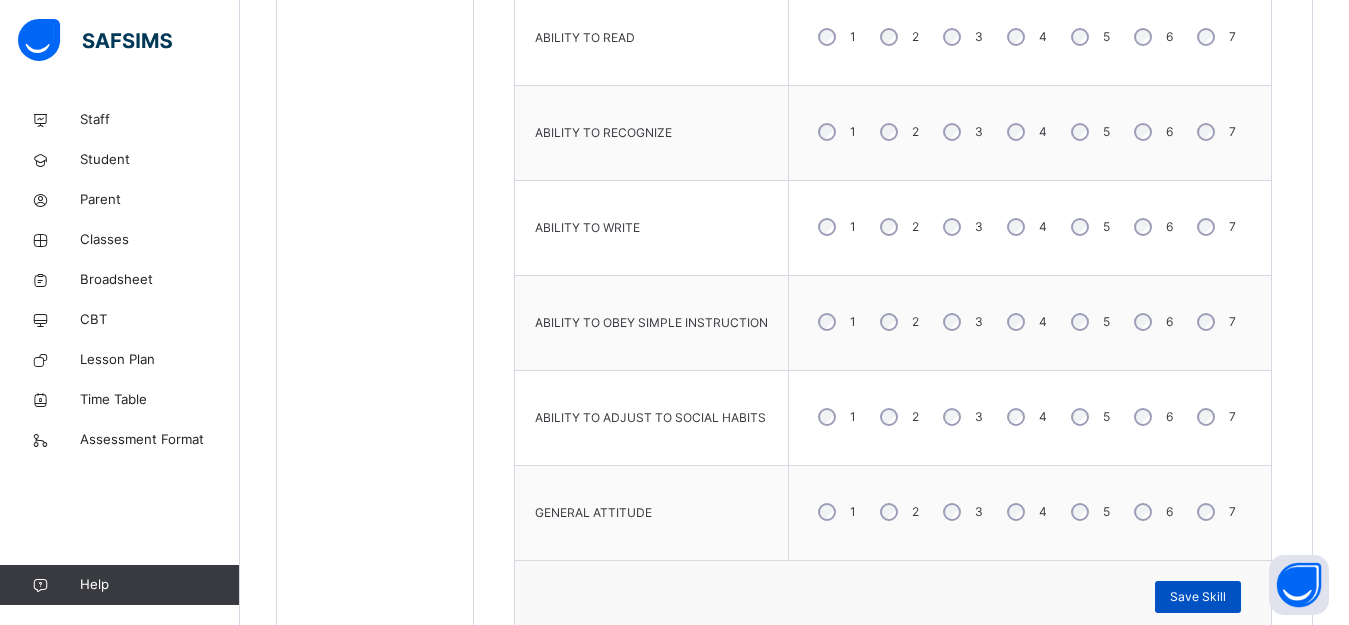 click on "Save Skill" at bounding box center (1198, 597) 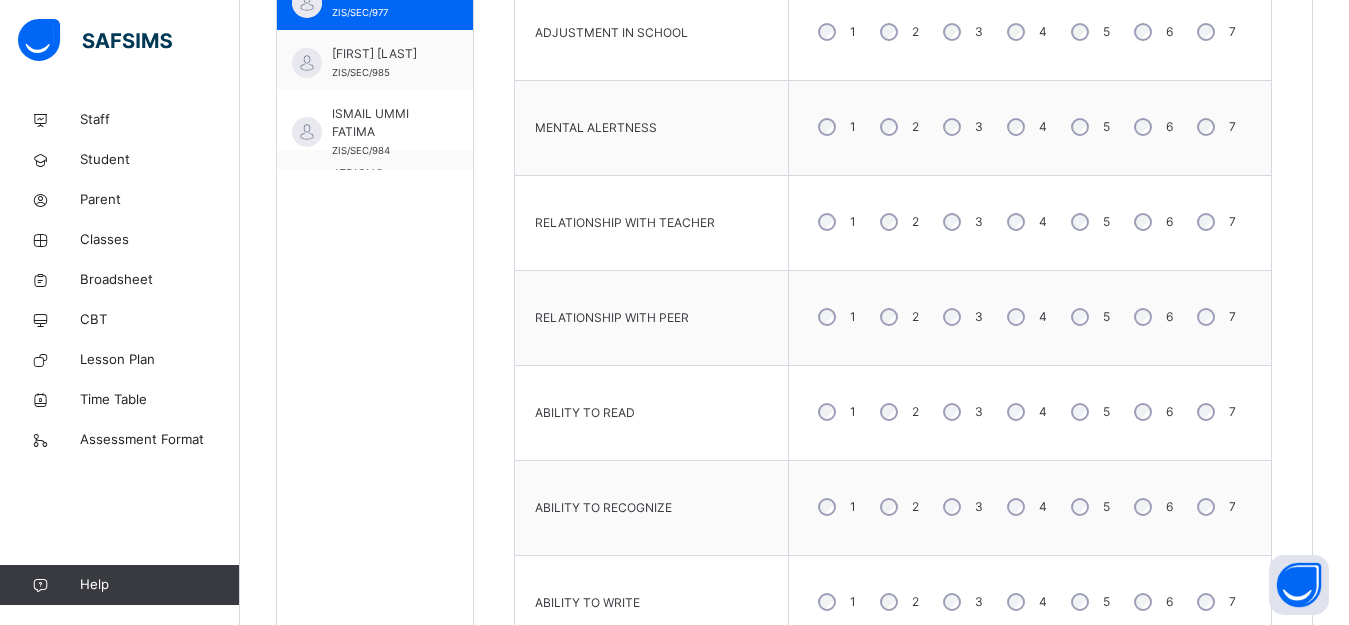 scroll, scrollTop: 791, scrollLeft: 0, axis: vertical 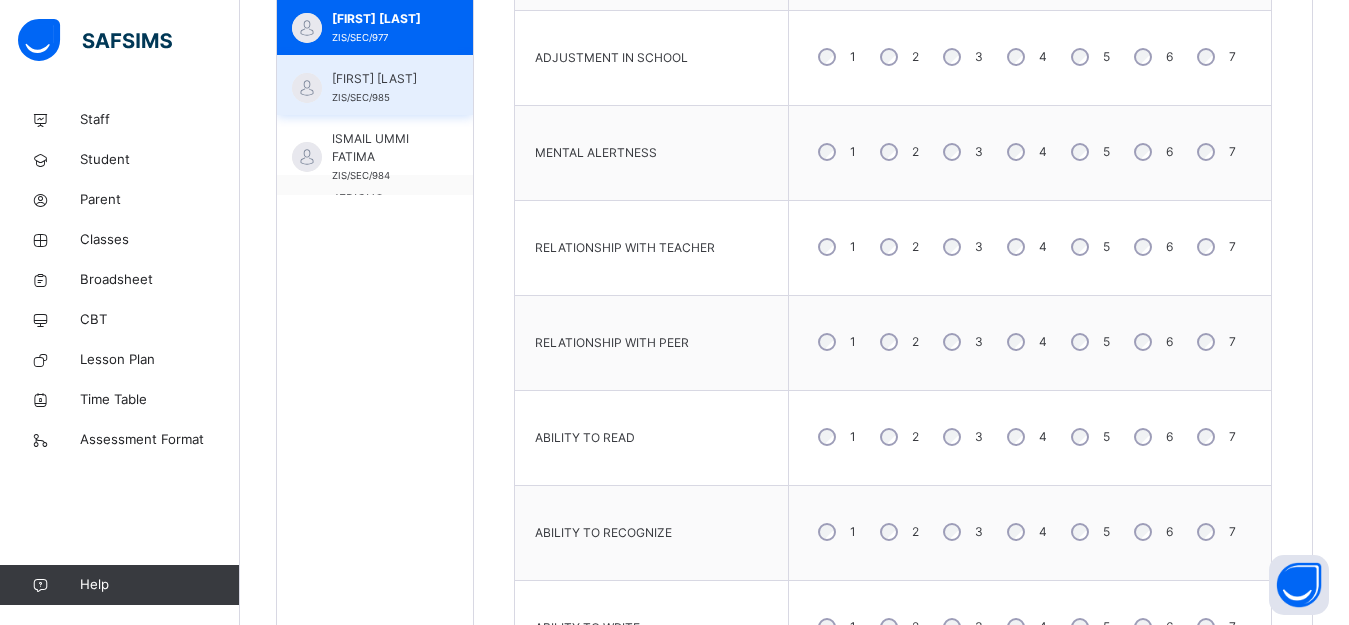 click on "[FIRST] [LAST]" at bounding box center (380, 79) 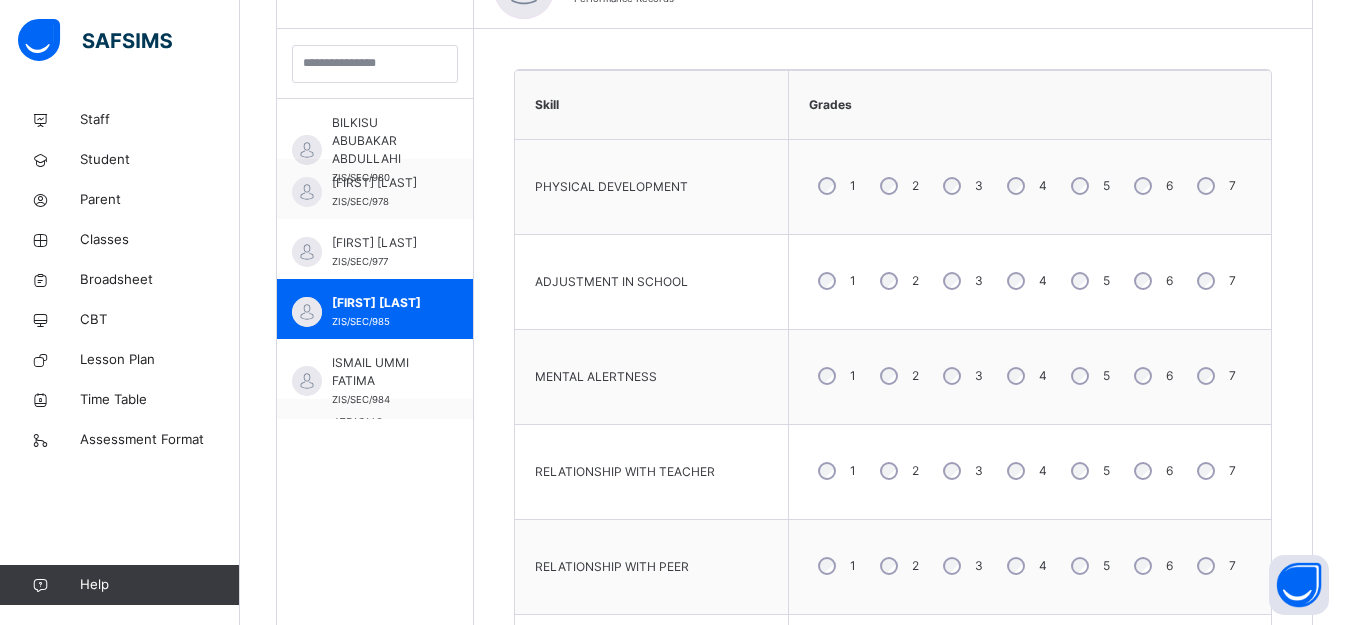 scroll, scrollTop: 791, scrollLeft: 0, axis: vertical 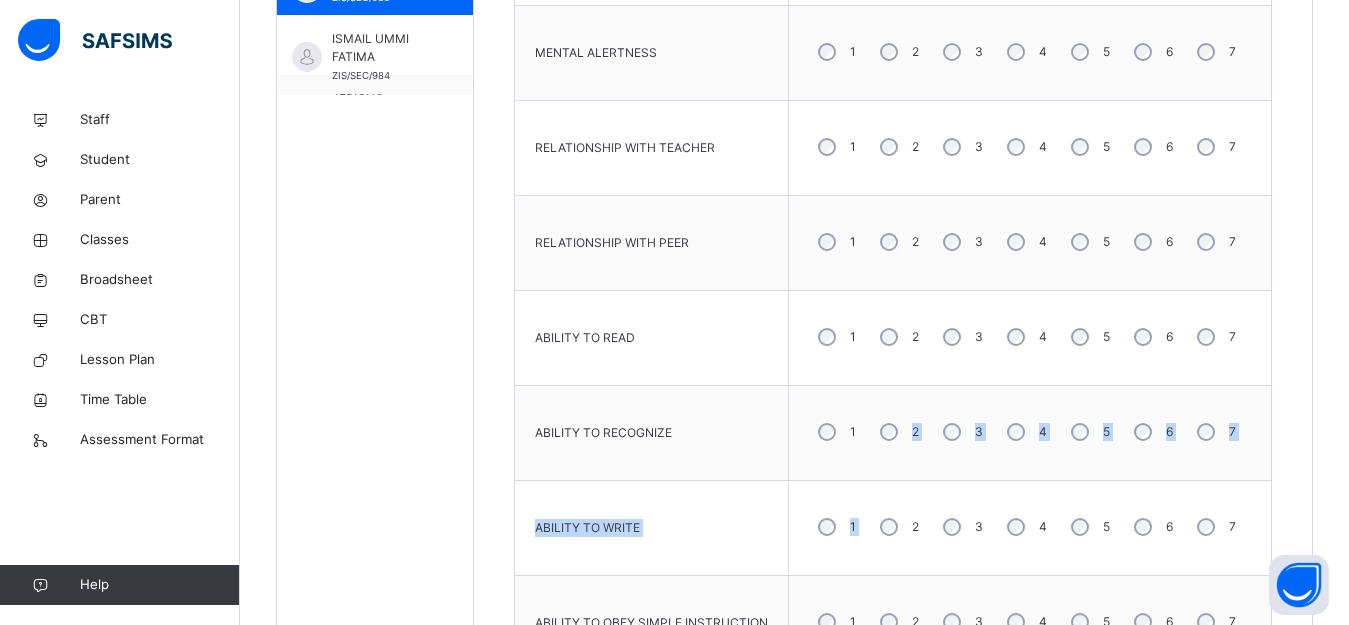 drag, startPoint x: 914, startPoint y: 470, endPoint x: 914, endPoint y: 521, distance: 51 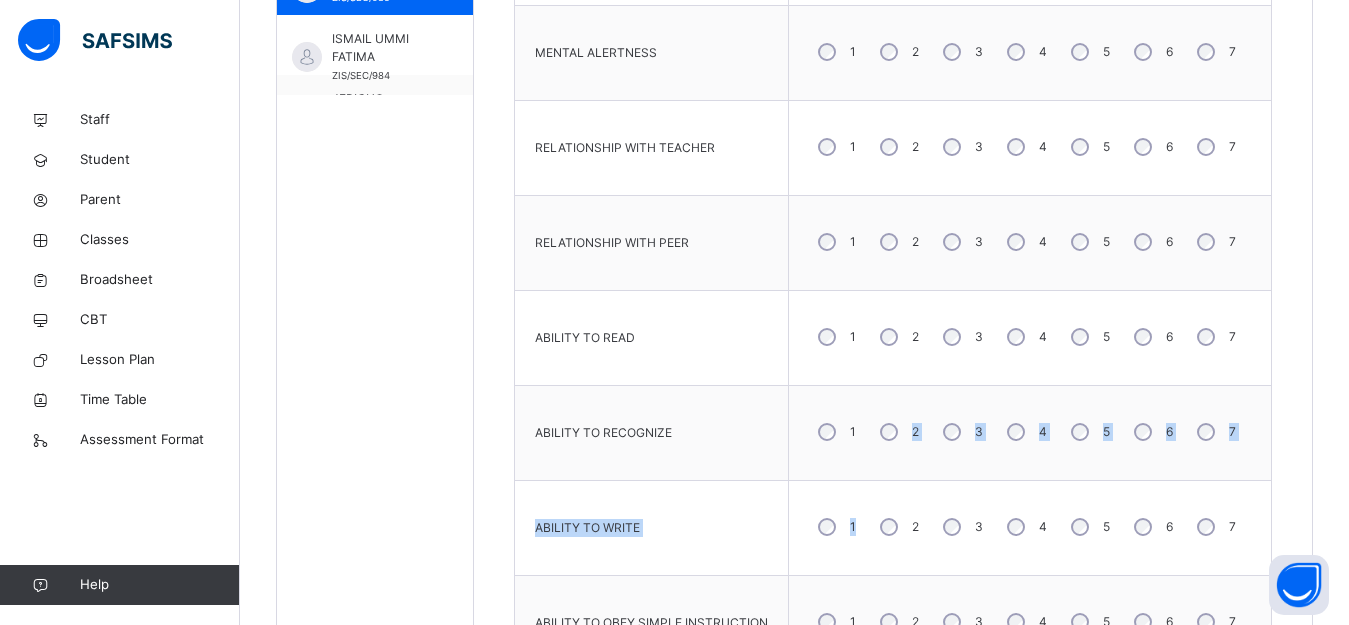 click on "3" at bounding box center (979, 432) 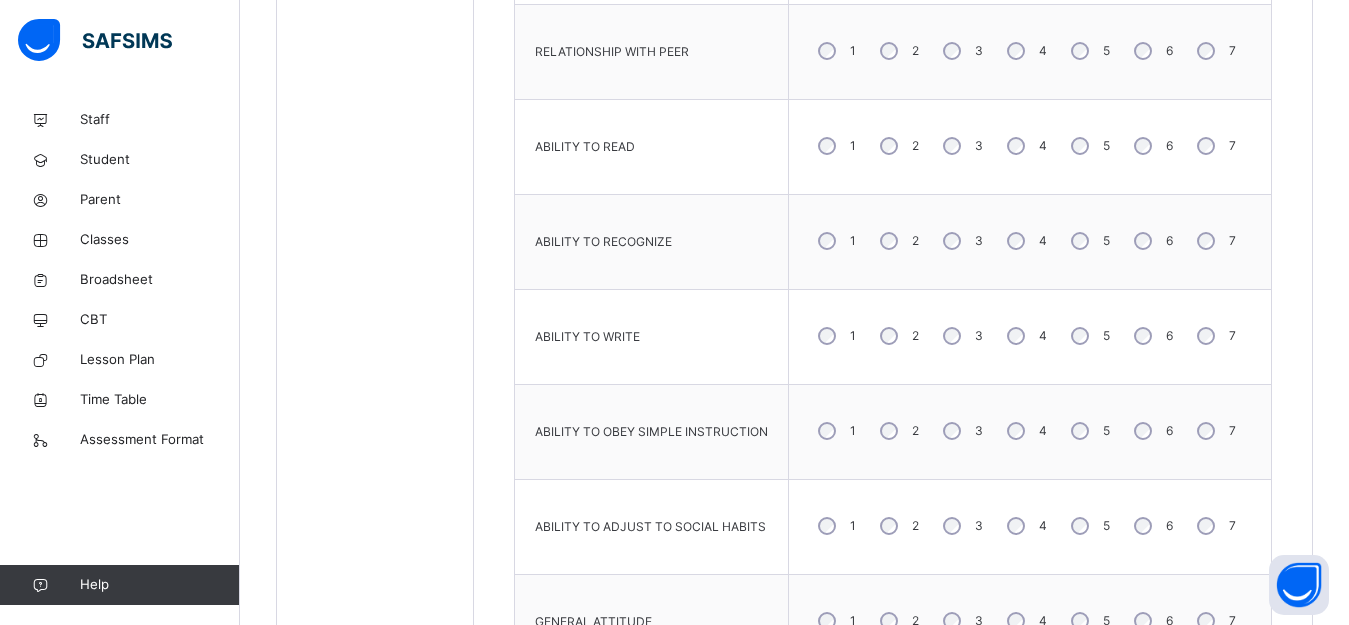 scroll, scrollTop: 1091, scrollLeft: 0, axis: vertical 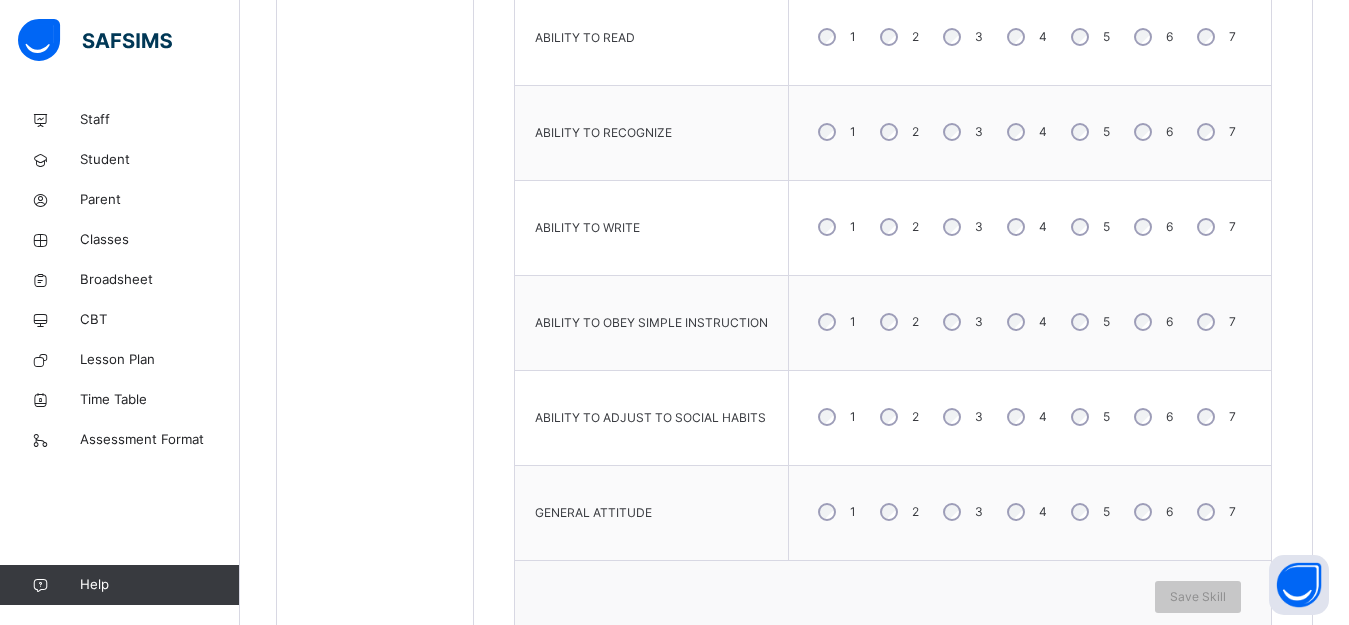 click on "3" at bounding box center [961, 512] 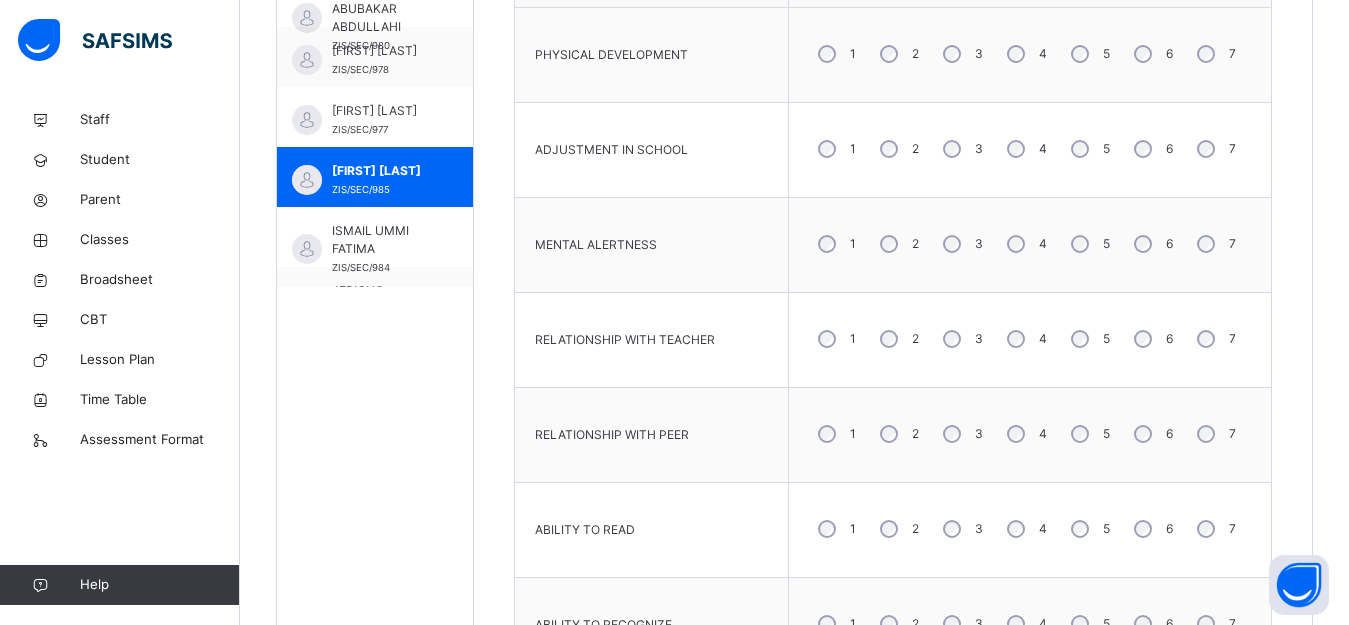 scroll, scrollTop: 691, scrollLeft: 0, axis: vertical 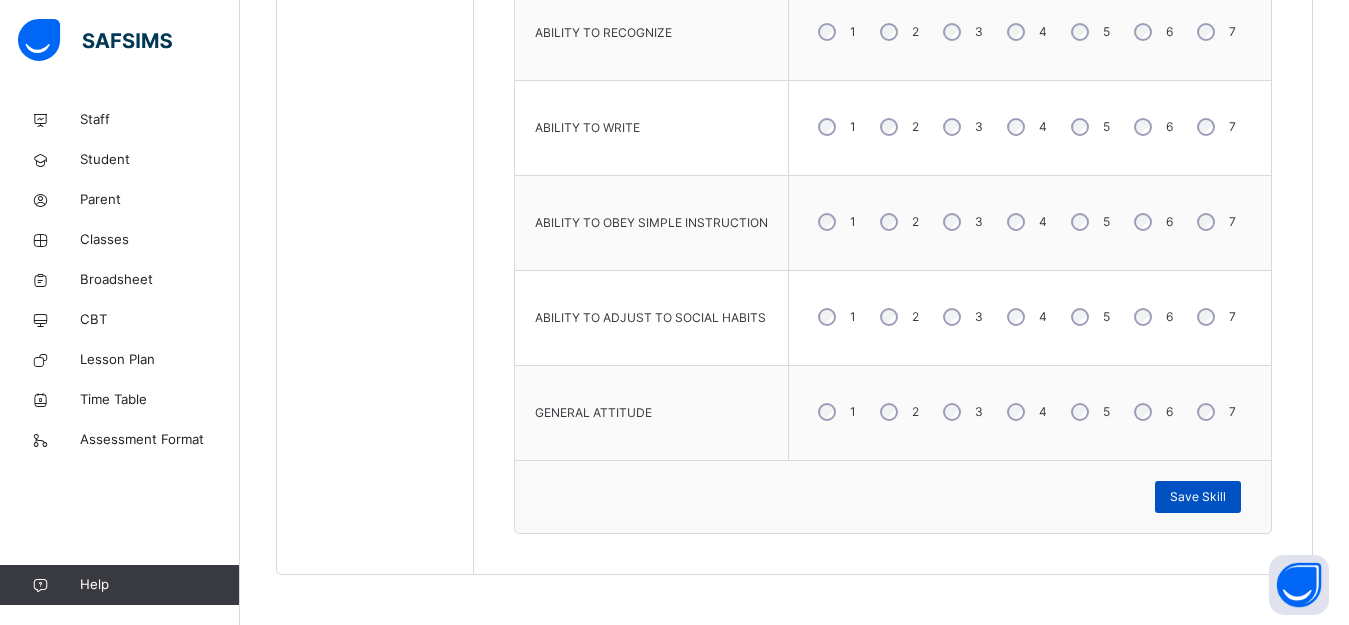 click on "Save Skill" at bounding box center [1198, 497] 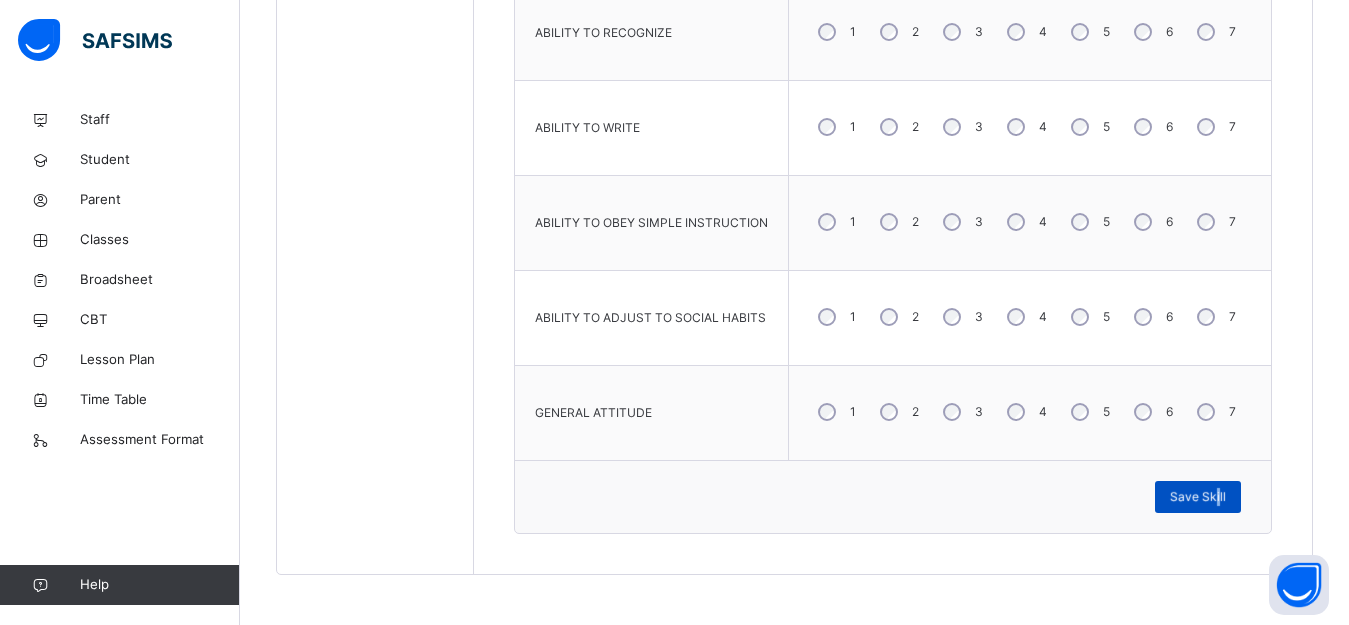 click on "Save Skill" at bounding box center (1198, 497) 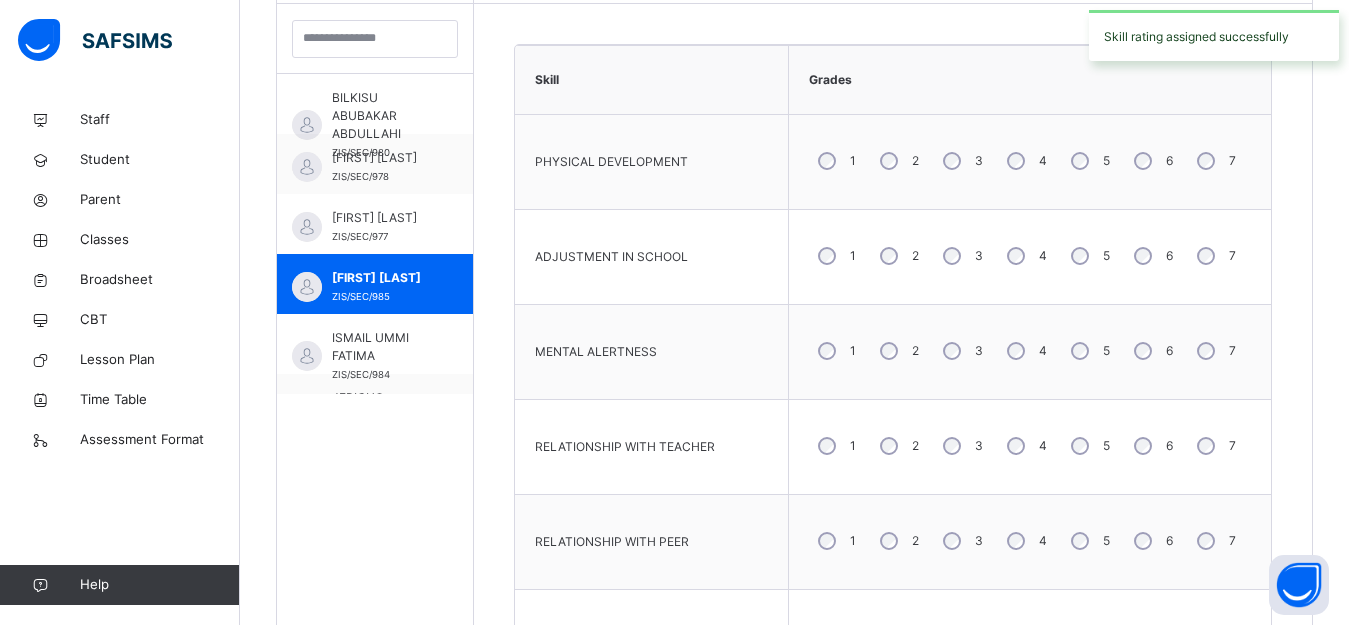 scroll, scrollTop: 591, scrollLeft: 0, axis: vertical 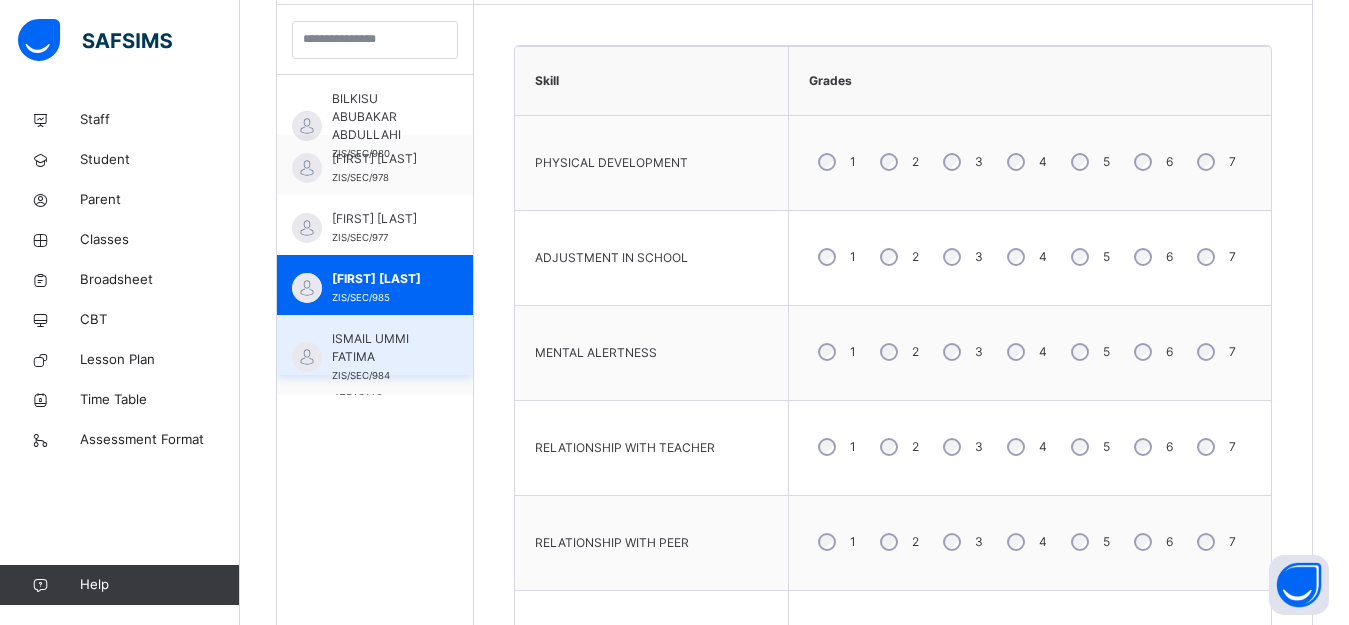 click on "ISMAIL UMMI FATIMA" at bounding box center [380, 348] 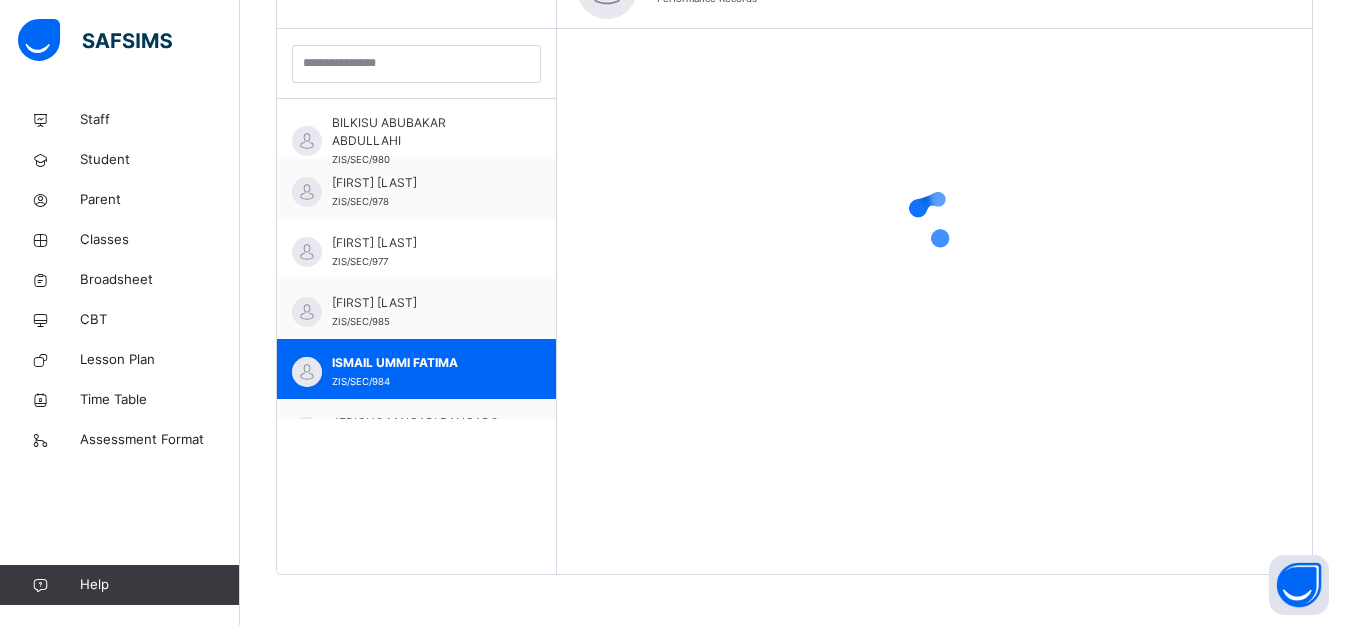 scroll, scrollTop: 591, scrollLeft: 0, axis: vertical 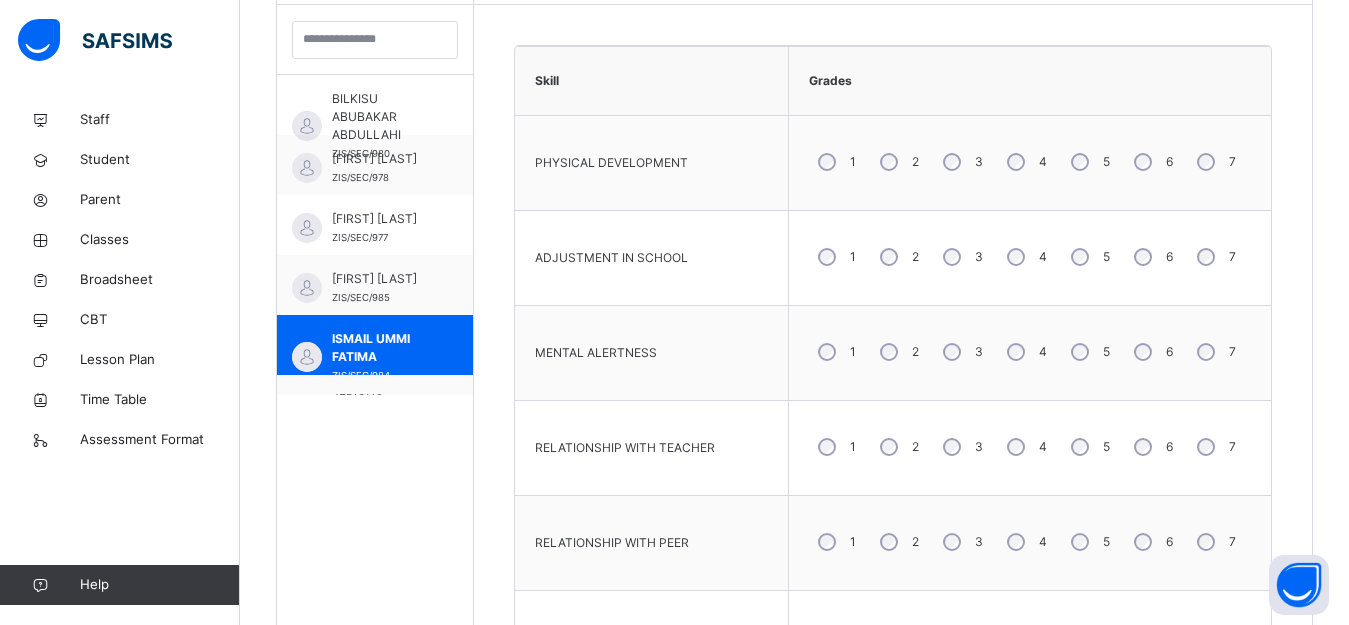 click on "5" at bounding box center (1088, 257) 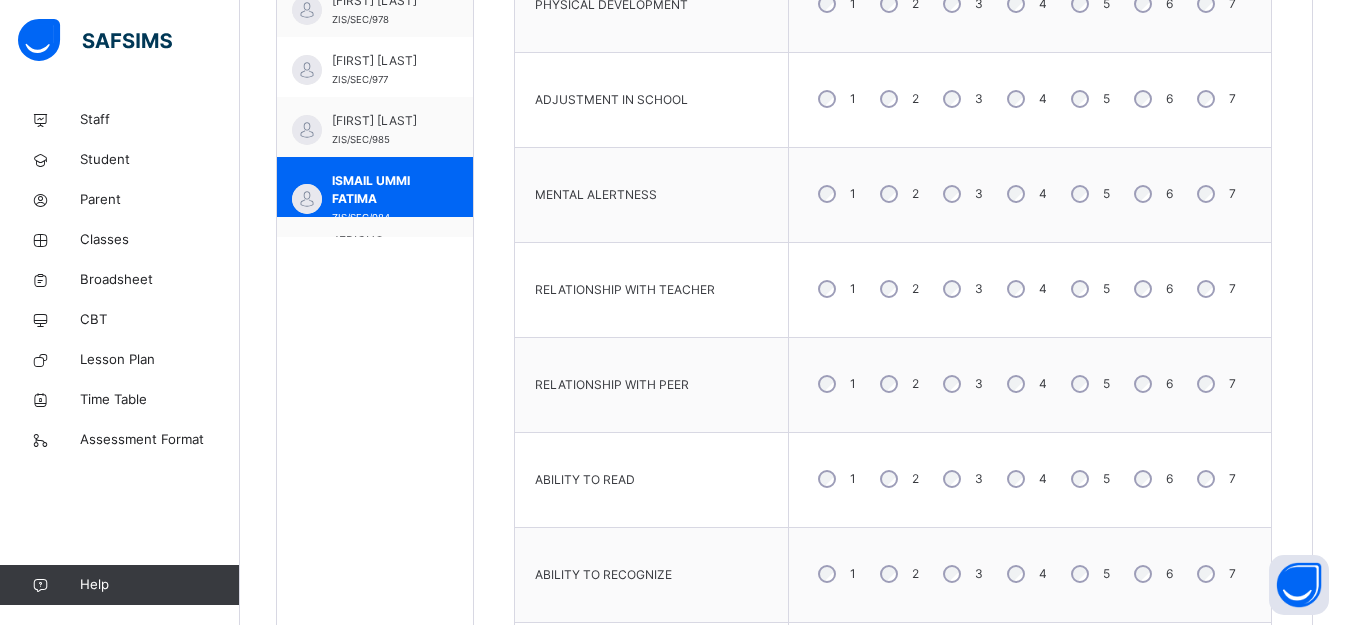 scroll, scrollTop: 791, scrollLeft: 0, axis: vertical 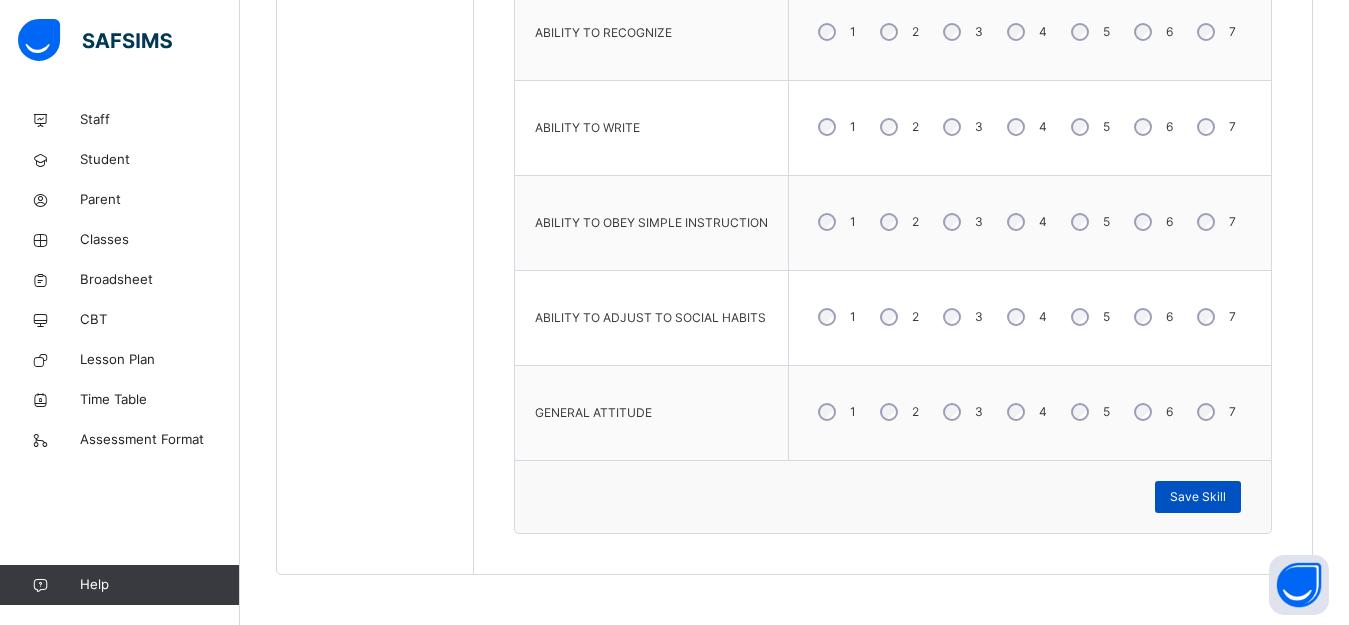 click on "Save Skill" at bounding box center (1198, 497) 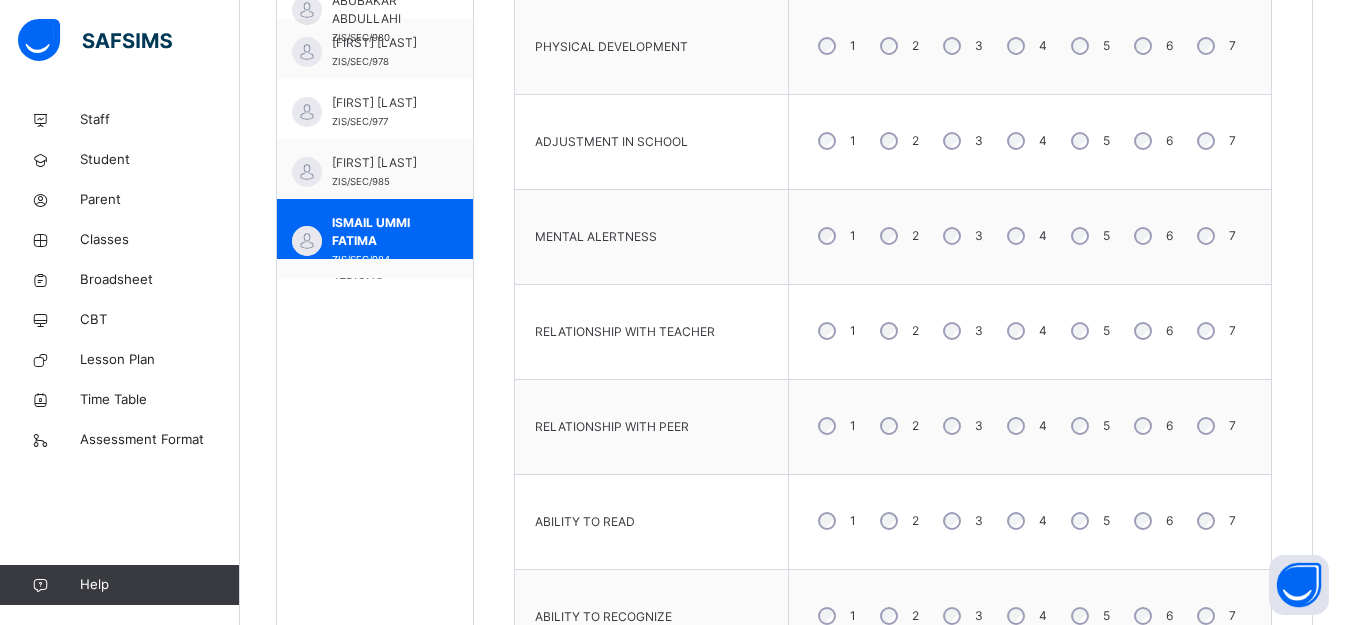 scroll, scrollTop: 691, scrollLeft: 0, axis: vertical 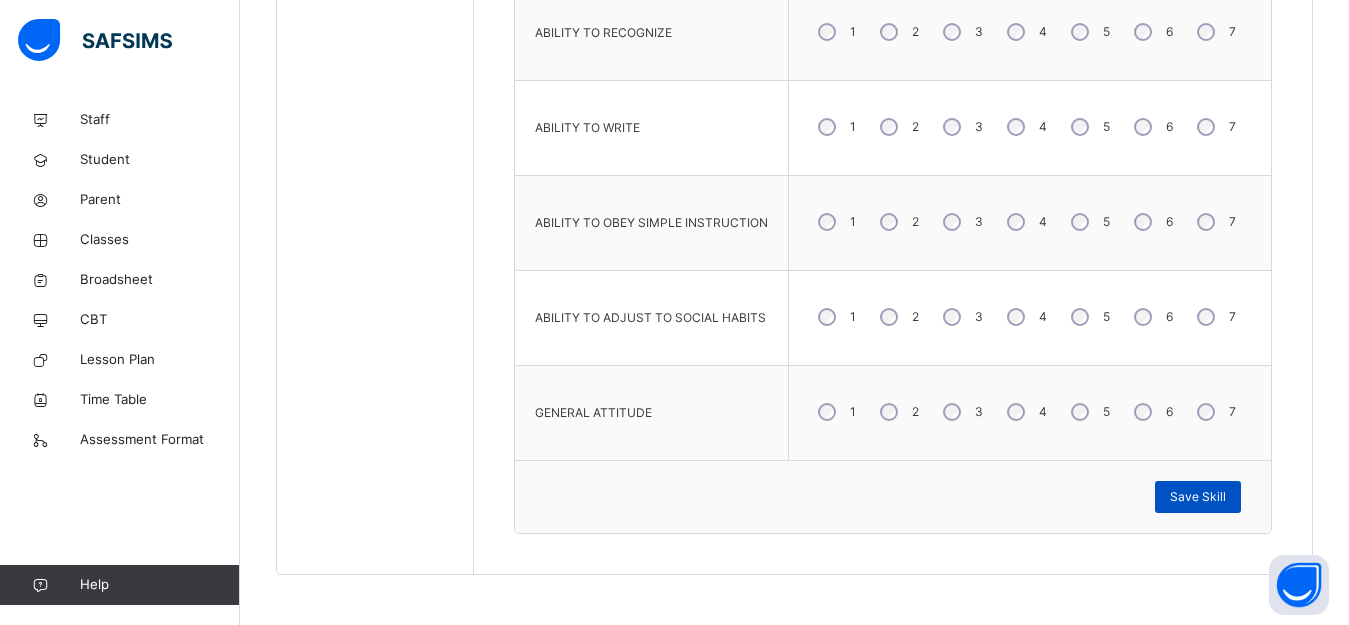 click on "Save Skill" at bounding box center [1198, 497] 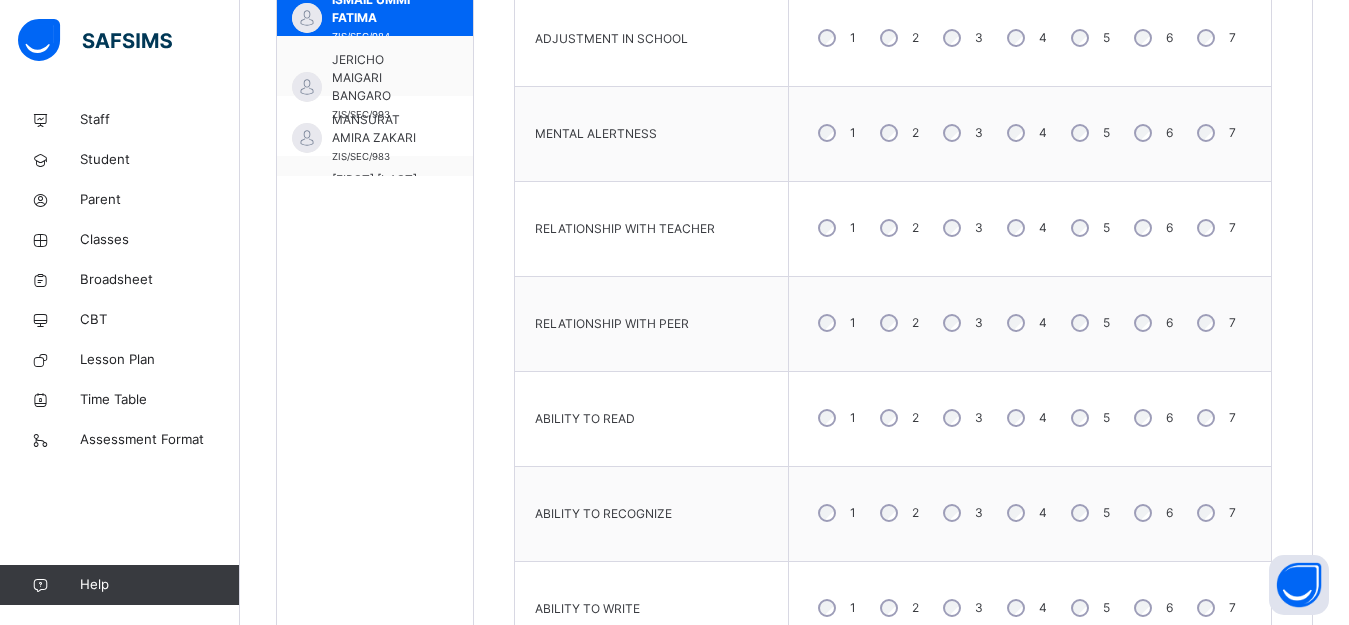 scroll, scrollTop: 791, scrollLeft: 0, axis: vertical 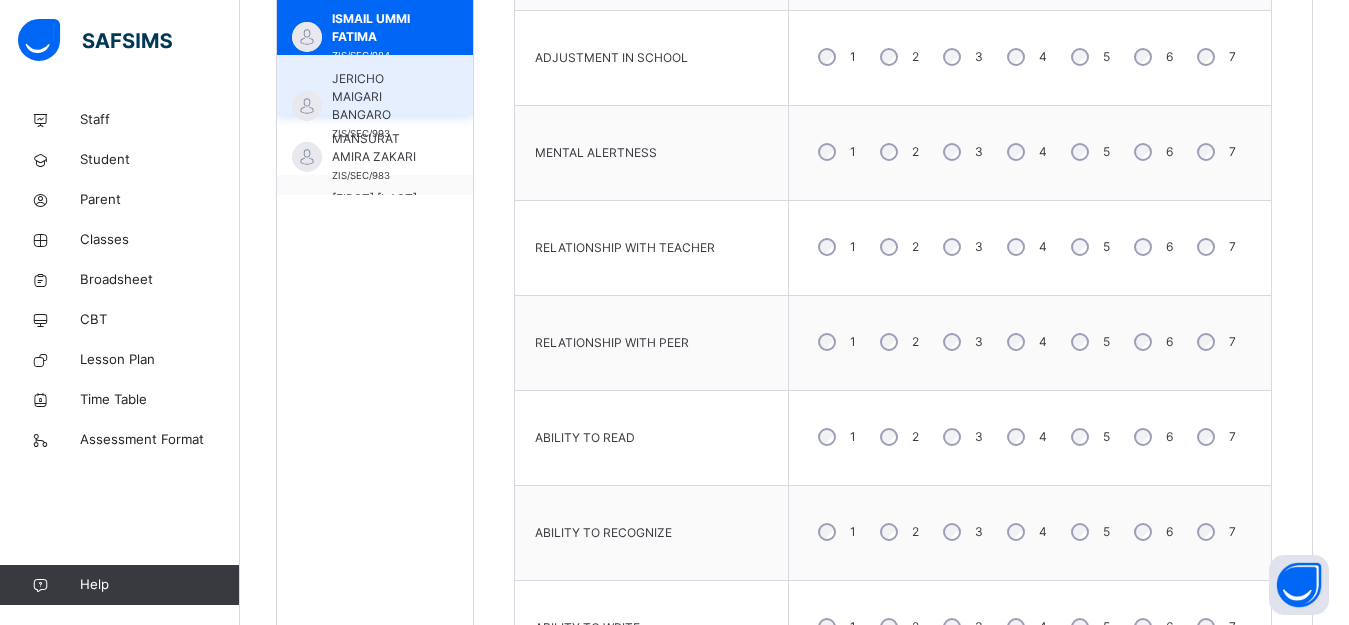 click on "JERICHO MAIGARI BANGARO" at bounding box center (380, 97) 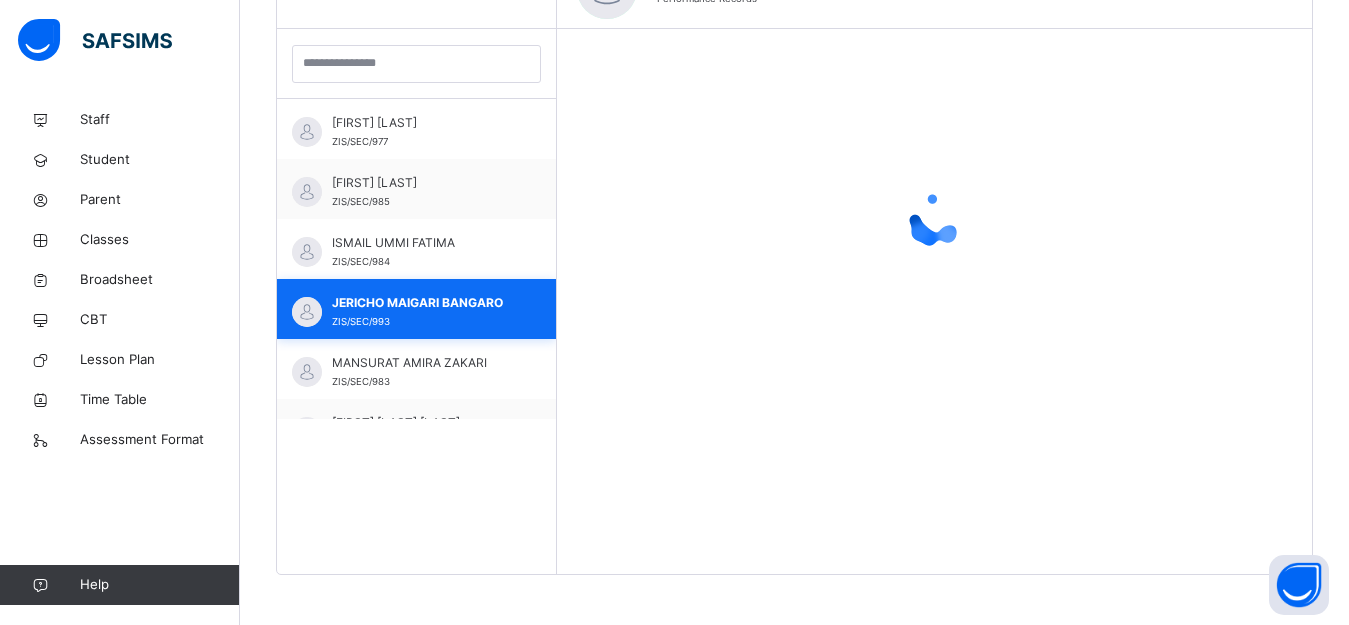 scroll, scrollTop: 567, scrollLeft: 0, axis: vertical 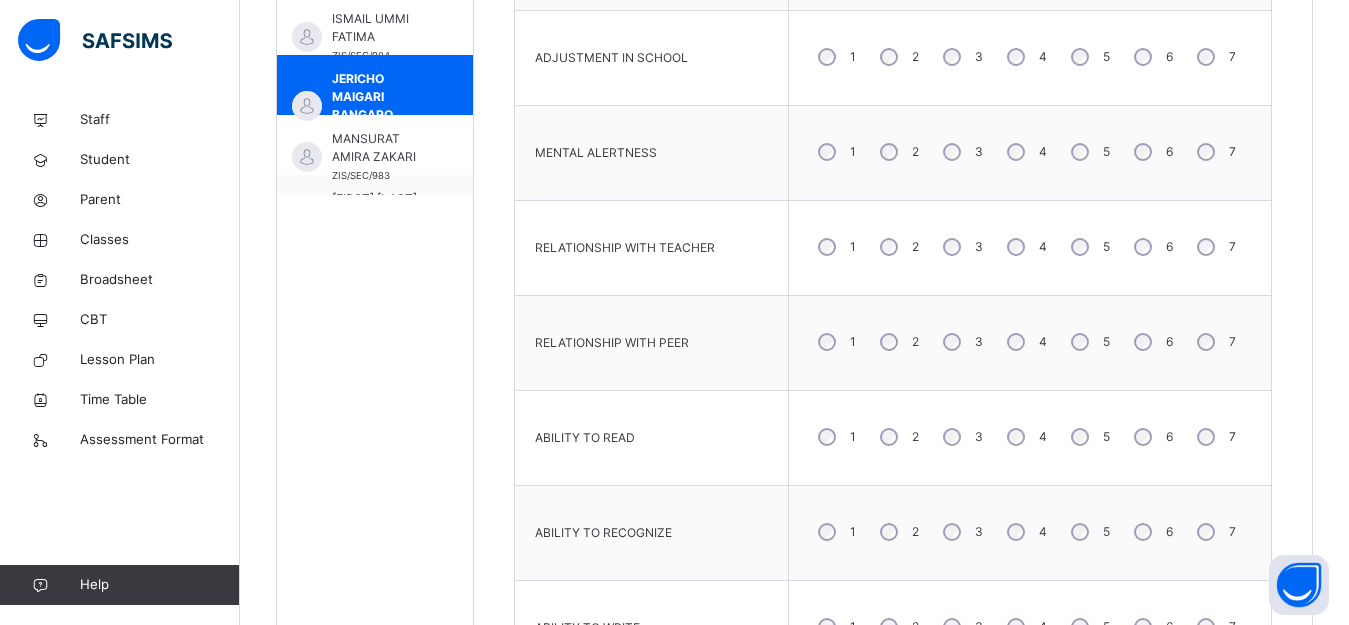 click on "2" at bounding box center [897, 437] 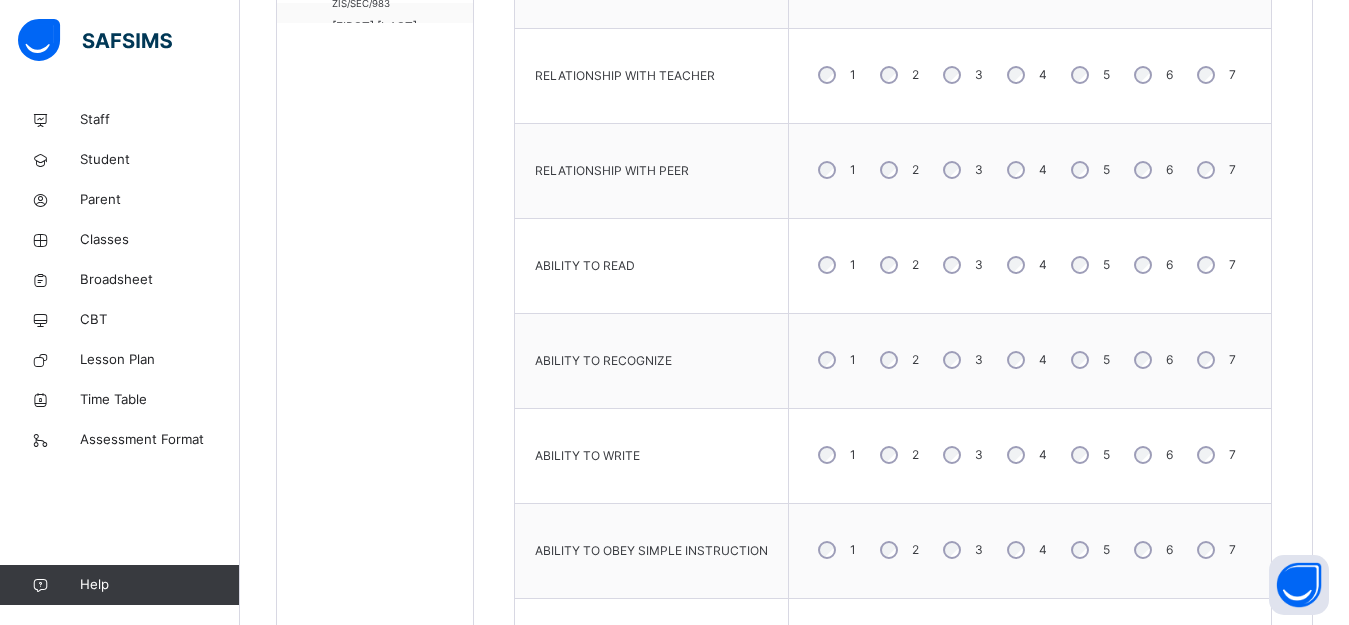 scroll, scrollTop: 991, scrollLeft: 0, axis: vertical 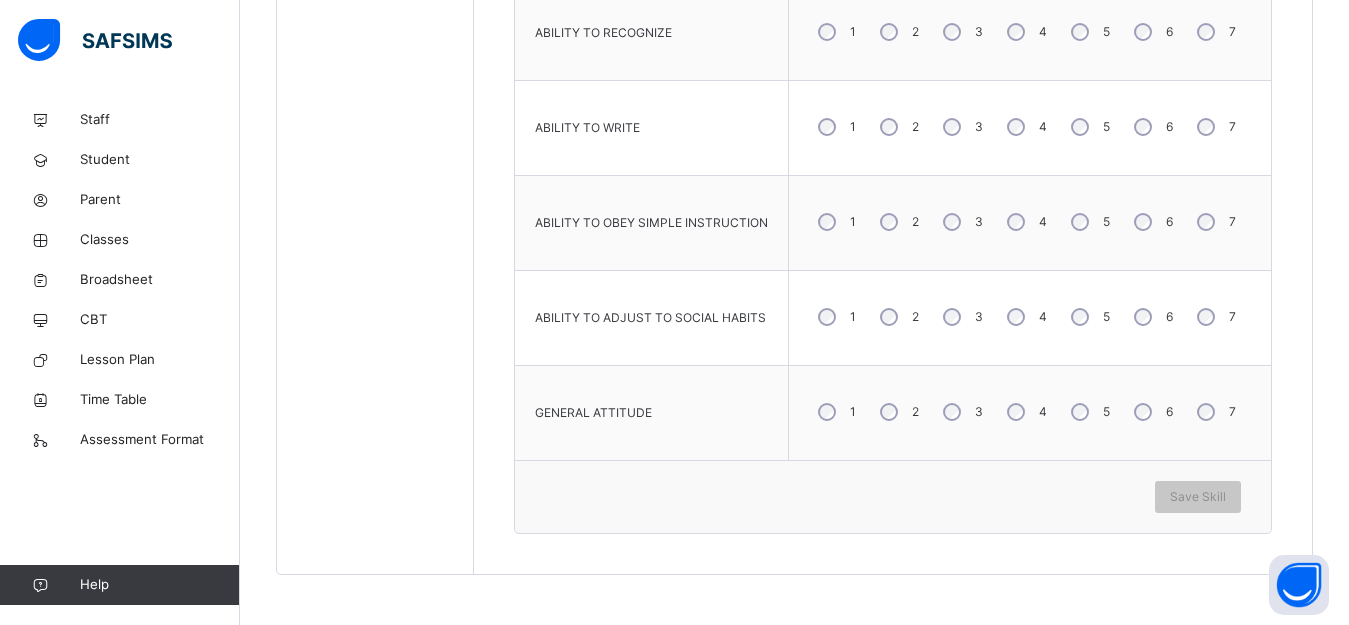 click on "3" at bounding box center (961, 412) 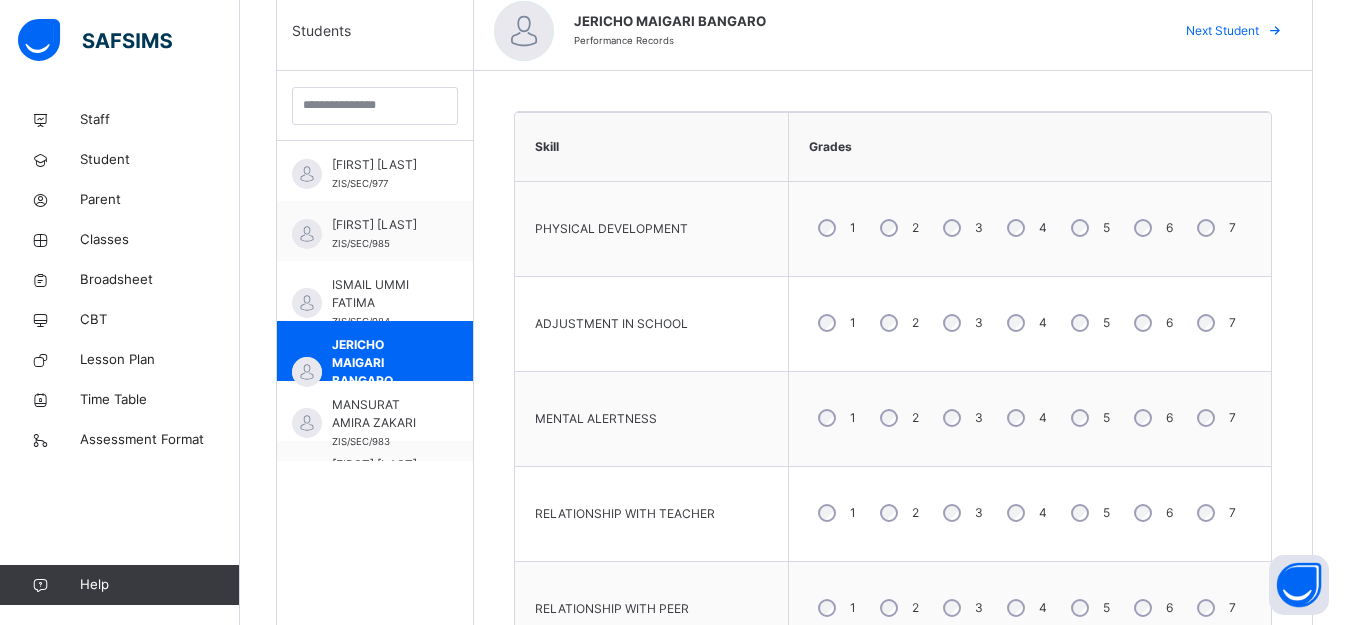 scroll, scrollTop: 491, scrollLeft: 0, axis: vertical 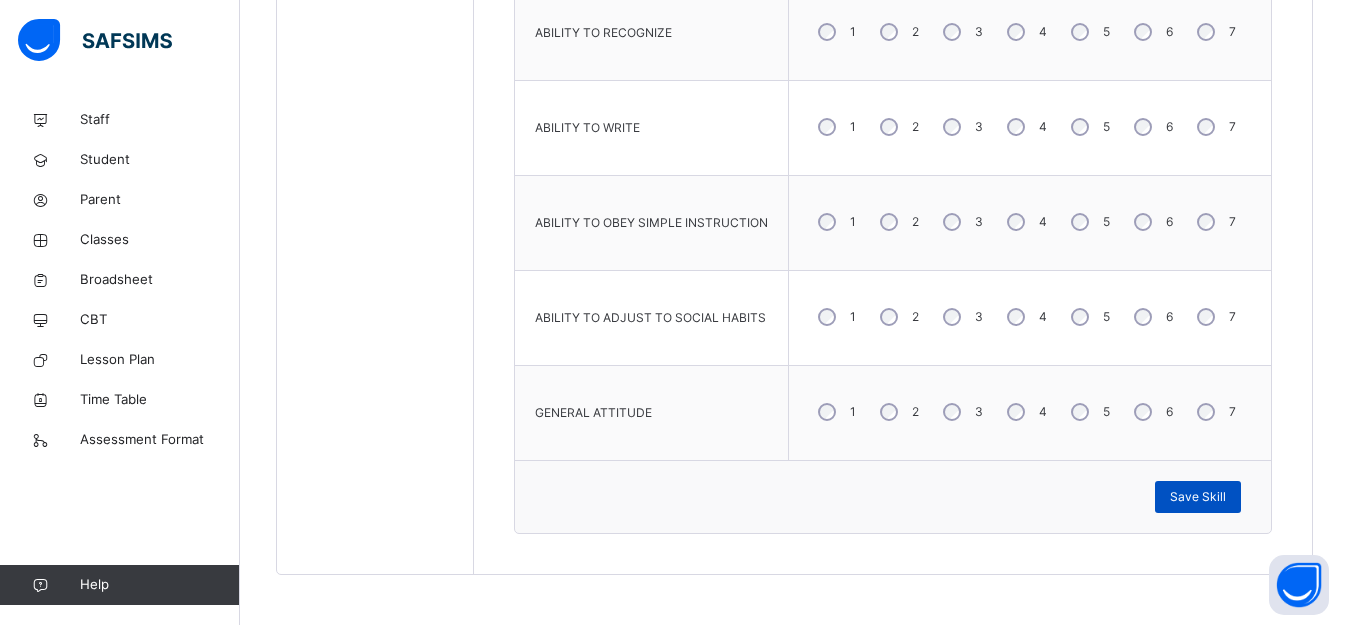 click on "Save Skill" at bounding box center (1198, 497) 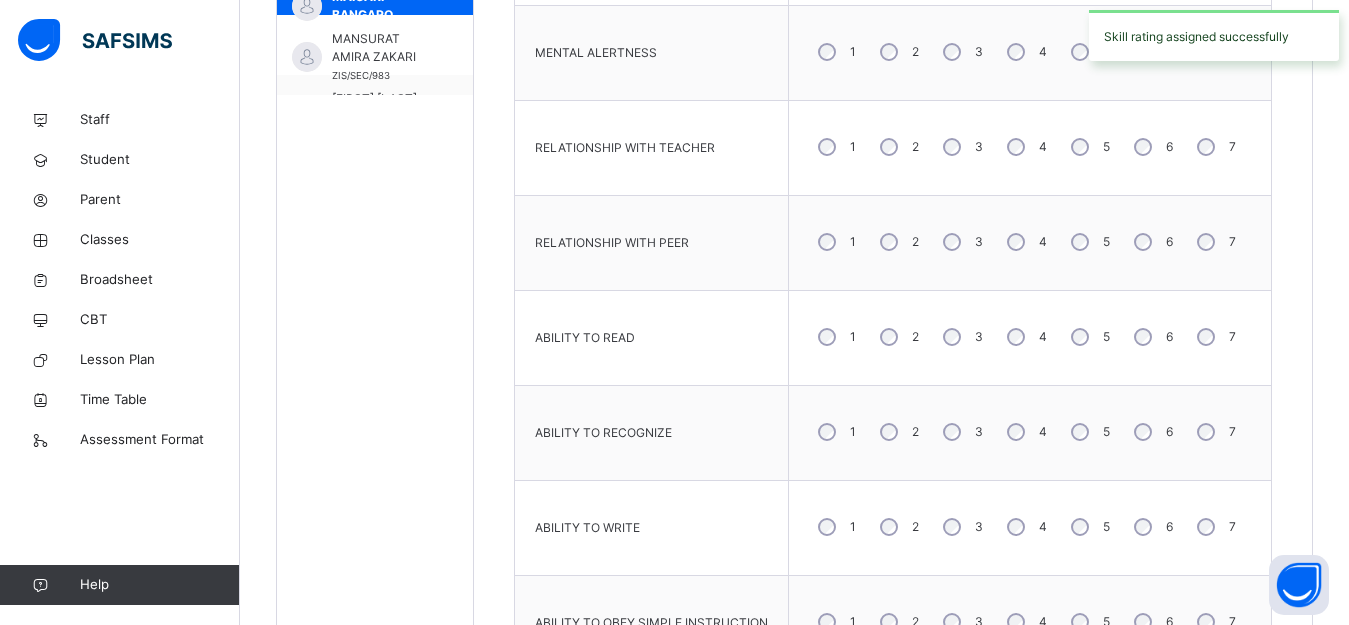 scroll, scrollTop: 791, scrollLeft: 0, axis: vertical 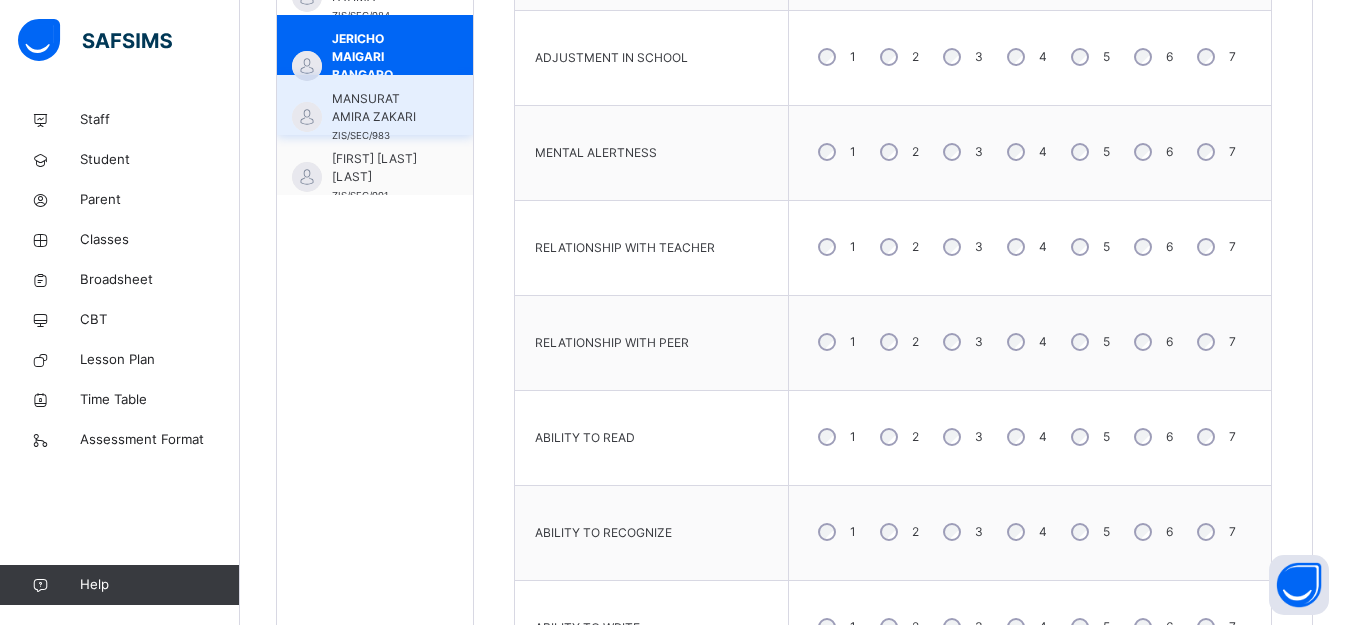 click on "[FIRST] [LAST] [ID]" at bounding box center [375, 105] 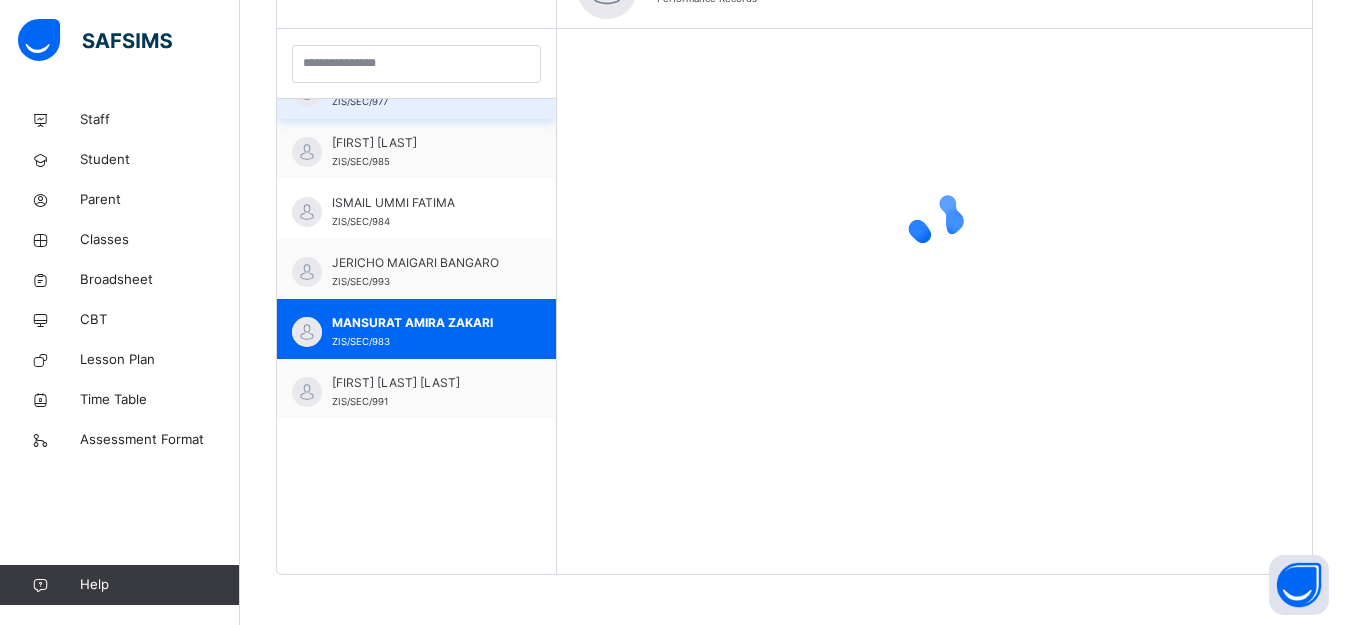 scroll, scrollTop: 567, scrollLeft: 0, axis: vertical 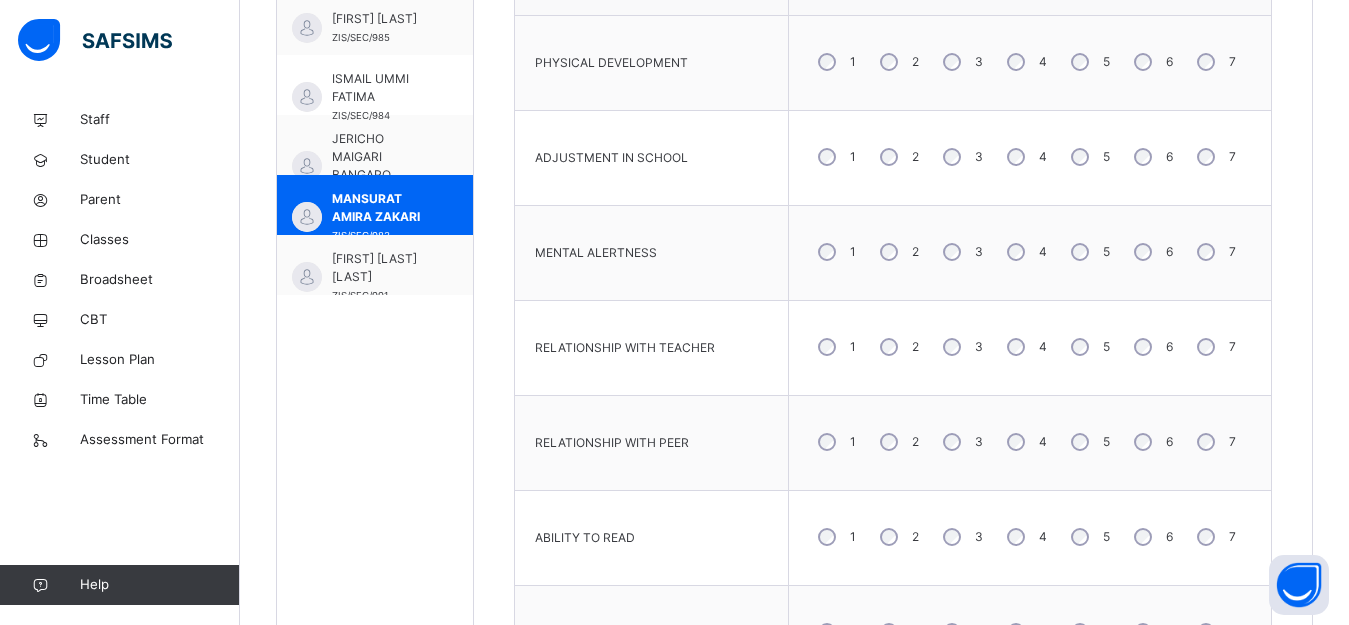 click on "6" at bounding box center [1151, 442] 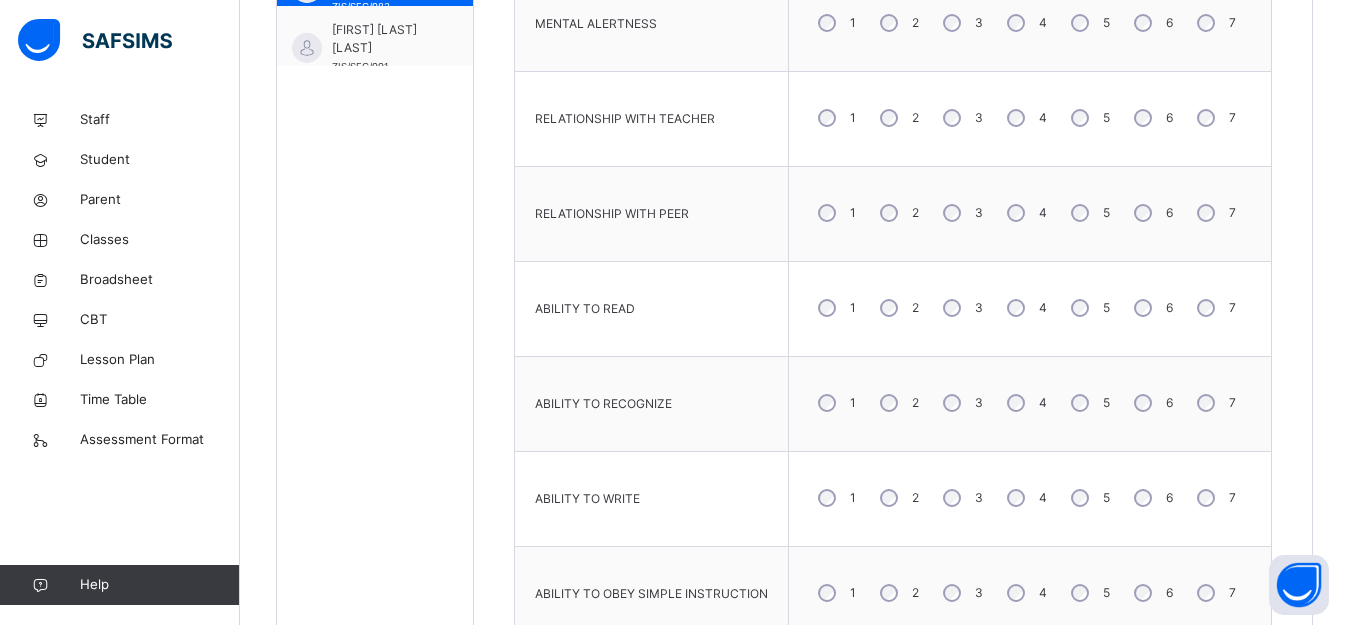 scroll, scrollTop: 991, scrollLeft: 0, axis: vertical 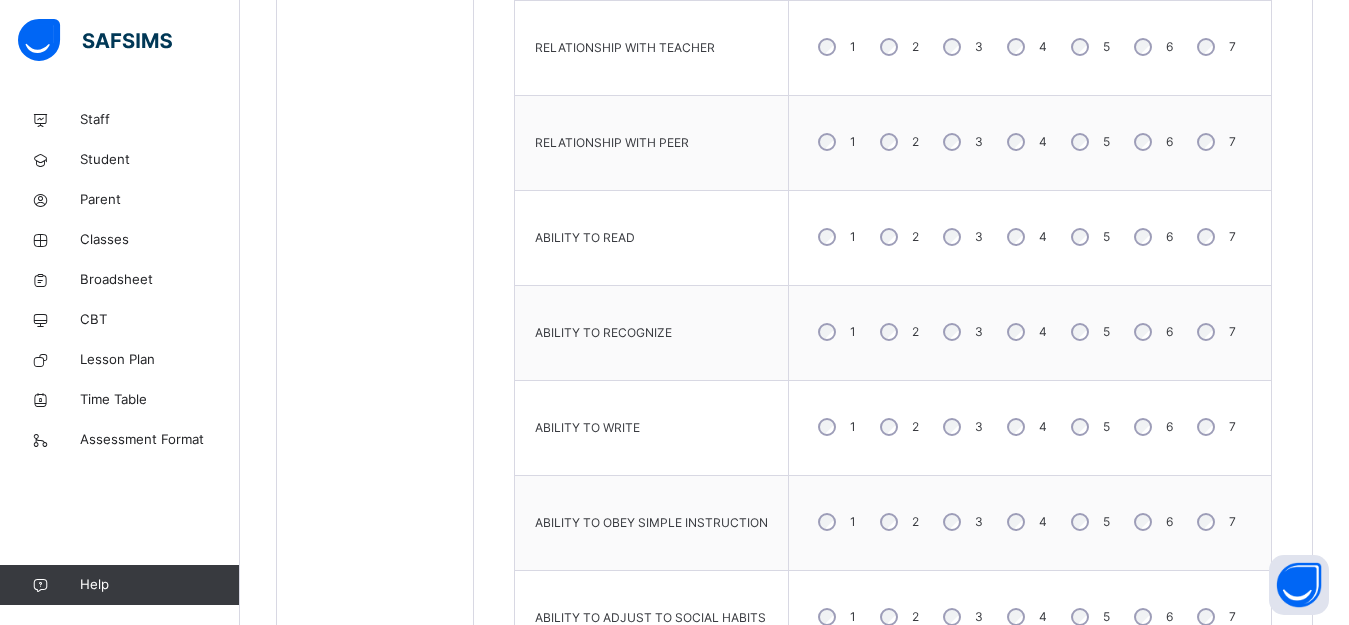 click on "6" at bounding box center (1151, 522) 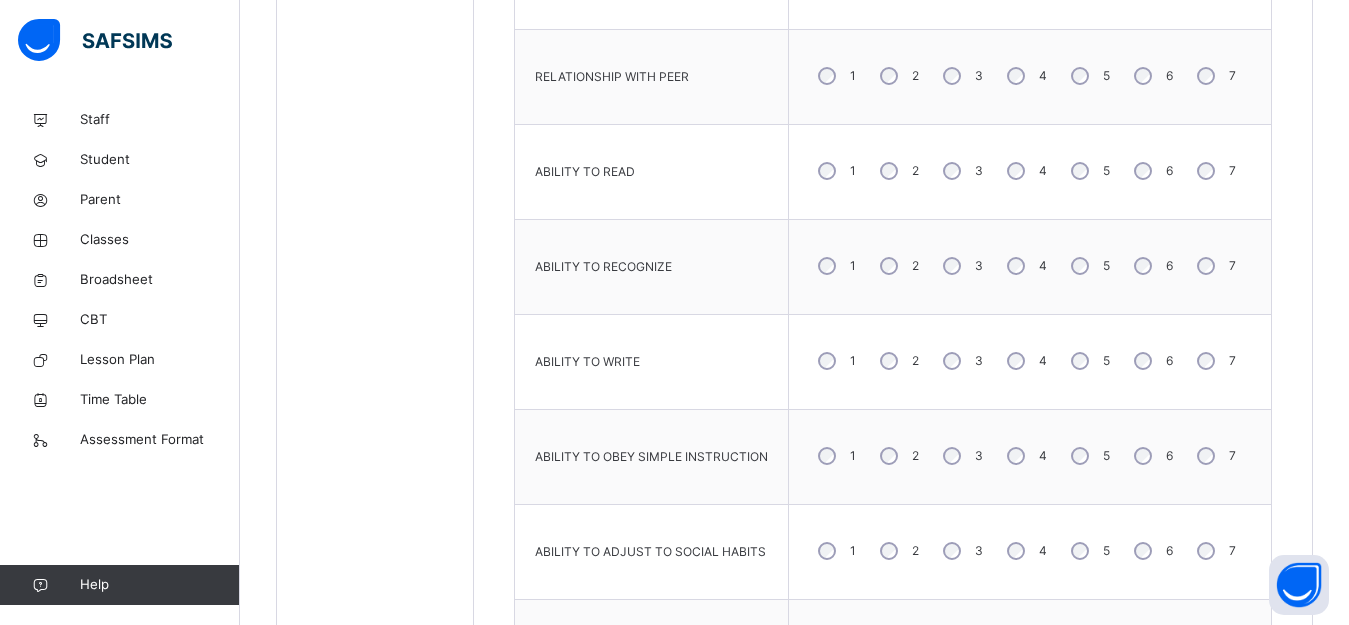 scroll, scrollTop: 1191, scrollLeft: 0, axis: vertical 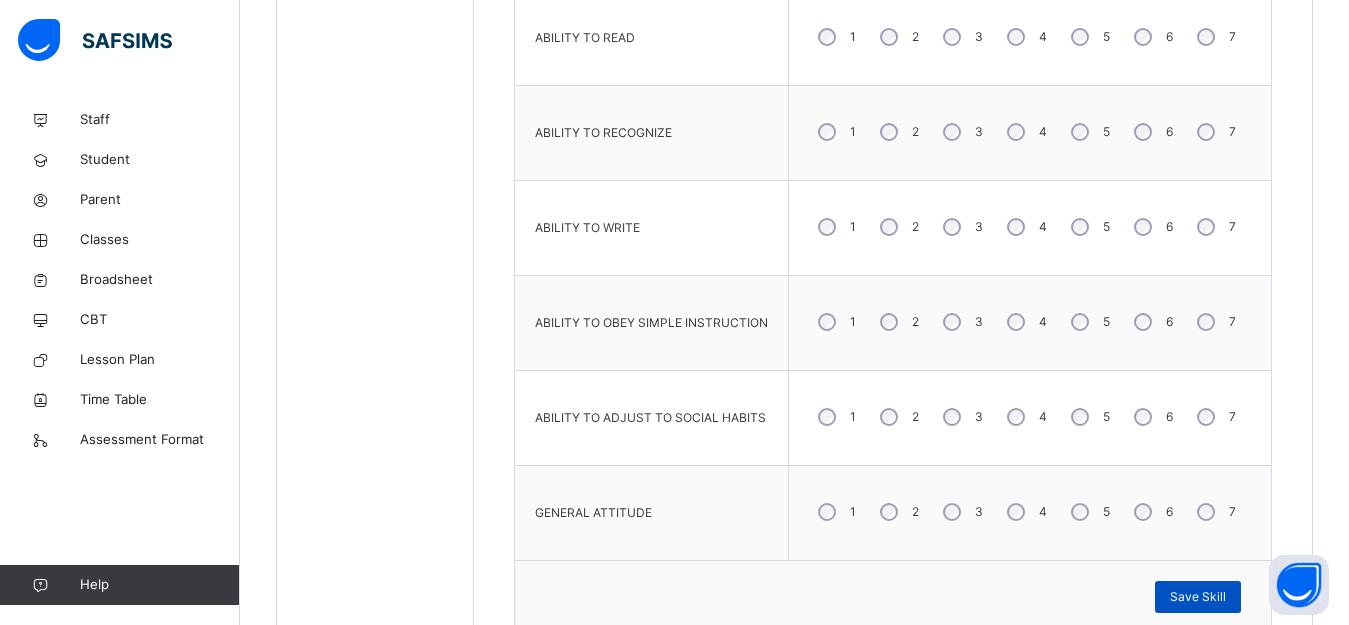 click on "Save Skill" at bounding box center (1198, 597) 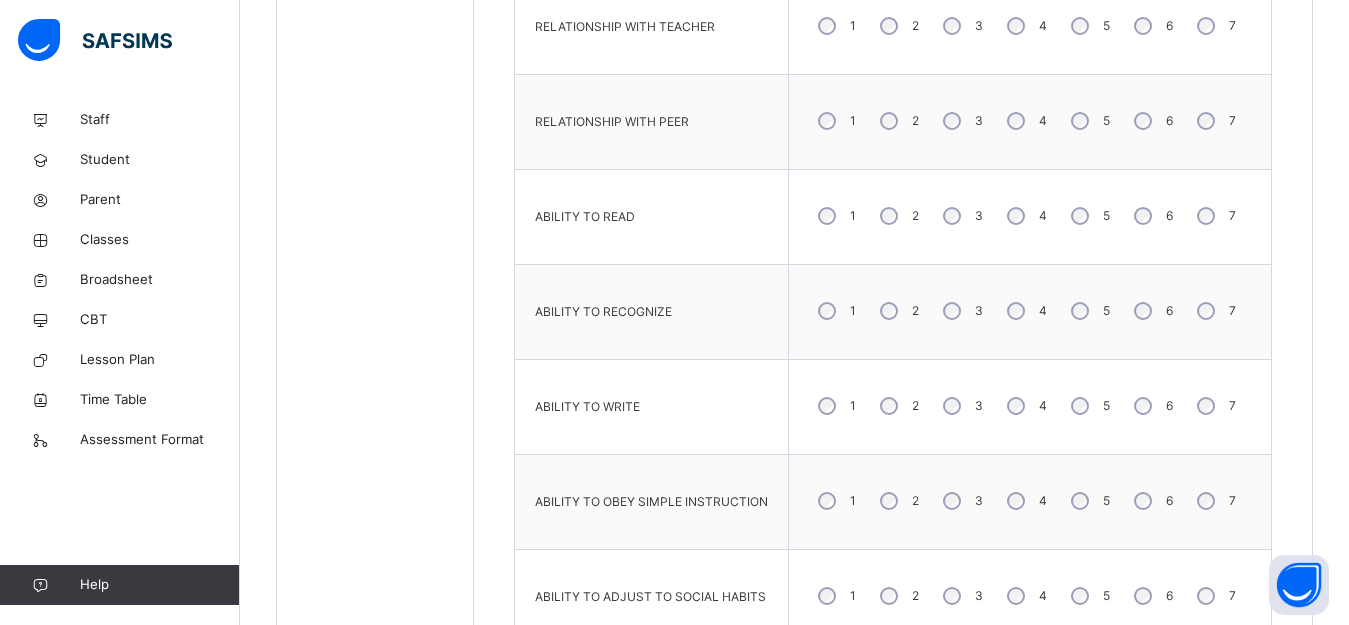 scroll, scrollTop: 891, scrollLeft: 0, axis: vertical 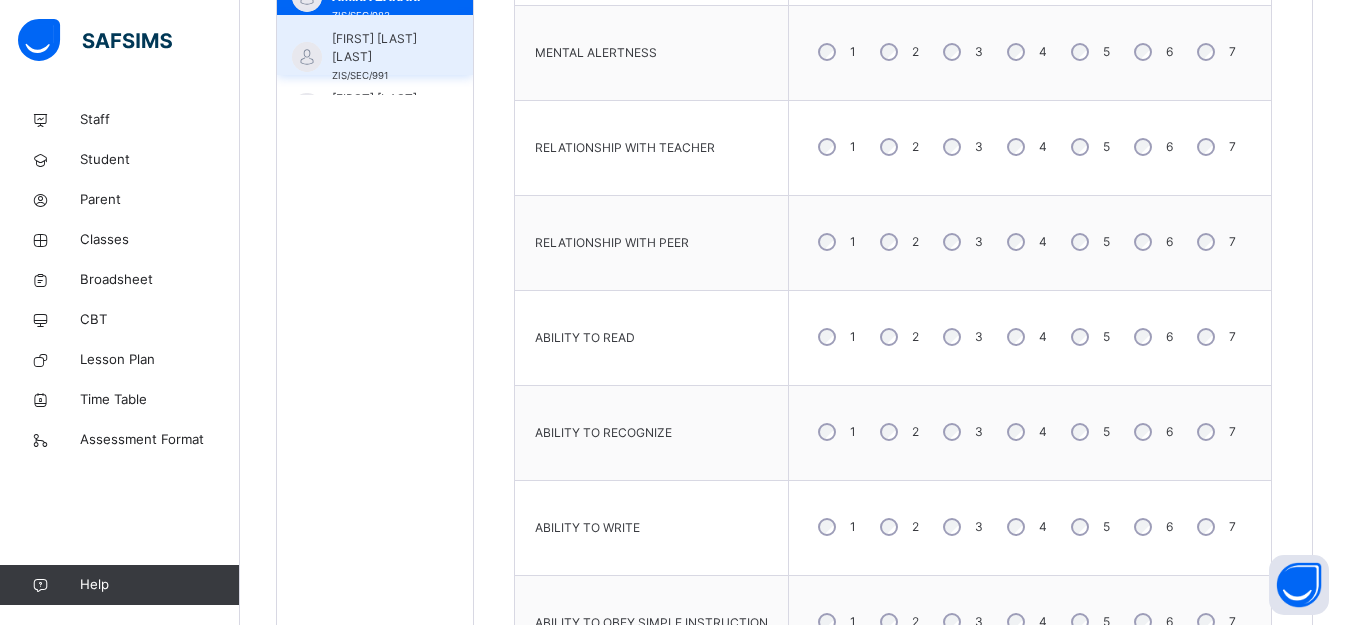 click on "[FIRST] [LAST] ZIS/SEC/991" at bounding box center [375, 45] 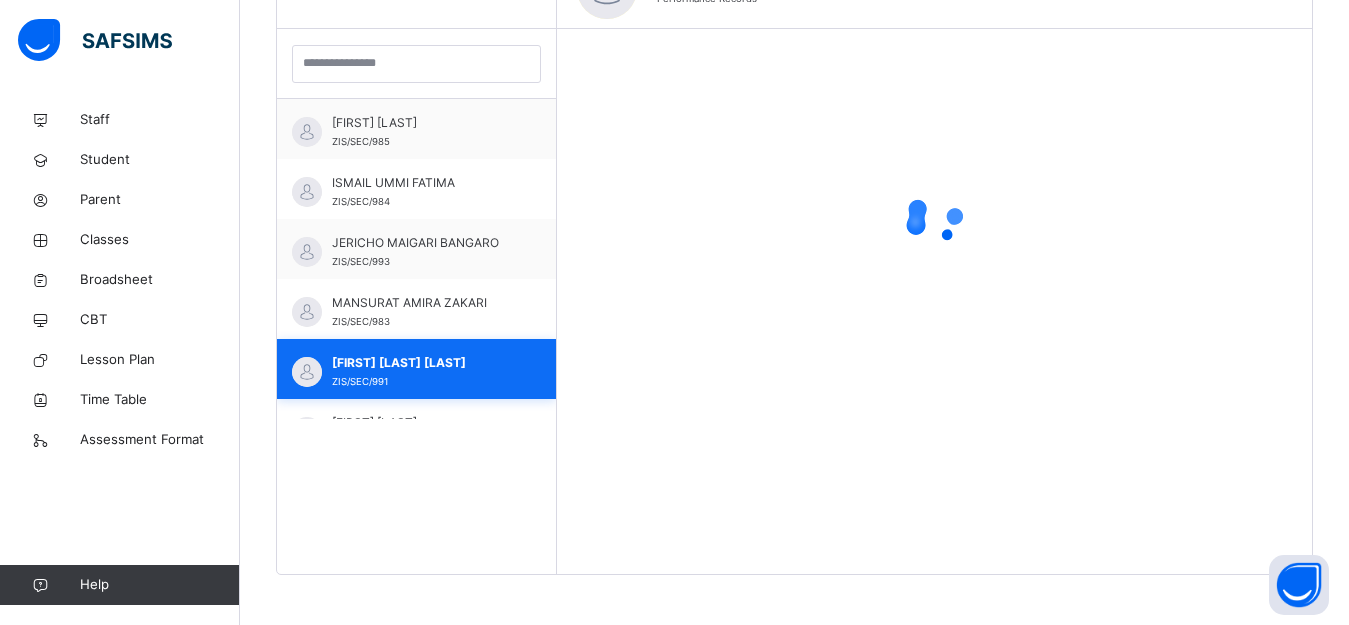 scroll, scrollTop: 567, scrollLeft: 0, axis: vertical 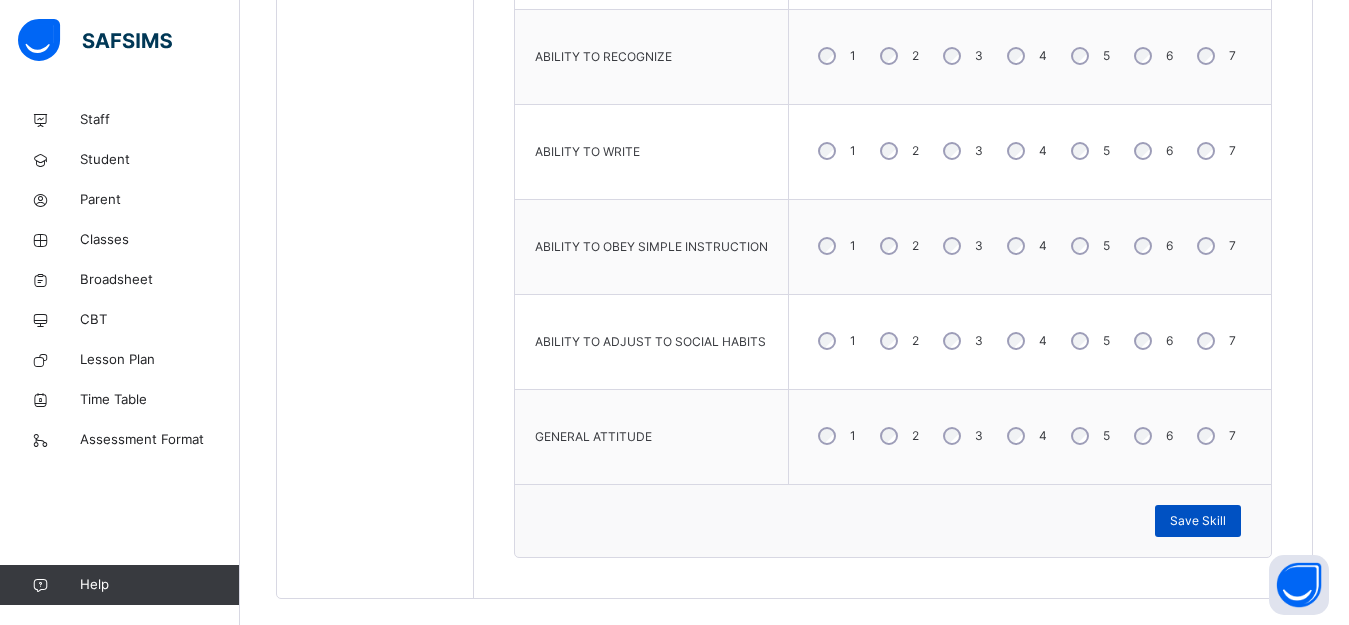 click on "Save Skill" at bounding box center (1198, 521) 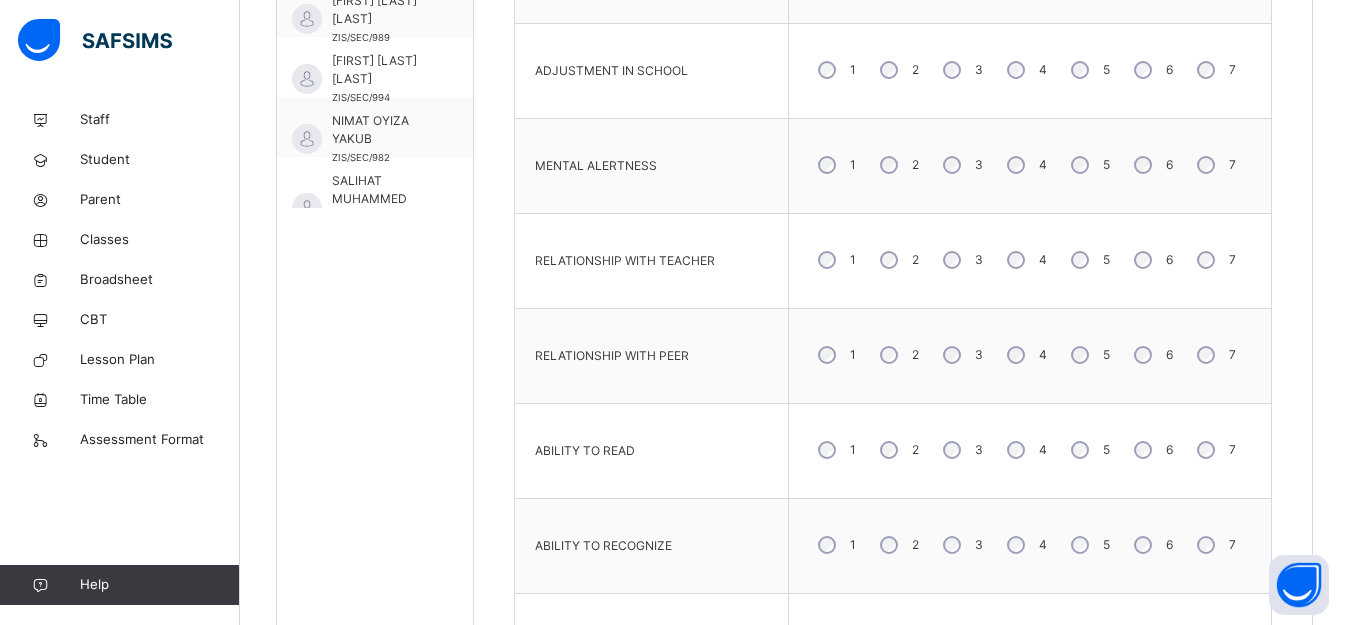 scroll, scrollTop: 767, scrollLeft: 0, axis: vertical 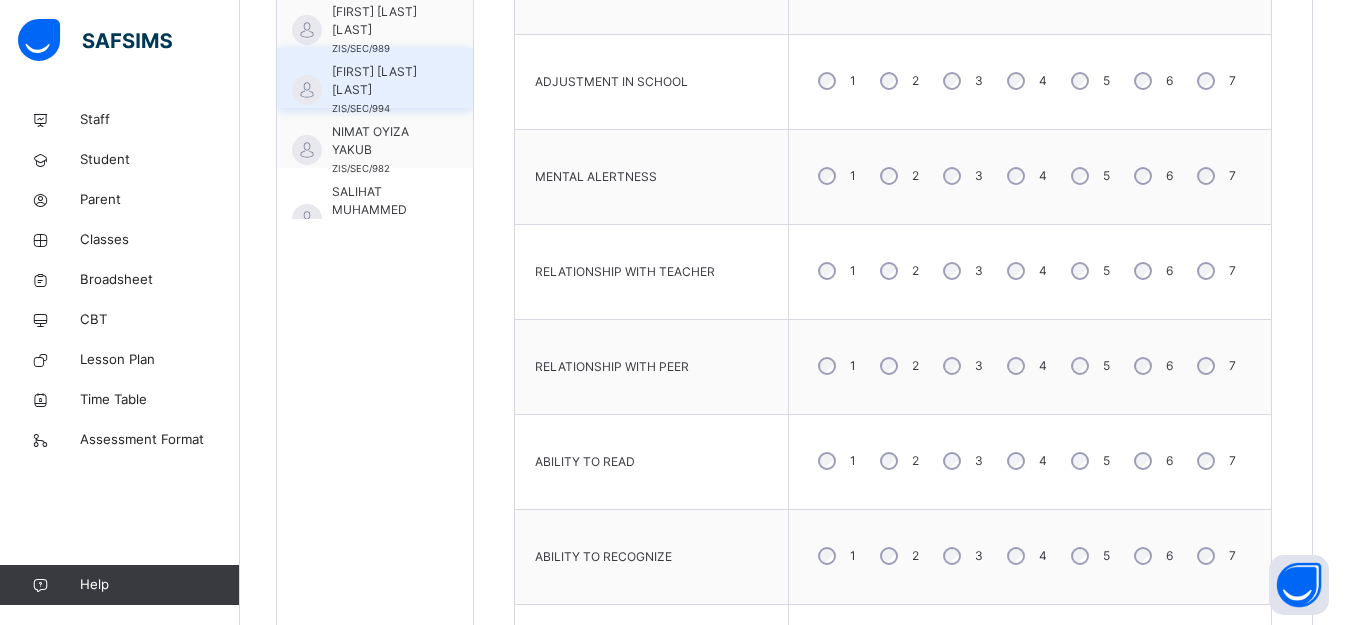 click on "[FIRST] [LAST] [LAST] [ID]" at bounding box center (375, 78) 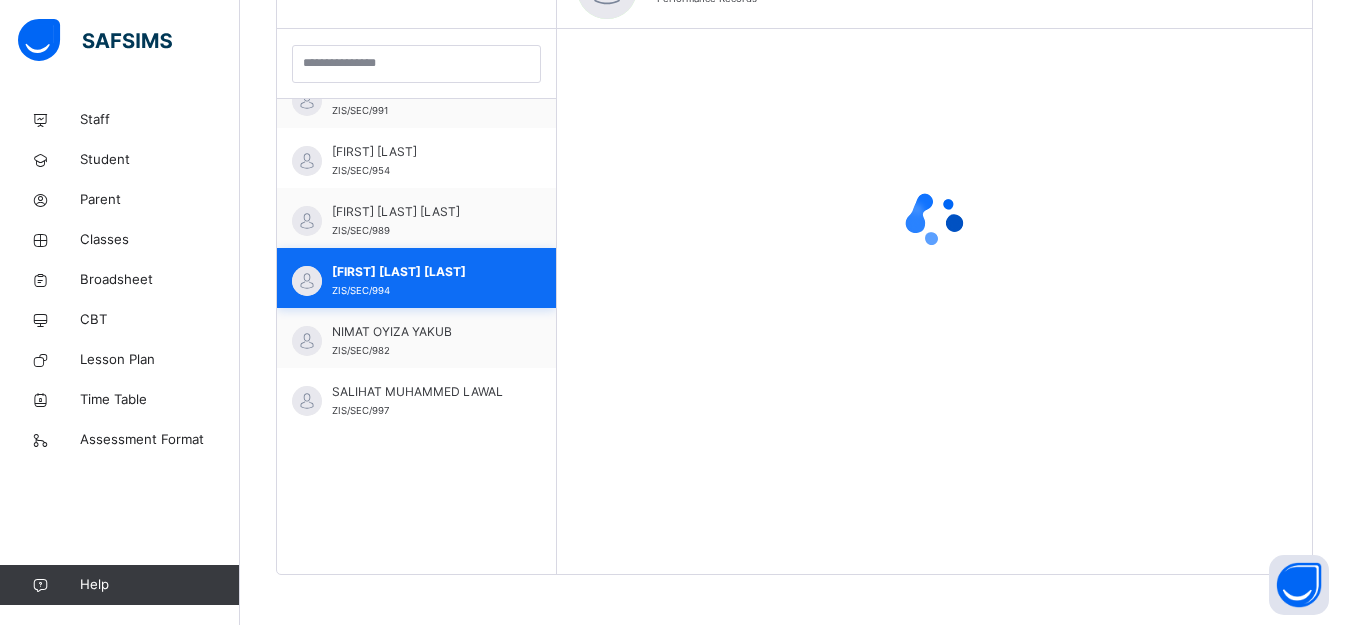 scroll, scrollTop: 567, scrollLeft: 0, axis: vertical 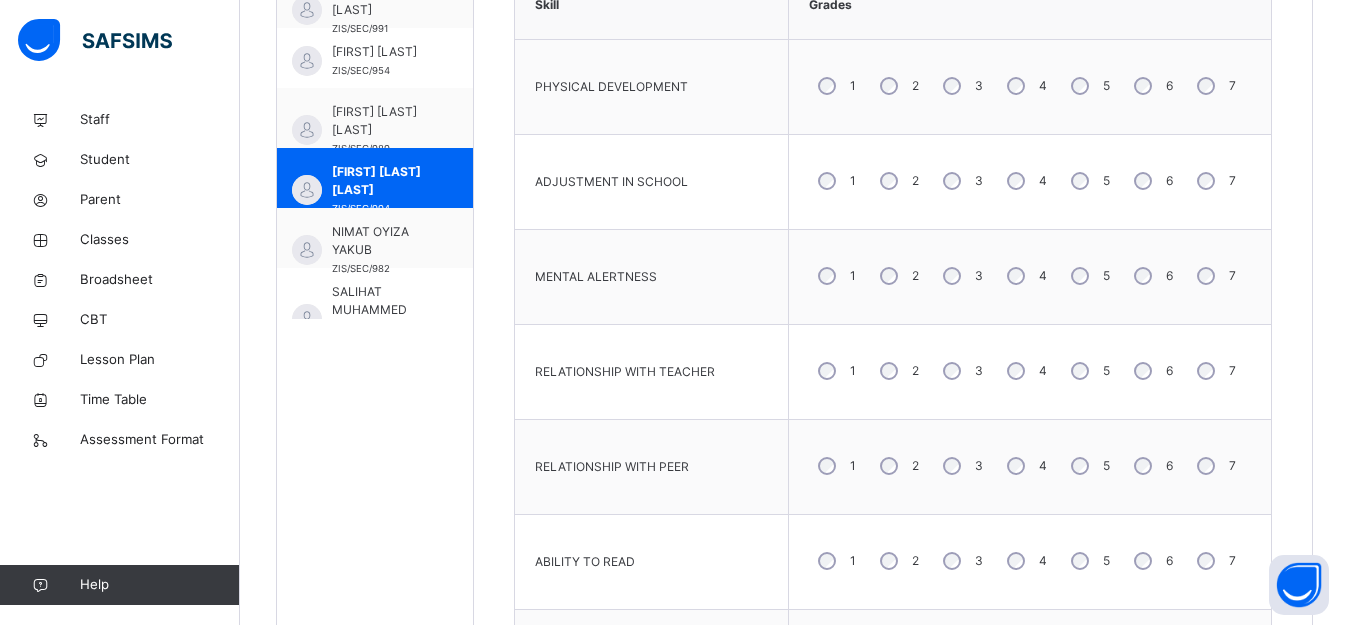 click on "4" at bounding box center (1025, 466) 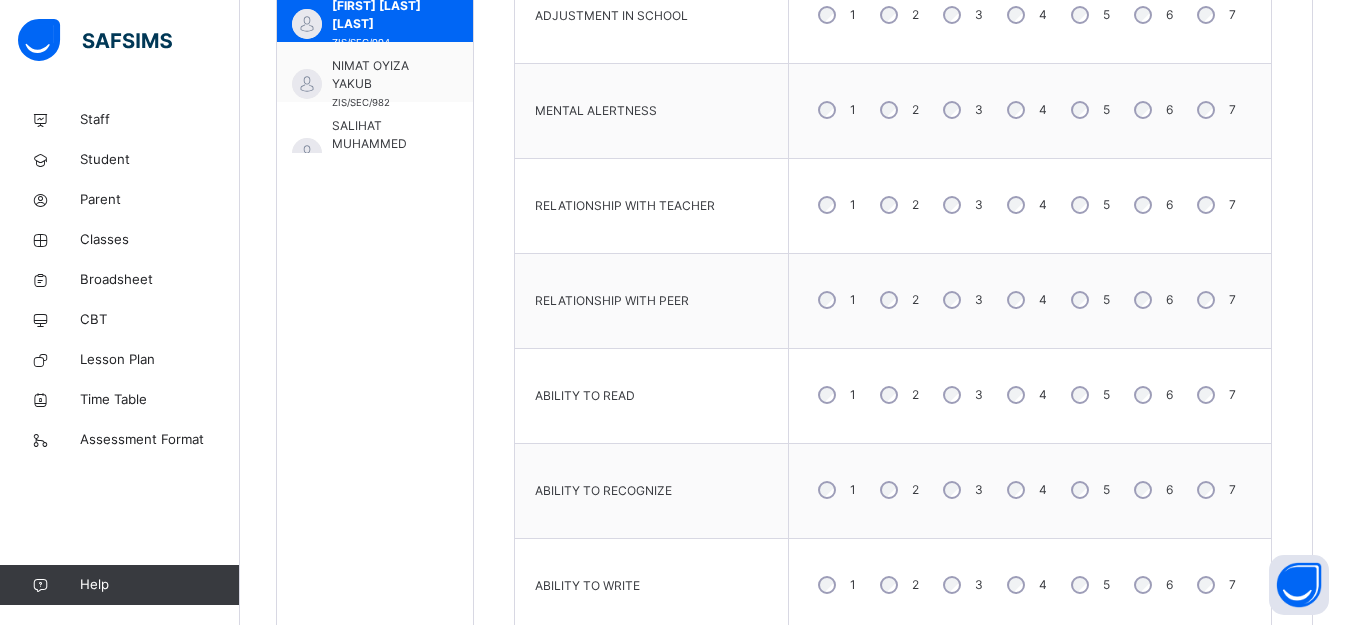 scroll, scrollTop: 867, scrollLeft: 0, axis: vertical 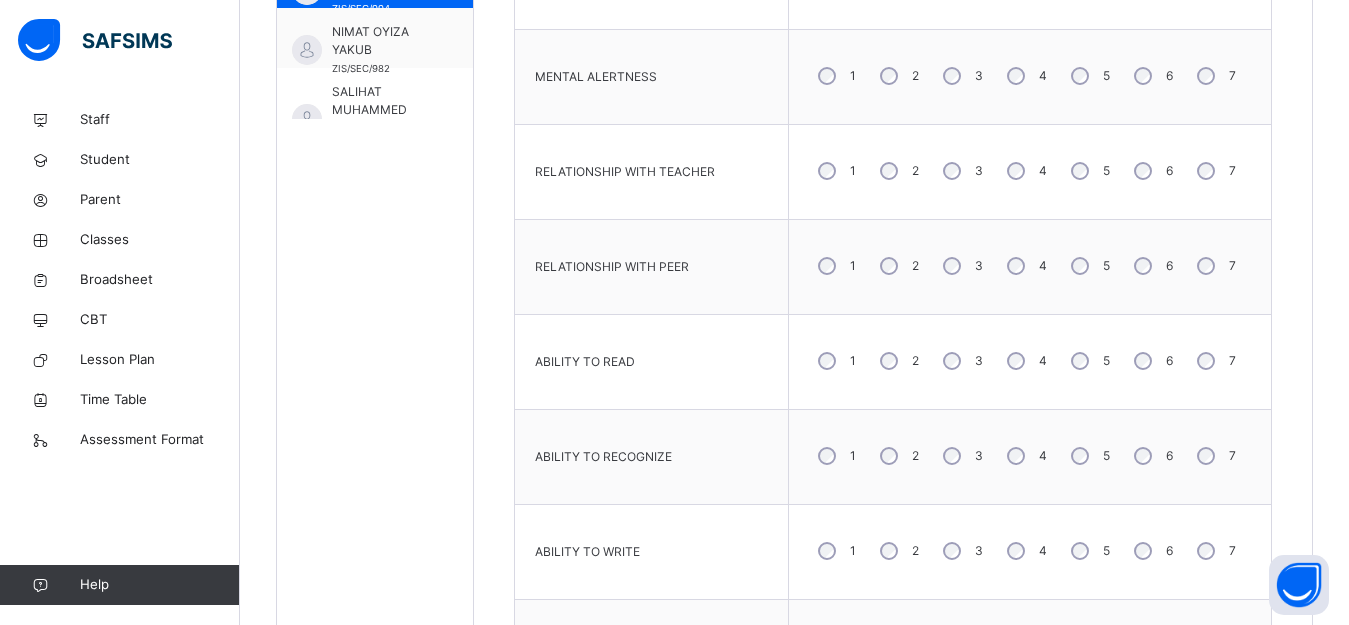 click on "4" at bounding box center (1025, 456) 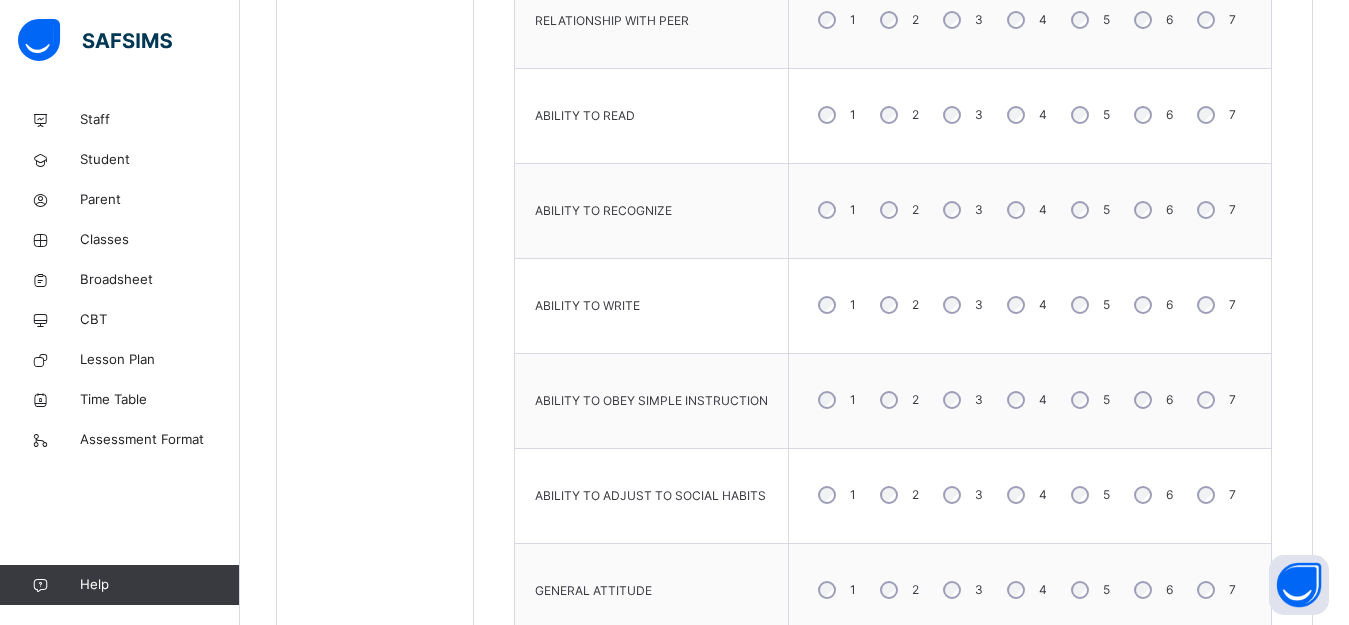 scroll, scrollTop: 1167, scrollLeft: 0, axis: vertical 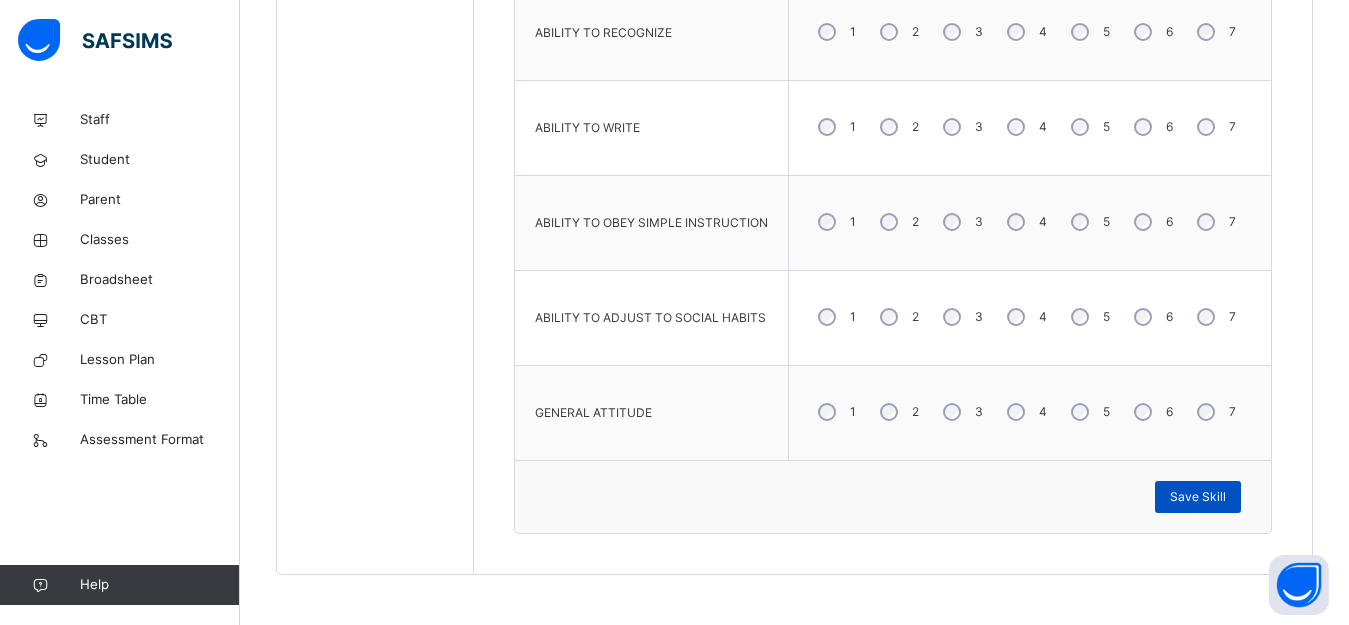 click on "Save Skill" at bounding box center (1198, 497) 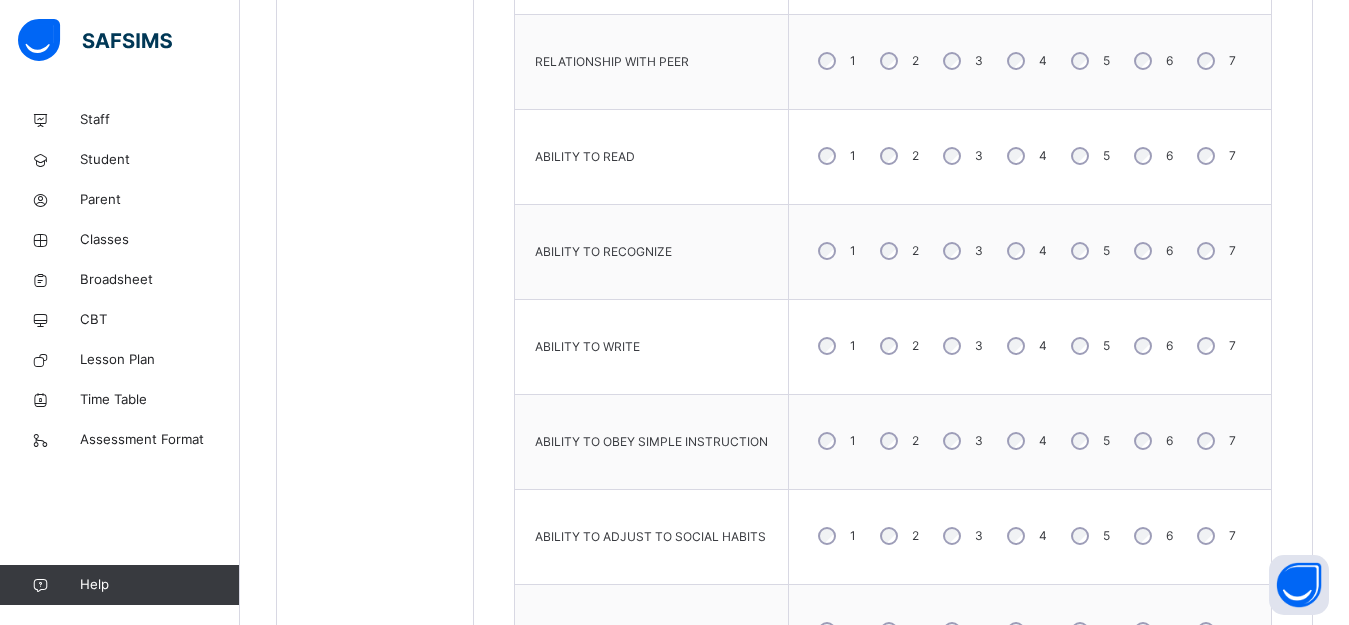 scroll, scrollTop: 1191, scrollLeft: 0, axis: vertical 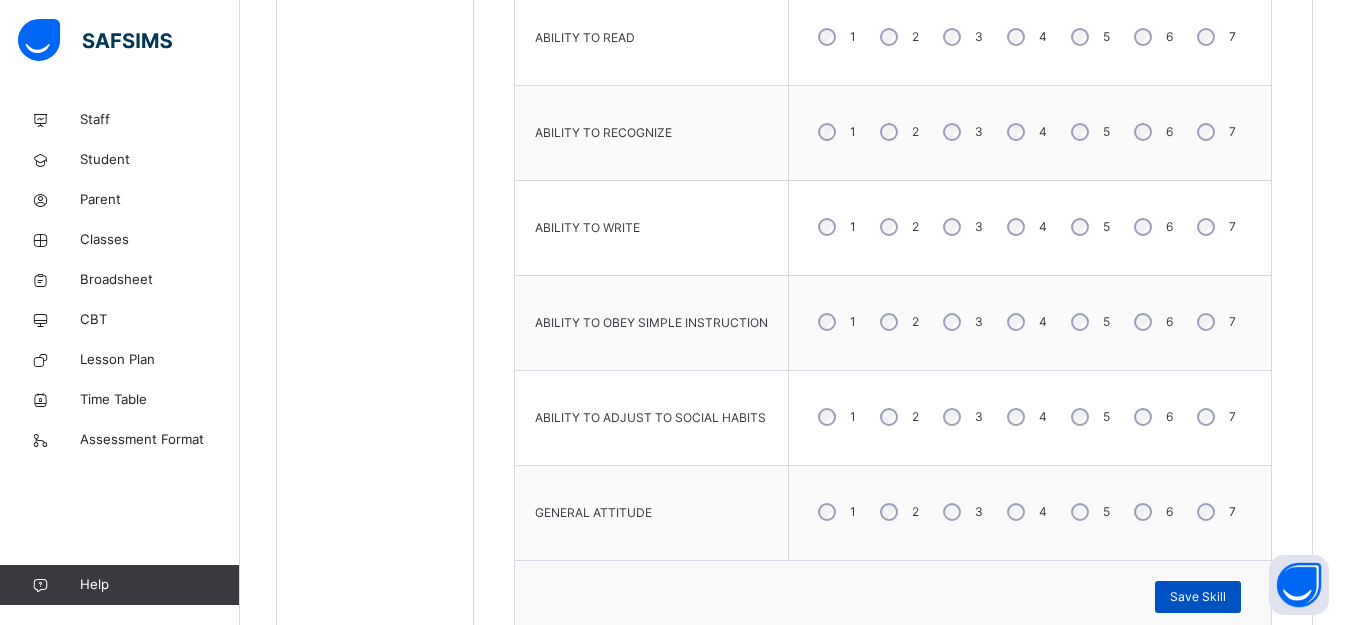 click on "Save Skill" at bounding box center (1198, 597) 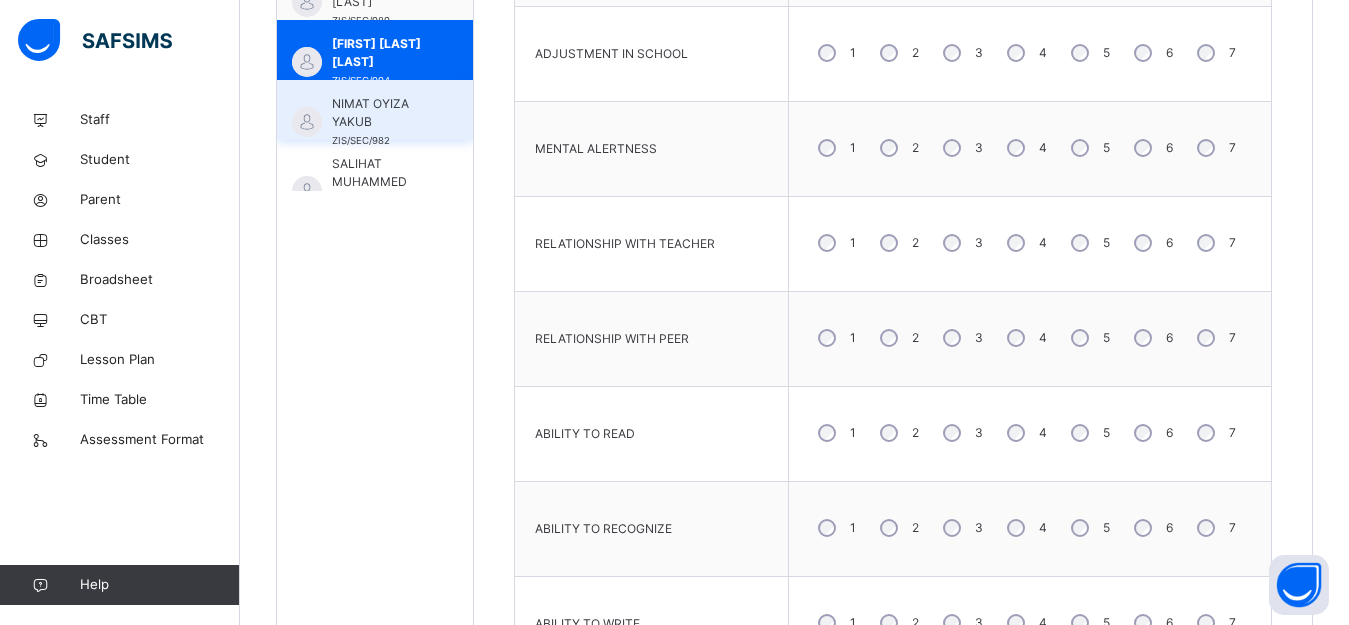 scroll, scrollTop: 791, scrollLeft: 0, axis: vertical 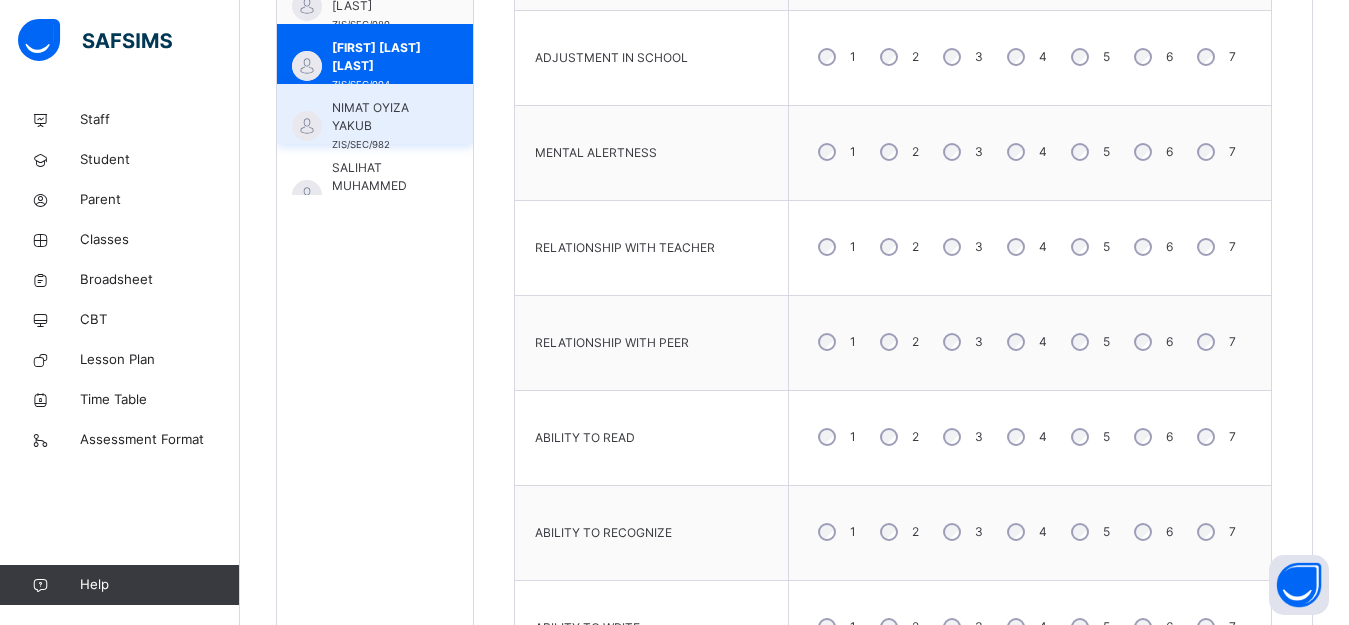 click on "NIMAT OYIZA YAKUB" at bounding box center (380, 117) 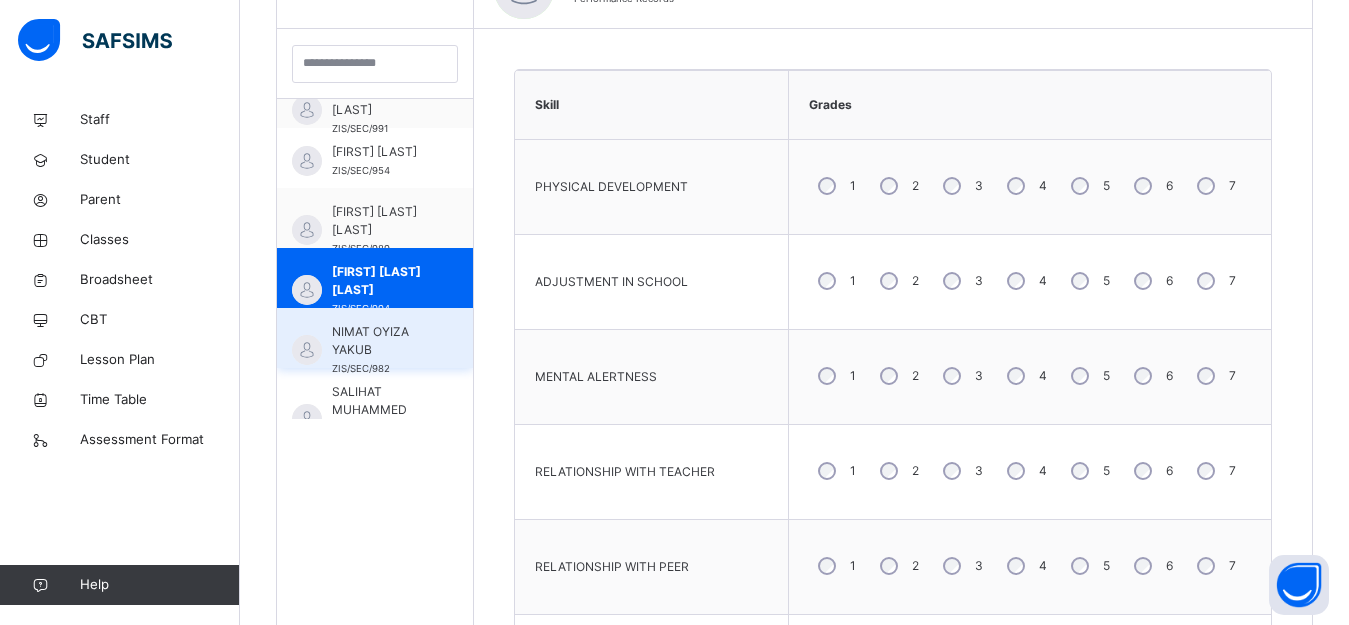 scroll, scrollTop: 682, scrollLeft: 0, axis: vertical 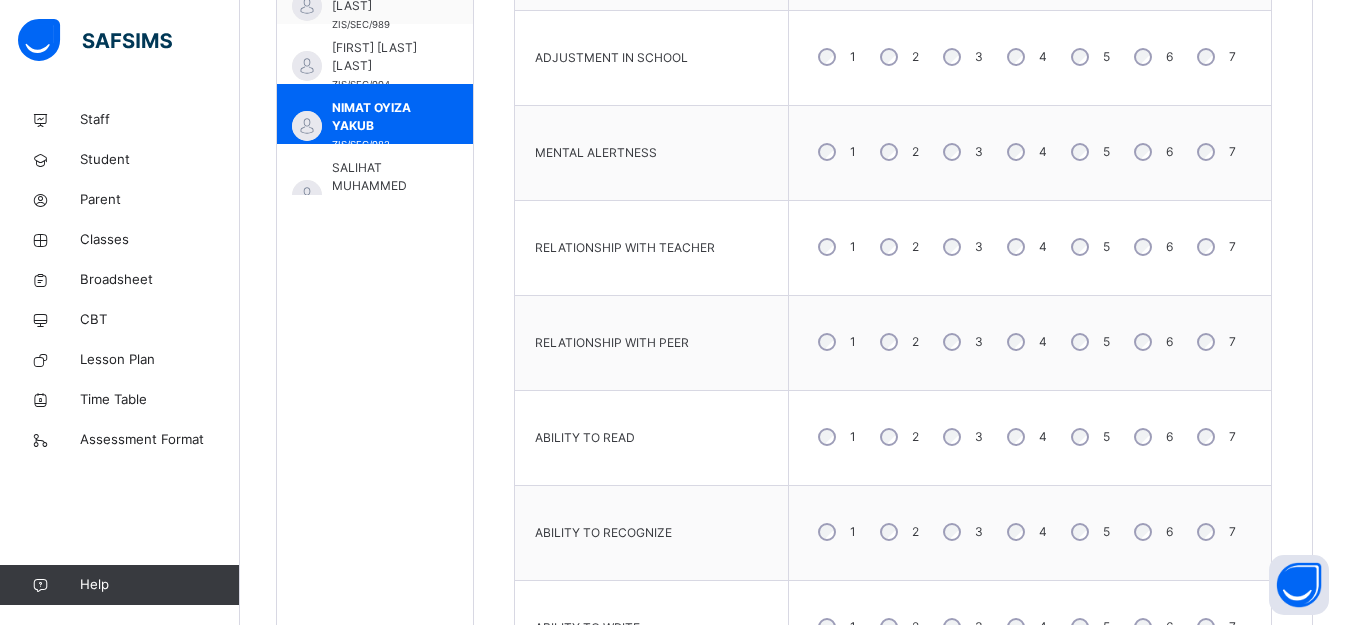 click on "6" at bounding box center [1151, 247] 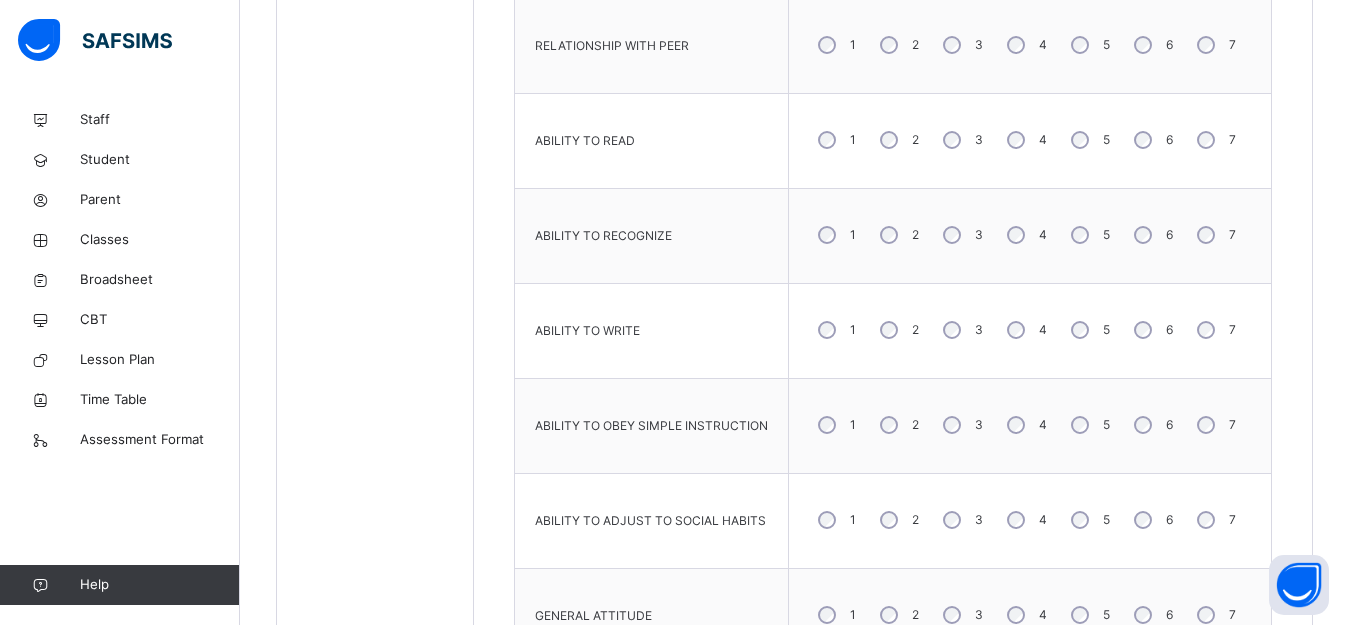 scroll, scrollTop: 1091, scrollLeft: 0, axis: vertical 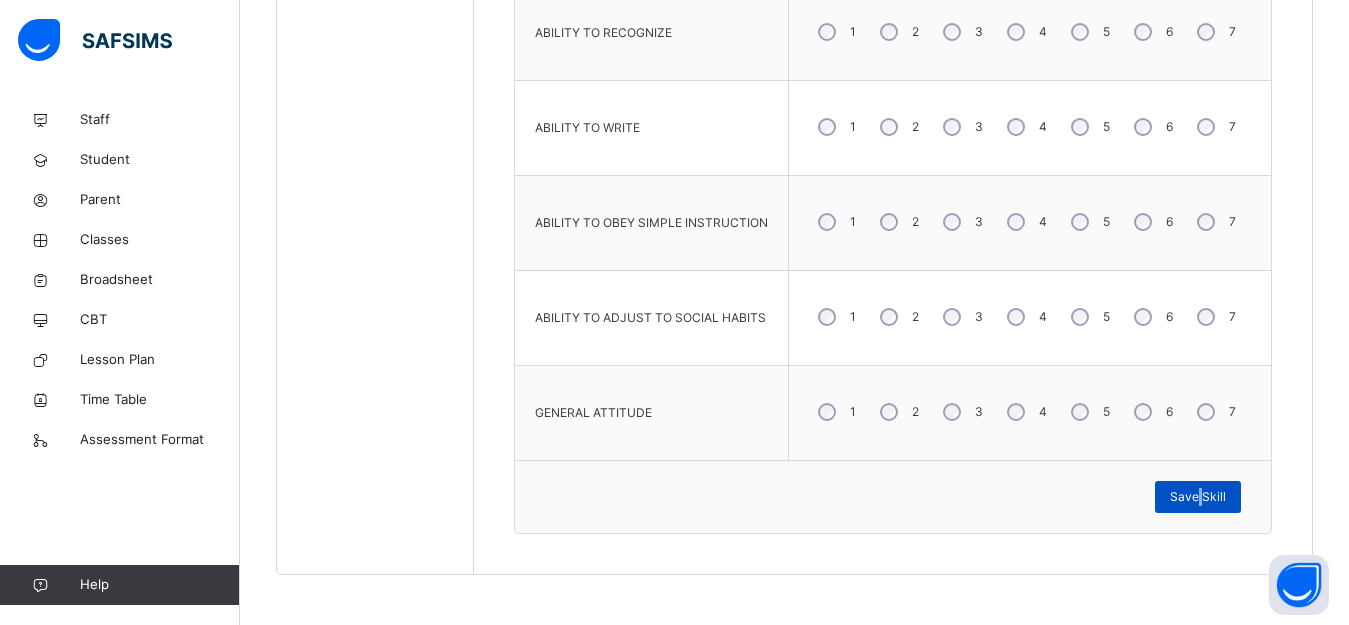 click on "Save Skill" at bounding box center (1198, 497) 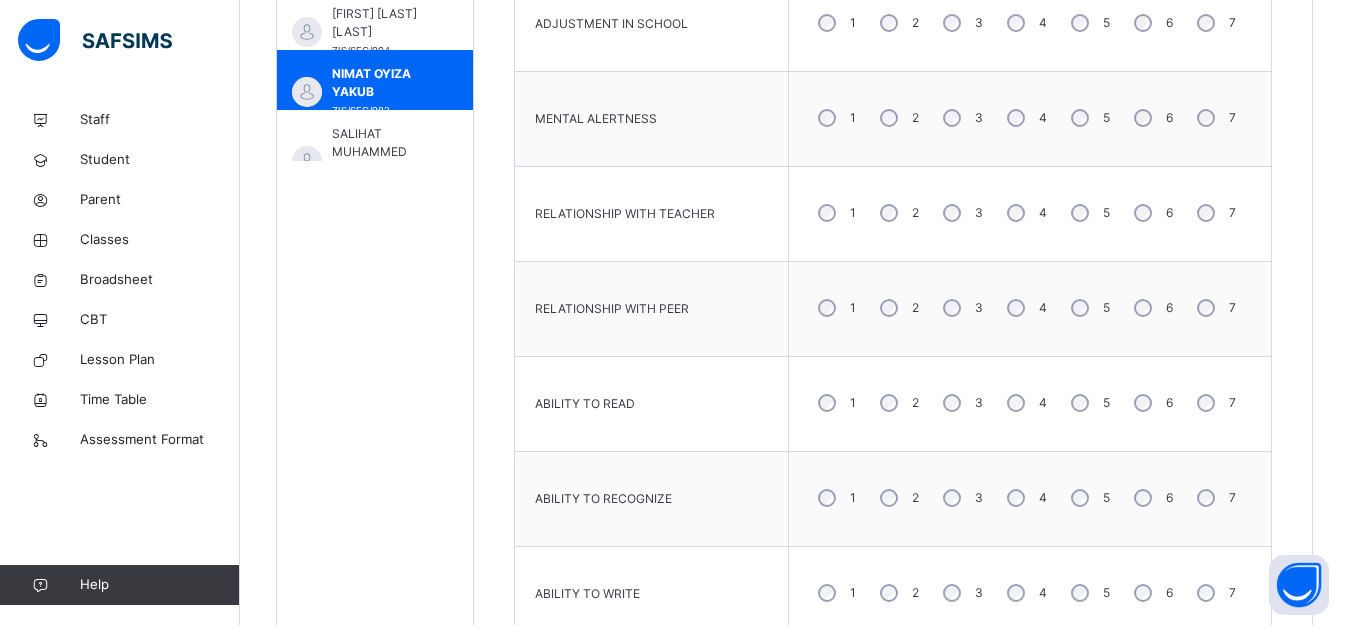scroll, scrollTop: 791, scrollLeft: 0, axis: vertical 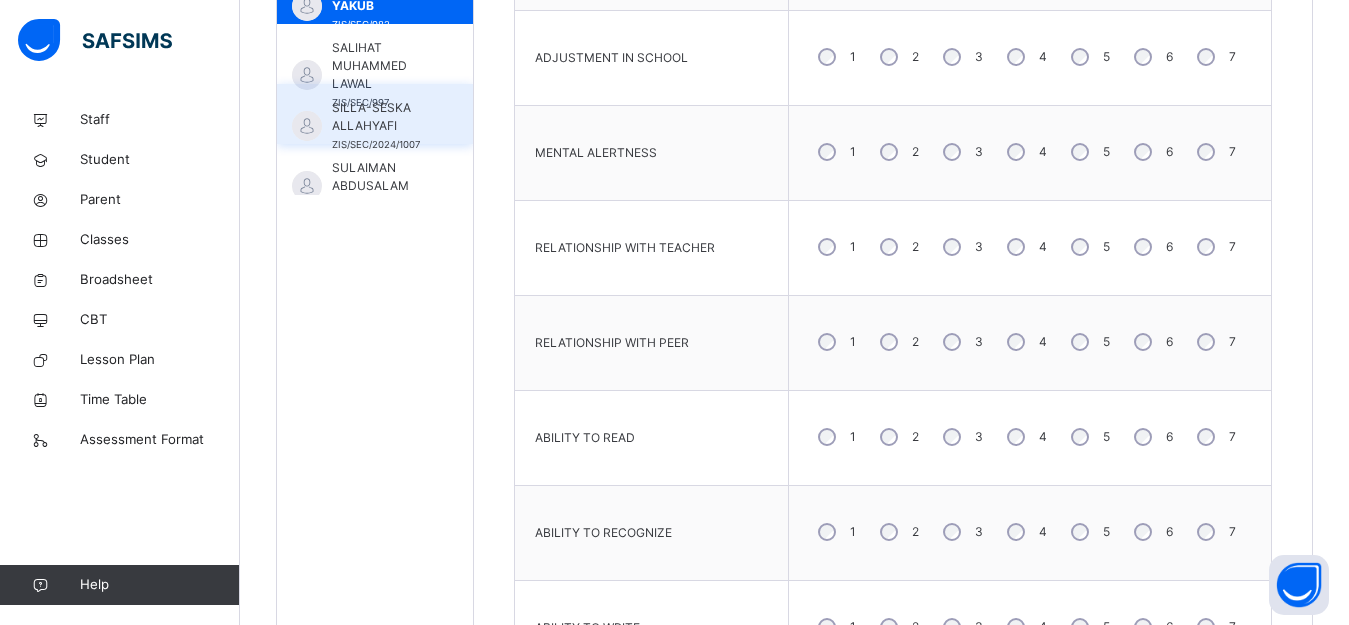click on "SILLA-SESKA  ALLAHYAFI" at bounding box center [380, 117] 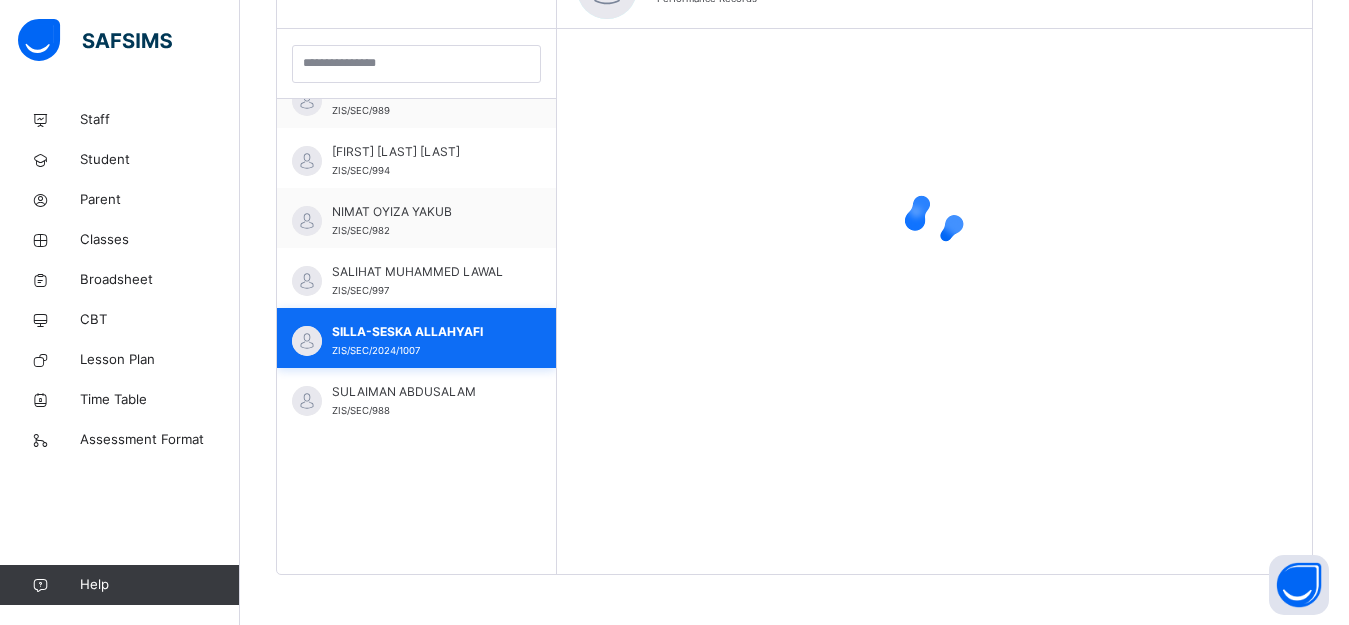 scroll, scrollTop: 567, scrollLeft: 0, axis: vertical 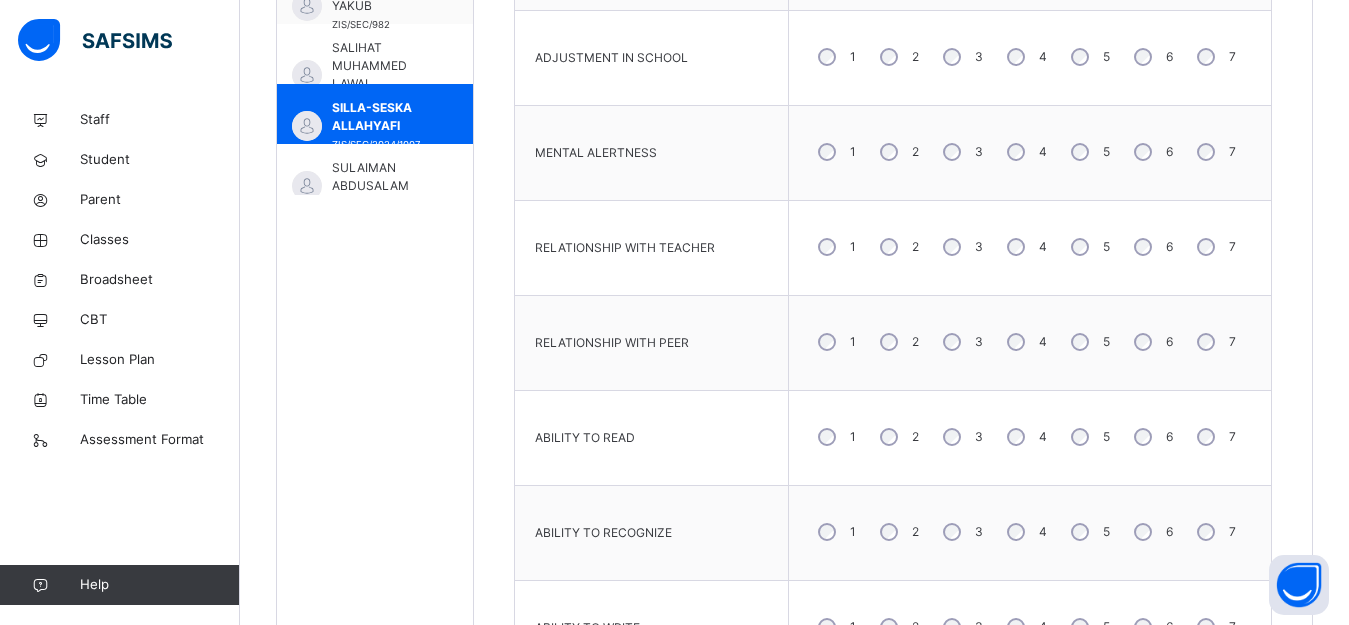 click on "3" at bounding box center [961, 247] 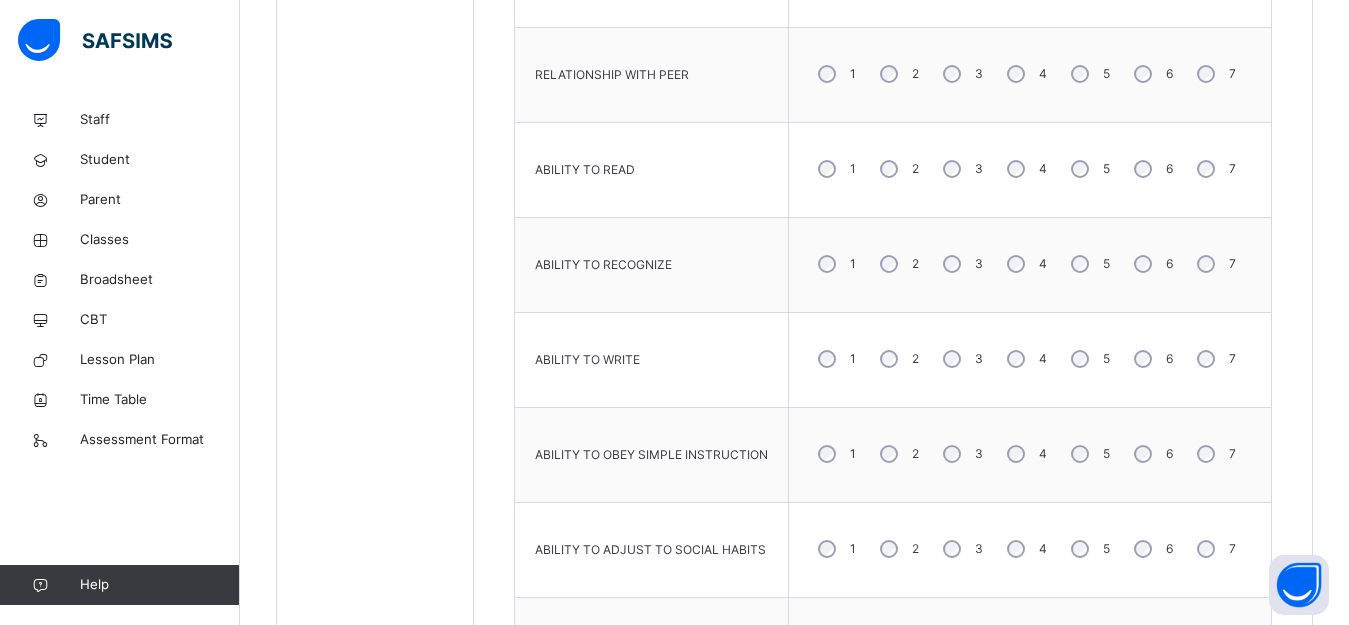 scroll, scrollTop: 1091, scrollLeft: 0, axis: vertical 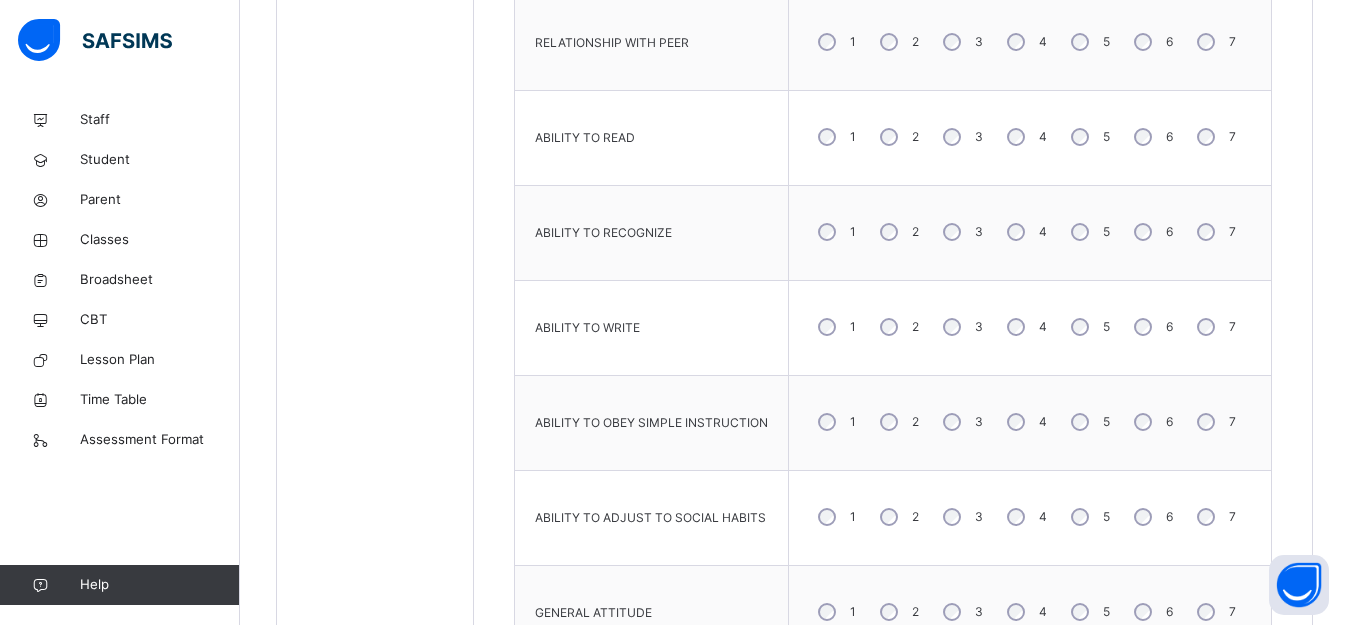 click on "4" at bounding box center [1025, 327] 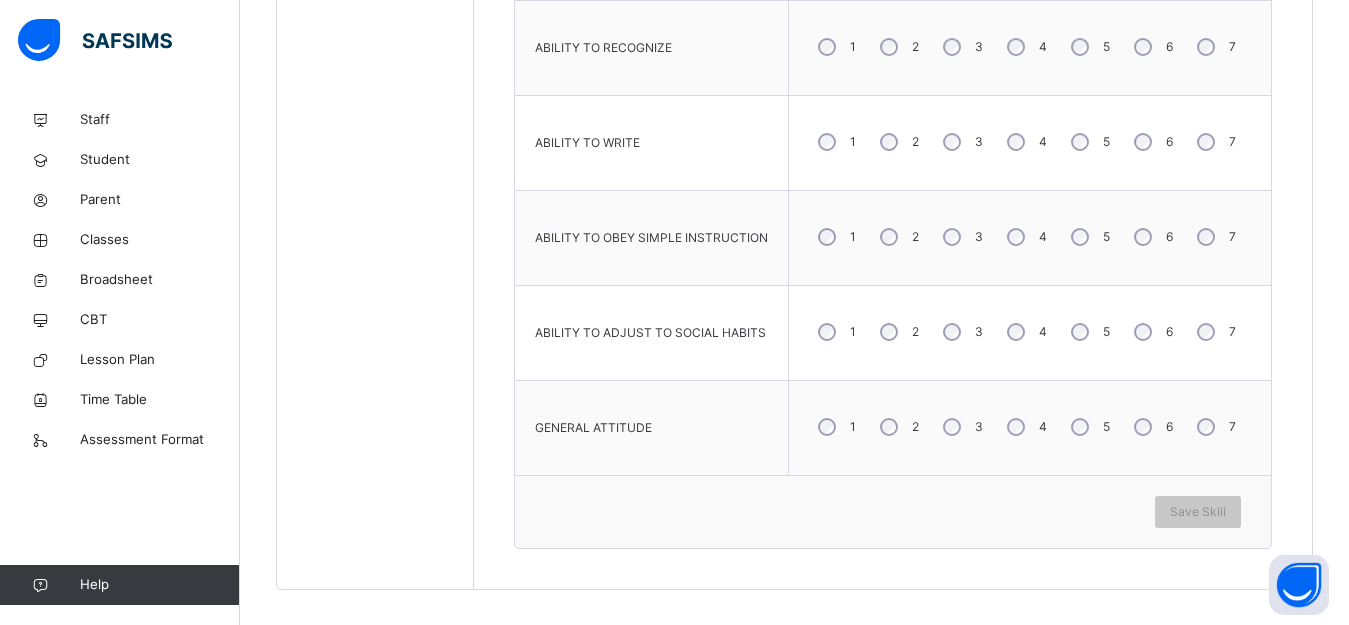 scroll, scrollTop: 1291, scrollLeft: 0, axis: vertical 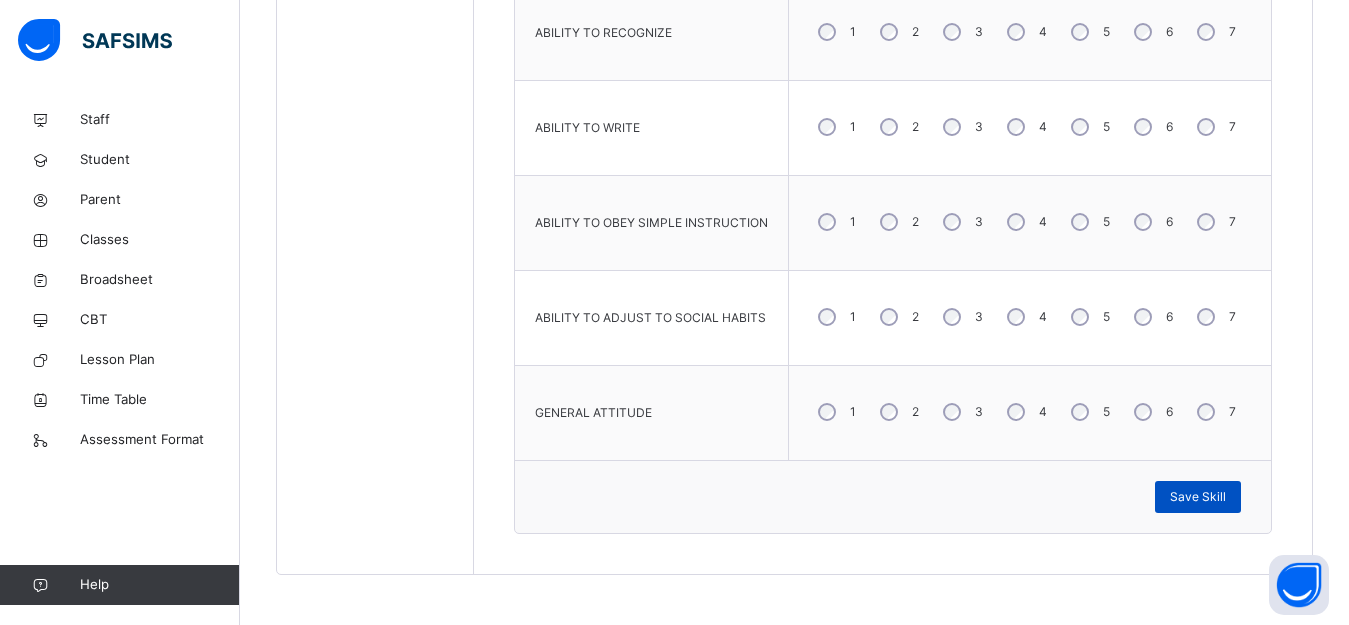 click on "Save Skill" at bounding box center [1198, 497] 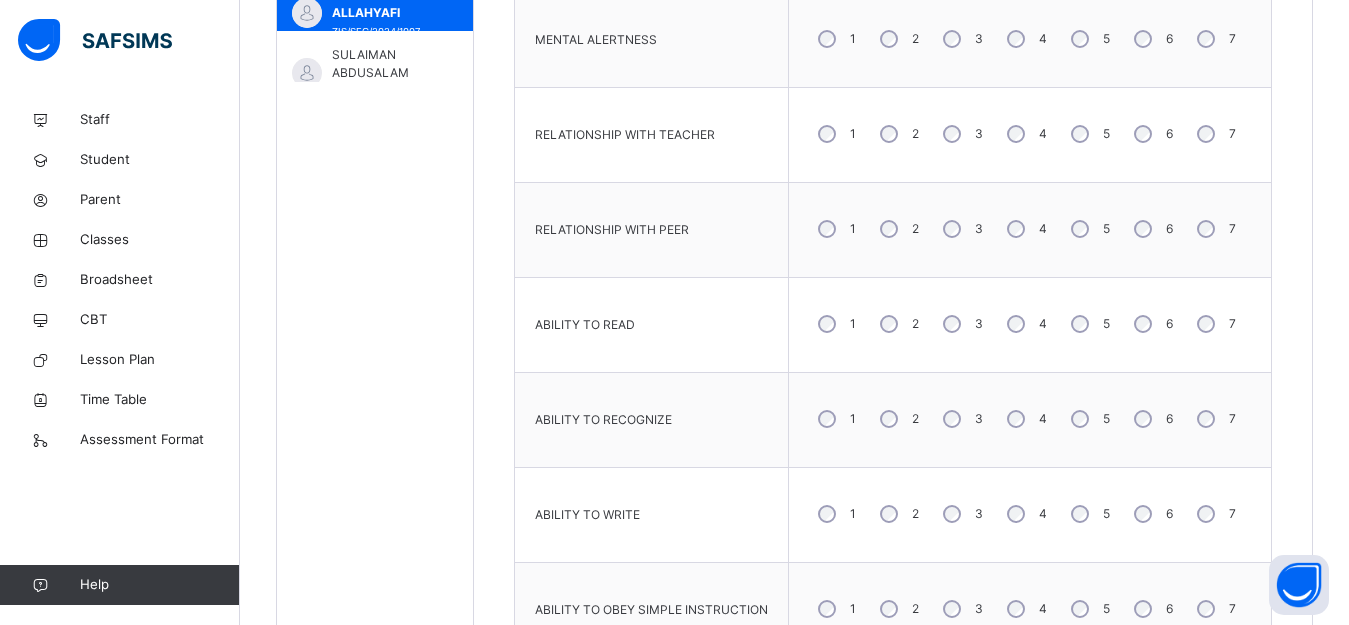 scroll, scrollTop: 591, scrollLeft: 0, axis: vertical 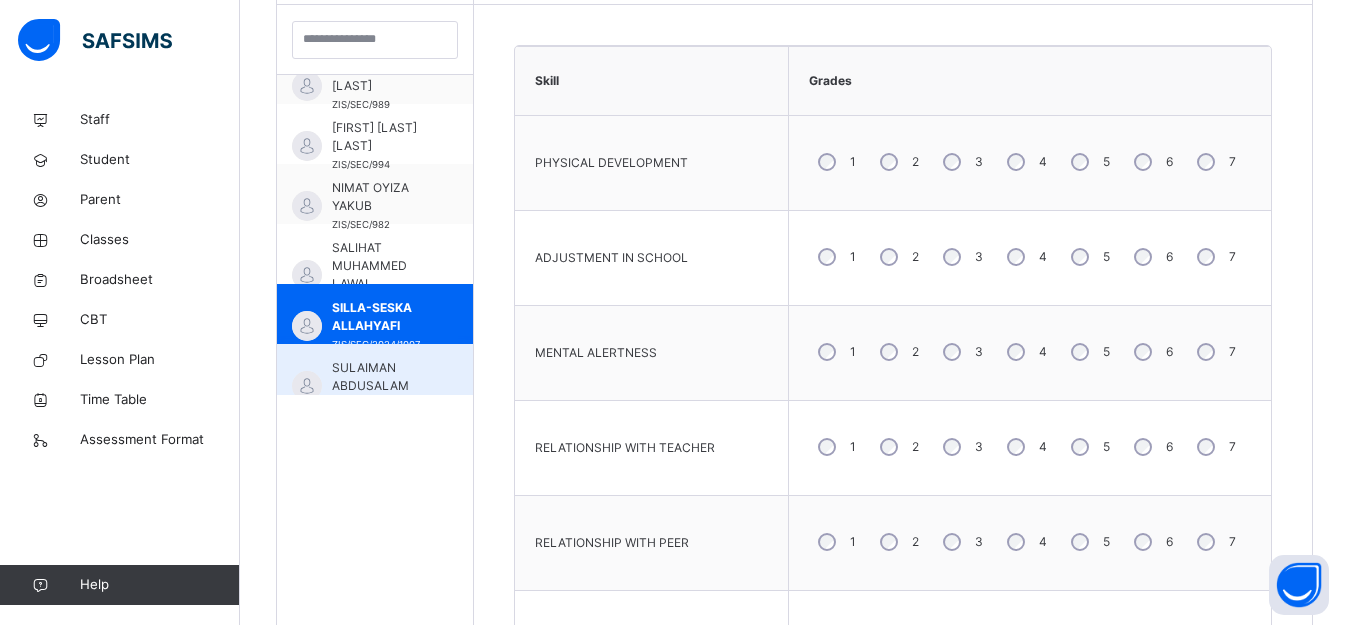 click on "[FIRST] [LAST] ZIS/SEC/988" at bounding box center [375, 374] 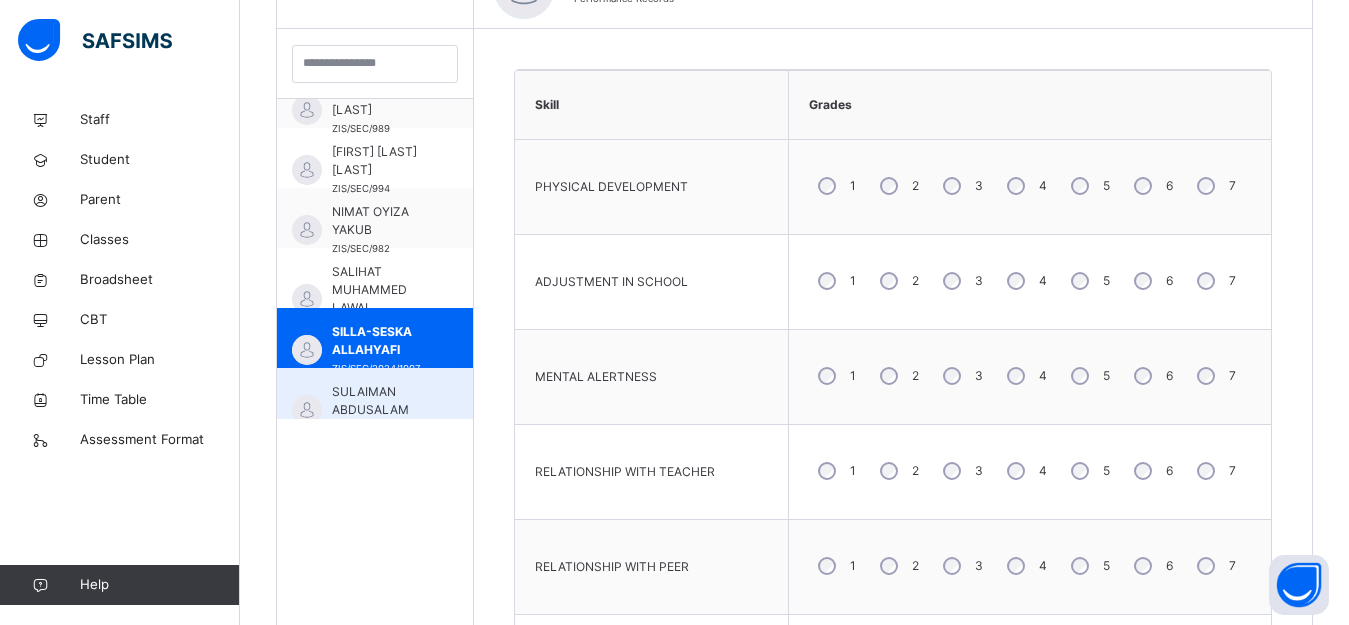 scroll, scrollTop: 802, scrollLeft: 0, axis: vertical 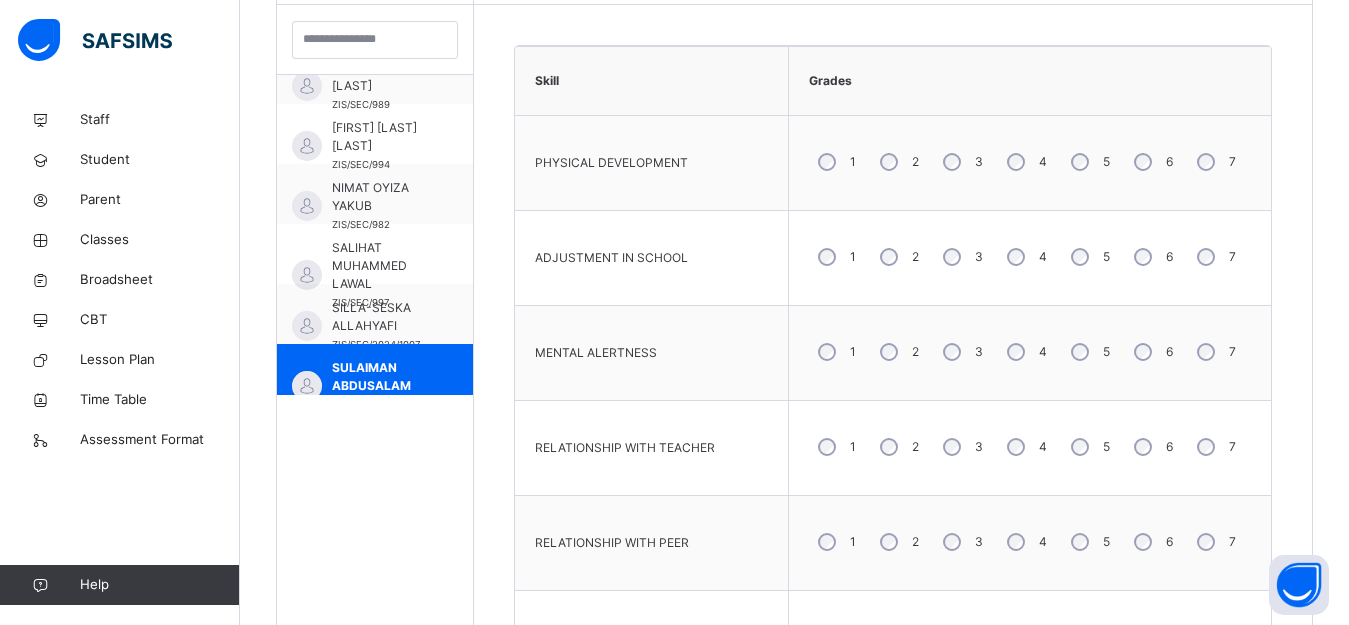 click on "1 2 3 4 5 6 7" at bounding box center (1030, 162) 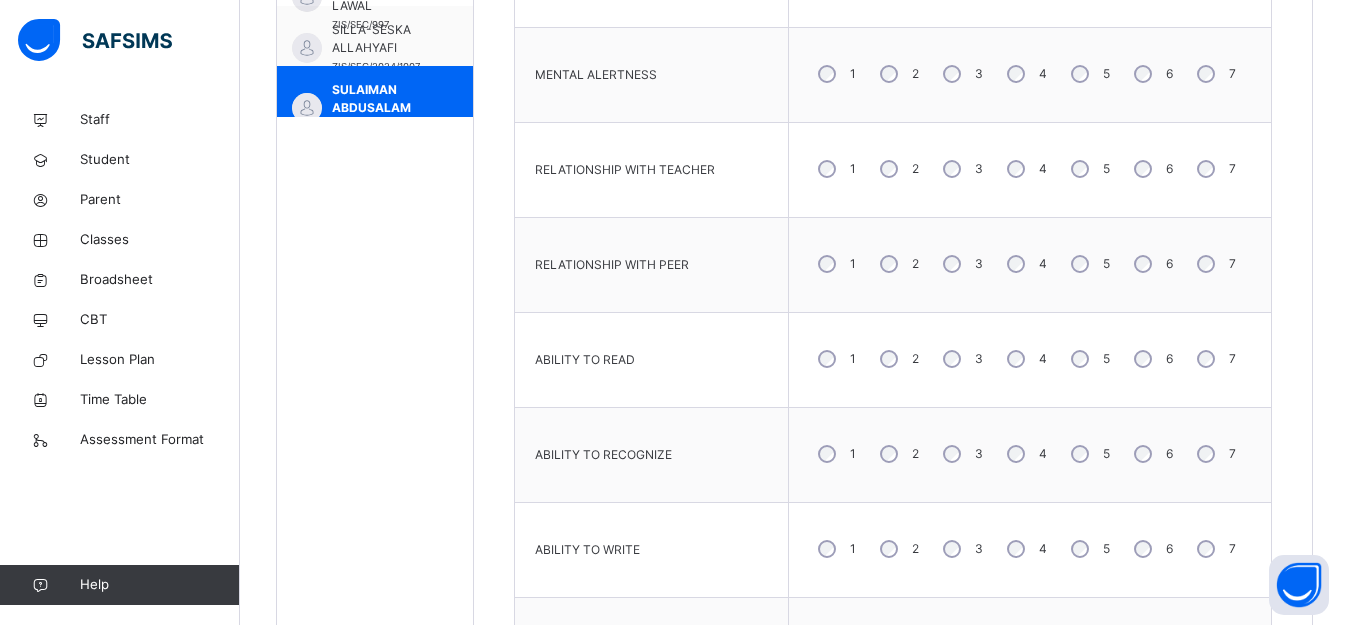 scroll, scrollTop: 891, scrollLeft: 0, axis: vertical 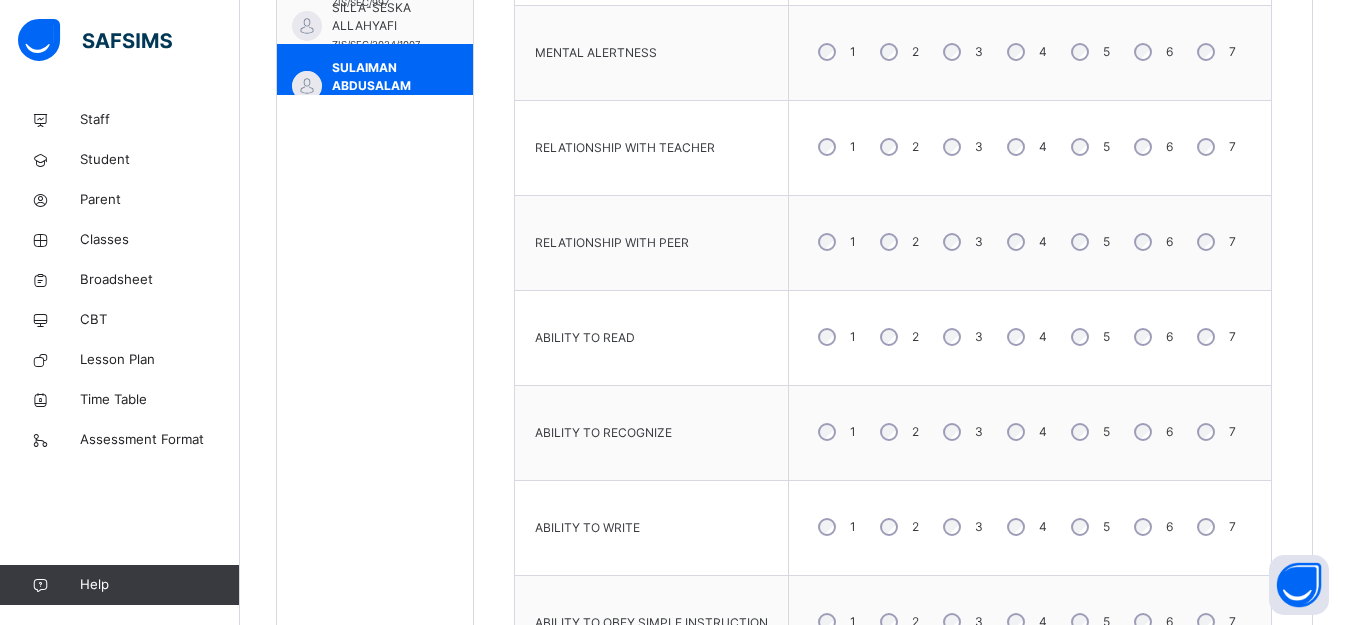 drag, startPoint x: 980, startPoint y: 425, endPoint x: 1037, endPoint y: 502, distance: 95.80188 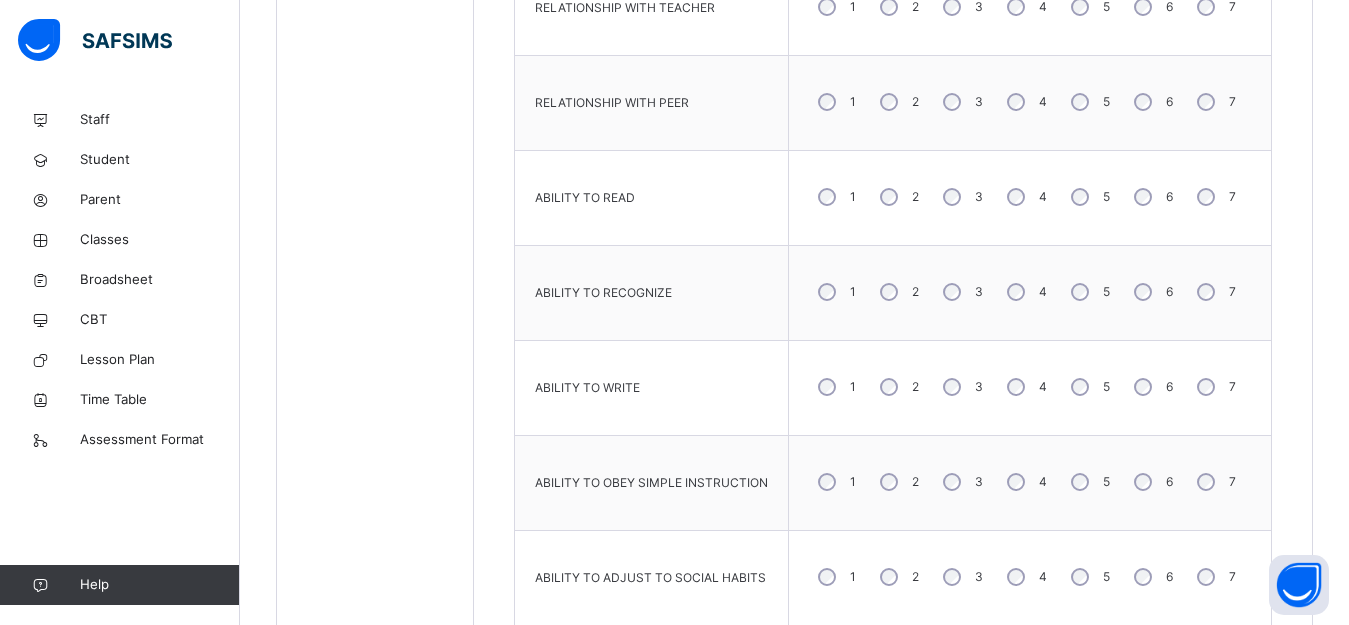 scroll, scrollTop: 1091, scrollLeft: 0, axis: vertical 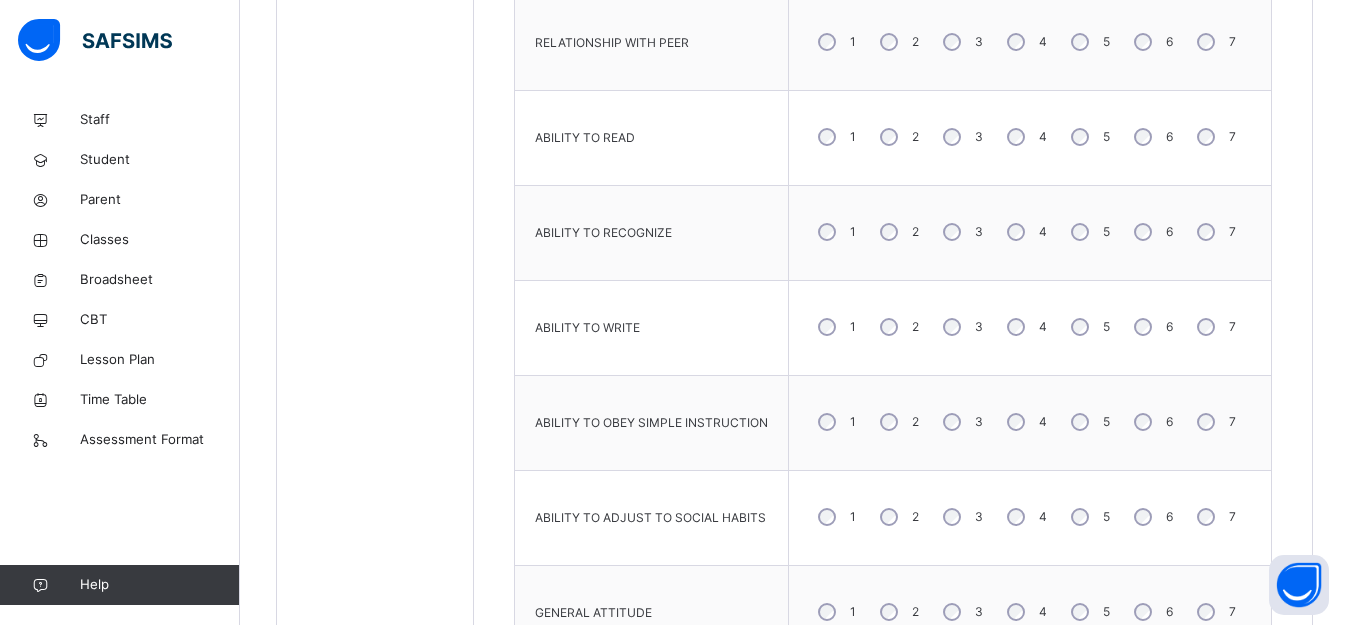 click on "4" at bounding box center (1025, 517) 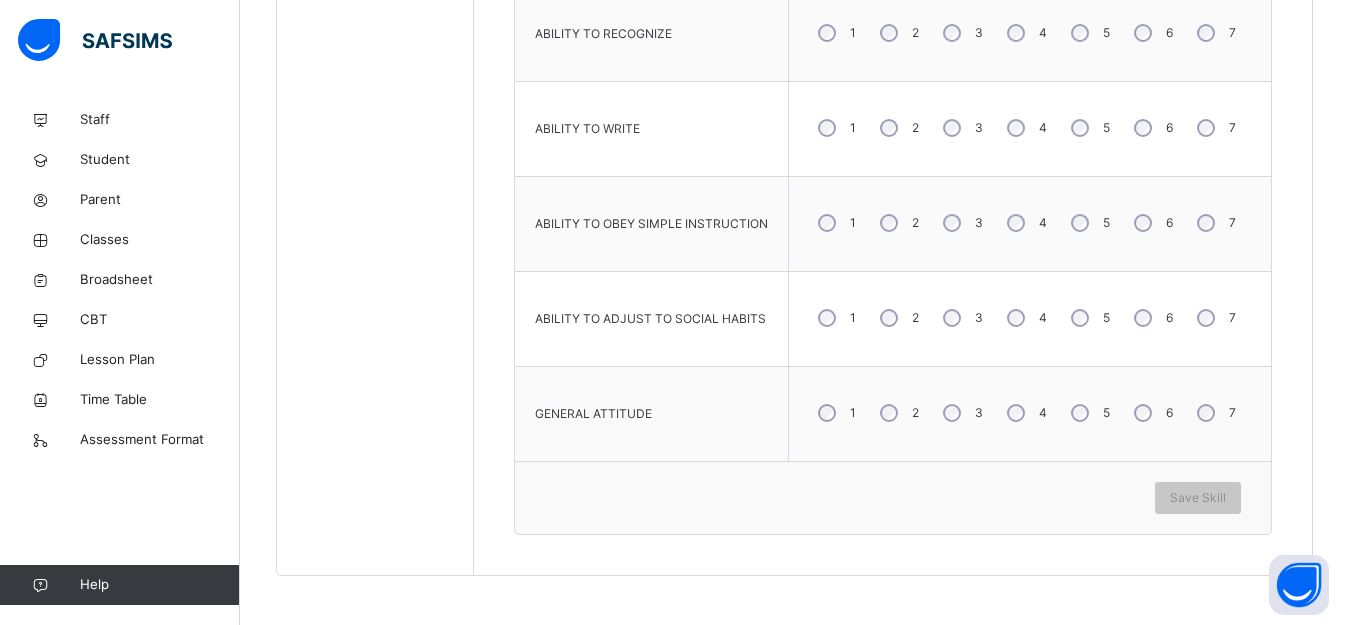 scroll, scrollTop: 1291, scrollLeft: 0, axis: vertical 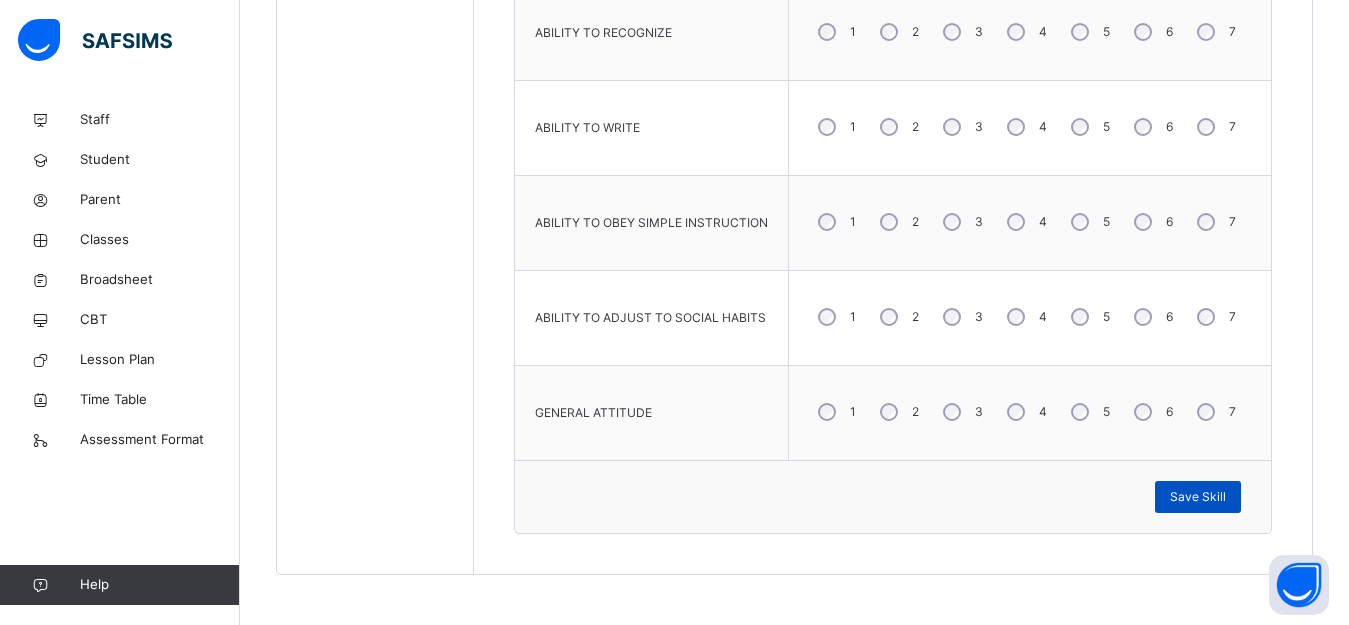 click on "Save Skill" at bounding box center [1198, 497] 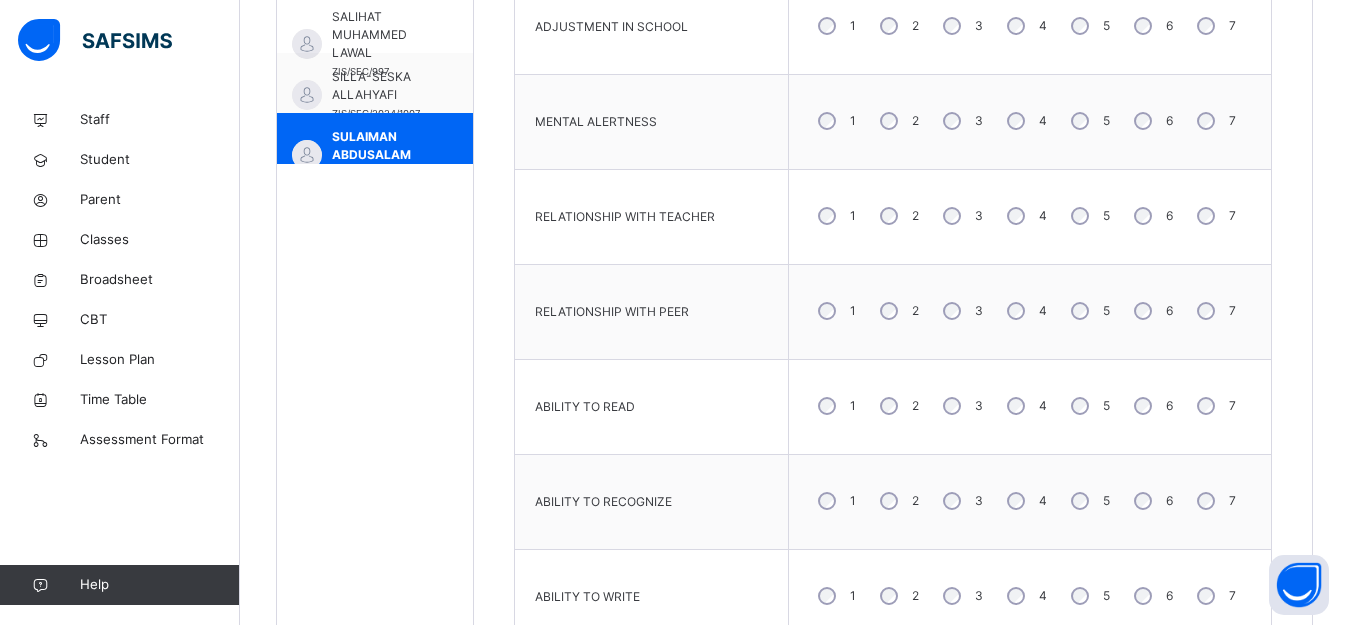 scroll, scrollTop: 791, scrollLeft: 0, axis: vertical 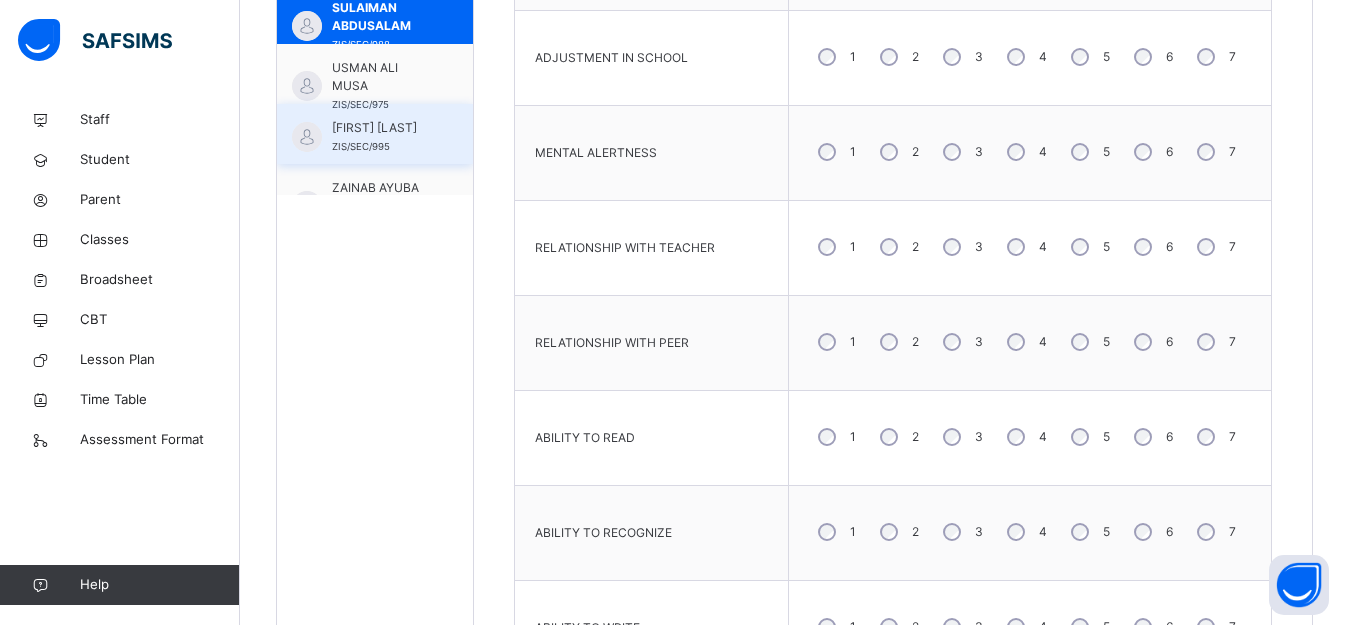 click on "[FIRST] [LAST]" at bounding box center (380, 128) 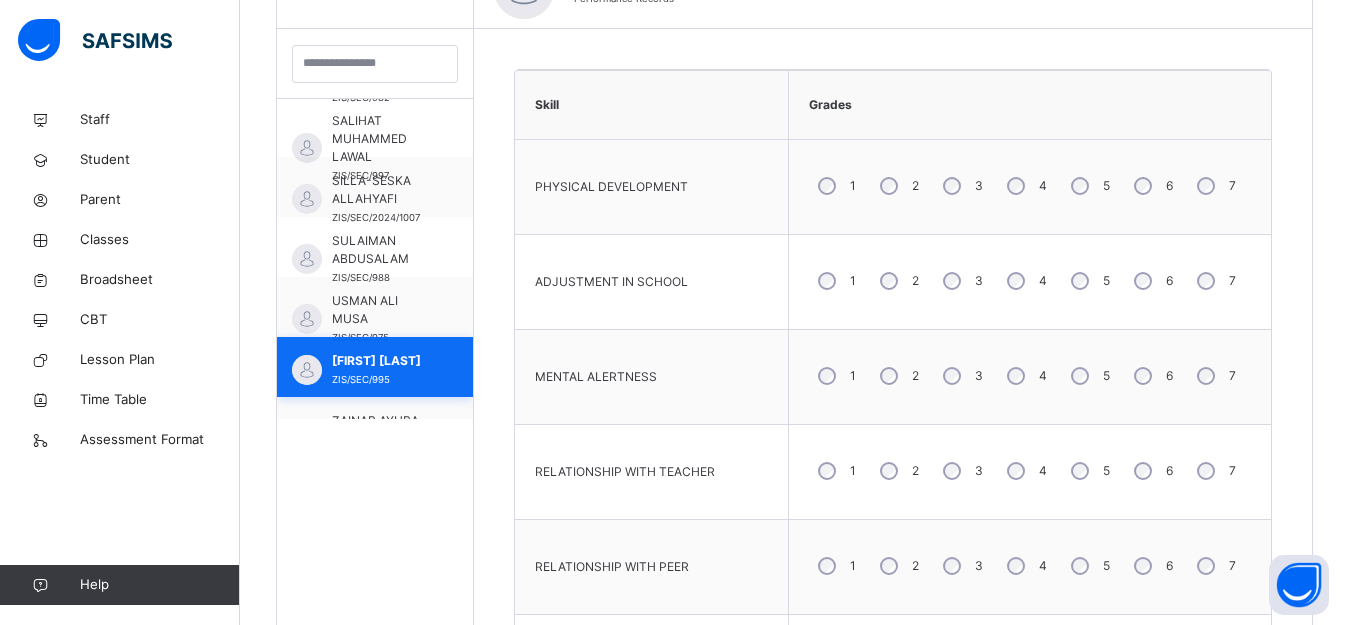scroll, scrollTop: 791, scrollLeft: 0, axis: vertical 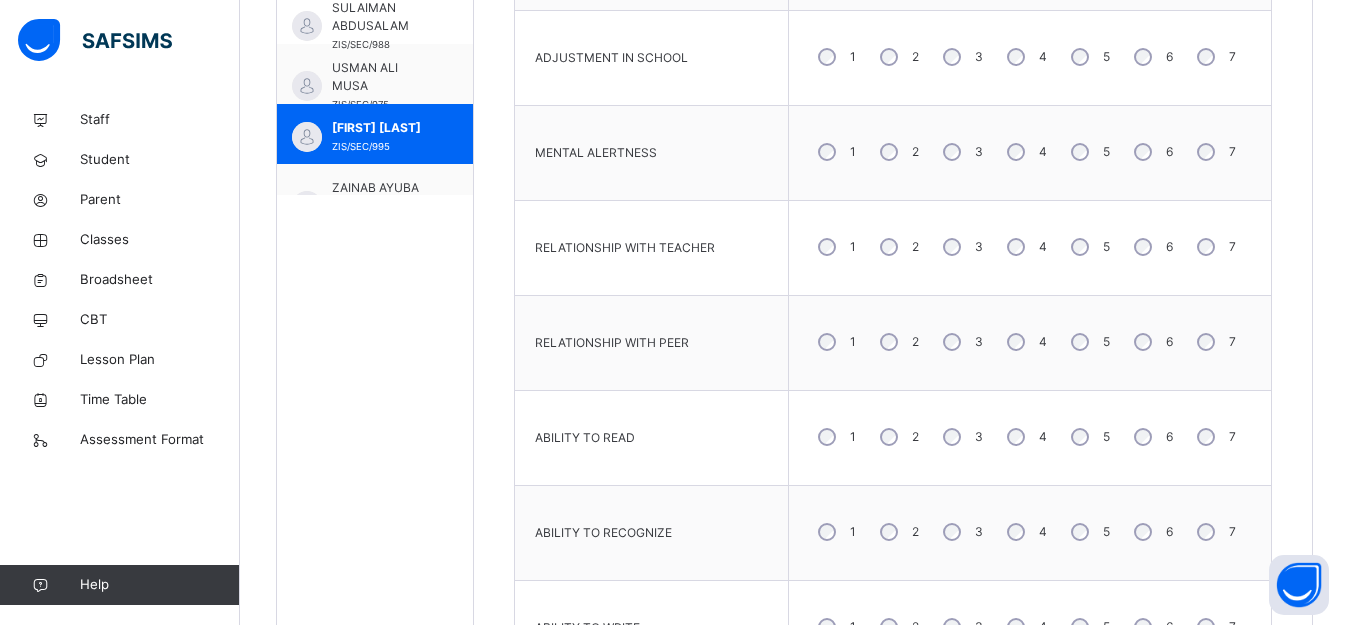 click on "4" at bounding box center (1025, 532) 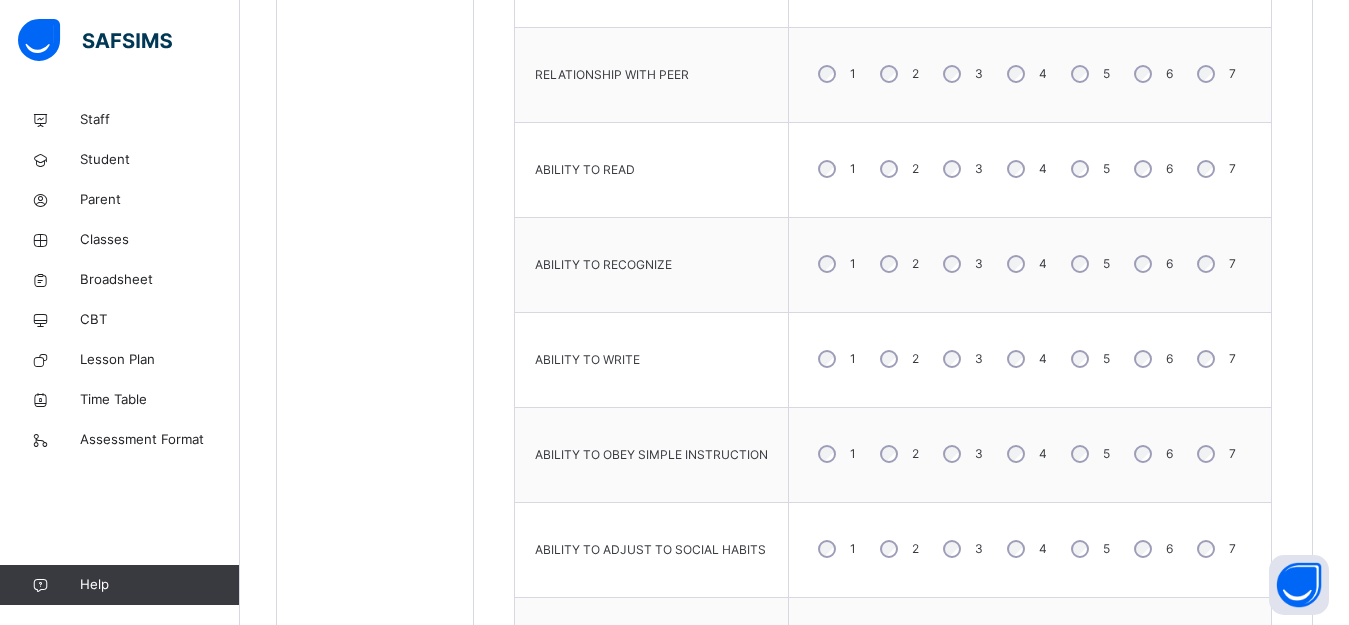 scroll, scrollTop: 1091, scrollLeft: 0, axis: vertical 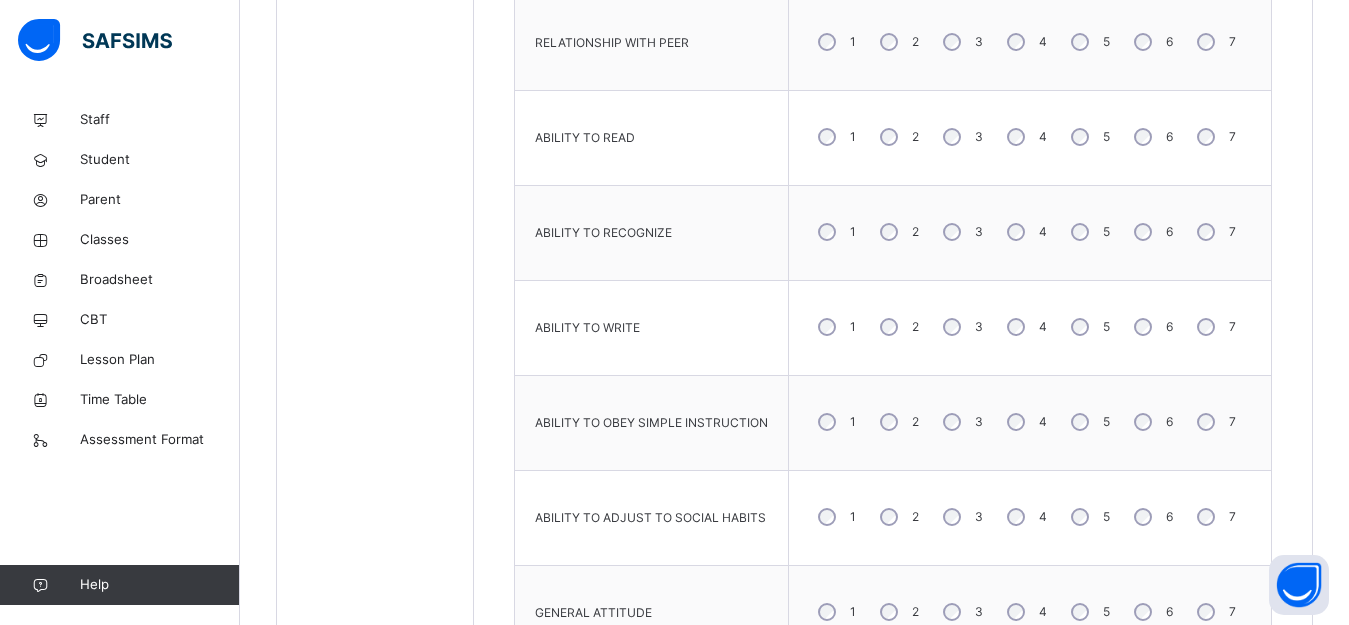 click on "3" at bounding box center (961, 327) 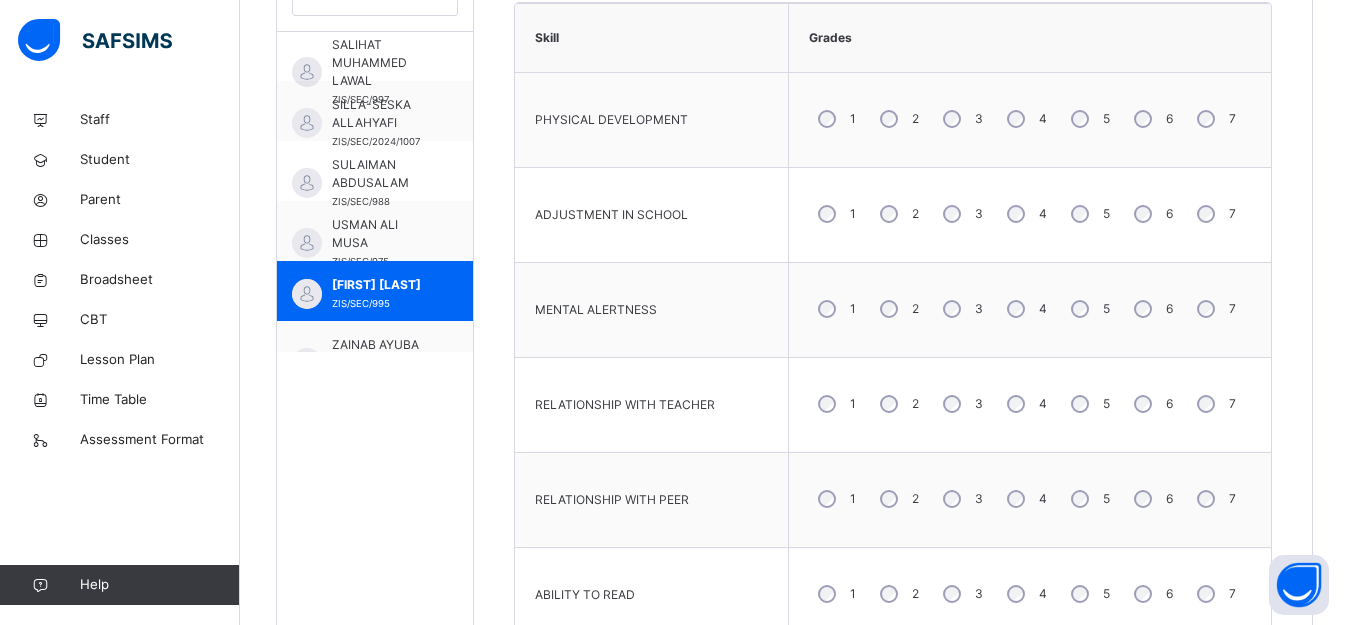 scroll, scrollTop: 491, scrollLeft: 0, axis: vertical 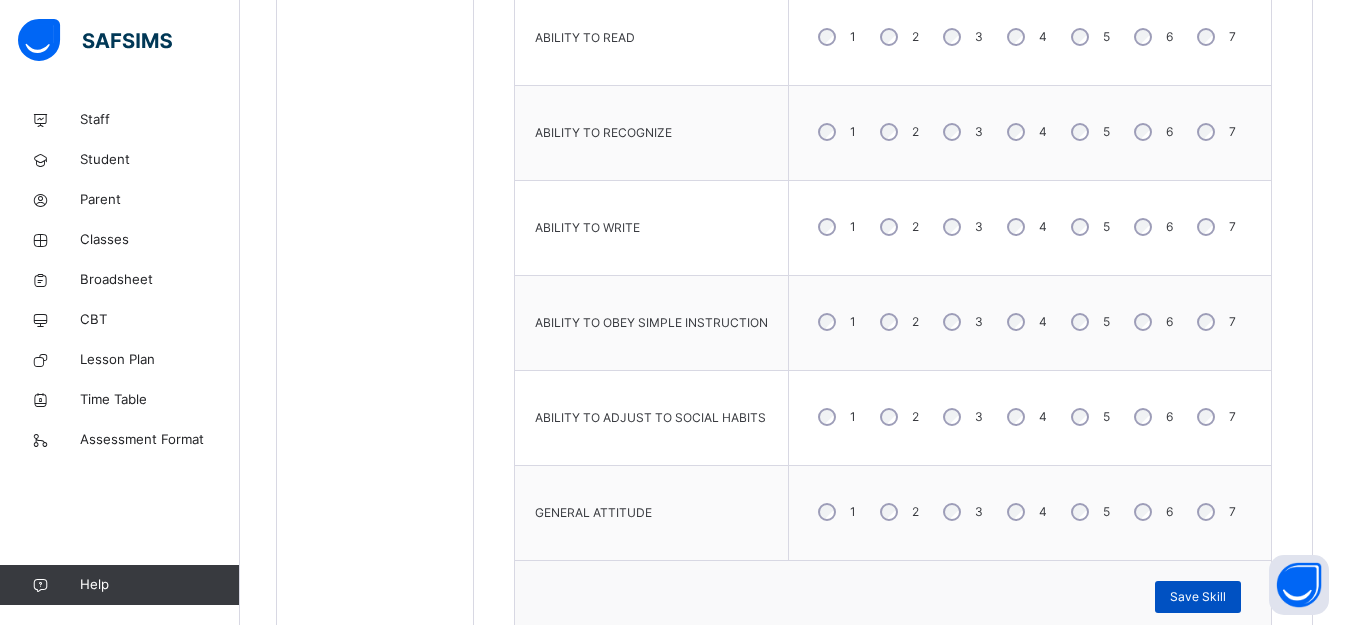 click on "Save Skill" at bounding box center (1198, 597) 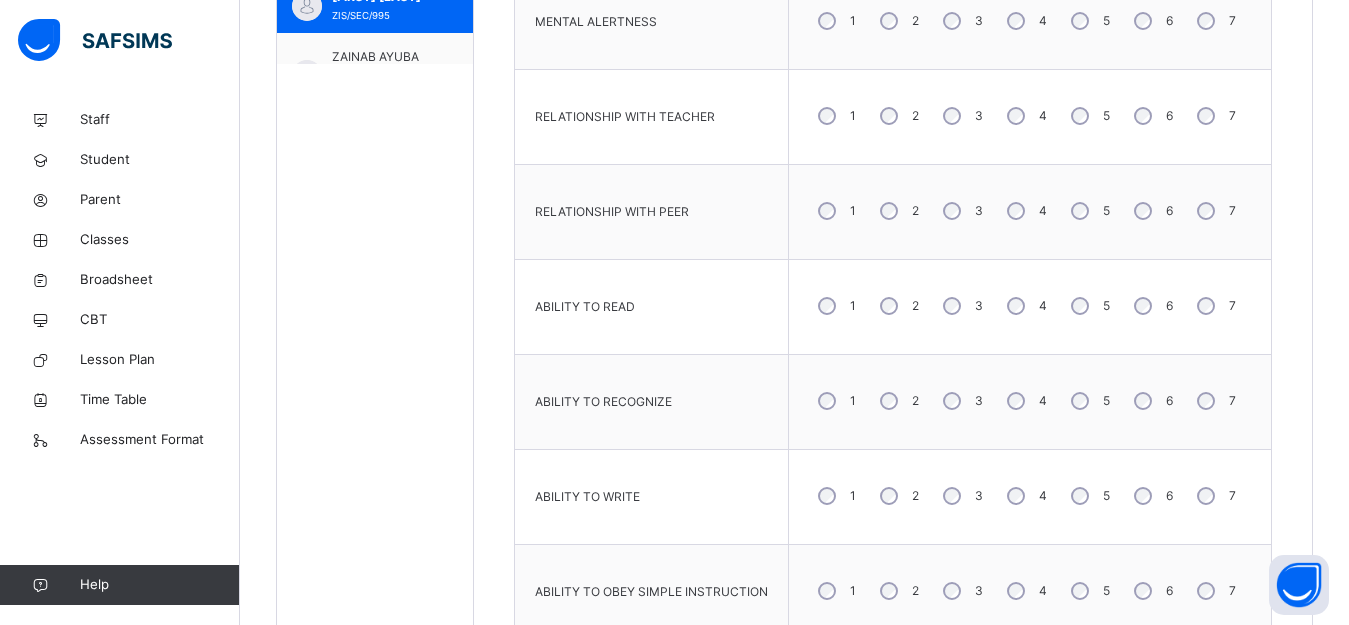 scroll, scrollTop: 891, scrollLeft: 0, axis: vertical 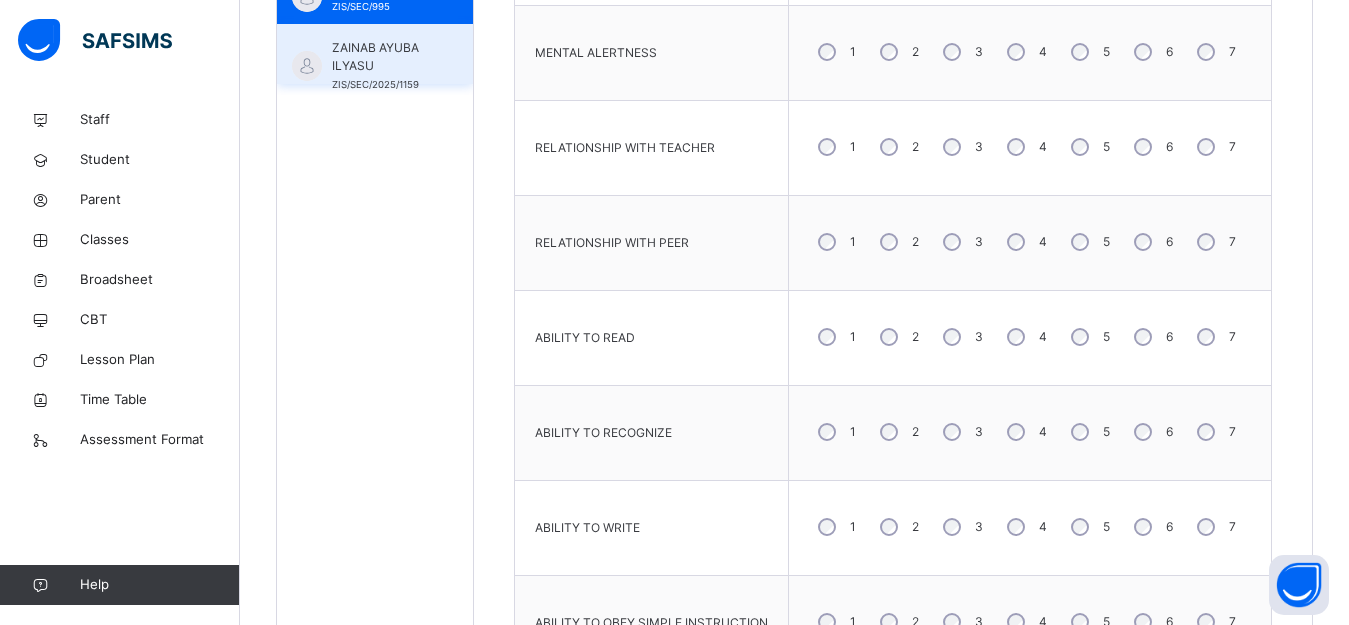 click on "ZAINAB AYUBA ILYASU" at bounding box center [380, 57] 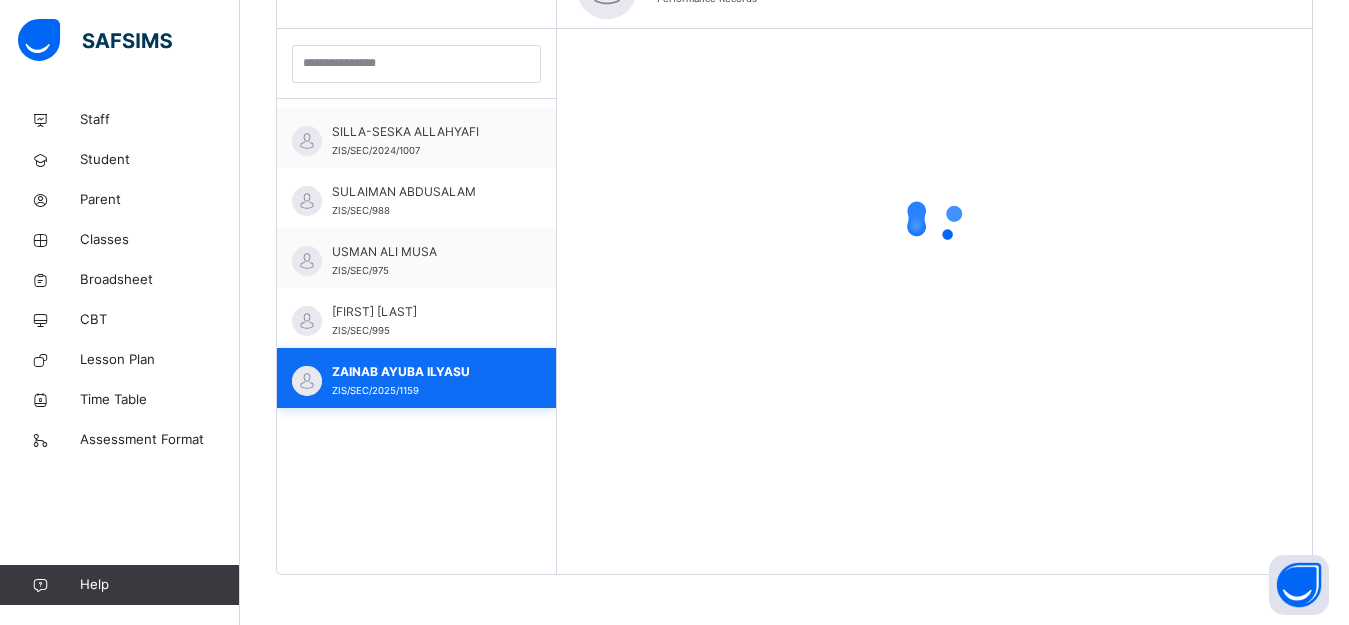 scroll, scrollTop: 567, scrollLeft: 0, axis: vertical 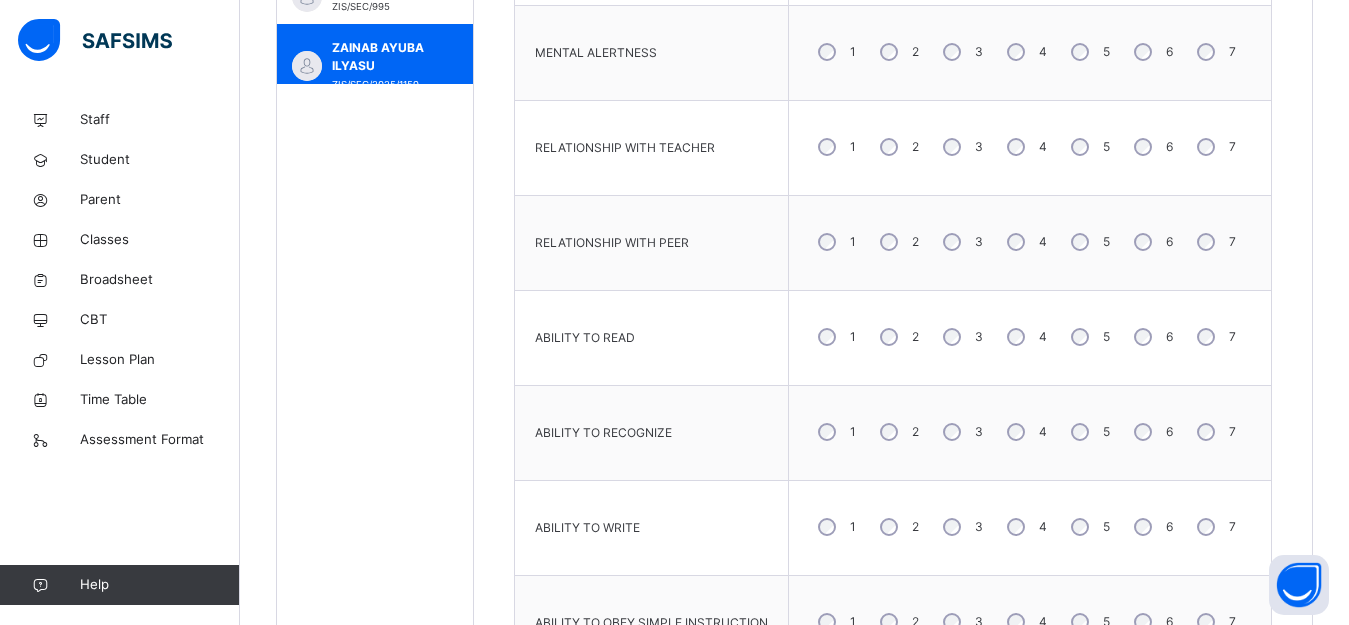 click on "3" at bounding box center (961, 52) 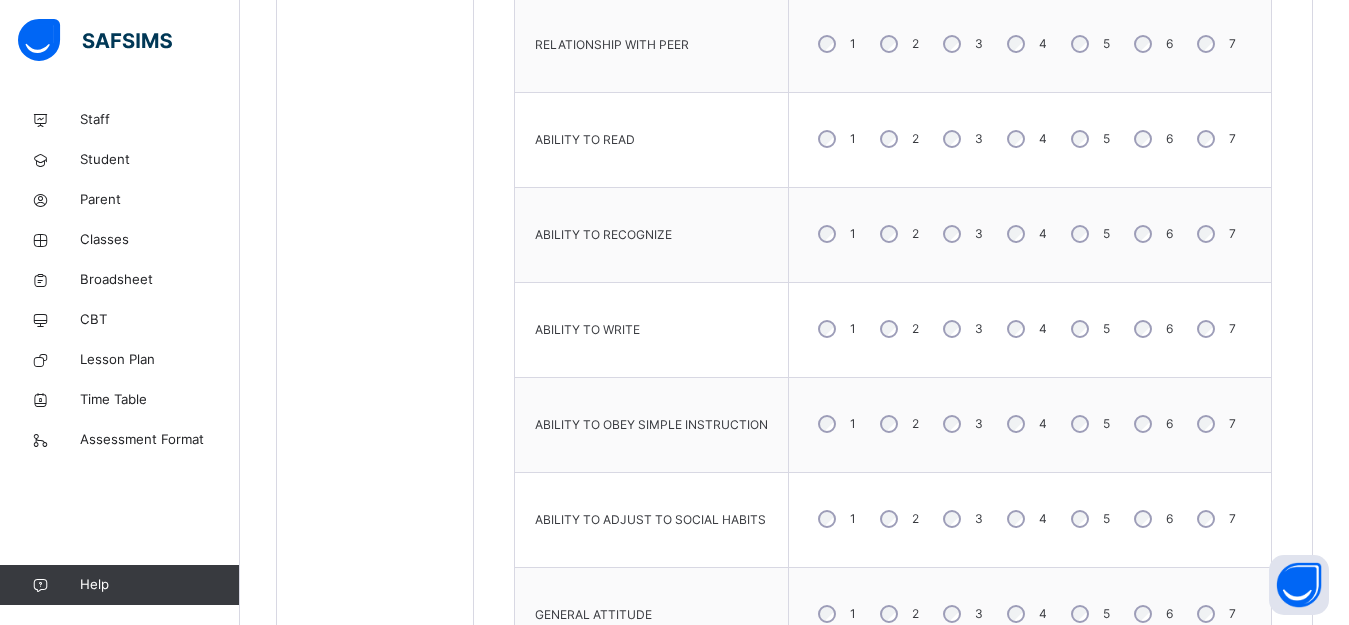 scroll, scrollTop: 1091, scrollLeft: 0, axis: vertical 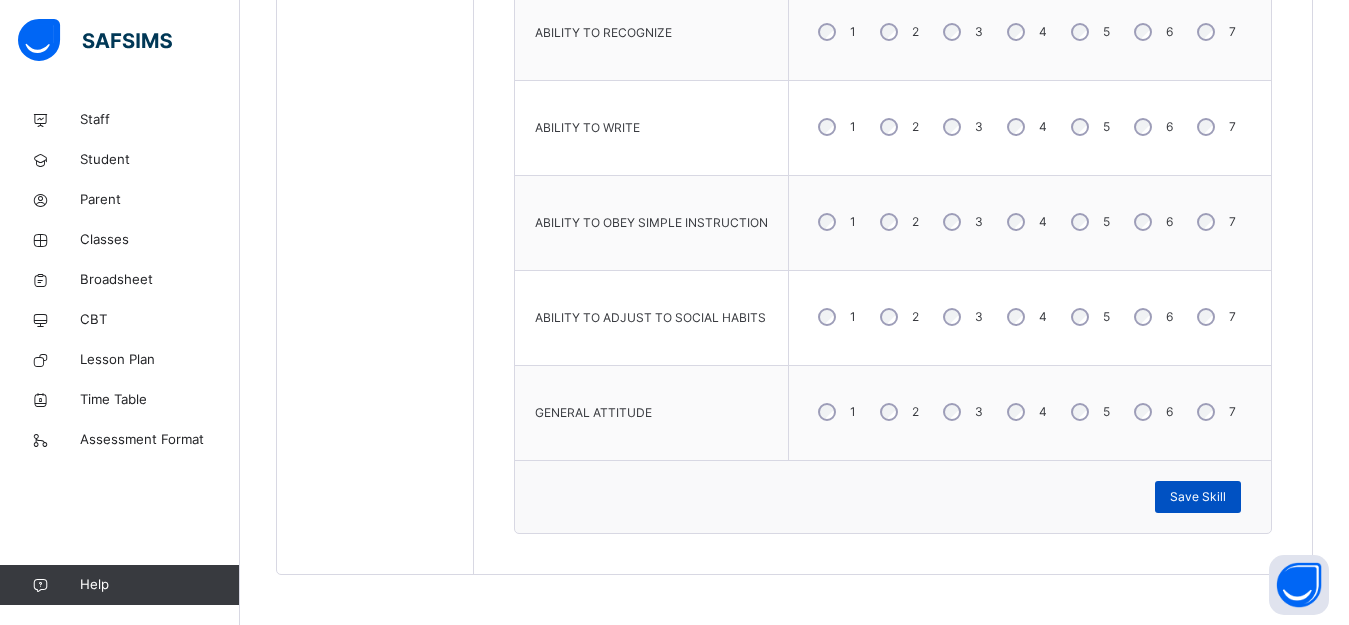 click on "Save Skill" at bounding box center [1198, 497] 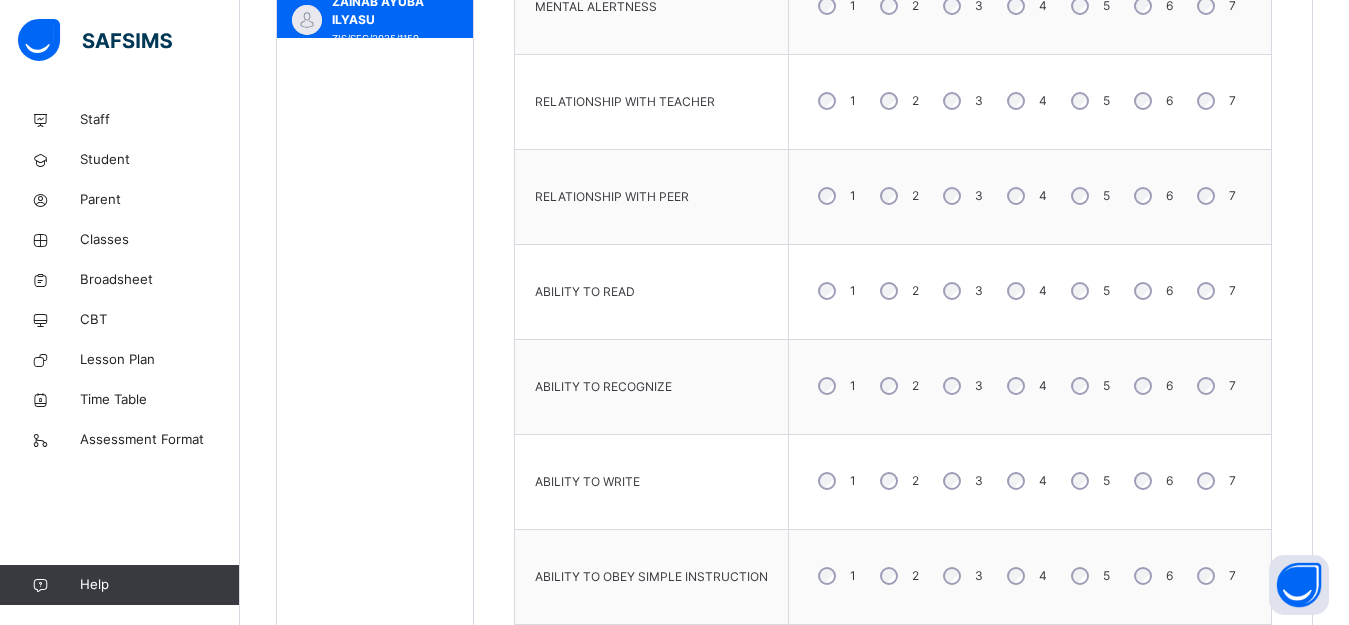 scroll, scrollTop: 891, scrollLeft: 0, axis: vertical 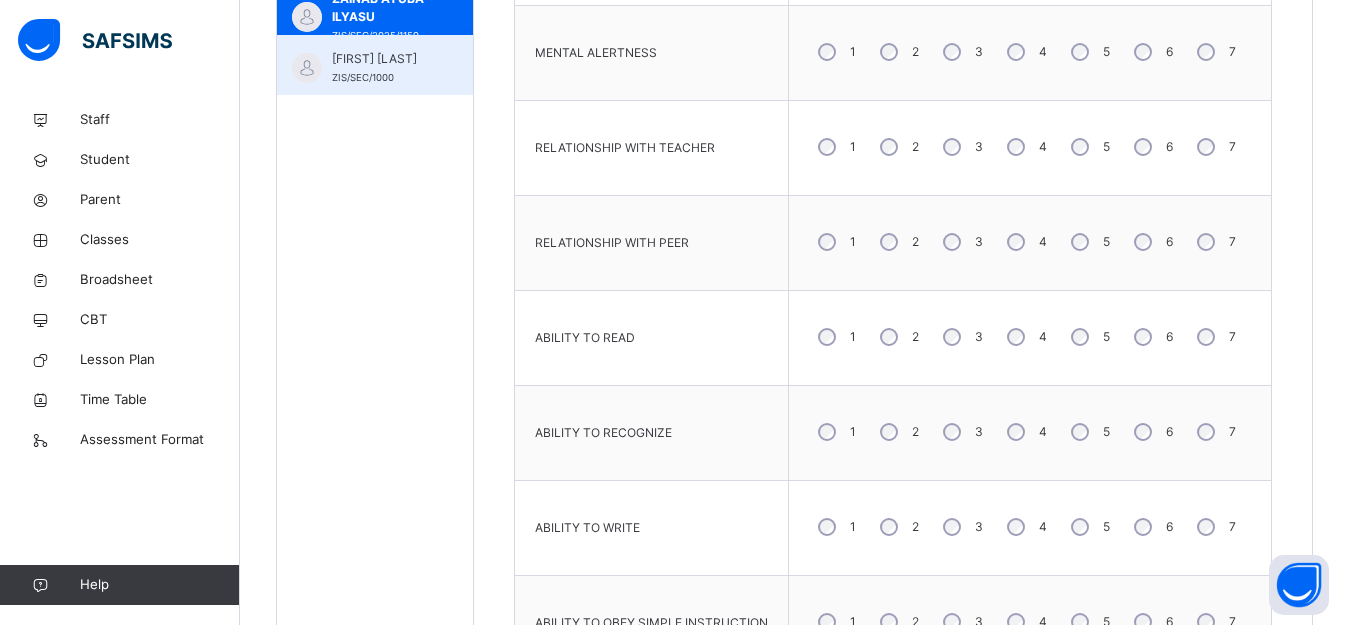 click on "[FIRST] [LAST]" at bounding box center (380, 59) 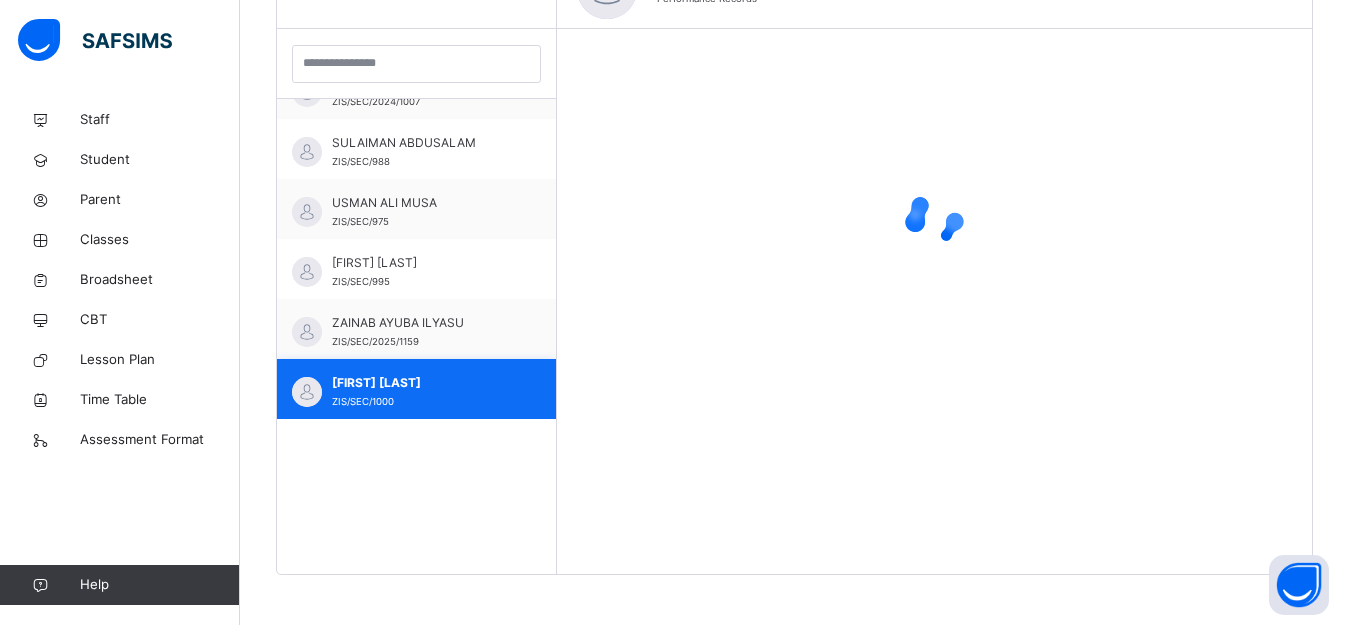 scroll, scrollTop: 567, scrollLeft: 0, axis: vertical 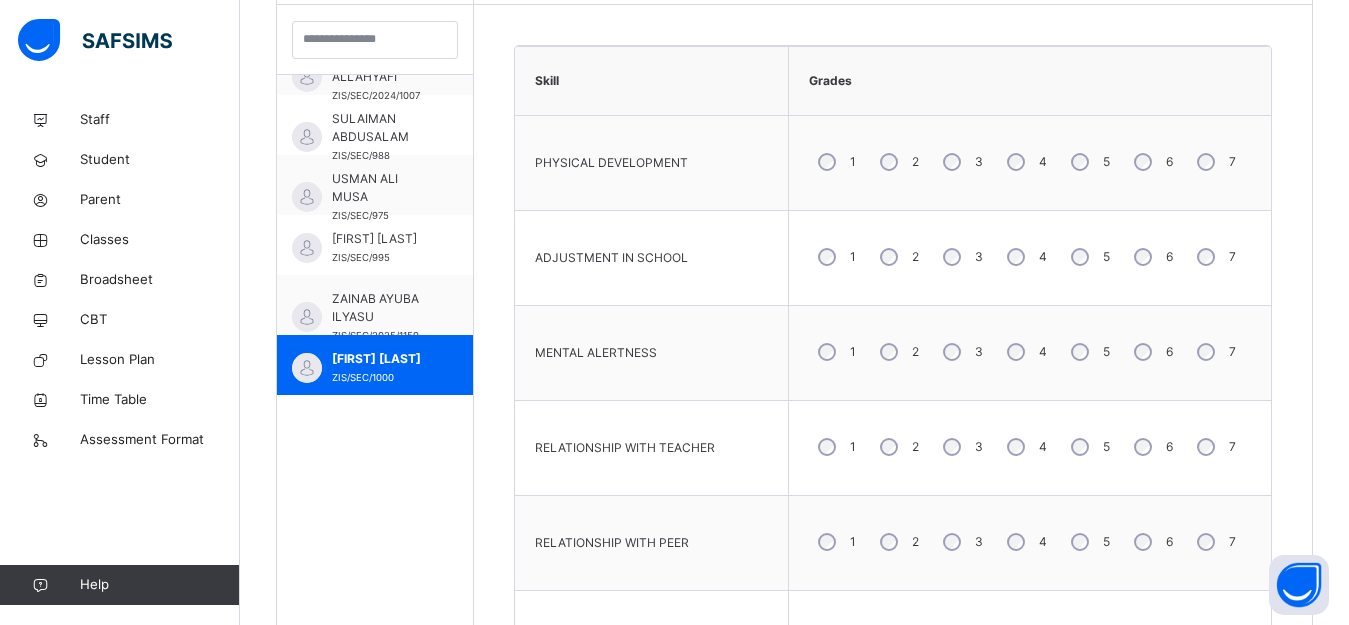 click on "3" at bounding box center [961, 162] 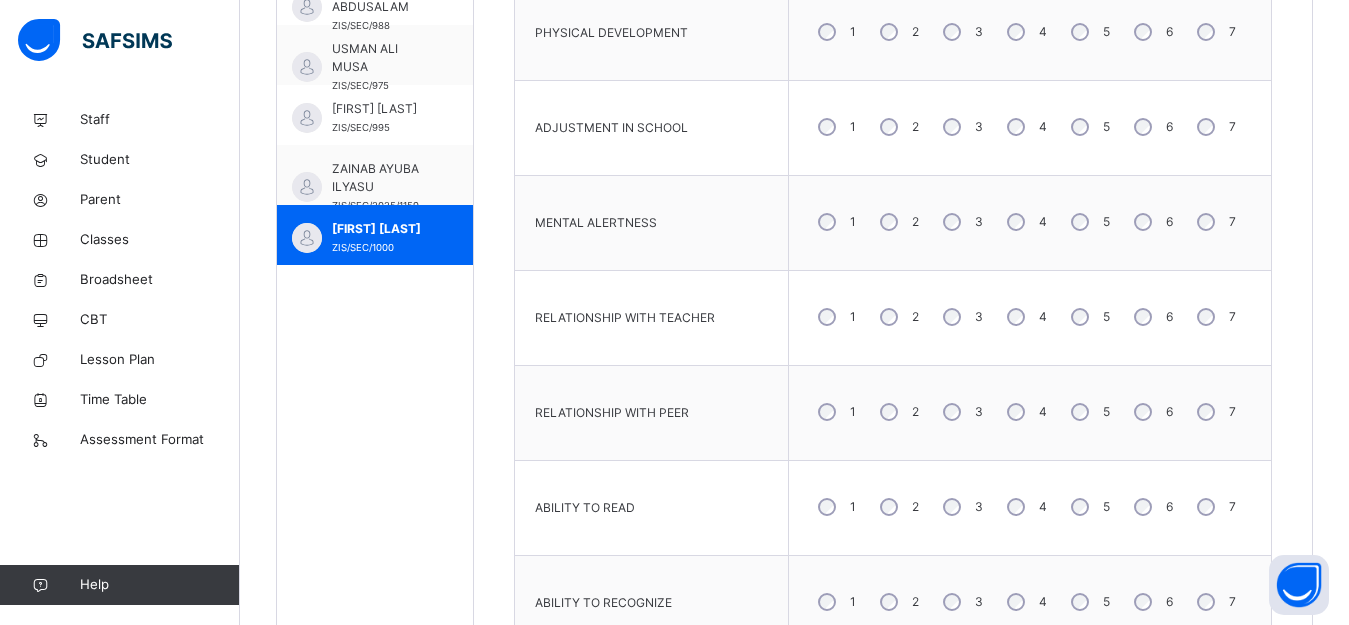 scroll, scrollTop: 791, scrollLeft: 0, axis: vertical 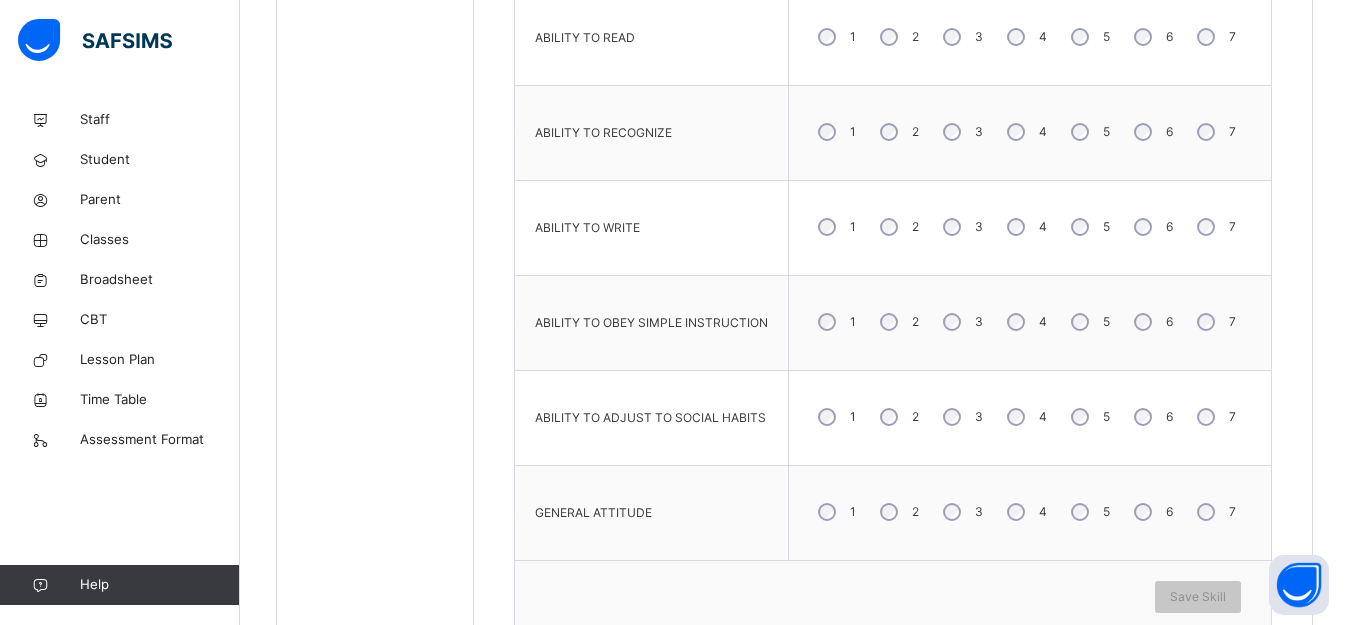 click on "4" at bounding box center [1025, 417] 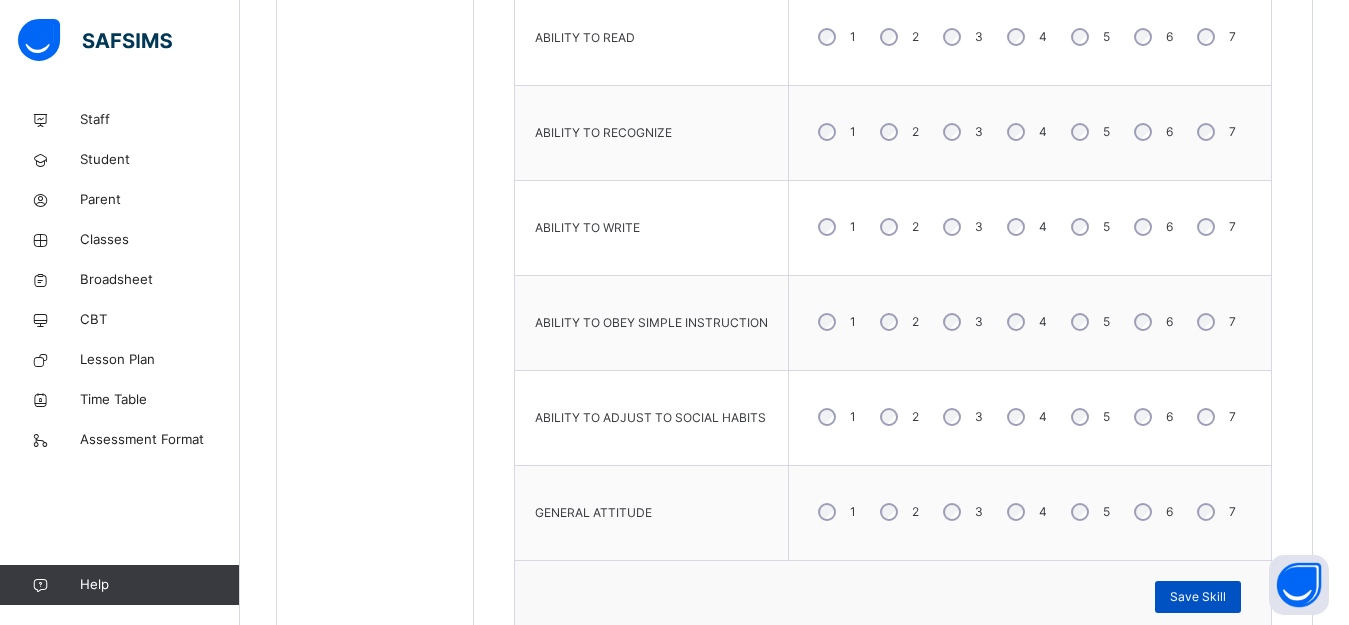 click on "Save Skill" at bounding box center [1198, 597] 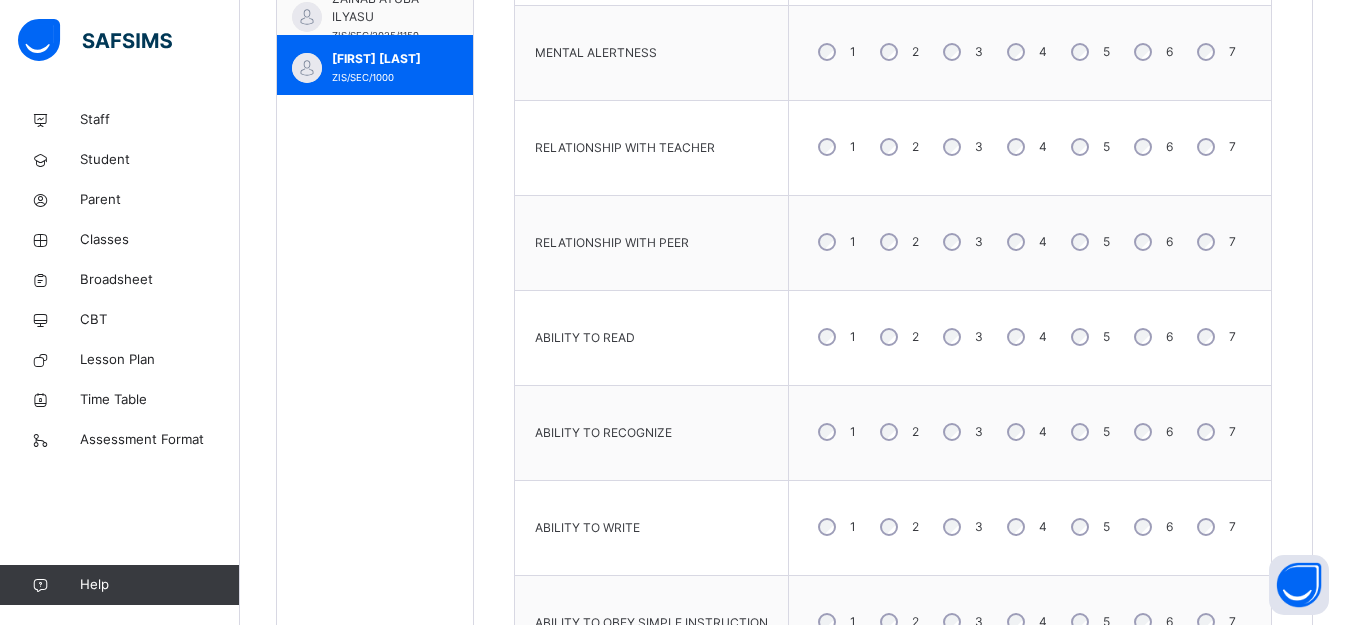 scroll, scrollTop: 791, scrollLeft: 0, axis: vertical 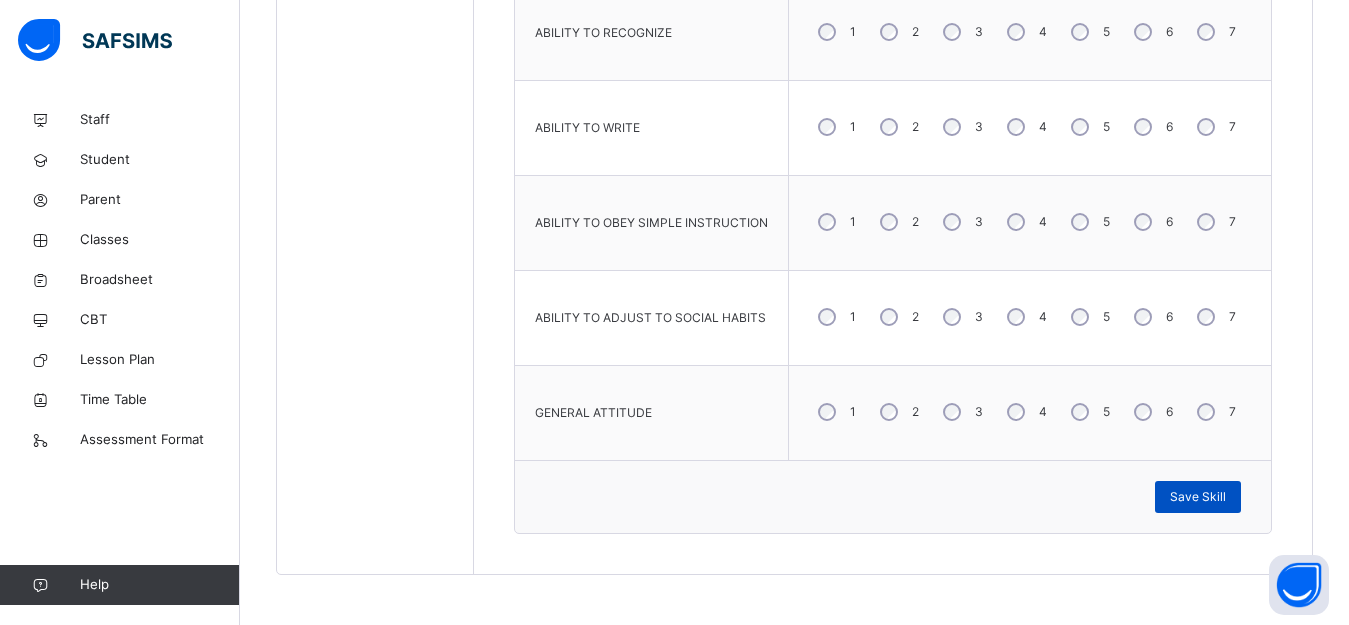 click on "Save Skill" at bounding box center (1198, 497) 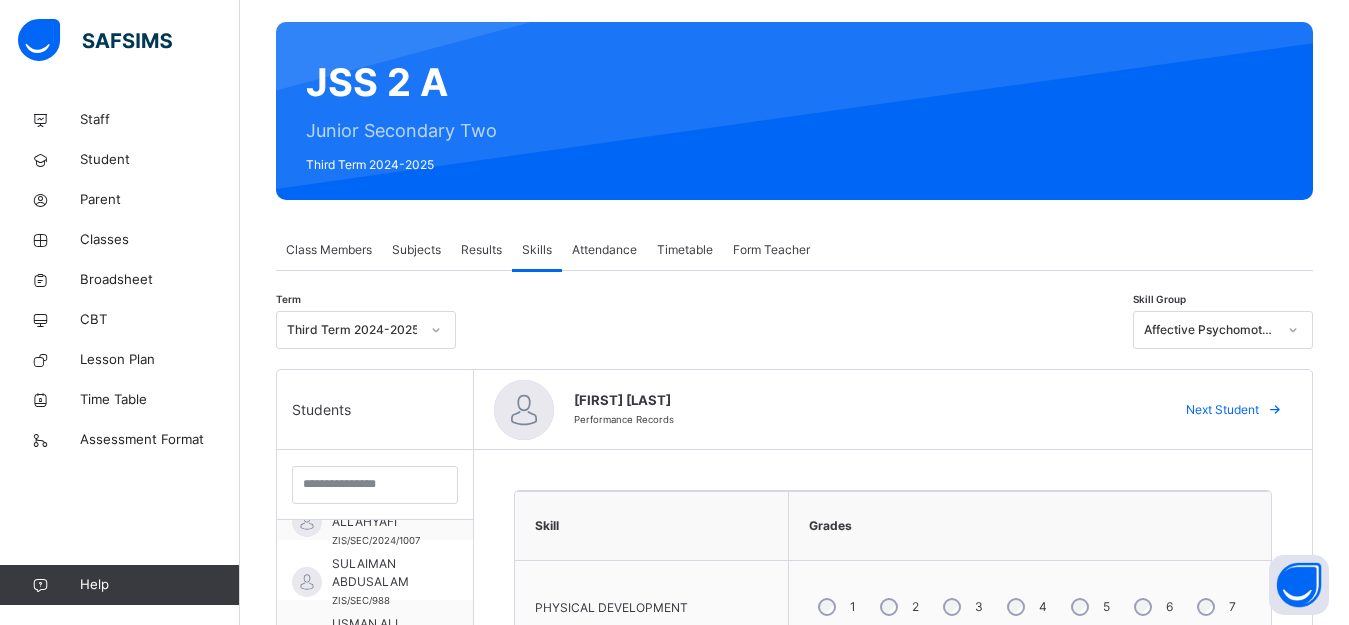 scroll, scrollTop: 91, scrollLeft: 0, axis: vertical 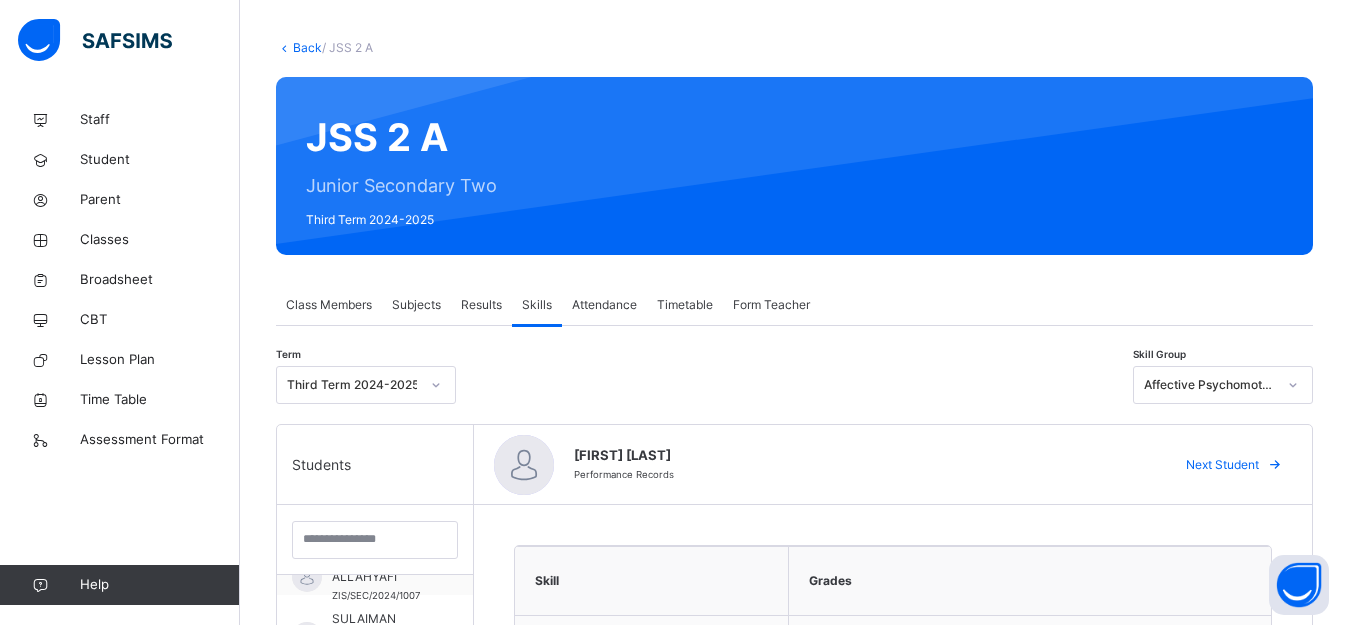 click on "Form Teacher" at bounding box center (771, 305) 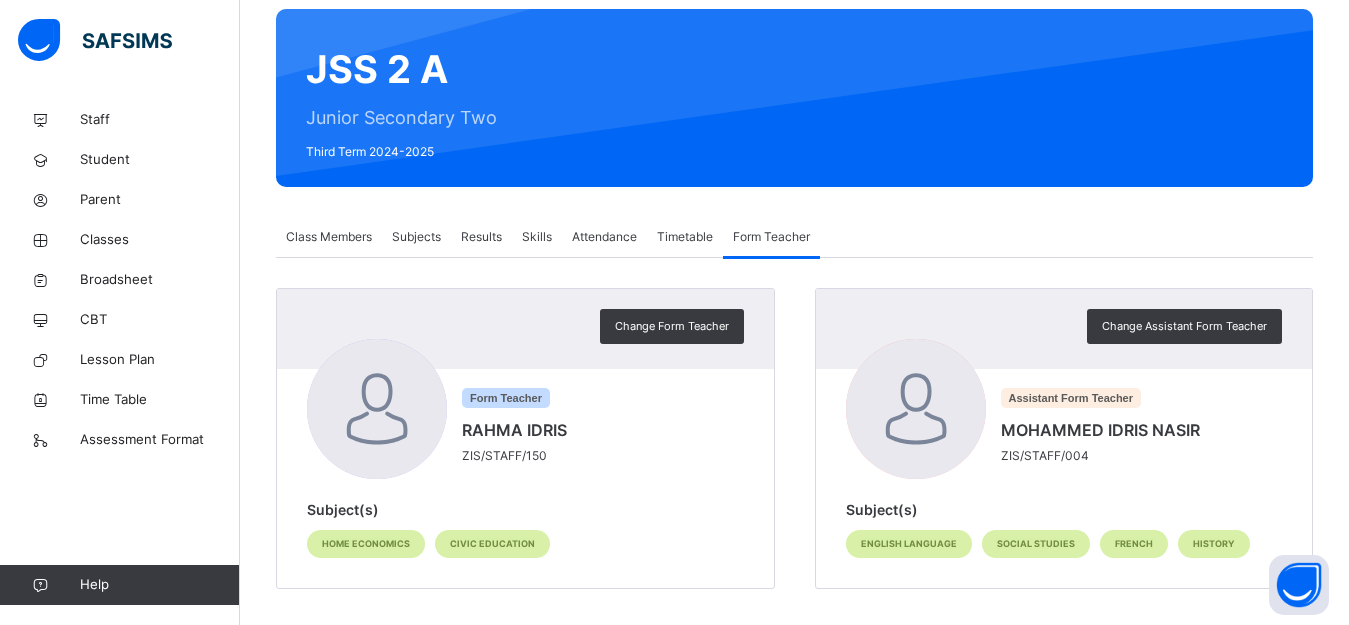 scroll, scrollTop: 173, scrollLeft: 0, axis: vertical 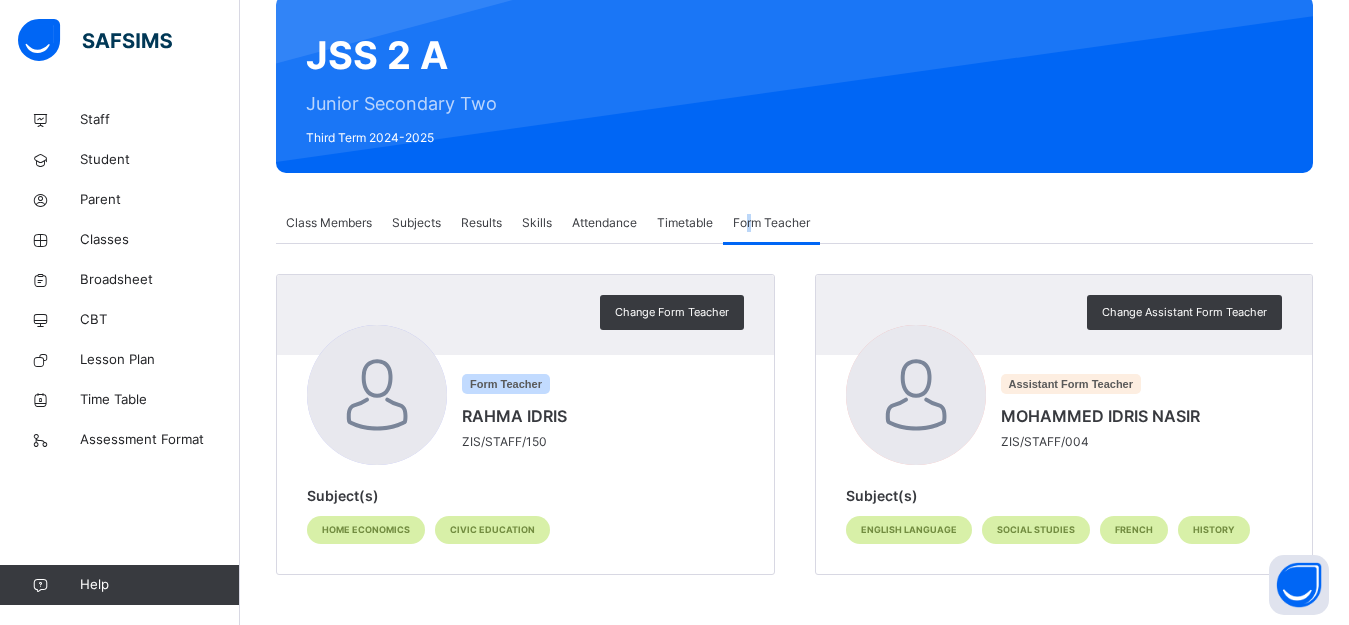 click on "Form Teacher" at bounding box center (771, 223) 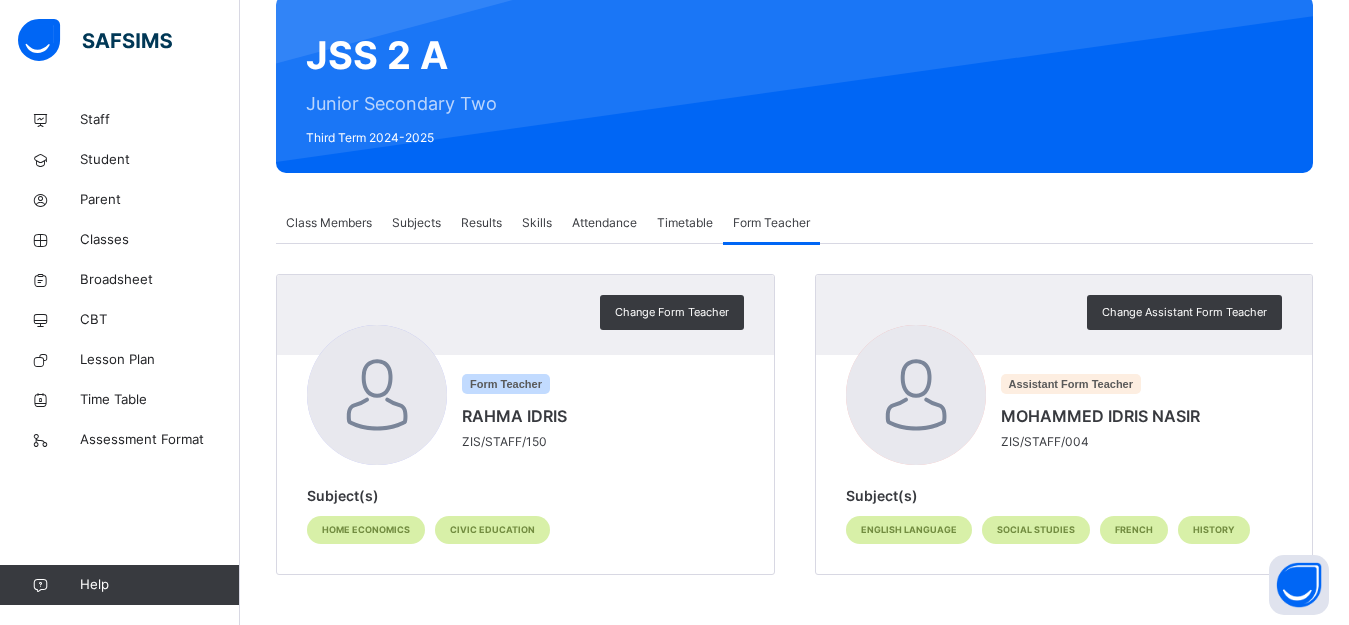 click on "Form Teacher" at bounding box center [771, 223] 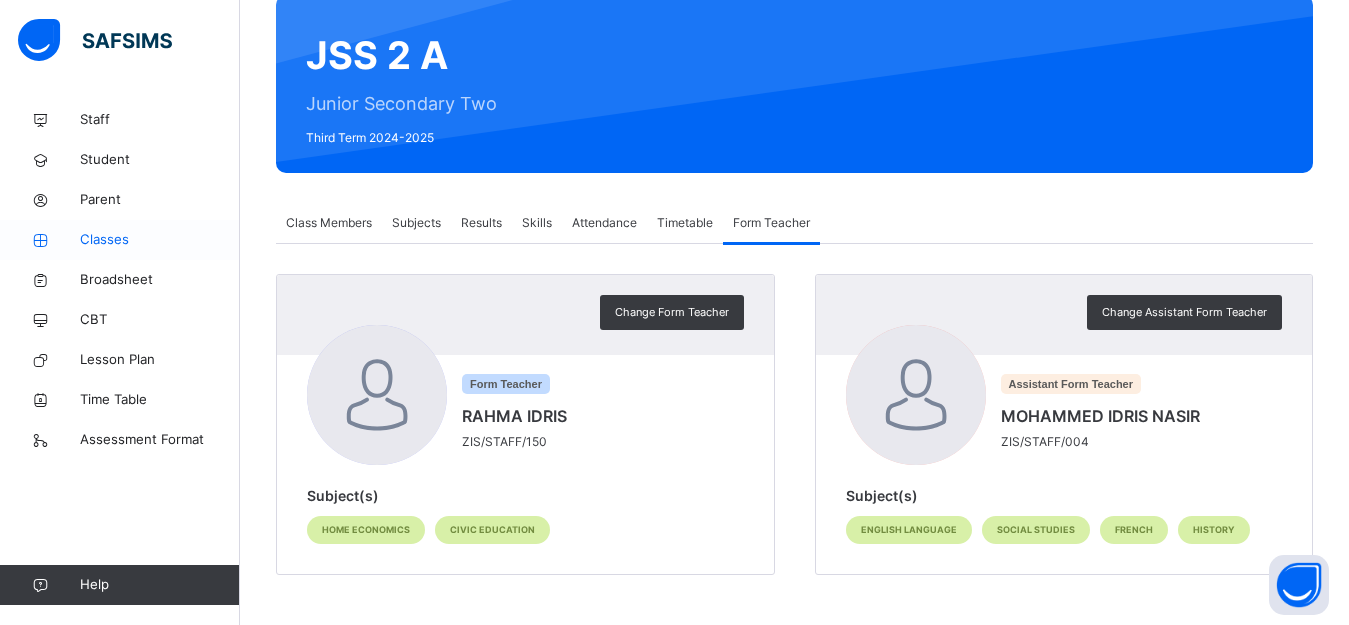 click on "Classes" at bounding box center [160, 240] 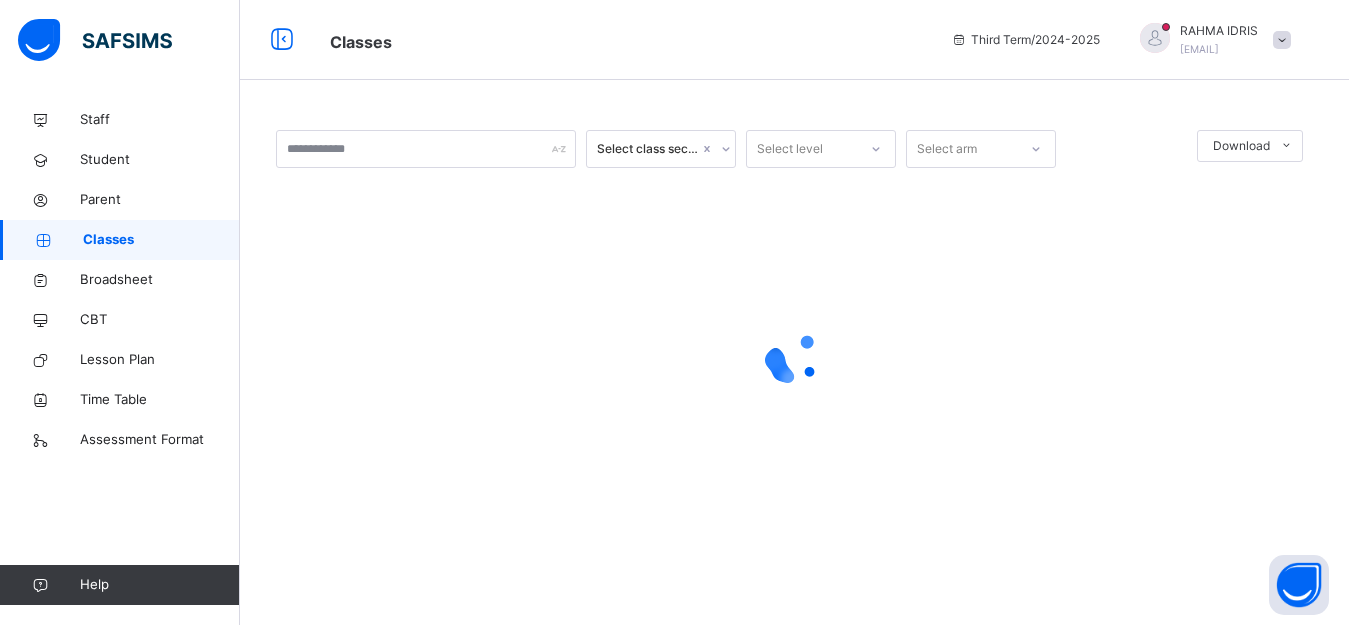 scroll, scrollTop: 0, scrollLeft: 0, axis: both 